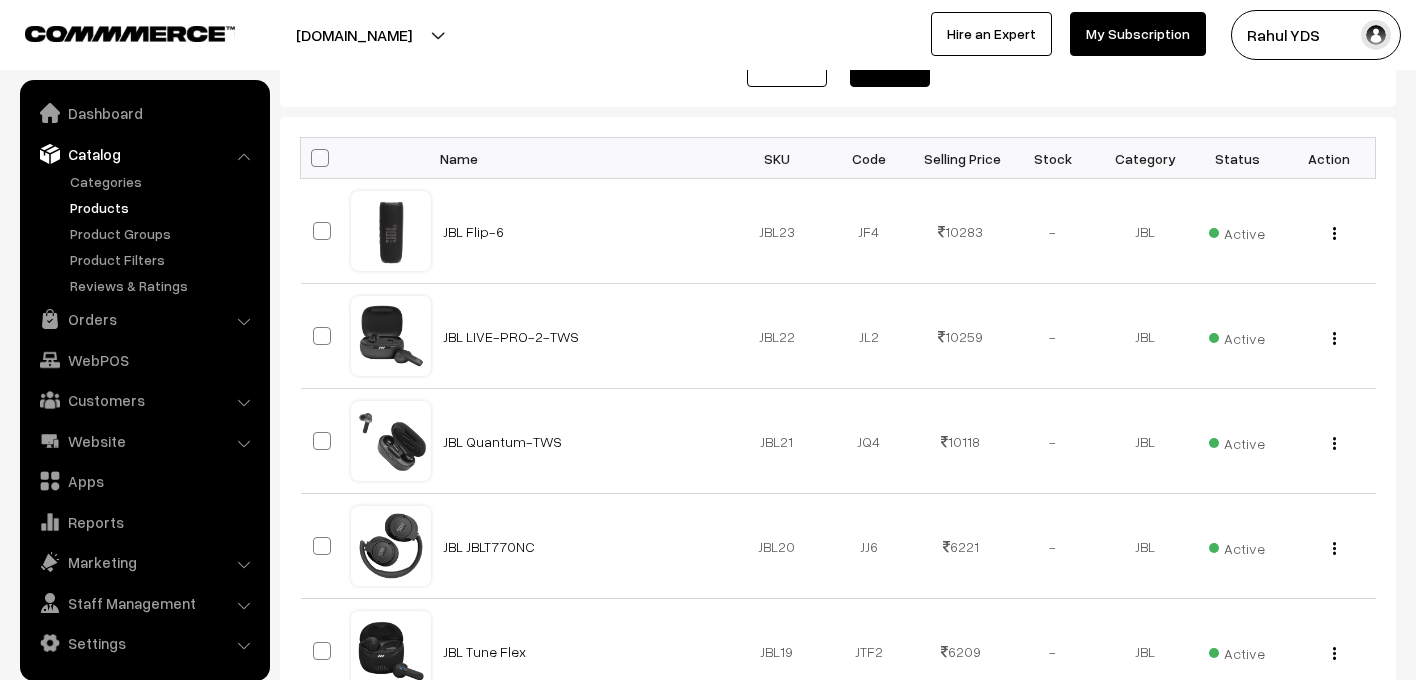scroll, scrollTop: 386, scrollLeft: 0, axis: vertical 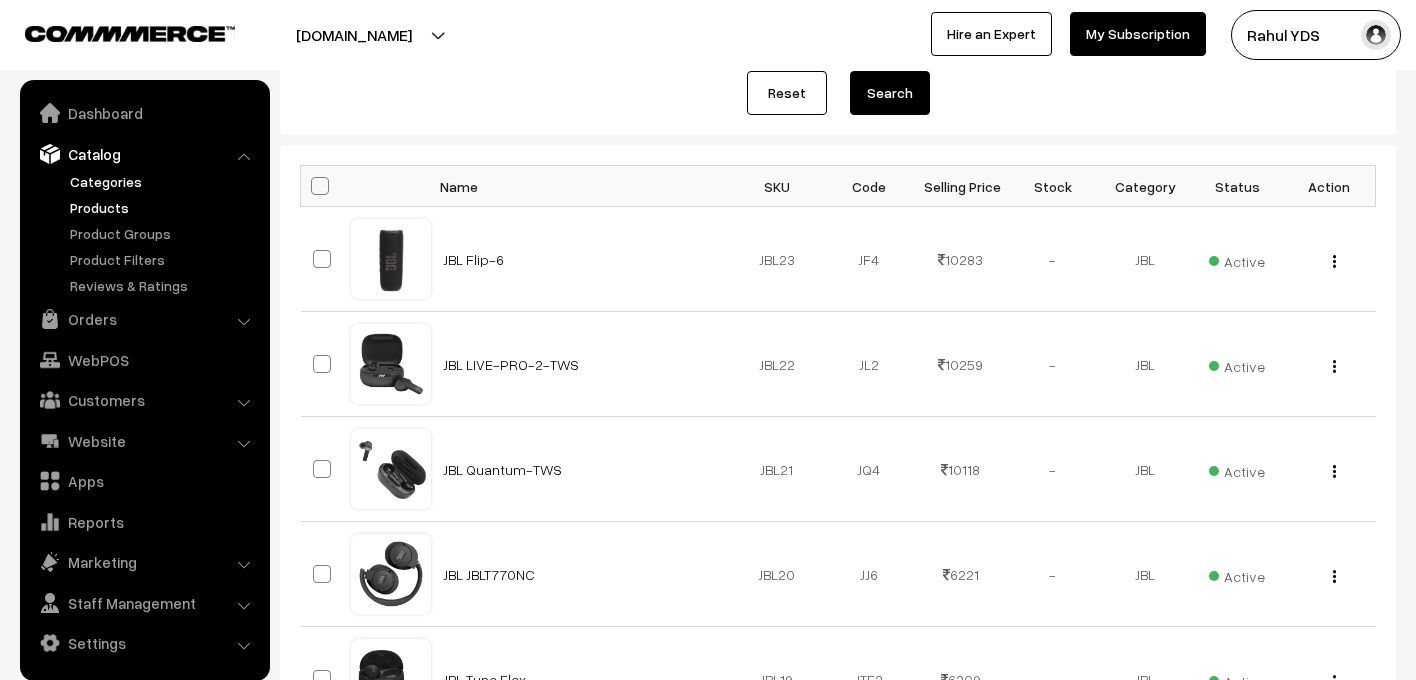 click on "Categories" at bounding box center (164, 181) 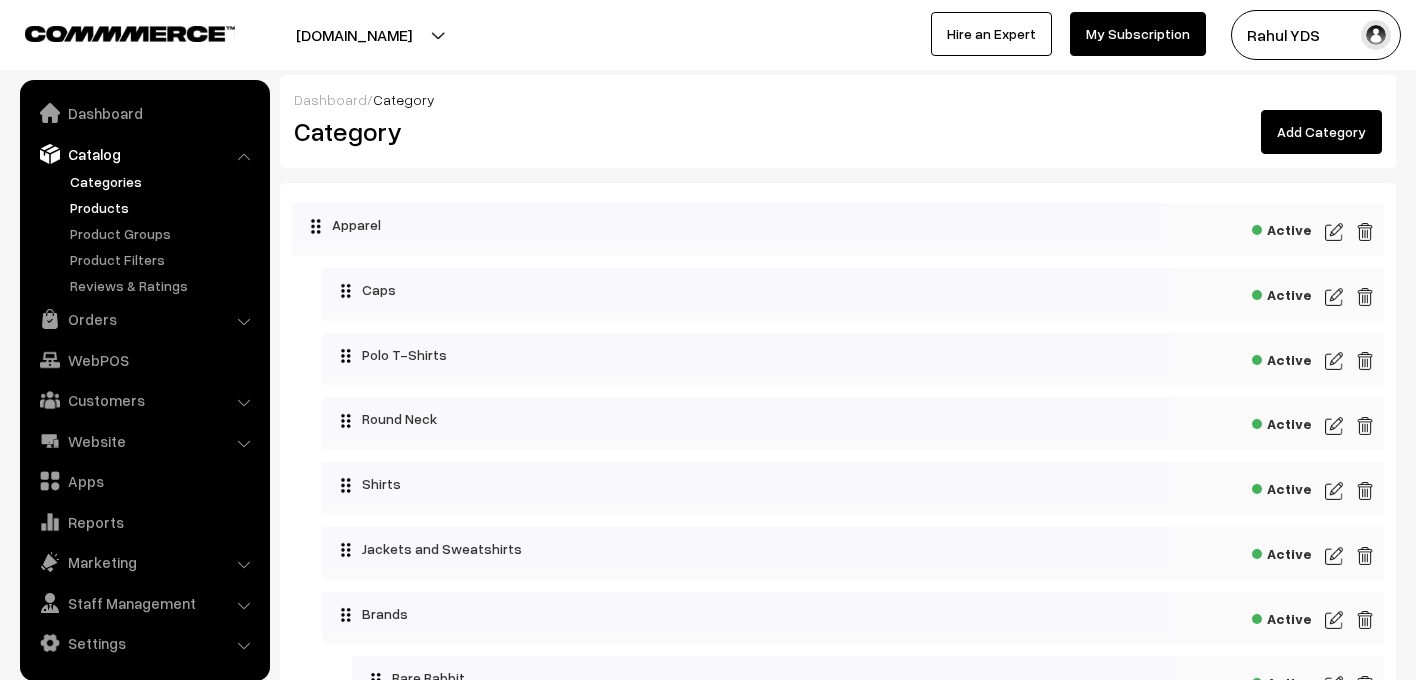 scroll, scrollTop: 0, scrollLeft: 0, axis: both 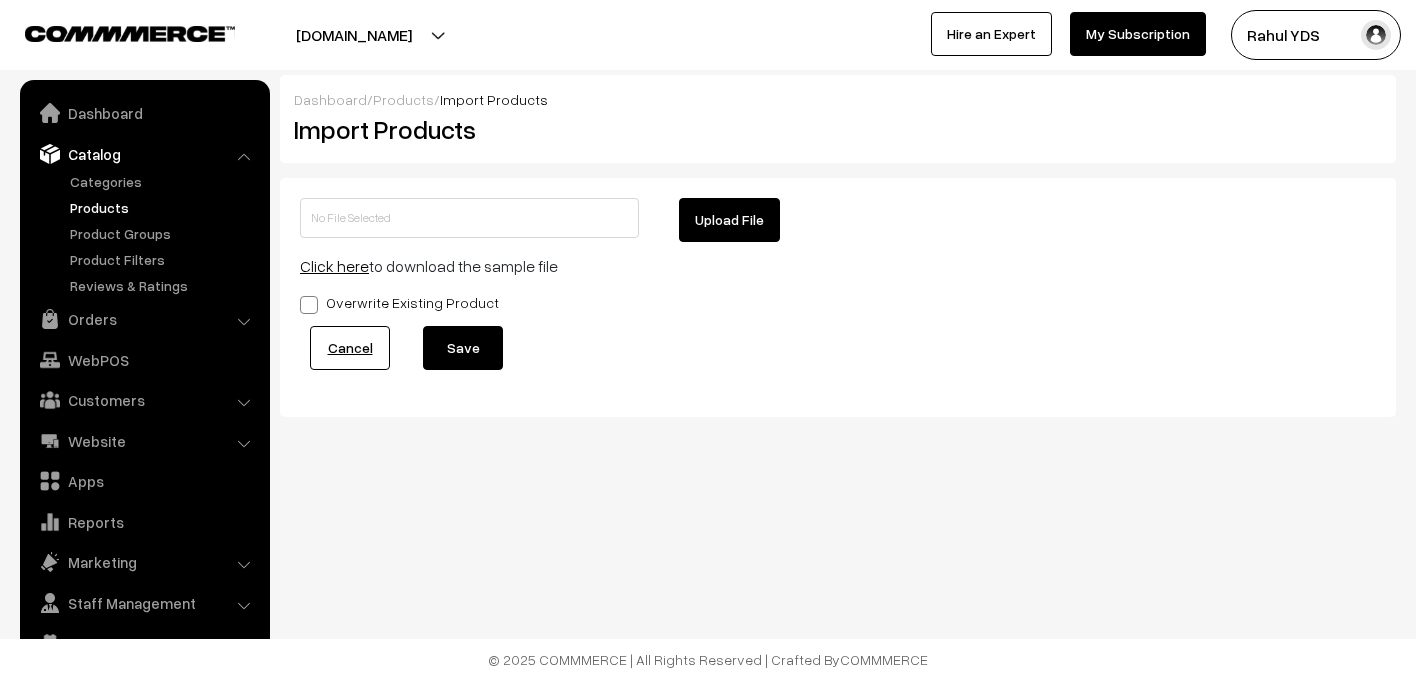 click on "Upload File" at bounding box center (729, 220) 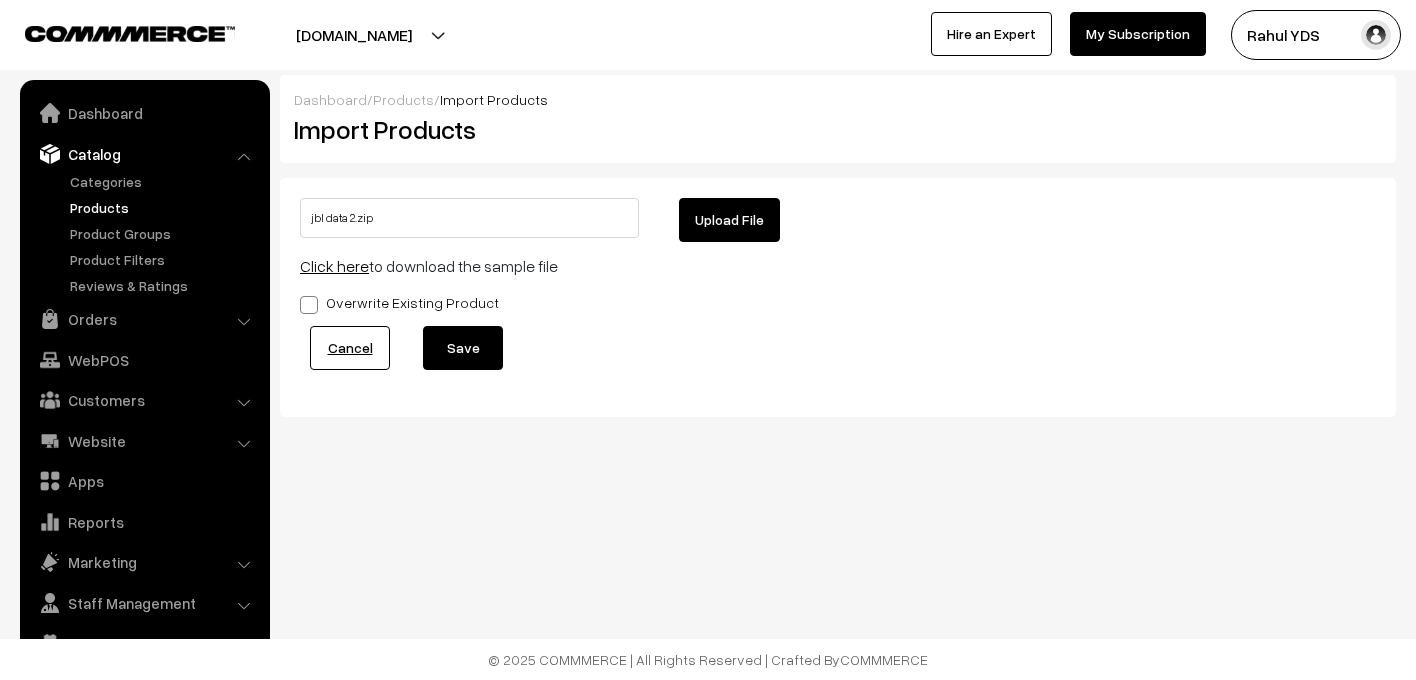 click on "Save" at bounding box center (463, 348) 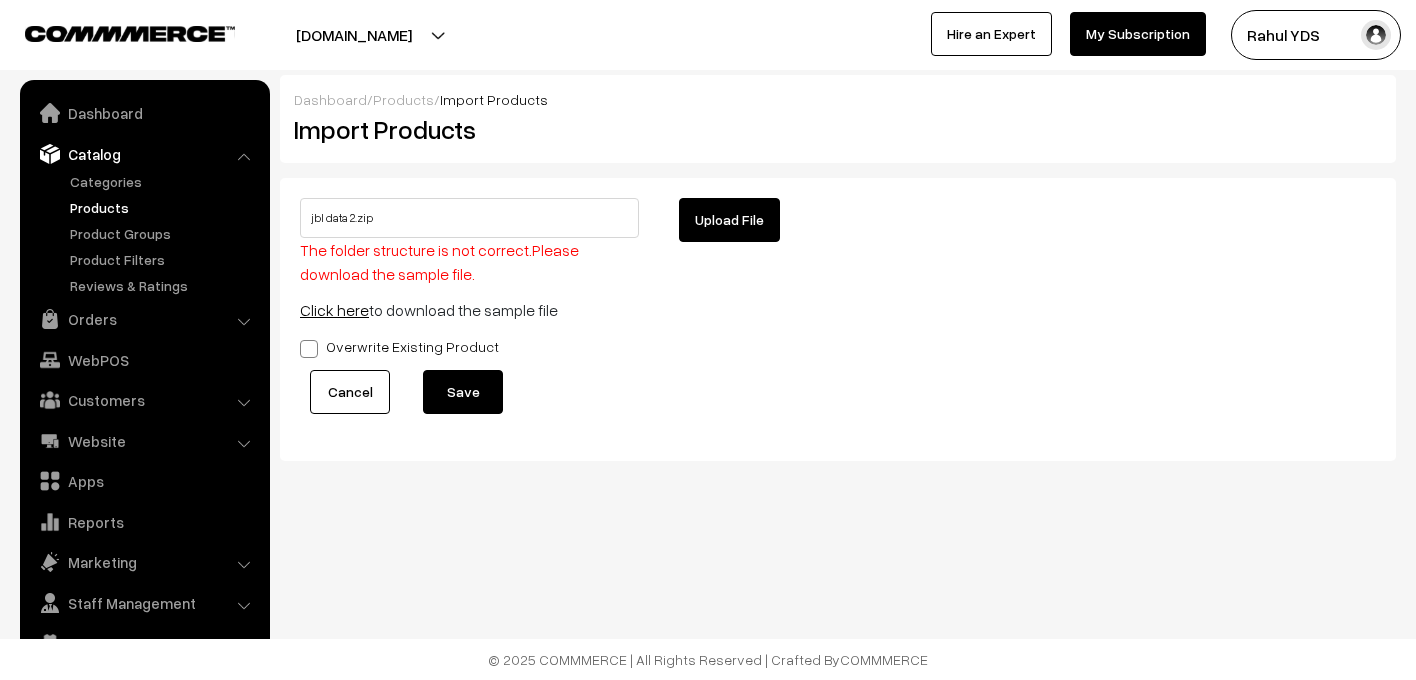 click on "Cancel" at bounding box center (350, 392) 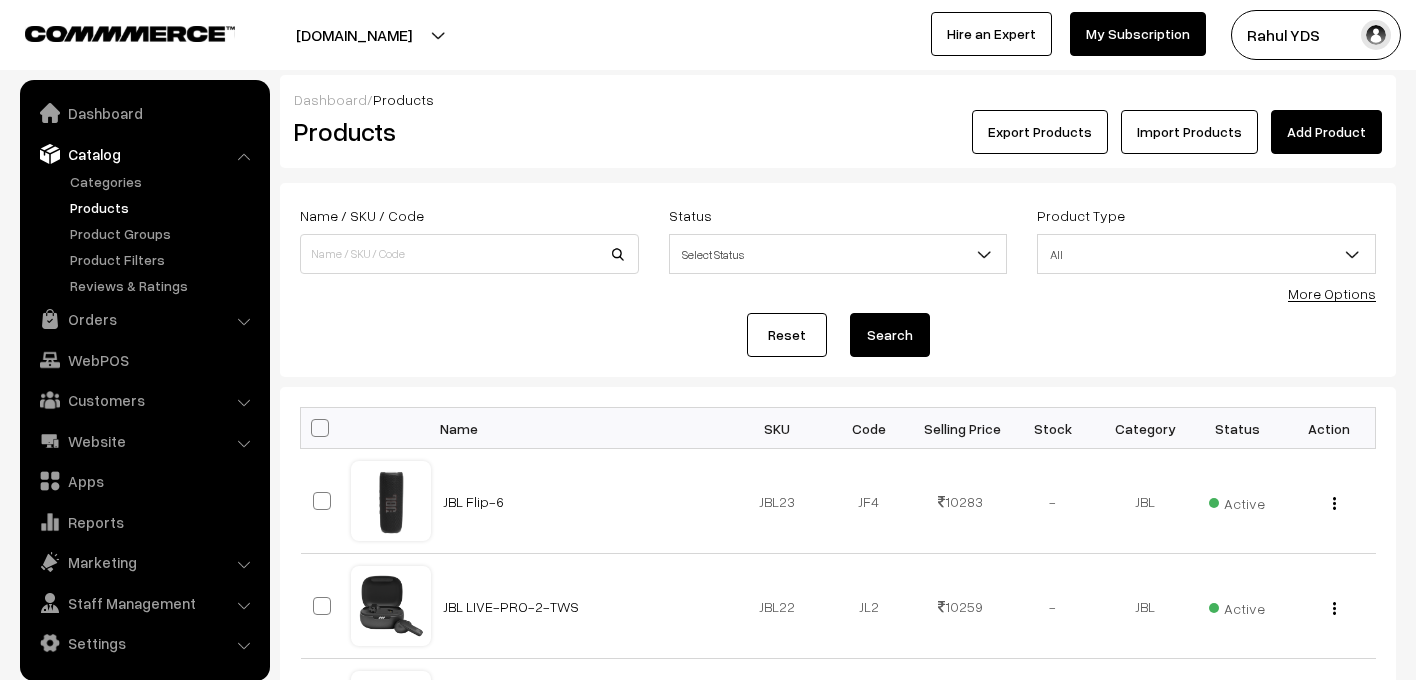 scroll, scrollTop: 0, scrollLeft: 0, axis: both 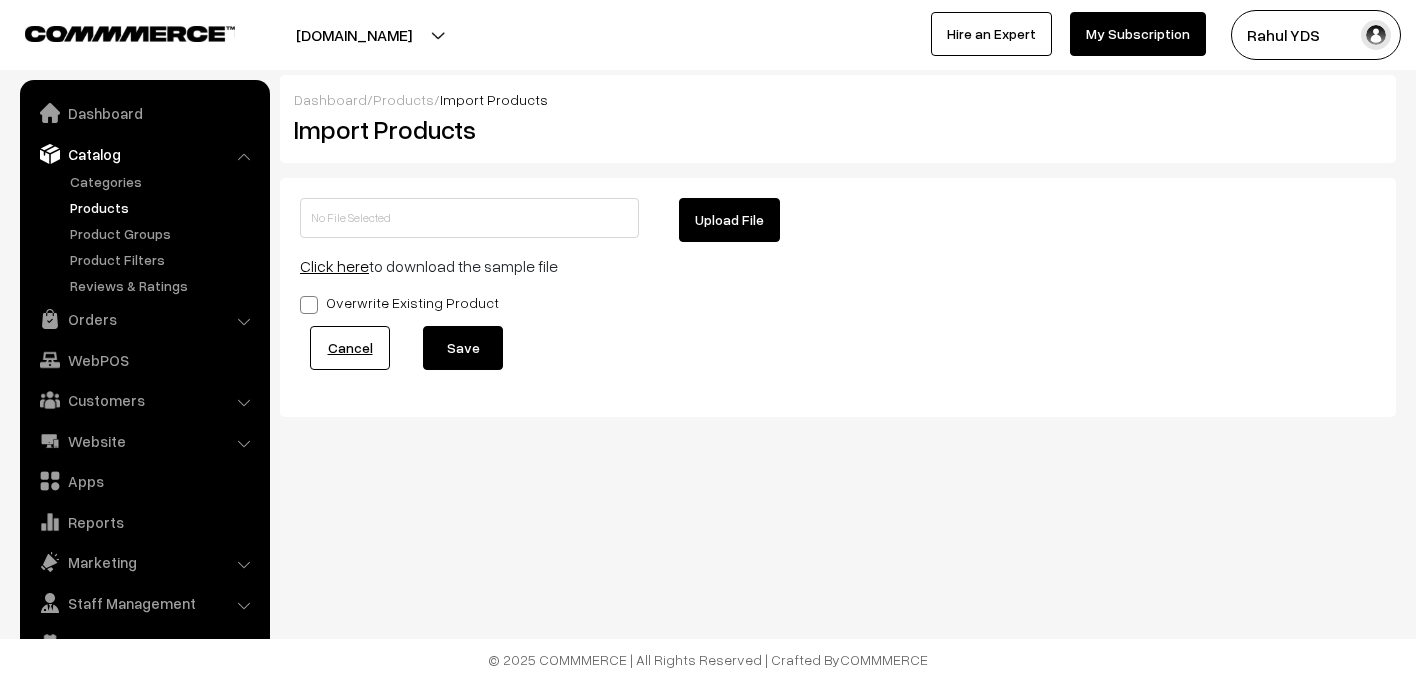 click on "Upload File" at bounding box center [729, 220] 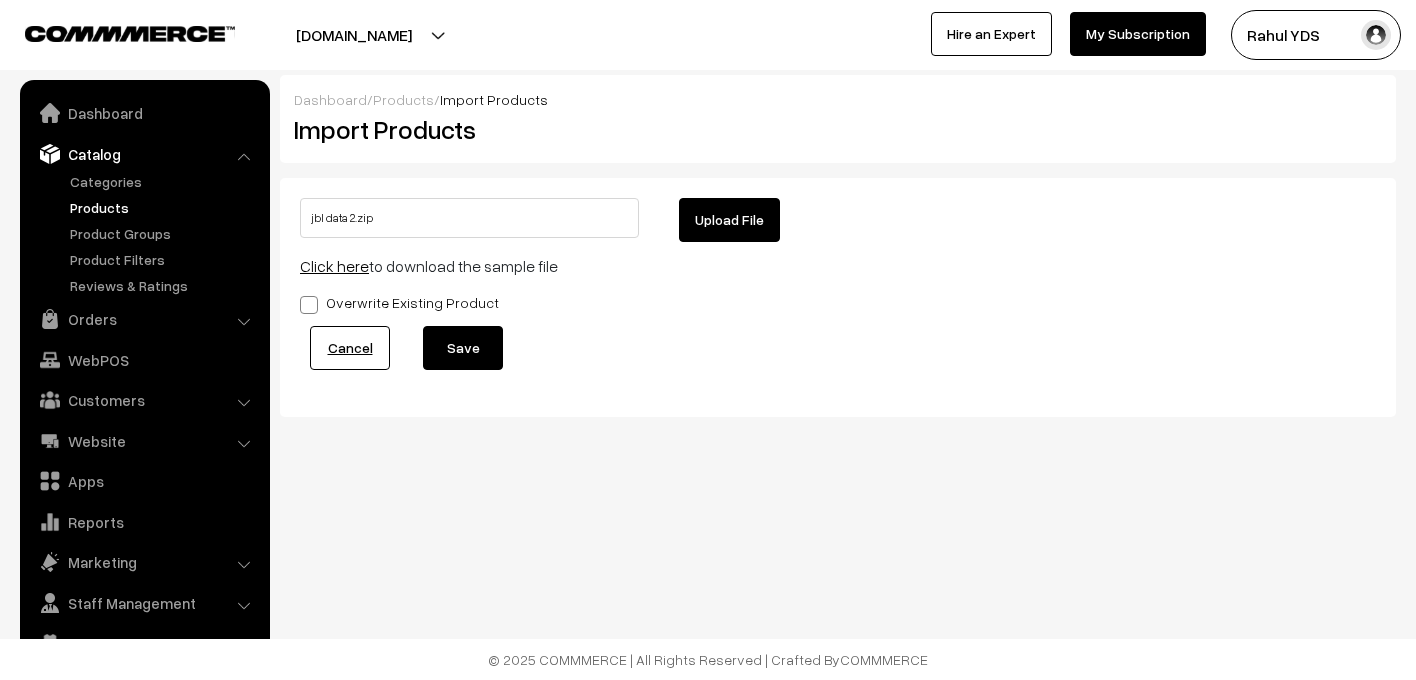 click on "Save" at bounding box center [463, 348] 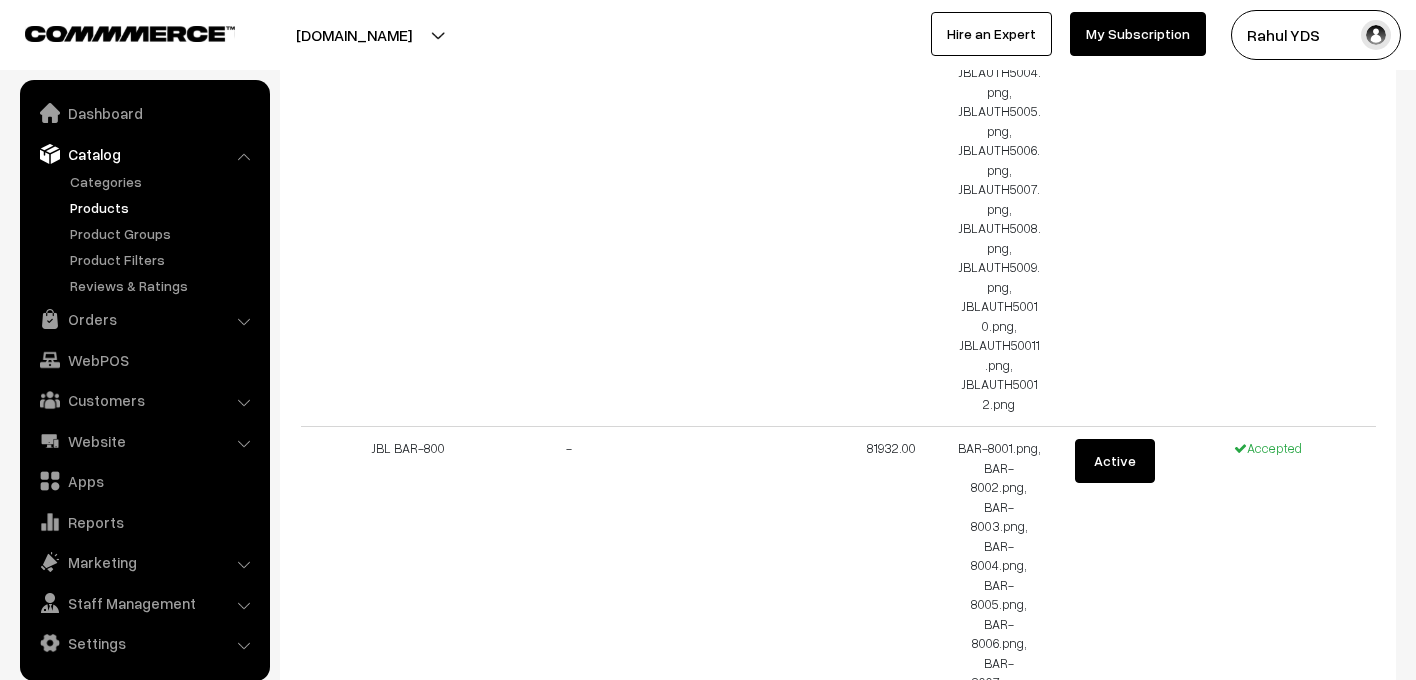 scroll, scrollTop: 7731, scrollLeft: 0, axis: vertical 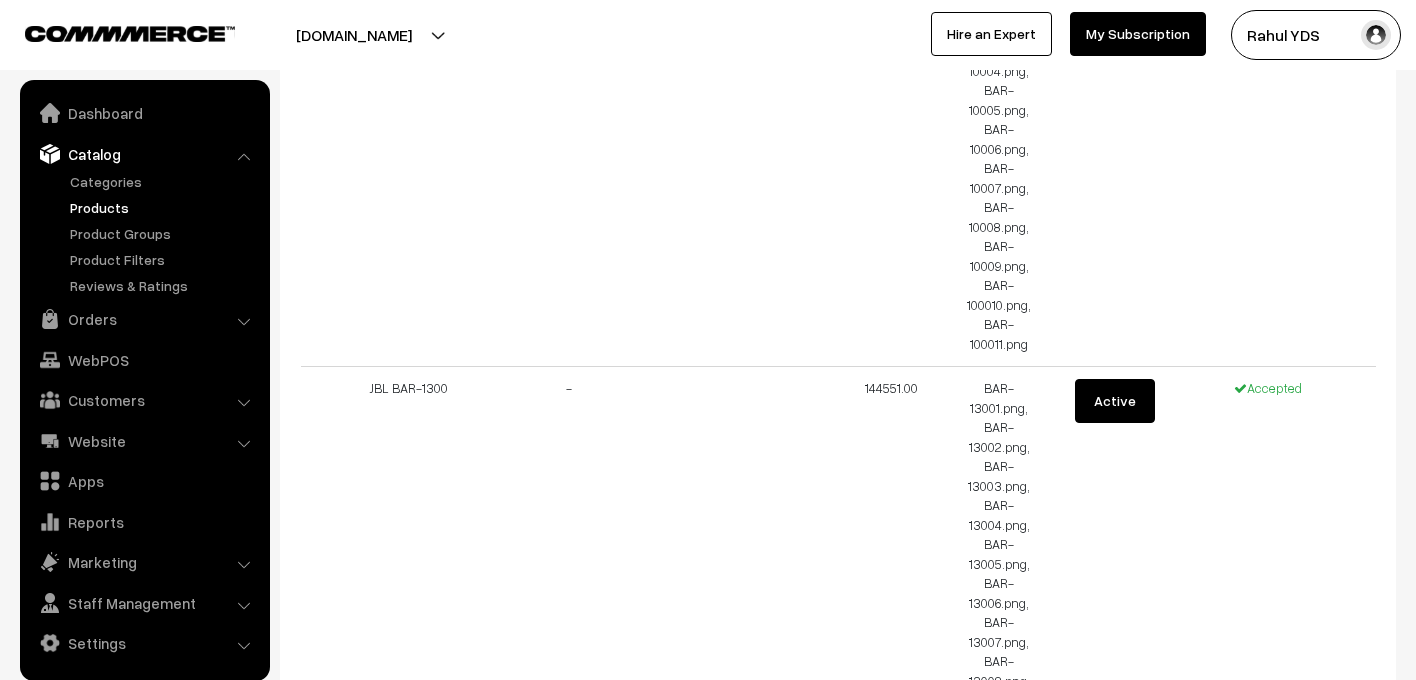 click on "Import Products" at bounding box center (471, 820) 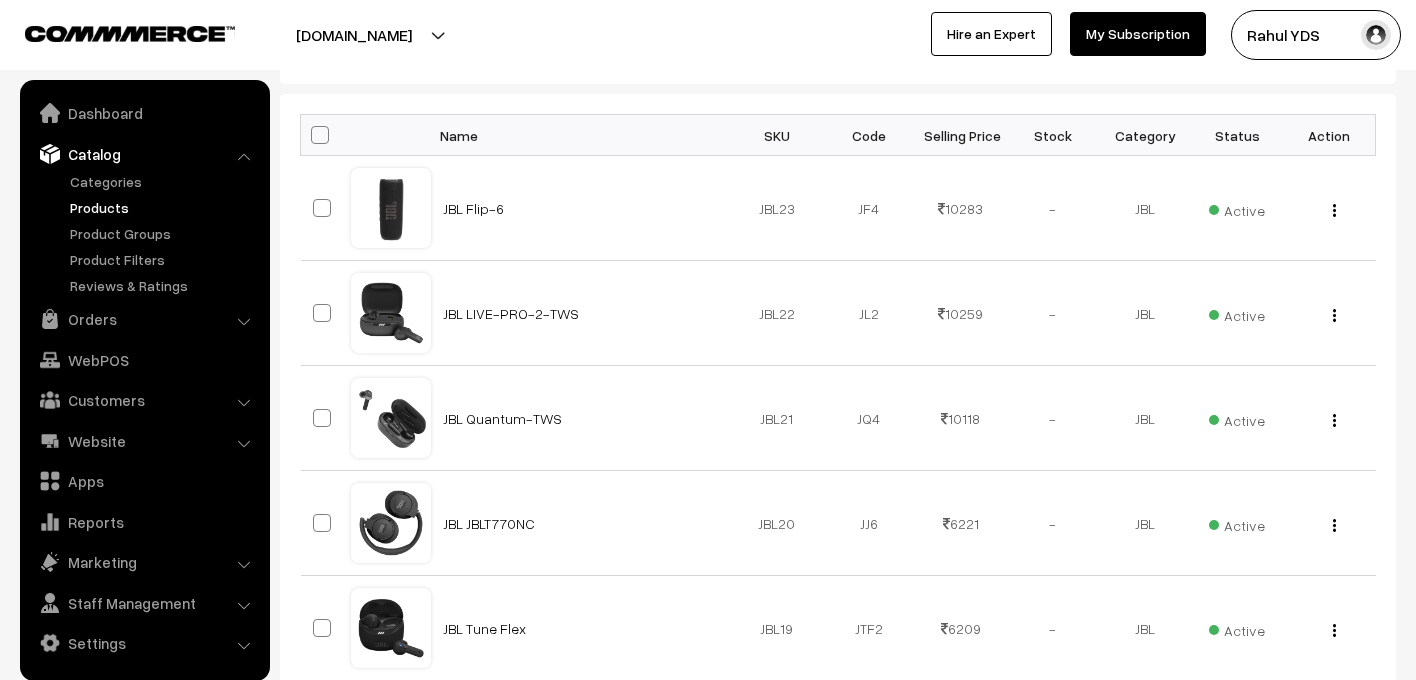 scroll, scrollTop: 0, scrollLeft: 0, axis: both 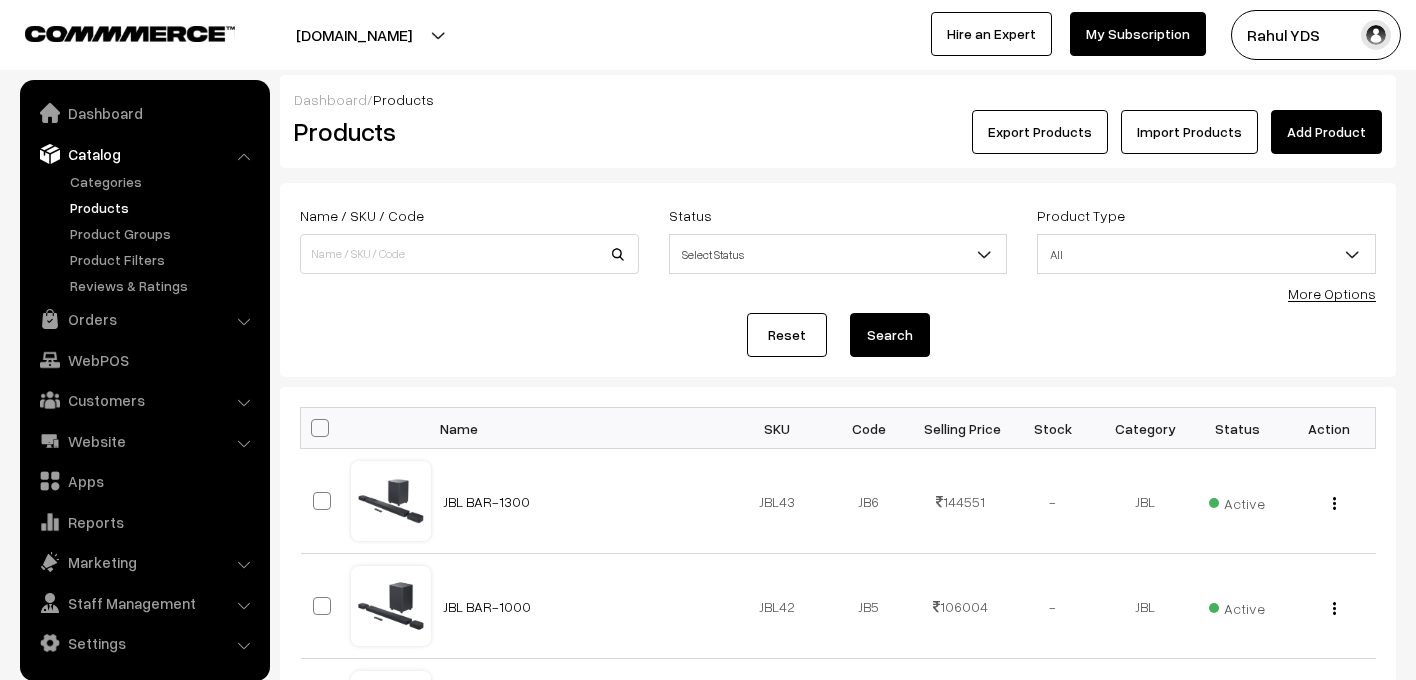 click on "More Options" at bounding box center [1332, 293] 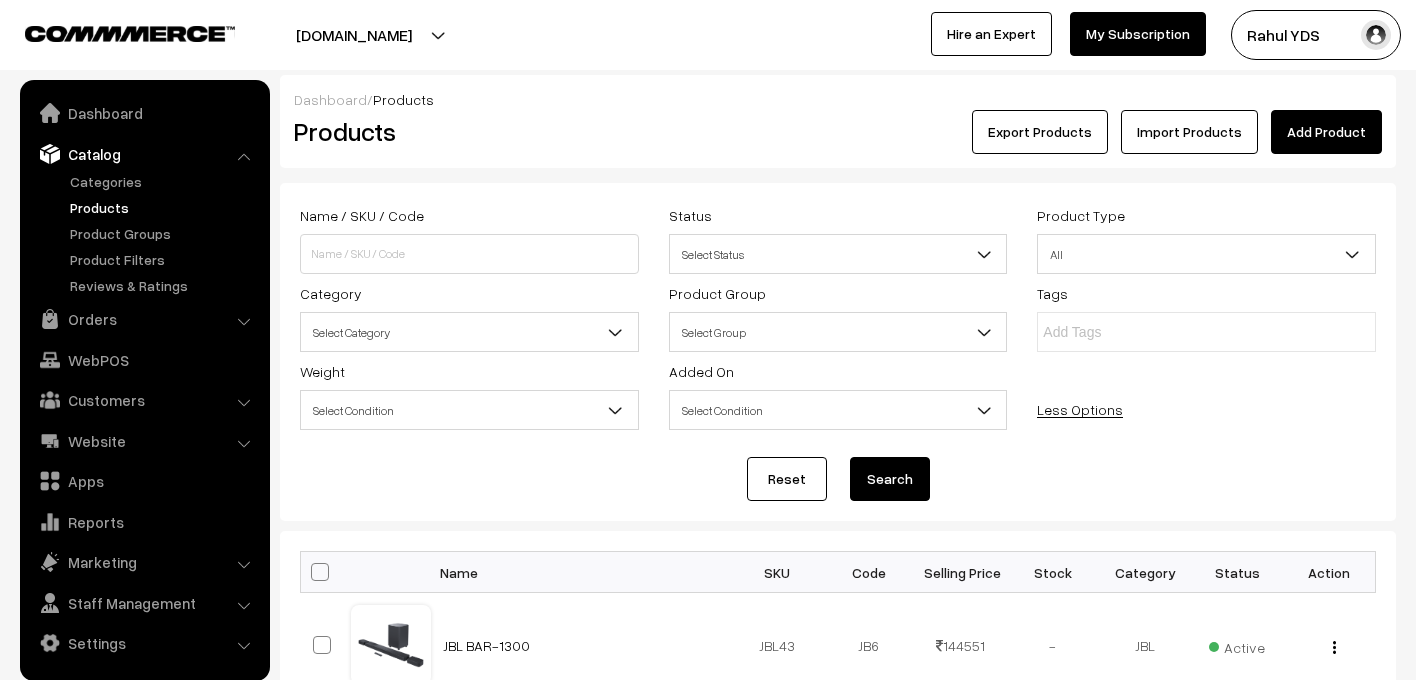 click on "Select Category" at bounding box center [469, 332] 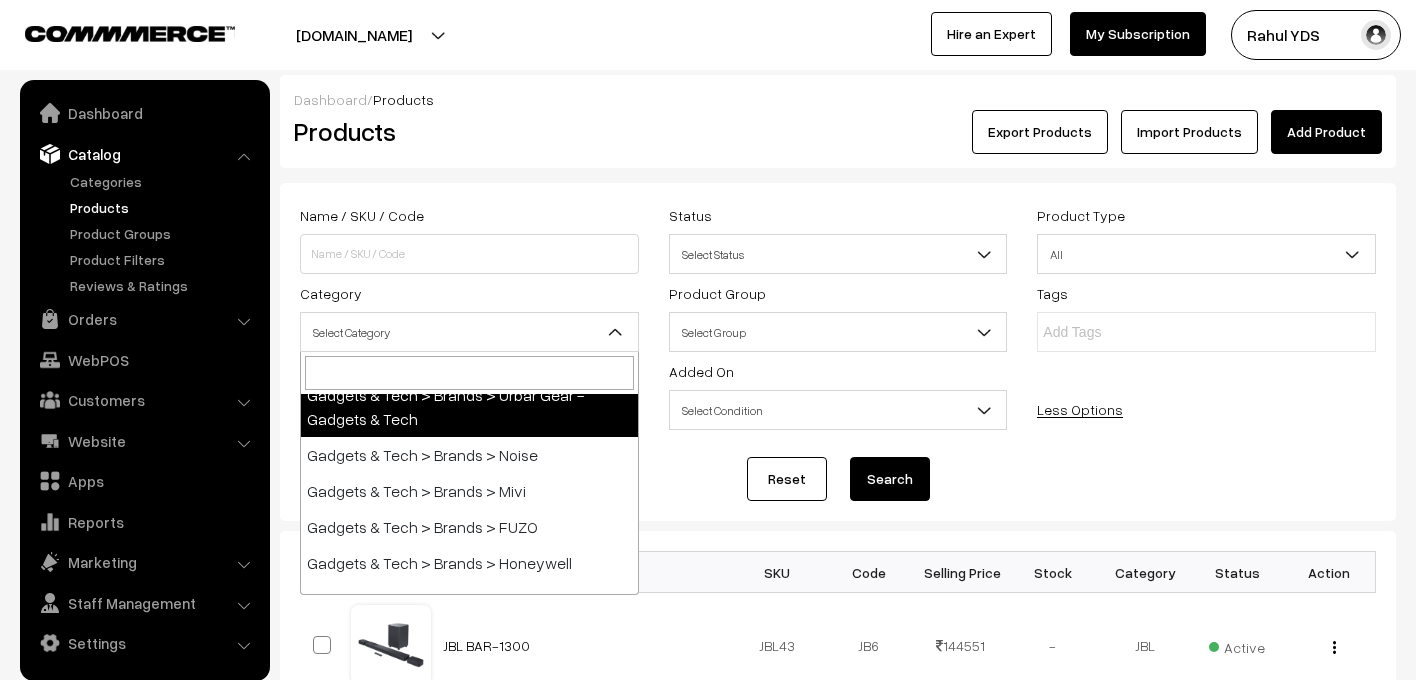 scroll, scrollTop: 922, scrollLeft: 0, axis: vertical 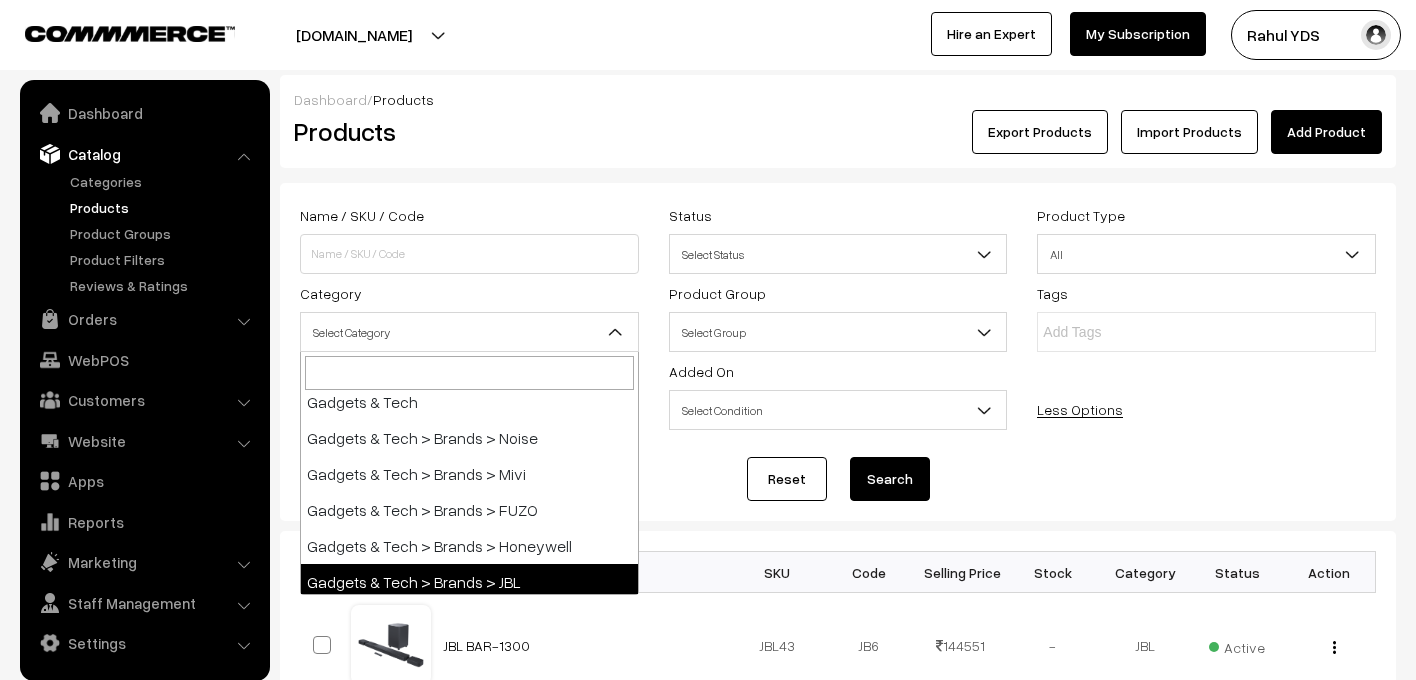 select on "88" 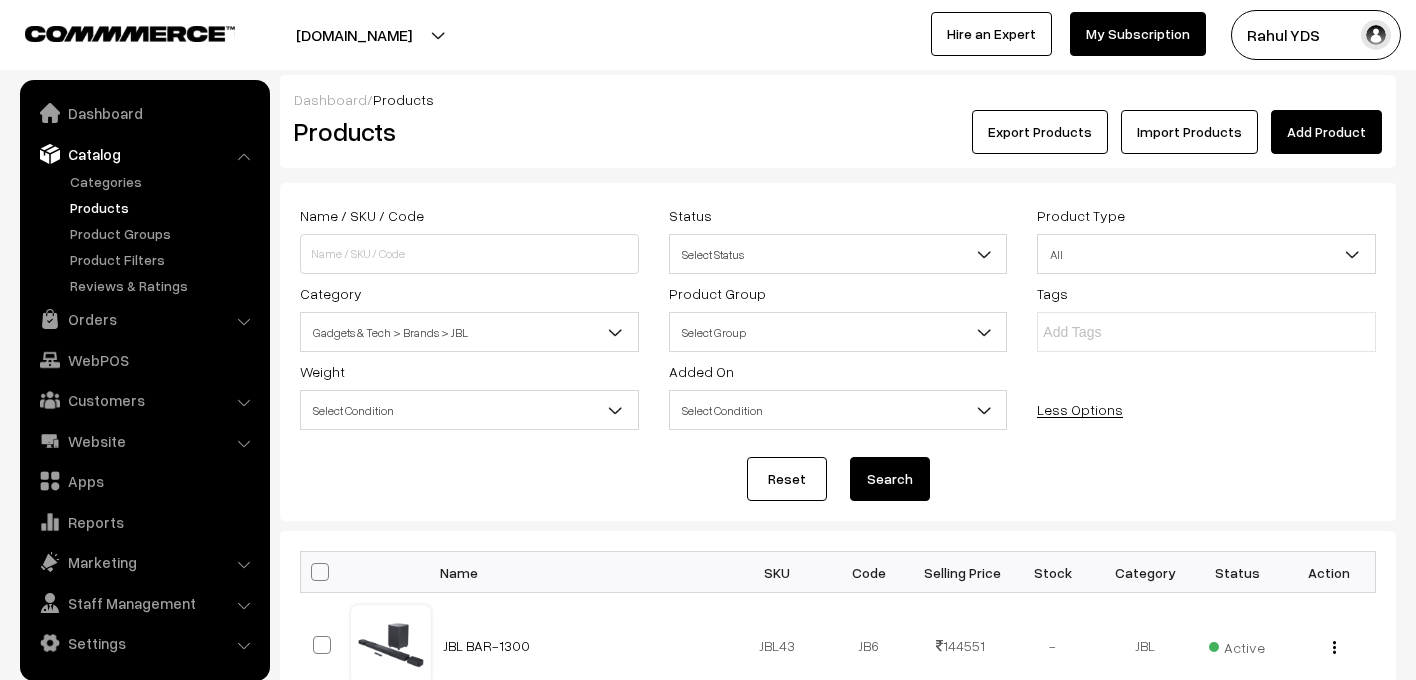 click on "Search" at bounding box center [890, 479] 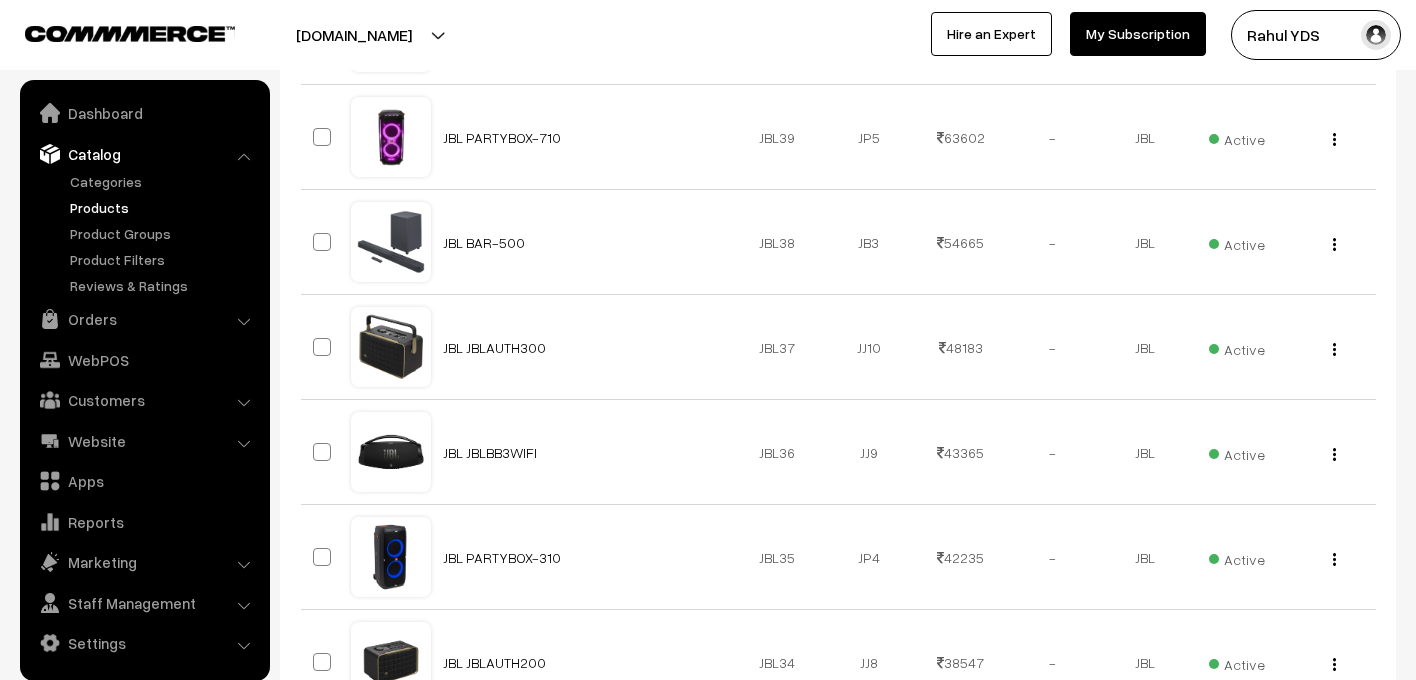scroll, scrollTop: 1214, scrollLeft: 0, axis: vertical 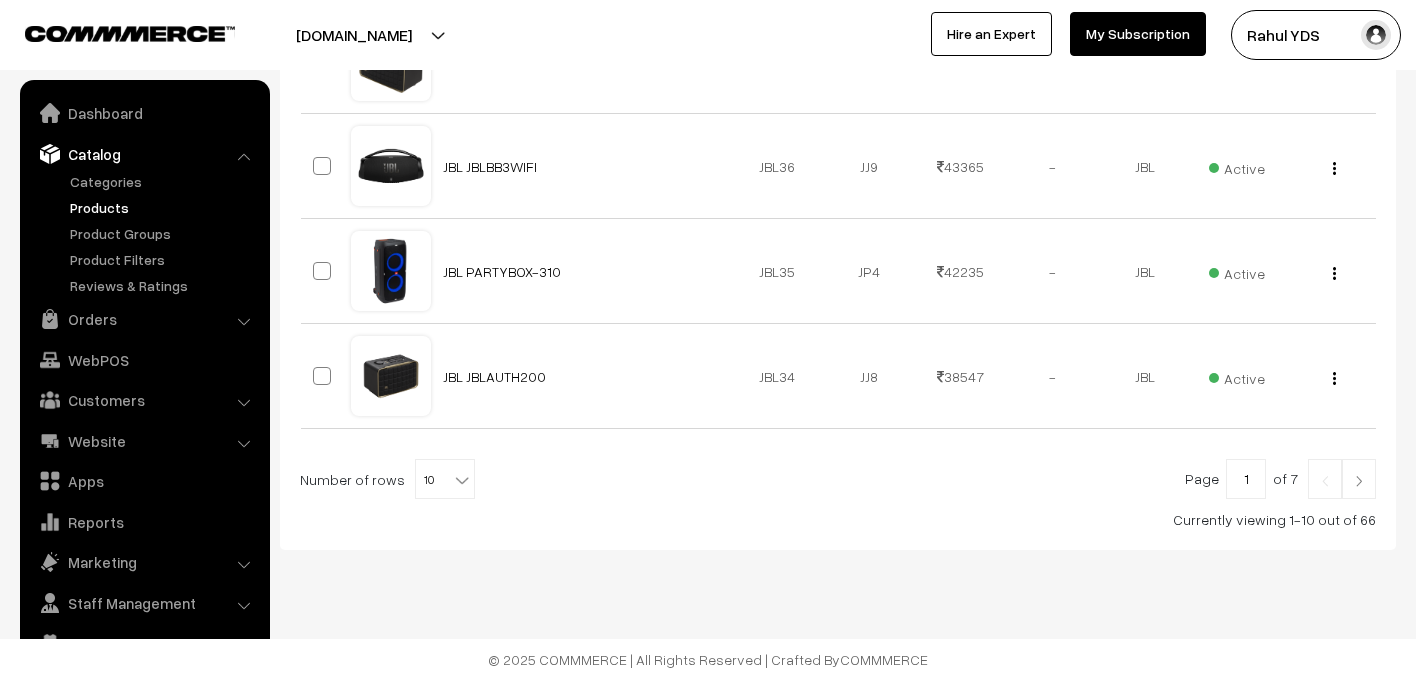 click at bounding box center [462, 480] 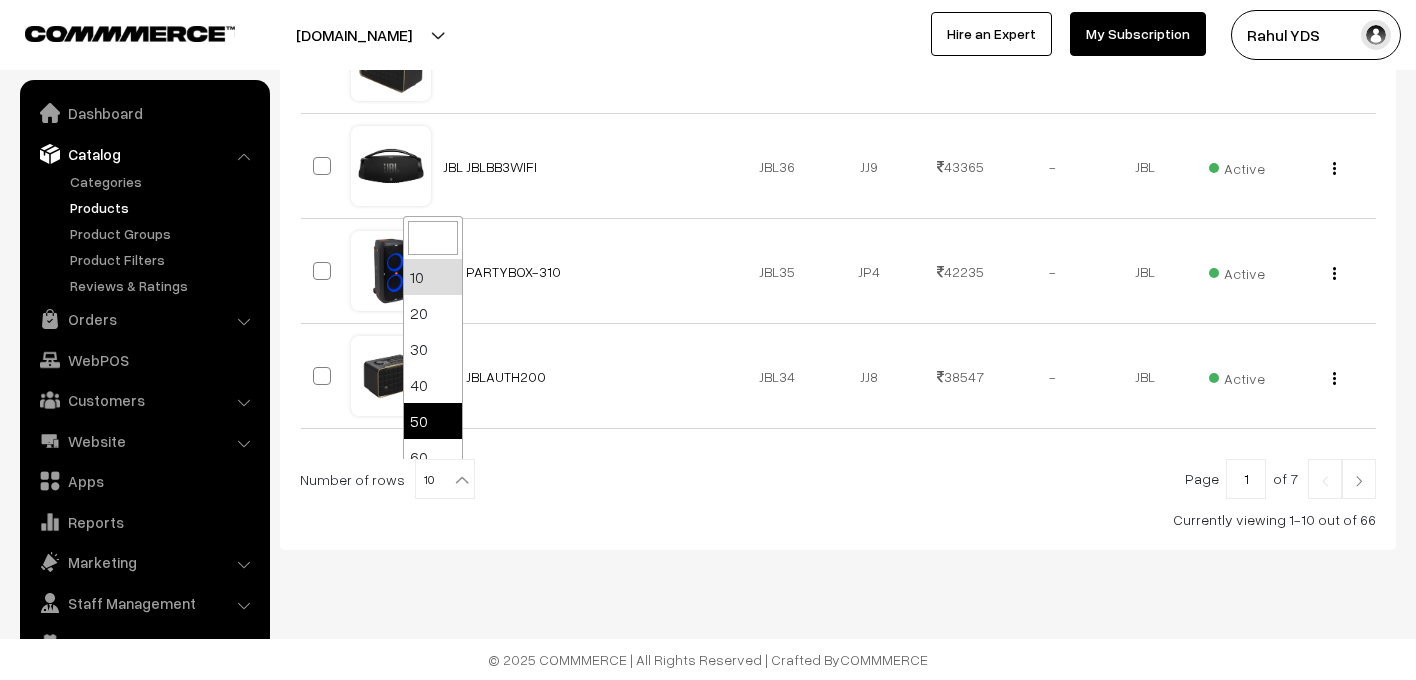 scroll, scrollTop: 160, scrollLeft: 0, axis: vertical 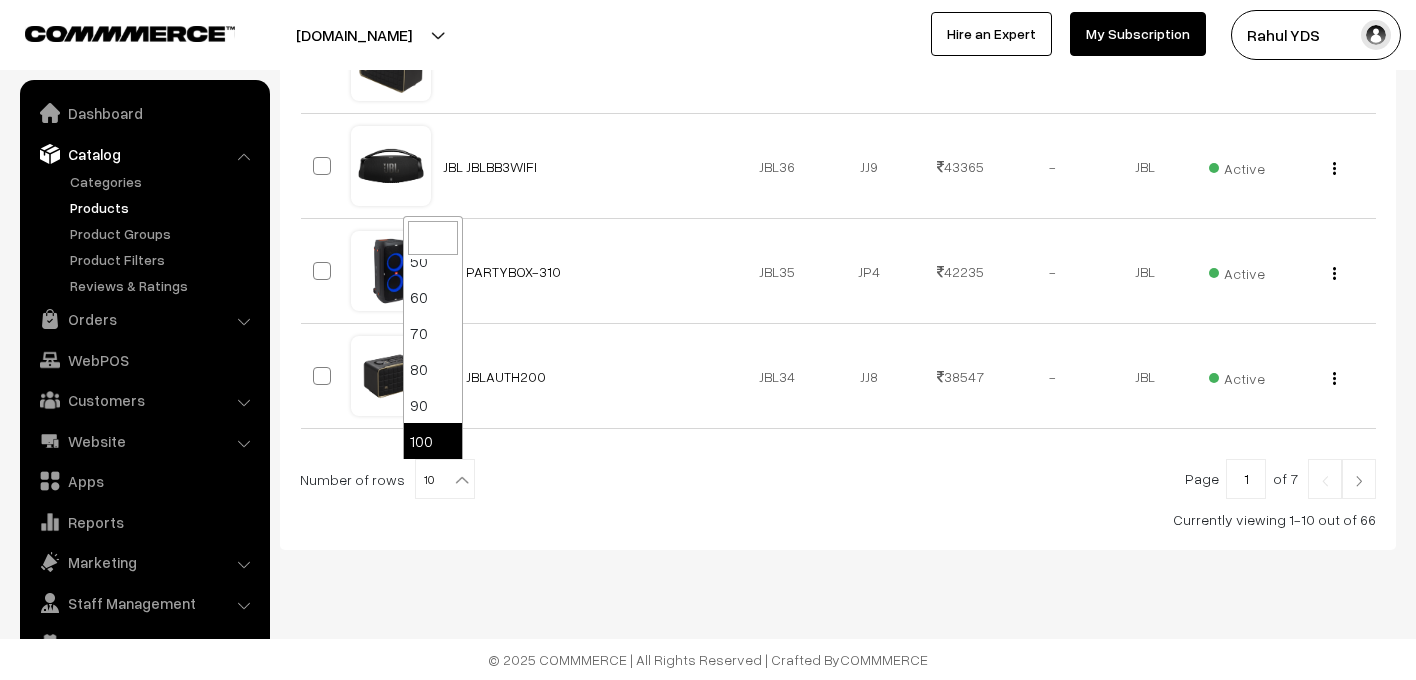 select on "100" 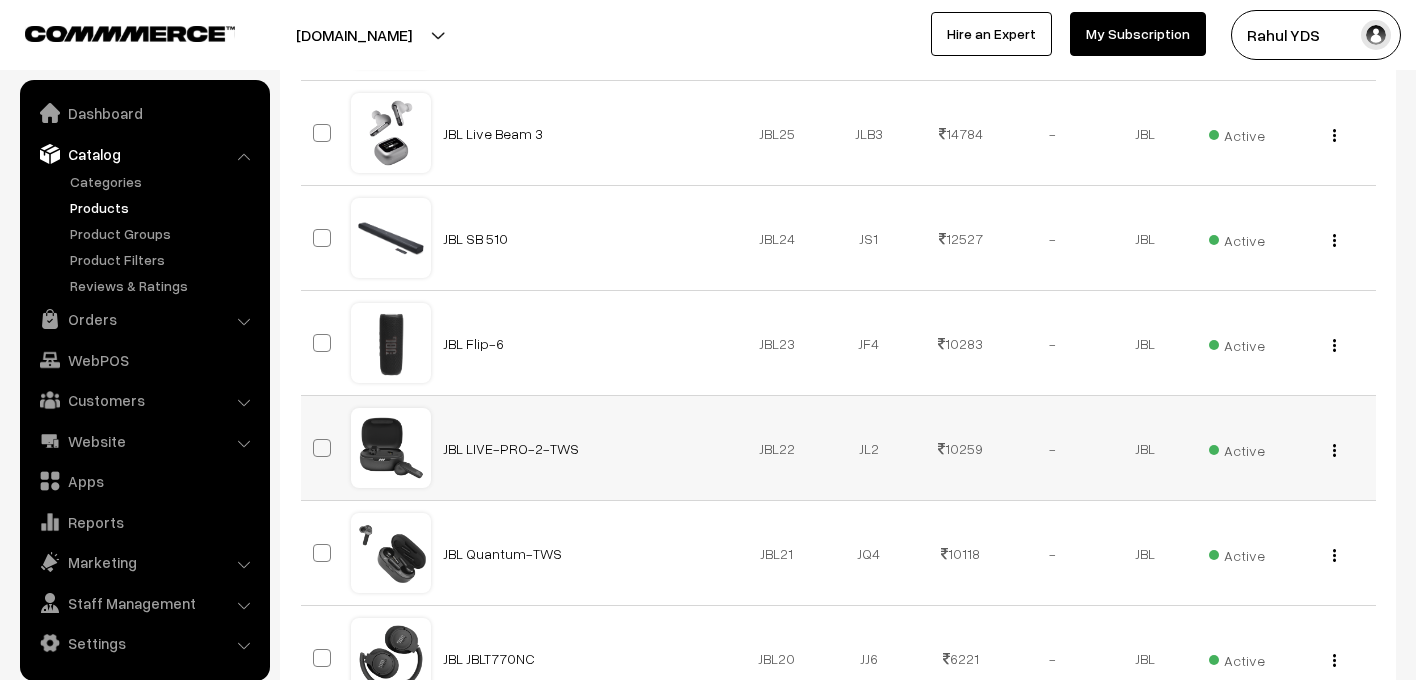 scroll, scrollTop: 2413, scrollLeft: 0, axis: vertical 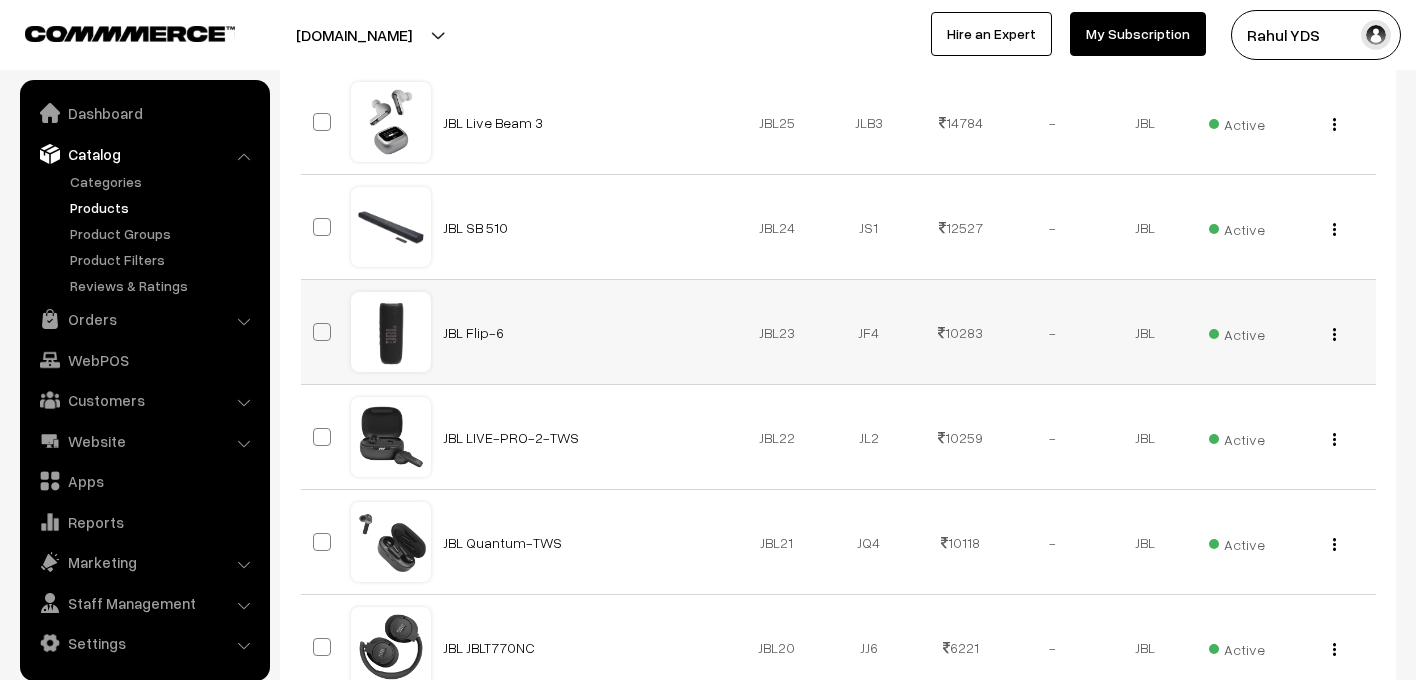 click at bounding box center [322, 332] 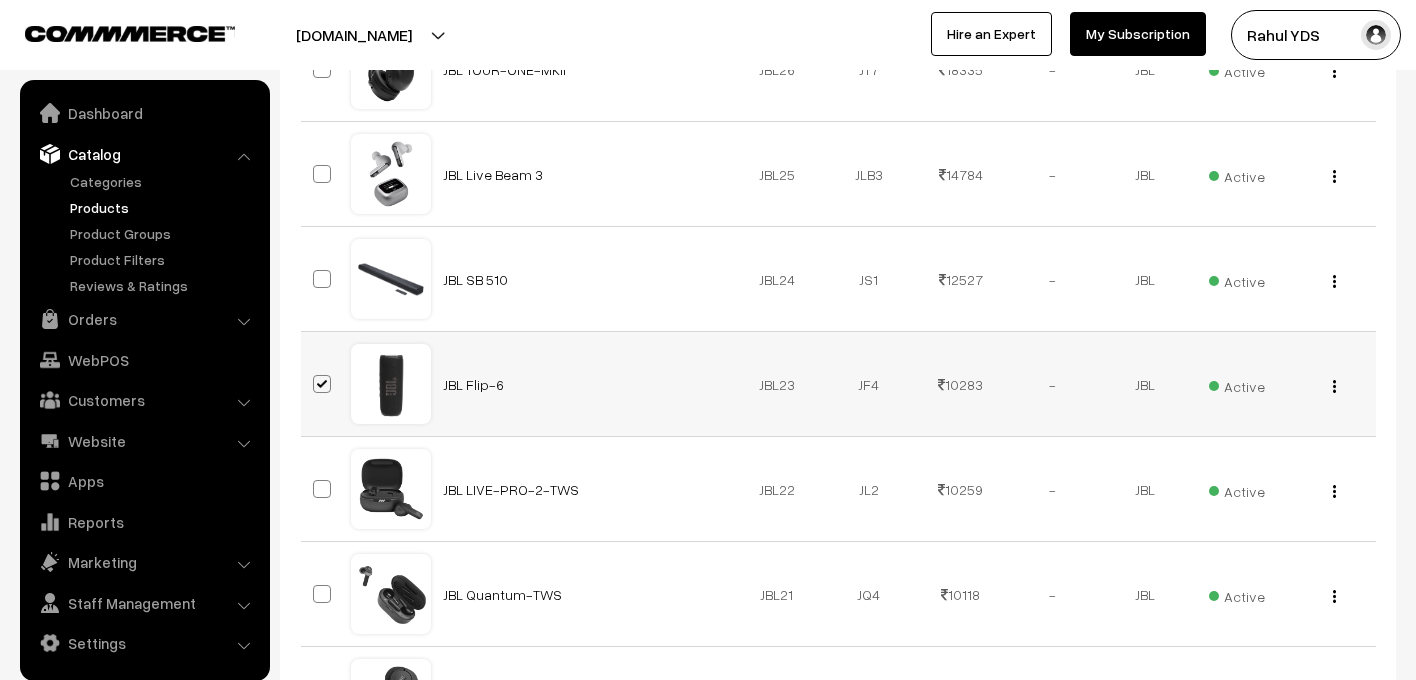 scroll, scrollTop: 2465, scrollLeft: 0, axis: vertical 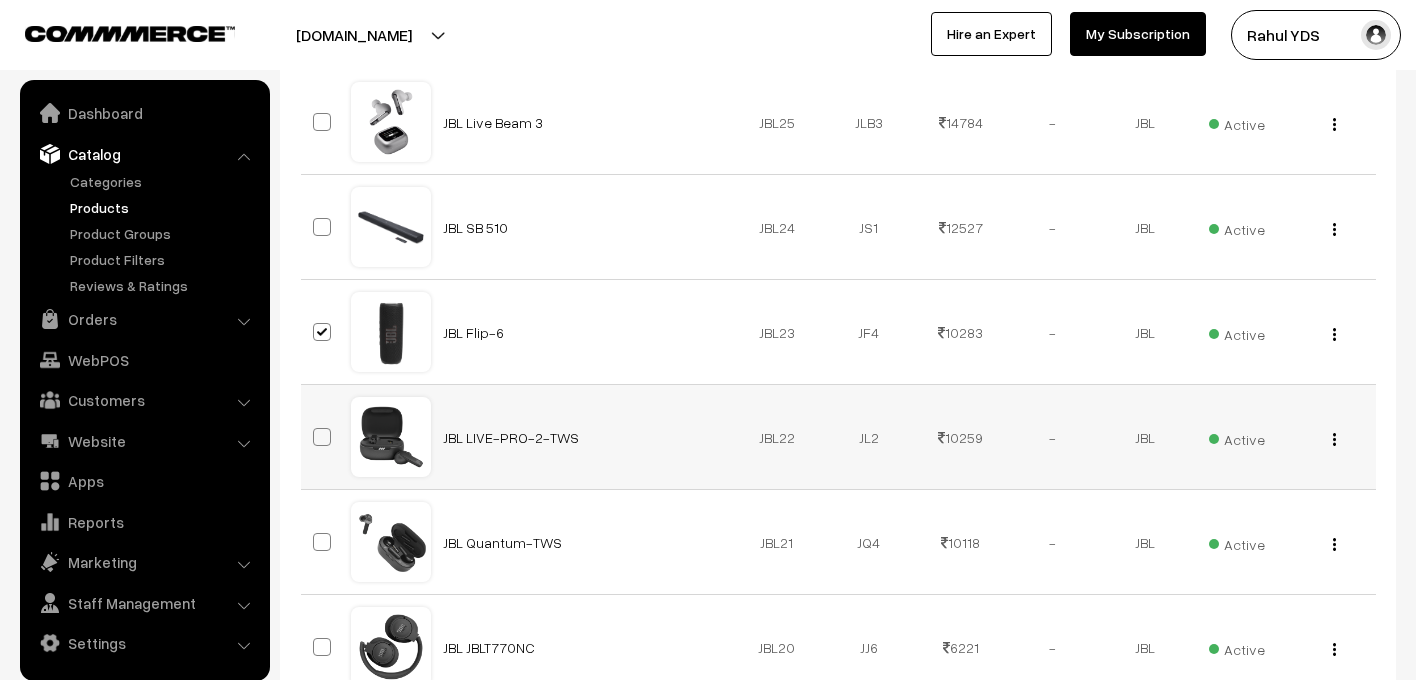 click at bounding box center (322, 437) 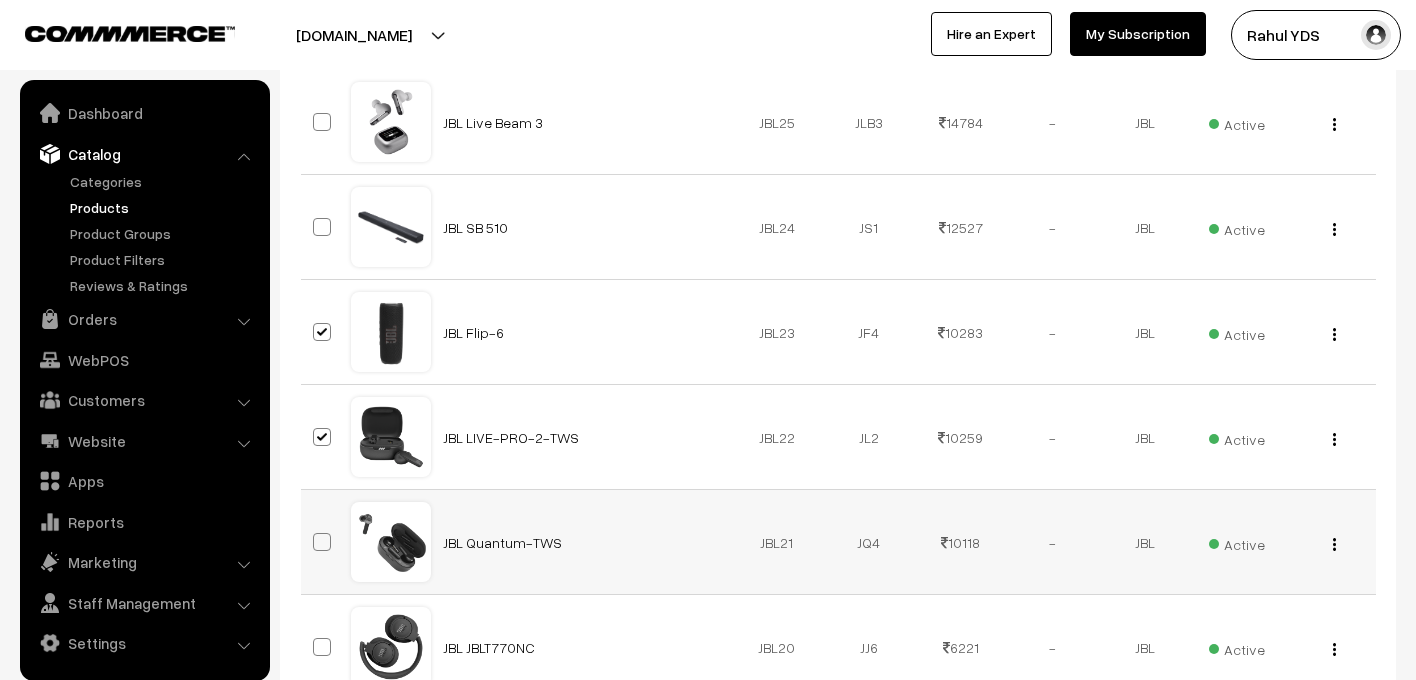 click at bounding box center (322, 542) 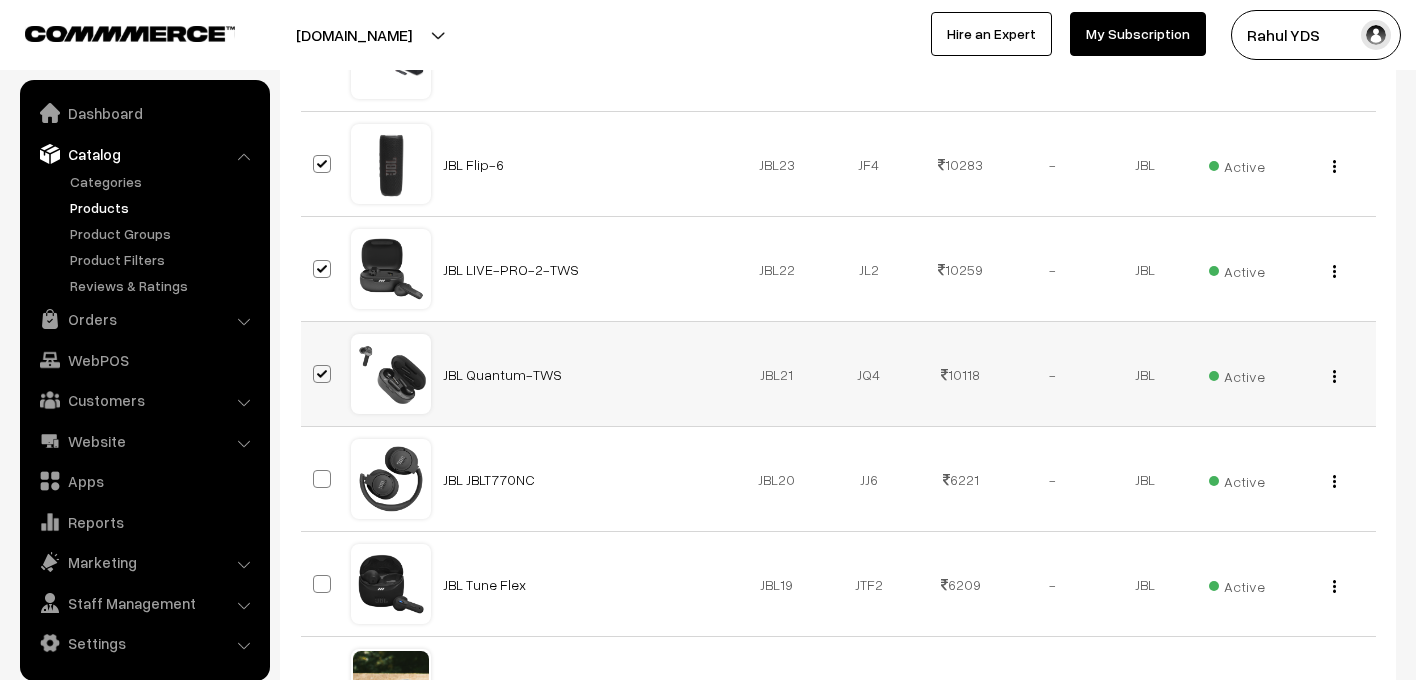 scroll, scrollTop: 2634, scrollLeft: 0, axis: vertical 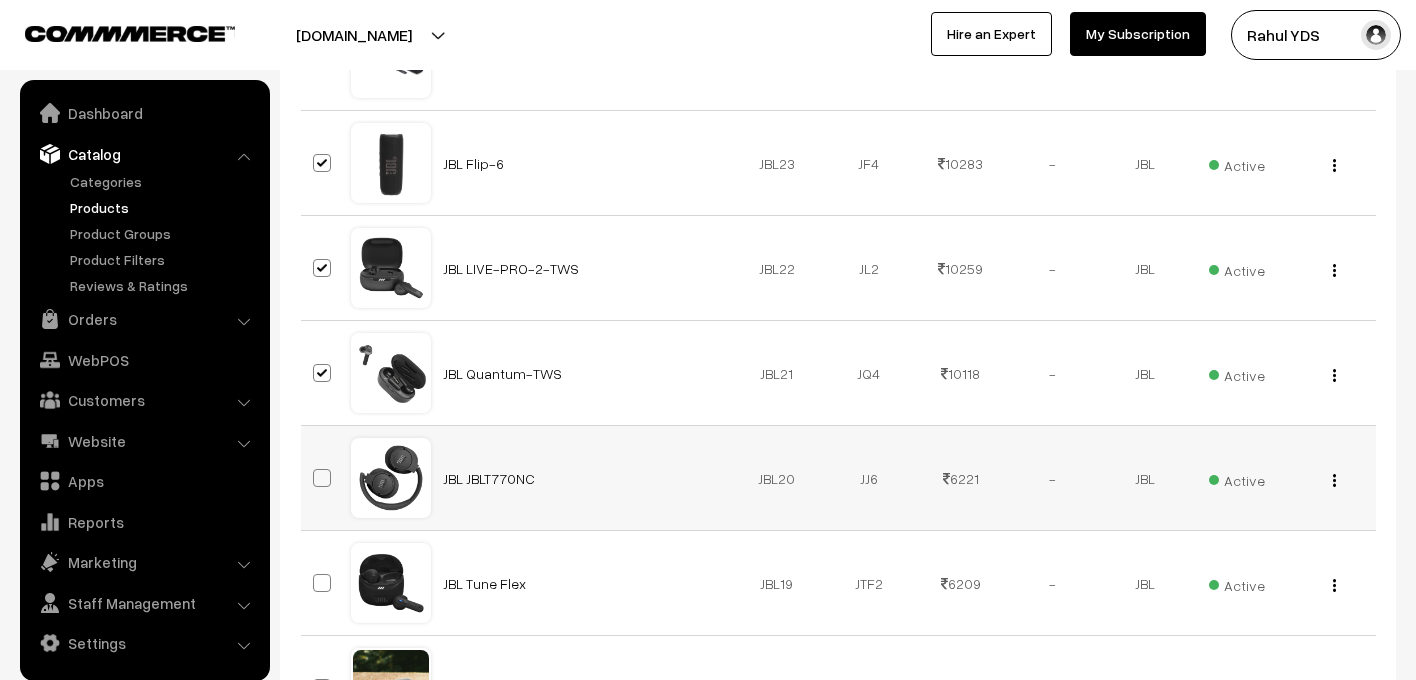 click at bounding box center (322, 478) 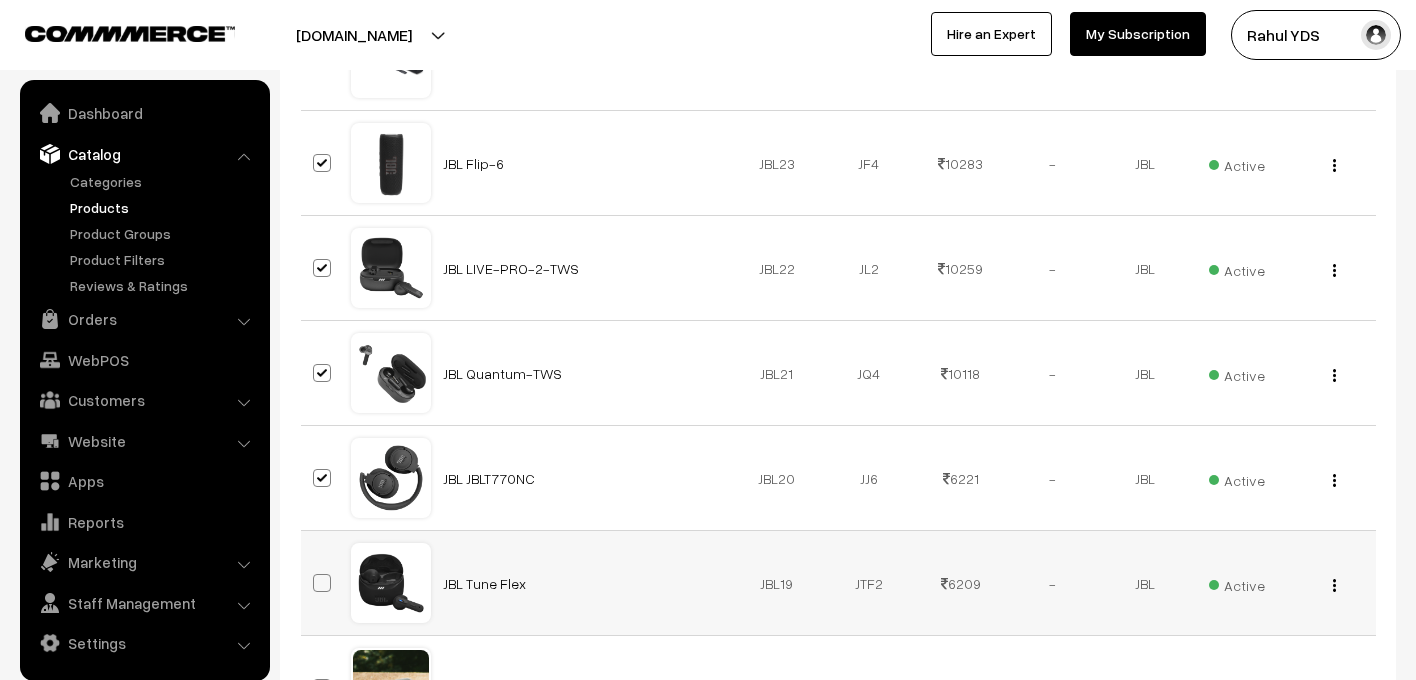 click at bounding box center (322, 583) 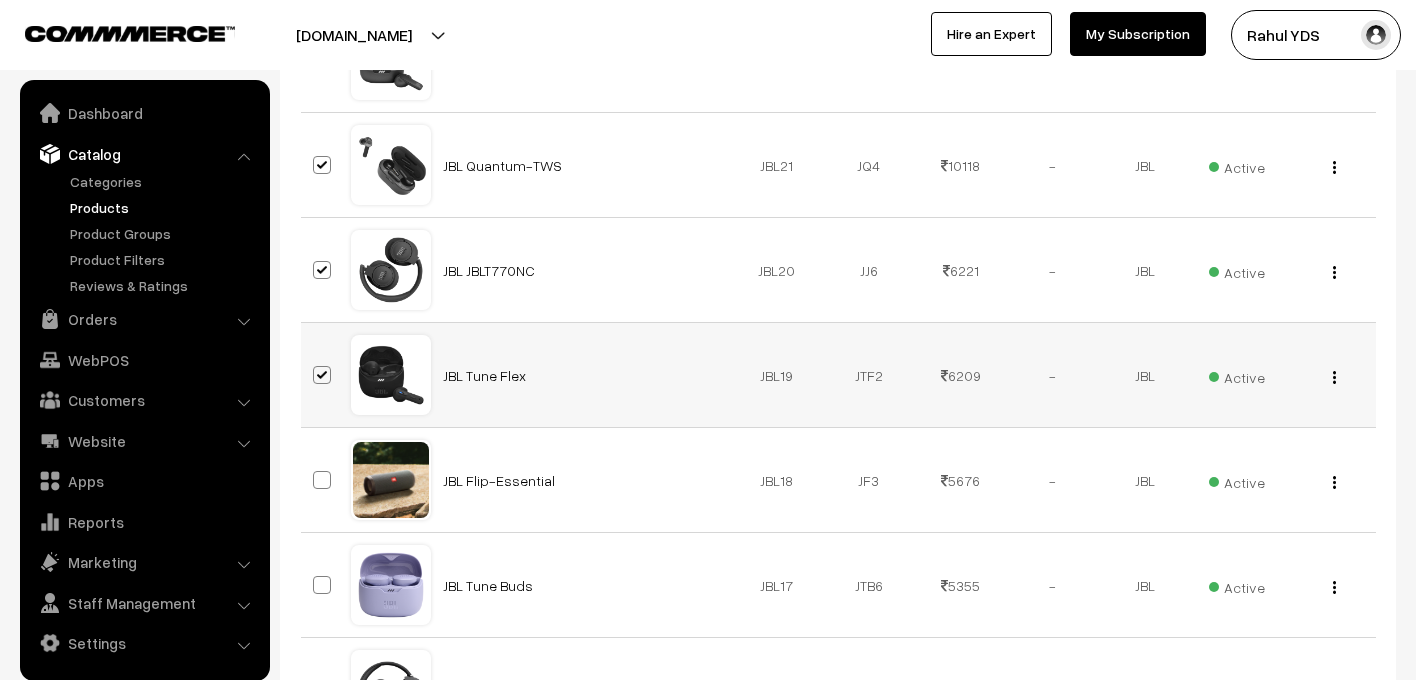 scroll, scrollTop: 2854, scrollLeft: 0, axis: vertical 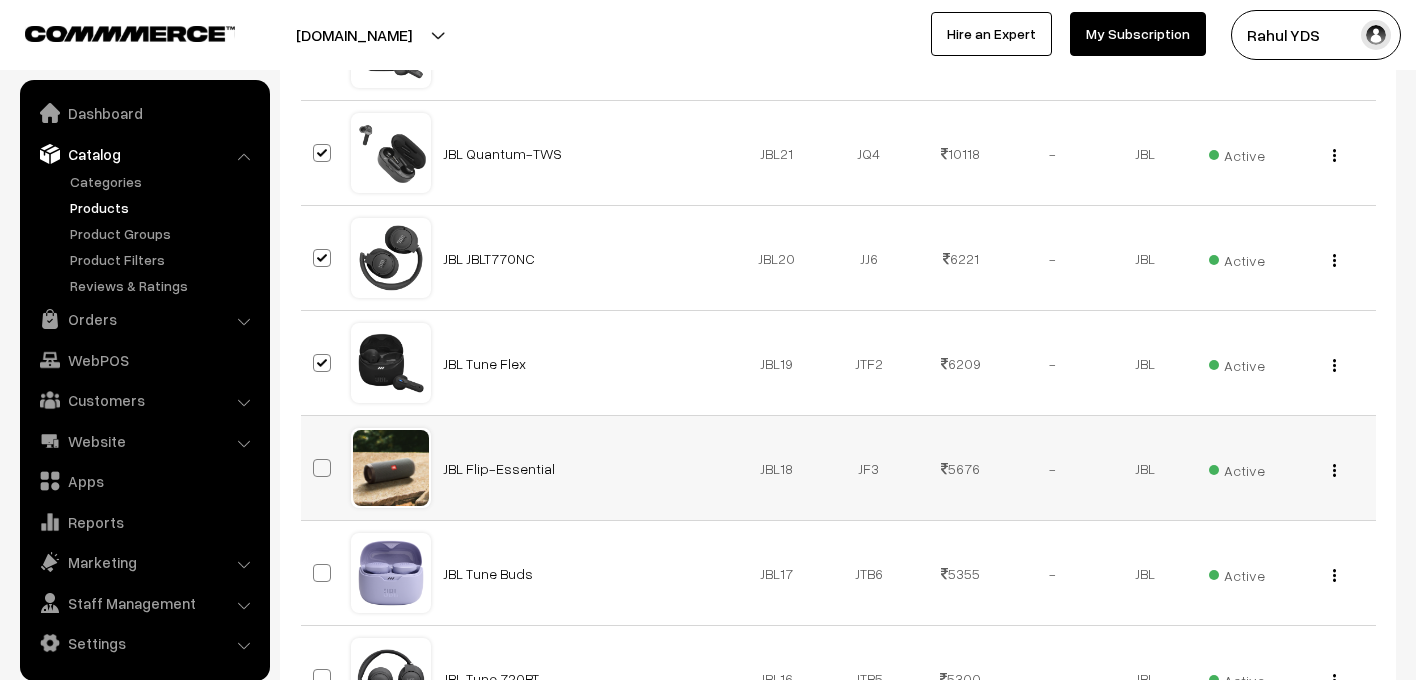 click at bounding box center (322, 468) 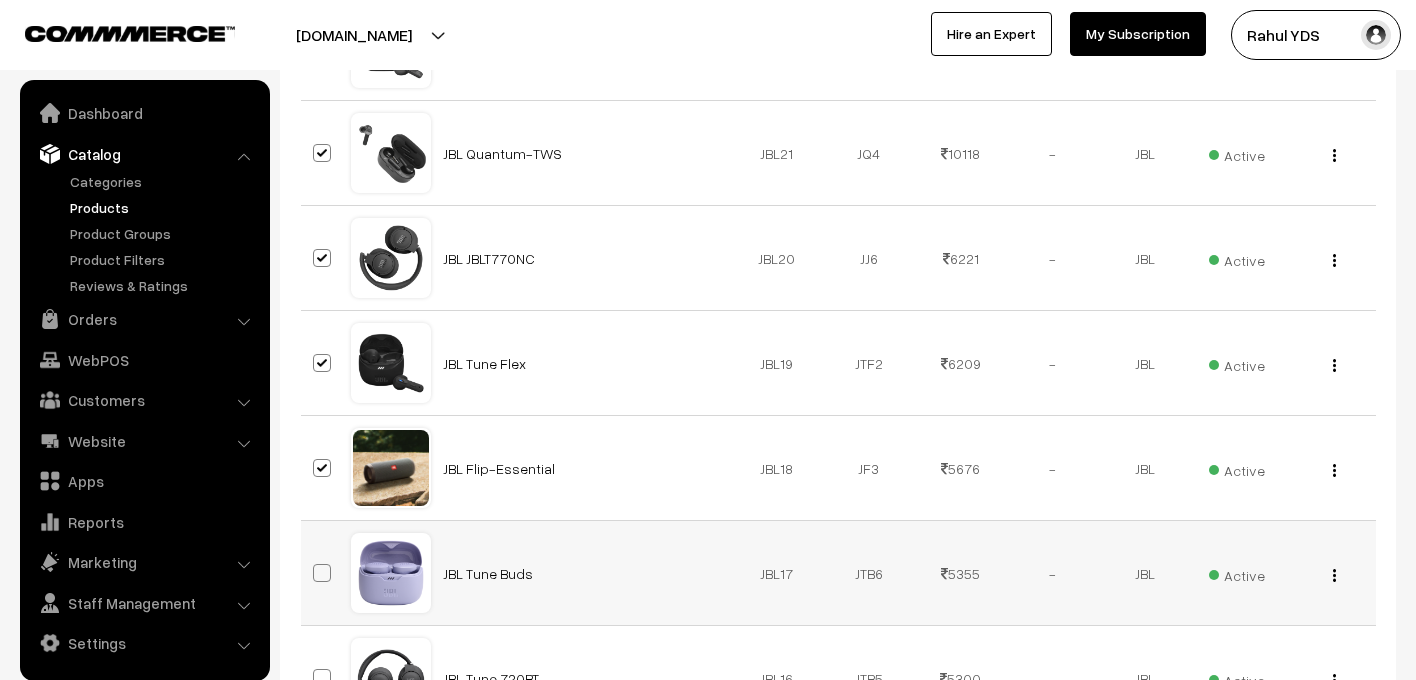 click at bounding box center (322, 573) 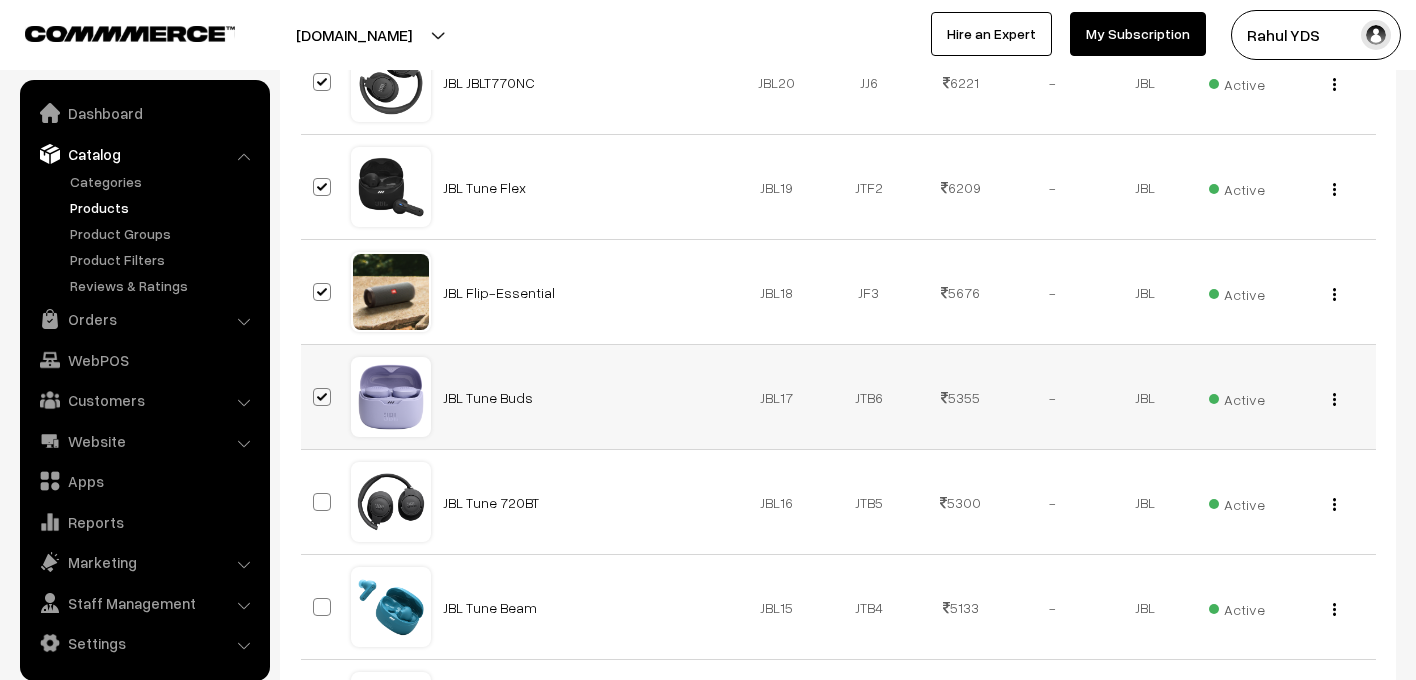 scroll, scrollTop: 3054, scrollLeft: 0, axis: vertical 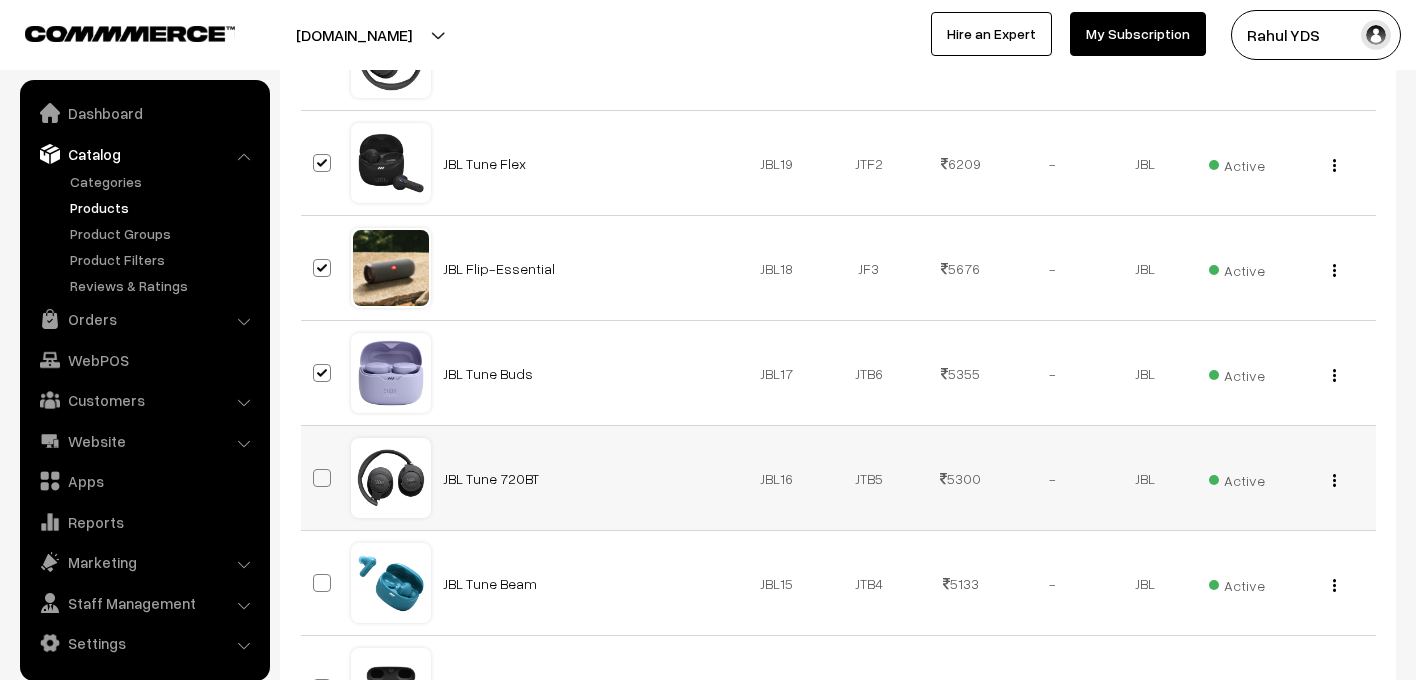 click at bounding box center [322, 478] 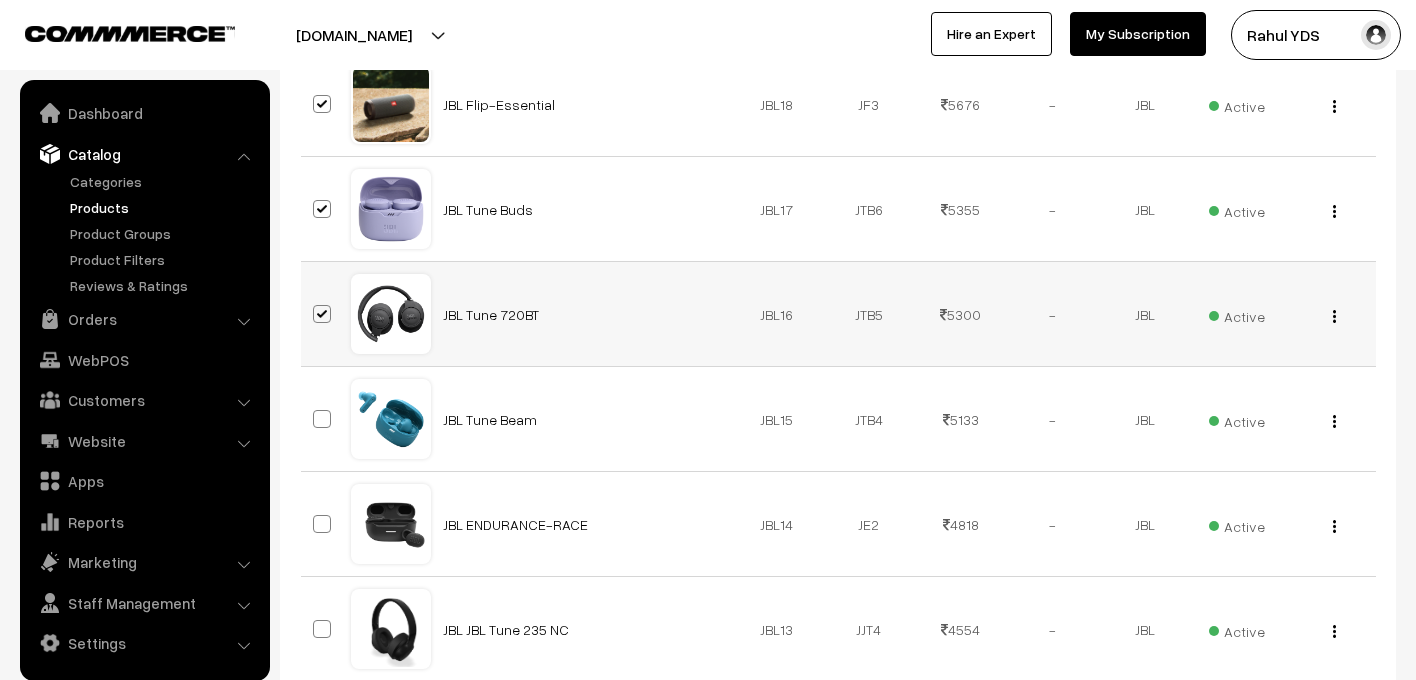 scroll, scrollTop: 3227, scrollLeft: 0, axis: vertical 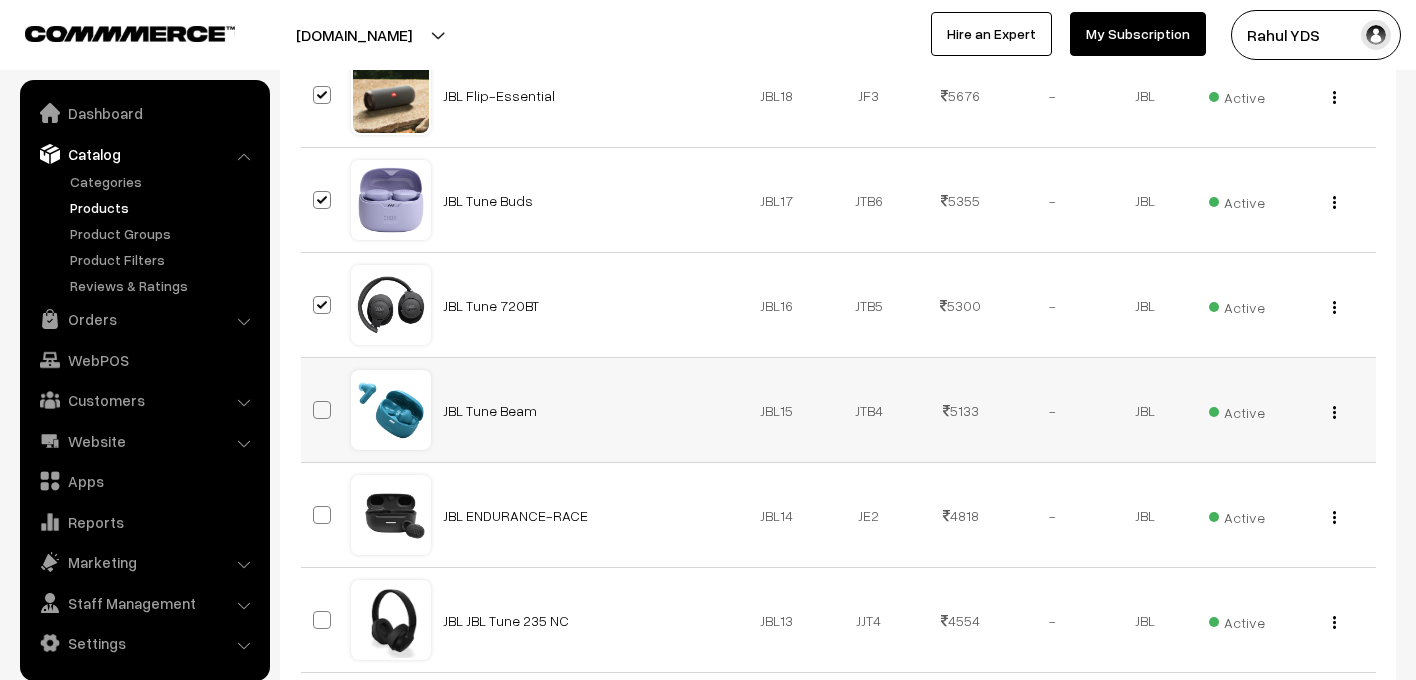 click at bounding box center [325, 410] 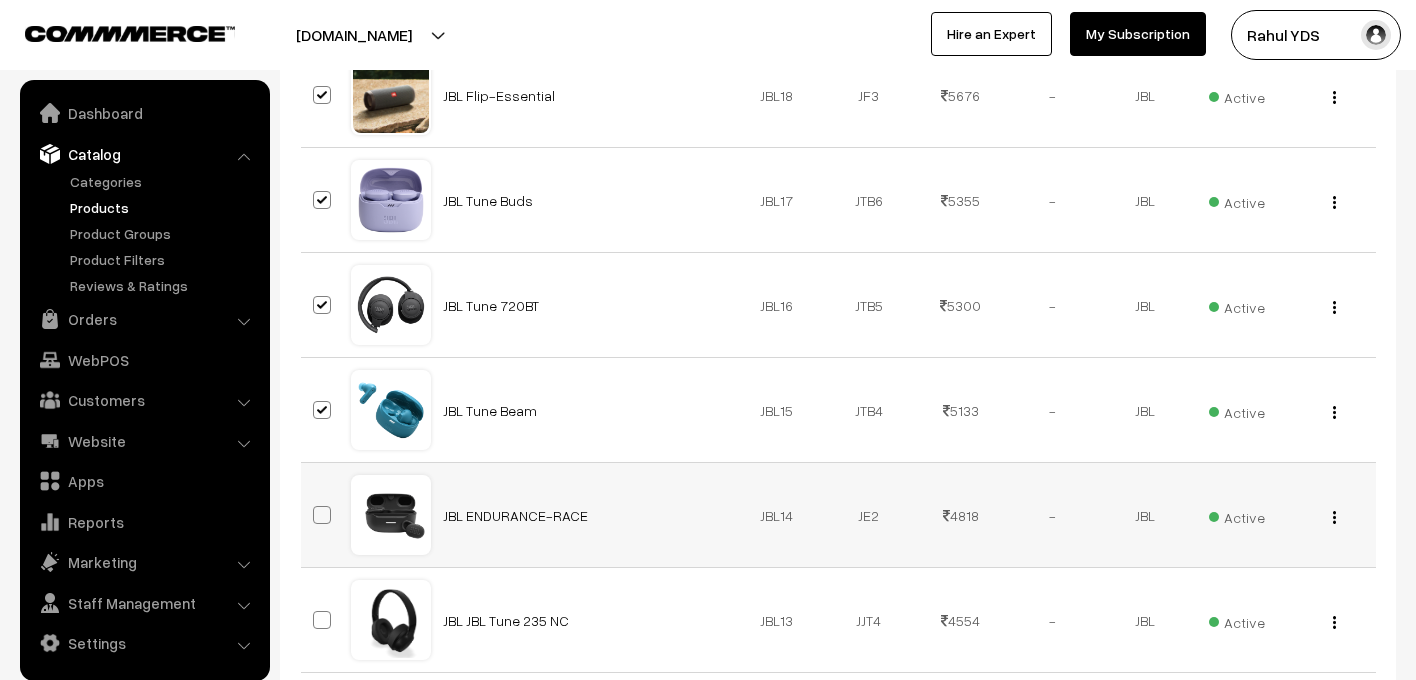 click at bounding box center [325, 515] 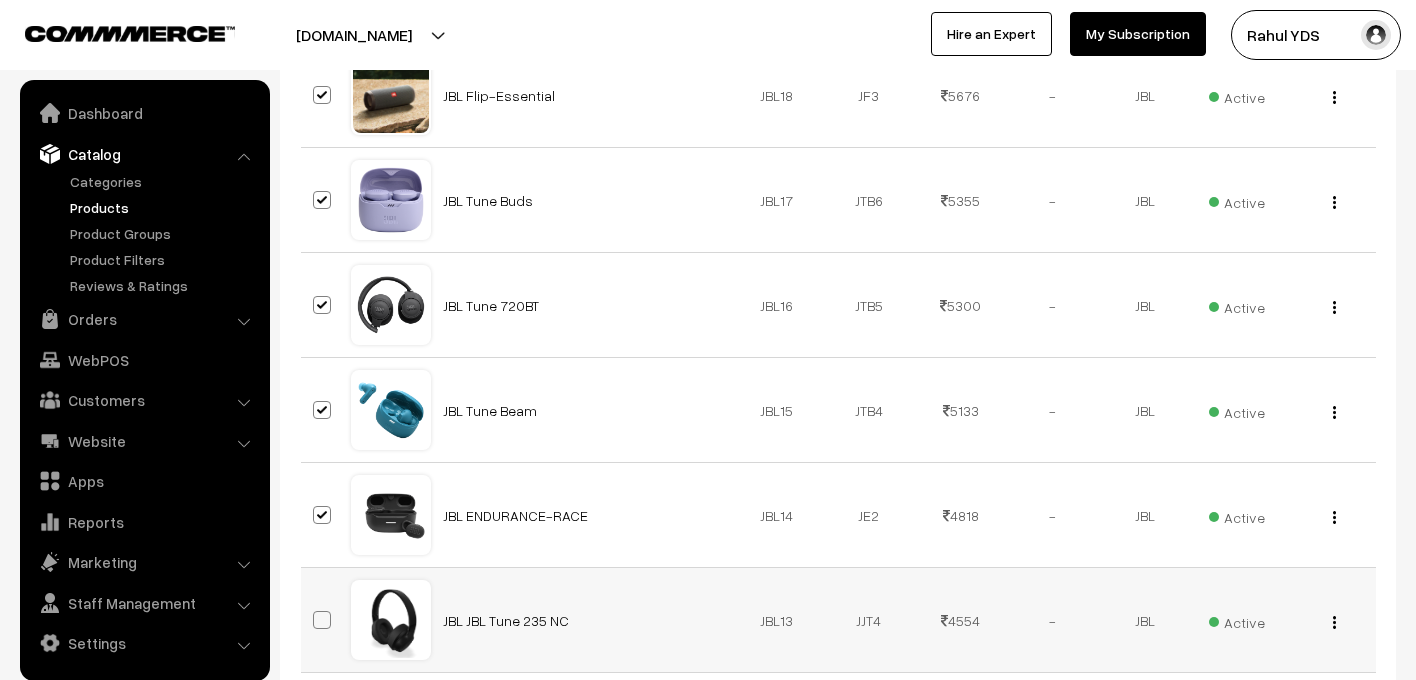 click at bounding box center (322, 620) 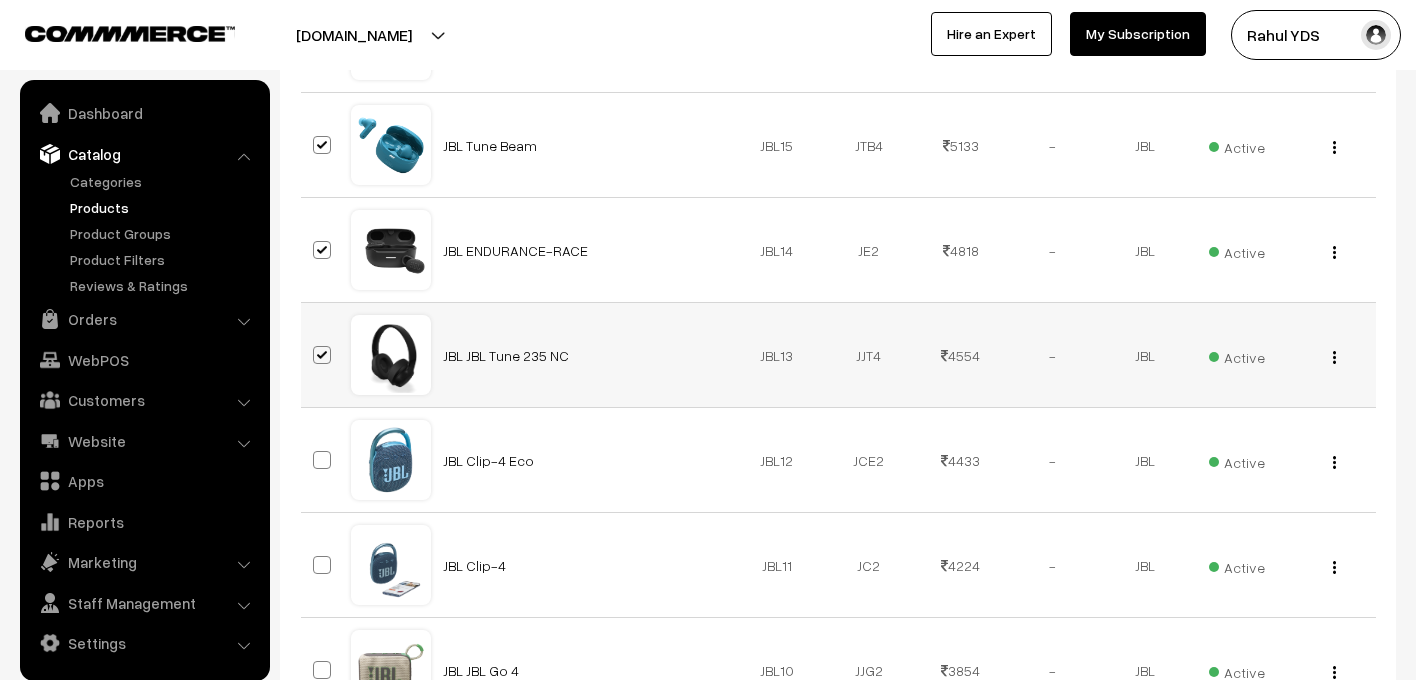 scroll, scrollTop: 3542, scrollLeft: 0, axis: vertical 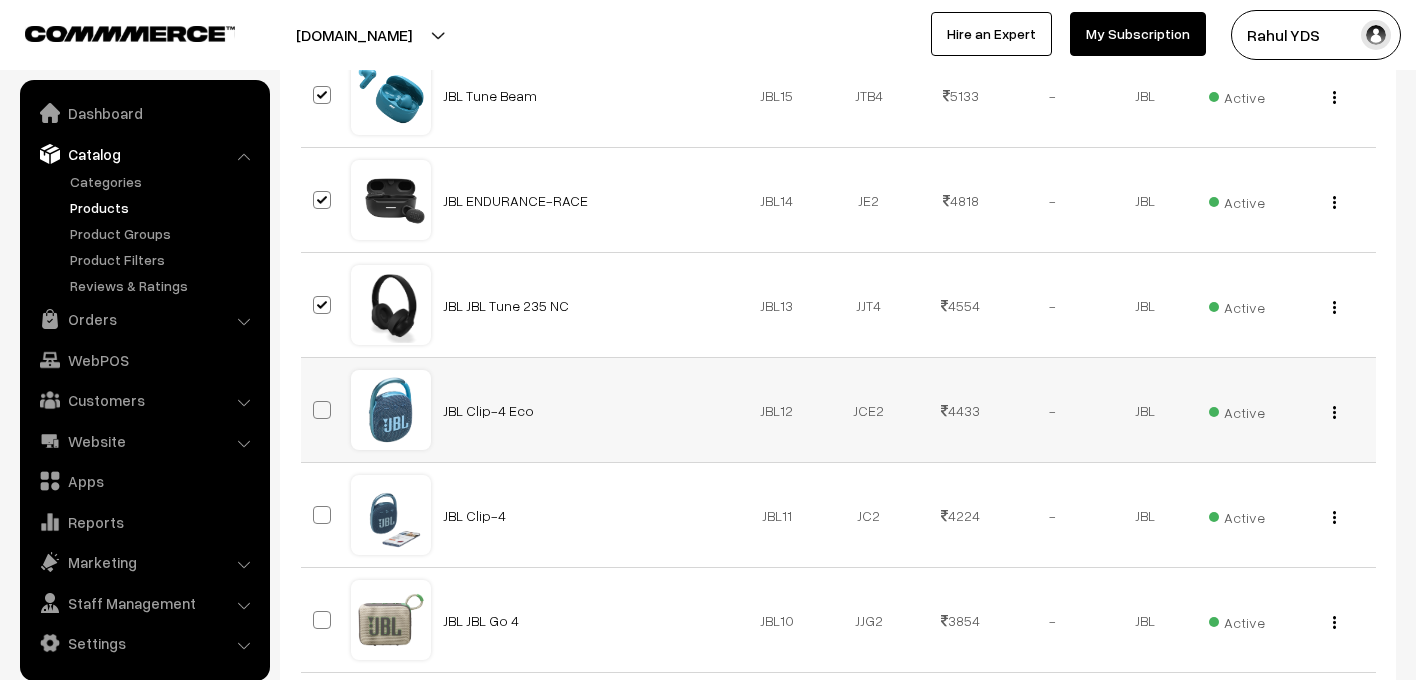 click at bounding box center (322, 410) 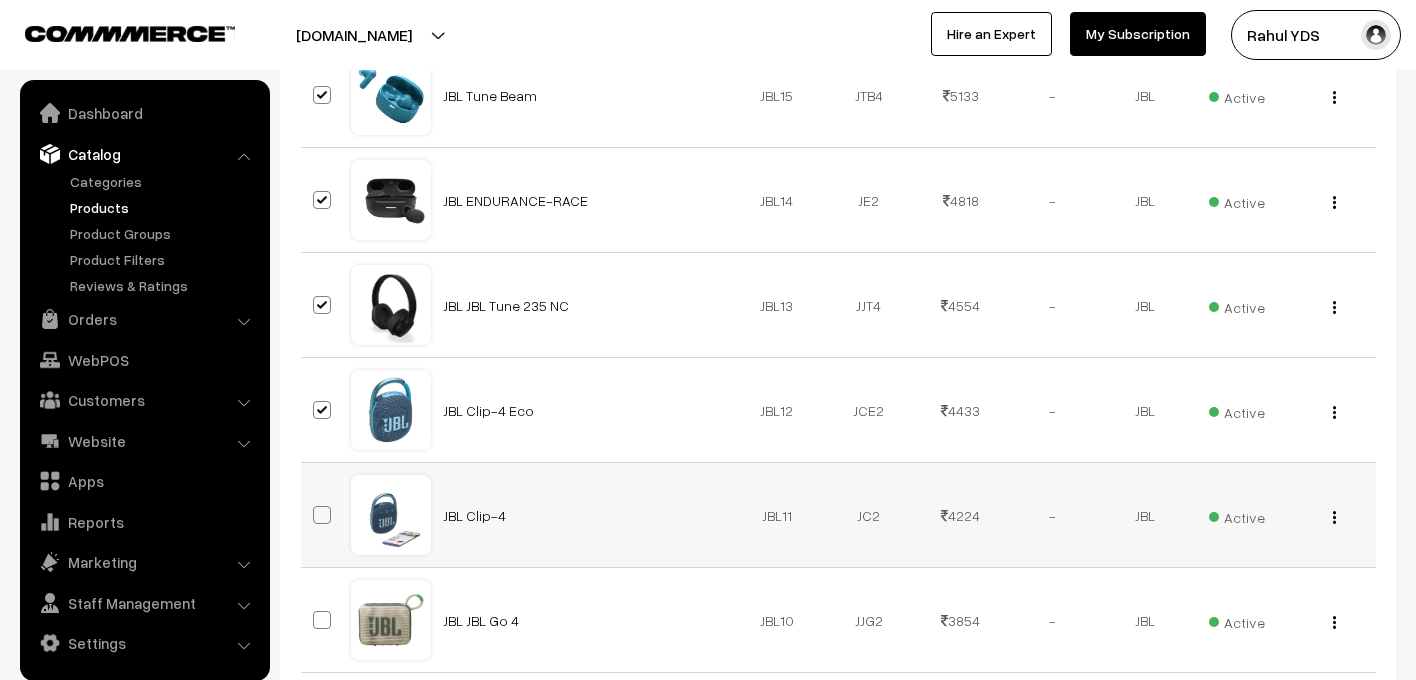 click at bounding box center (325, 515) 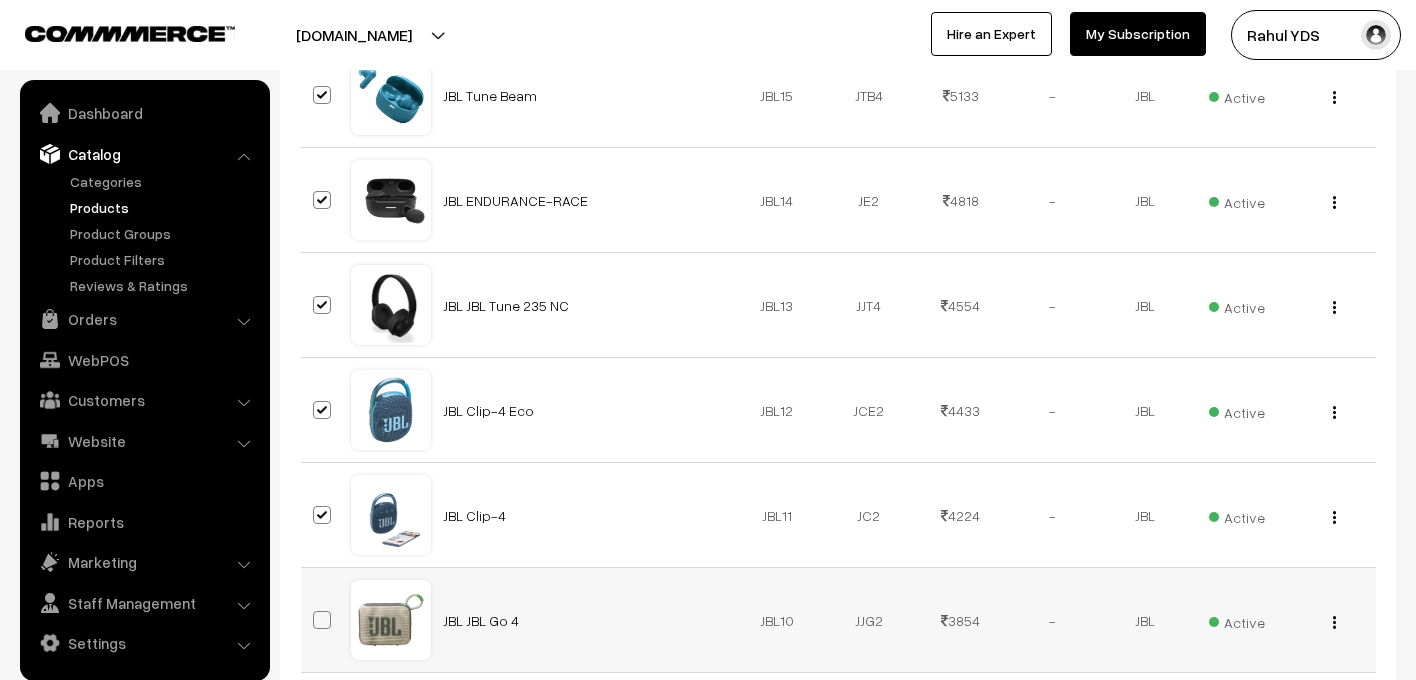 click at bounding box center (322, 620) 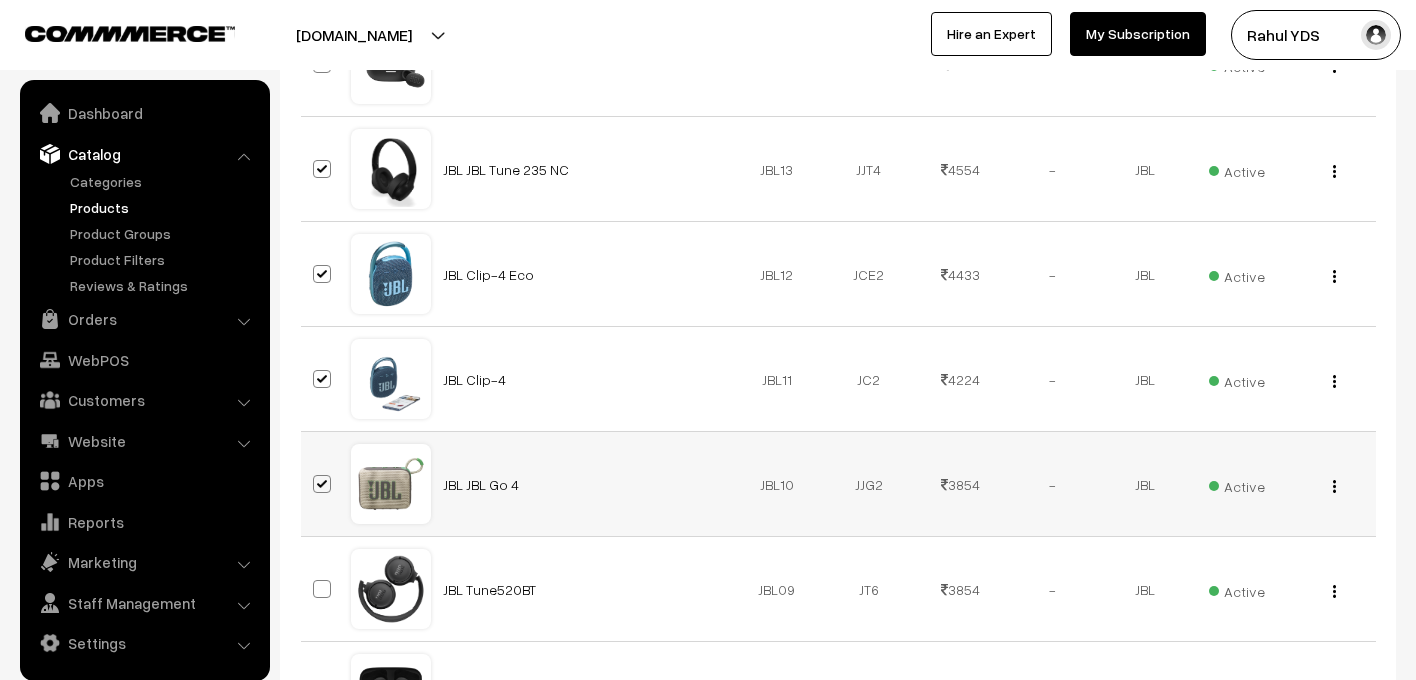 scroll, scrollTop: 3770, scrollLeft: 0, axis: vertical 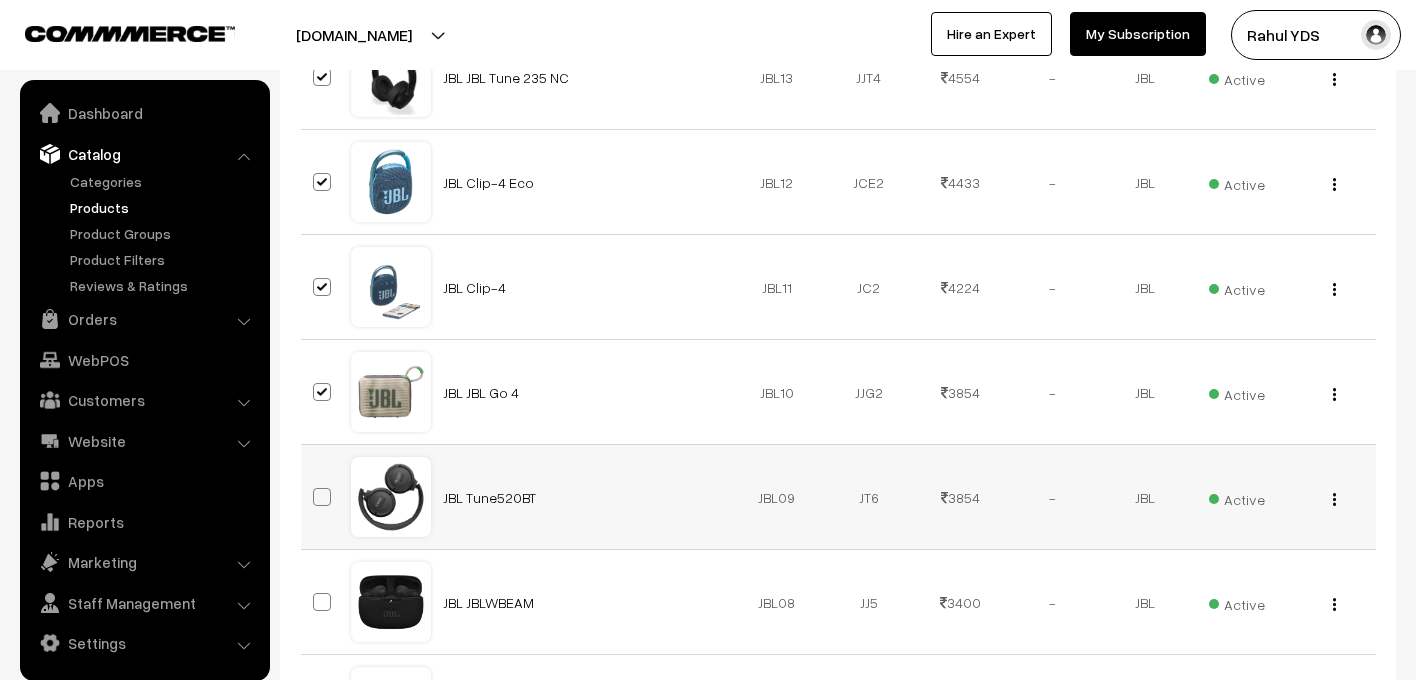 click at bounding box center [322, 497] 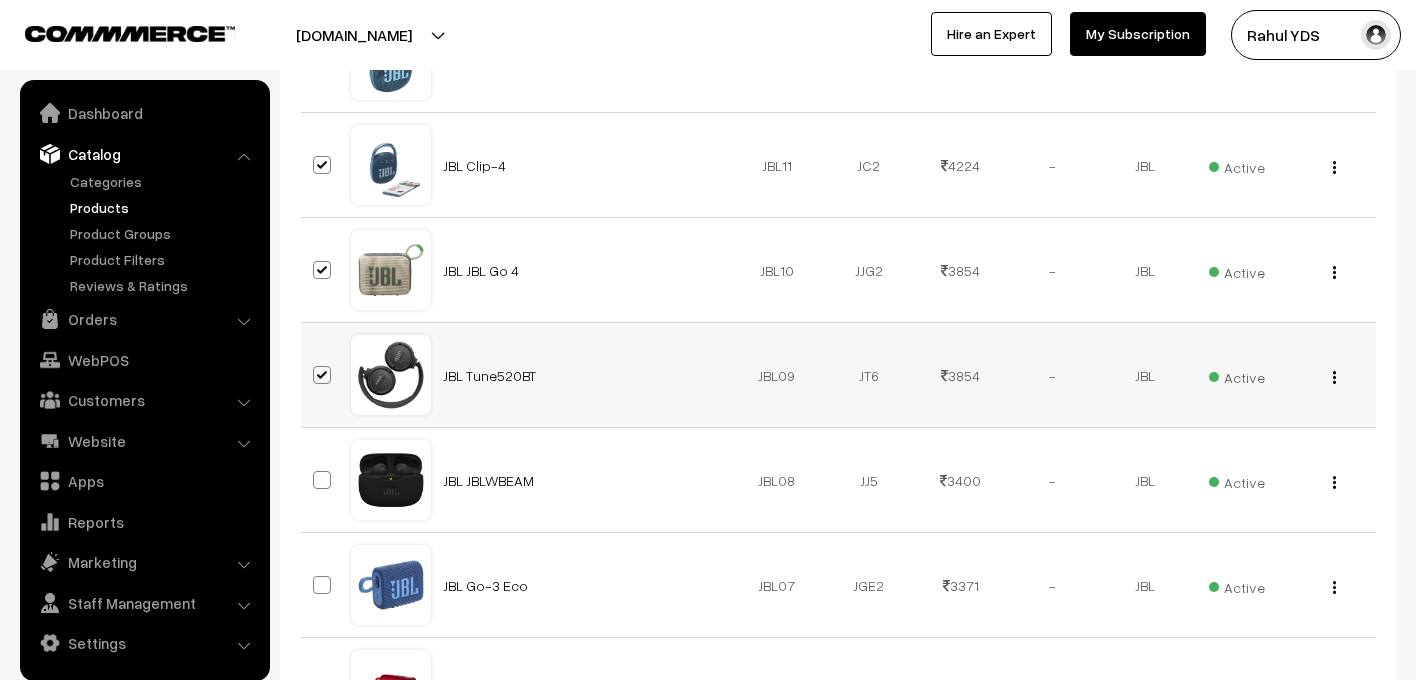 scroll, scrollTop: 3930, scrollLeft: 0, axis: vertical 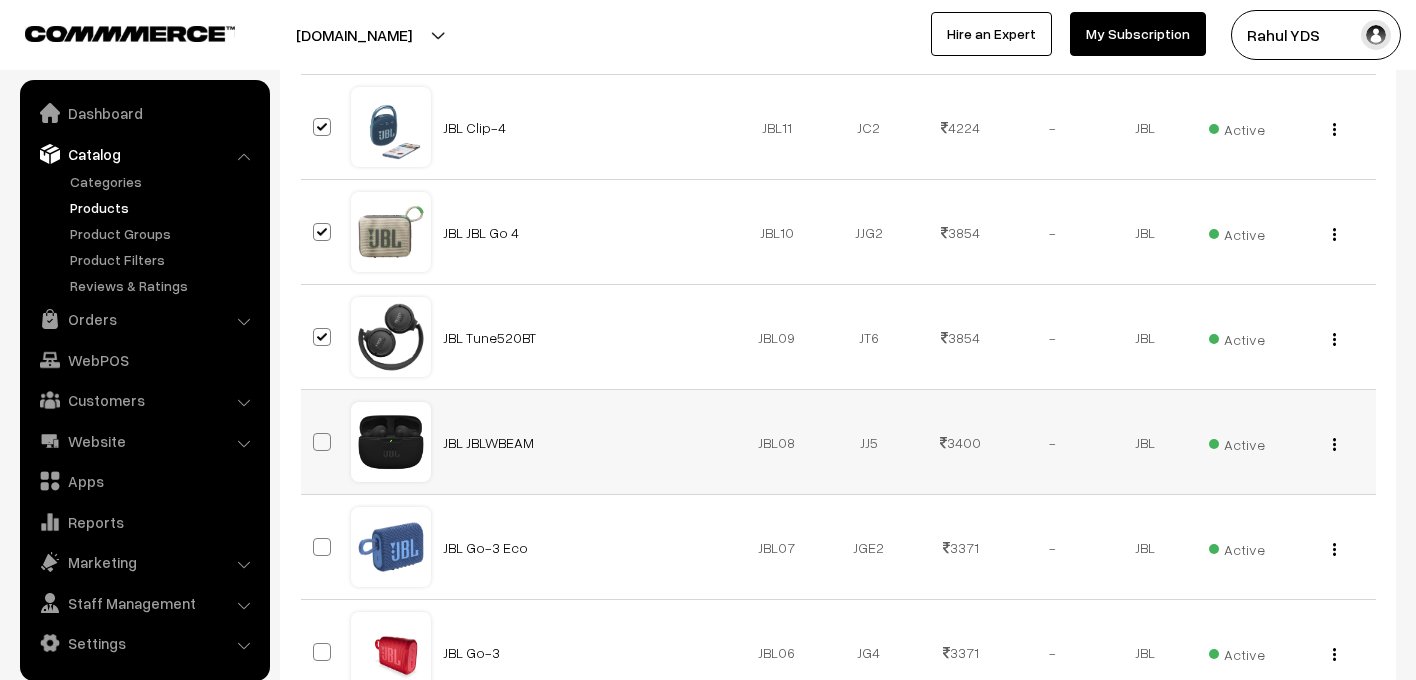 click at bounding box center (322, 442) 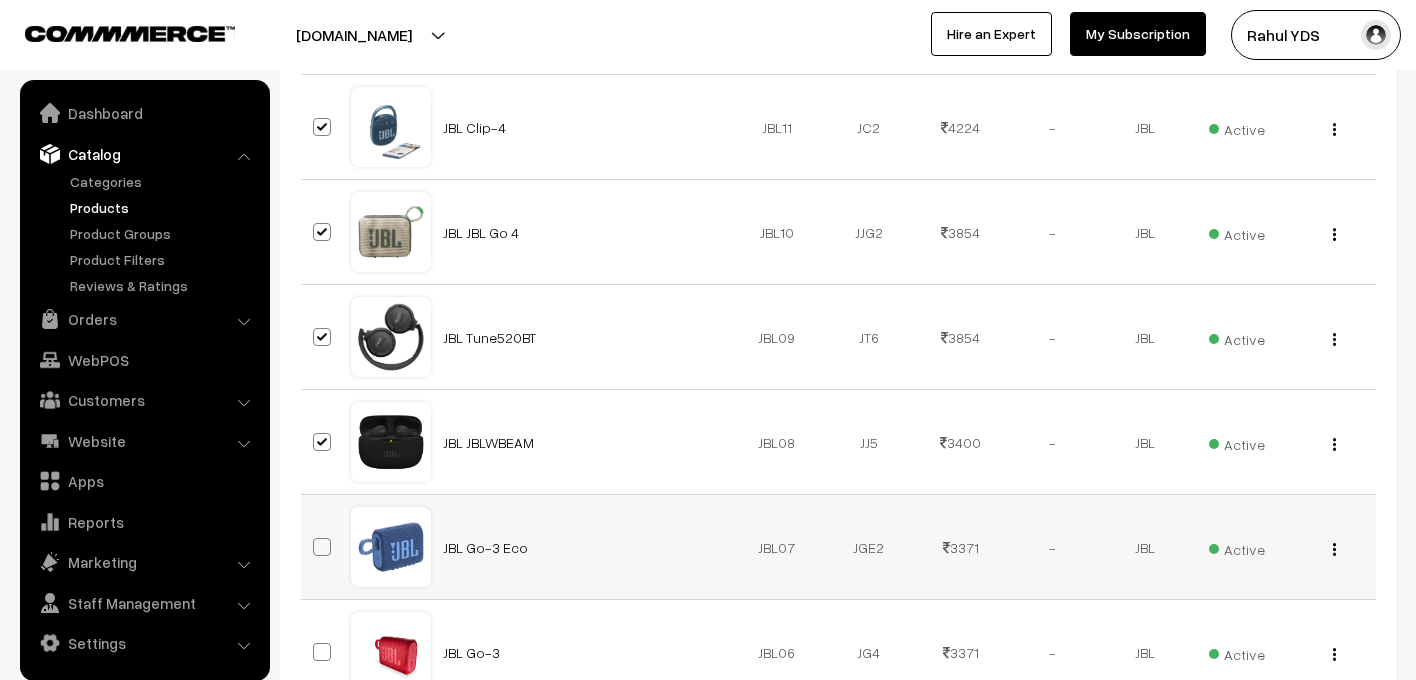 click at bounding box center (325, 547) 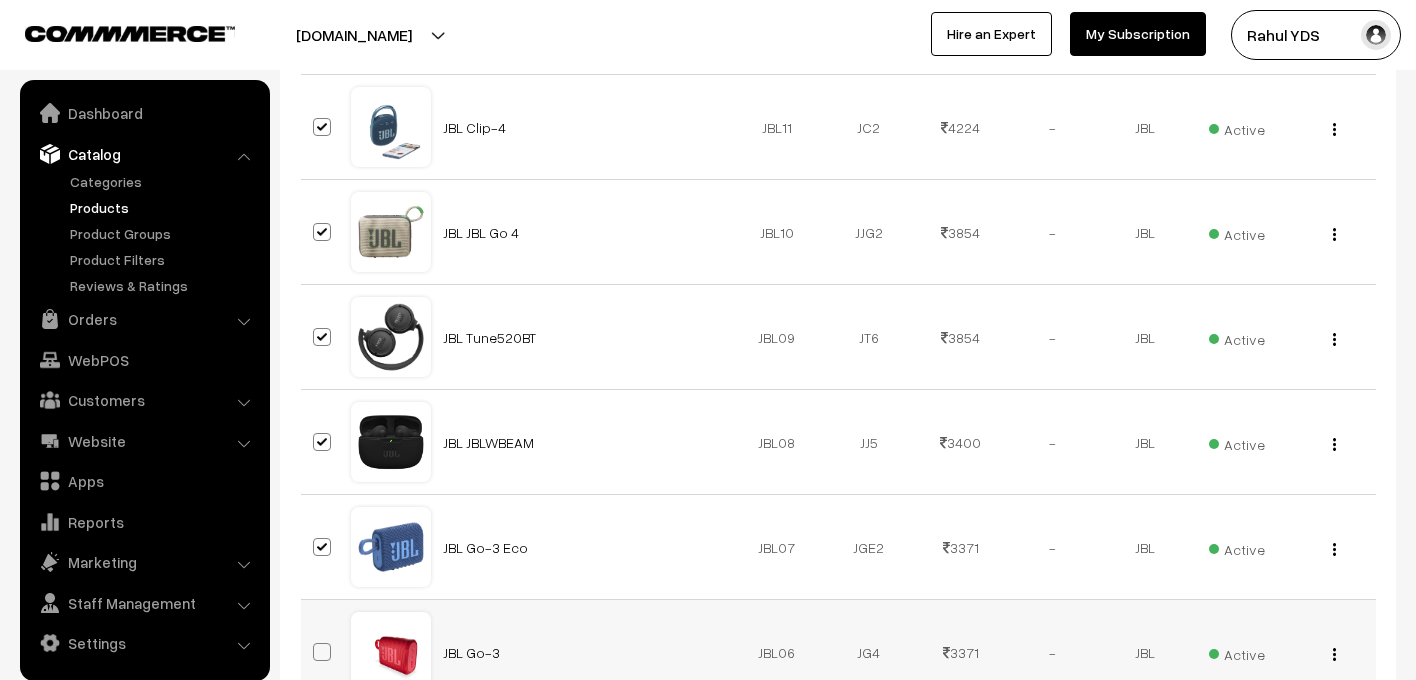 click at bounding box center (322, 652) 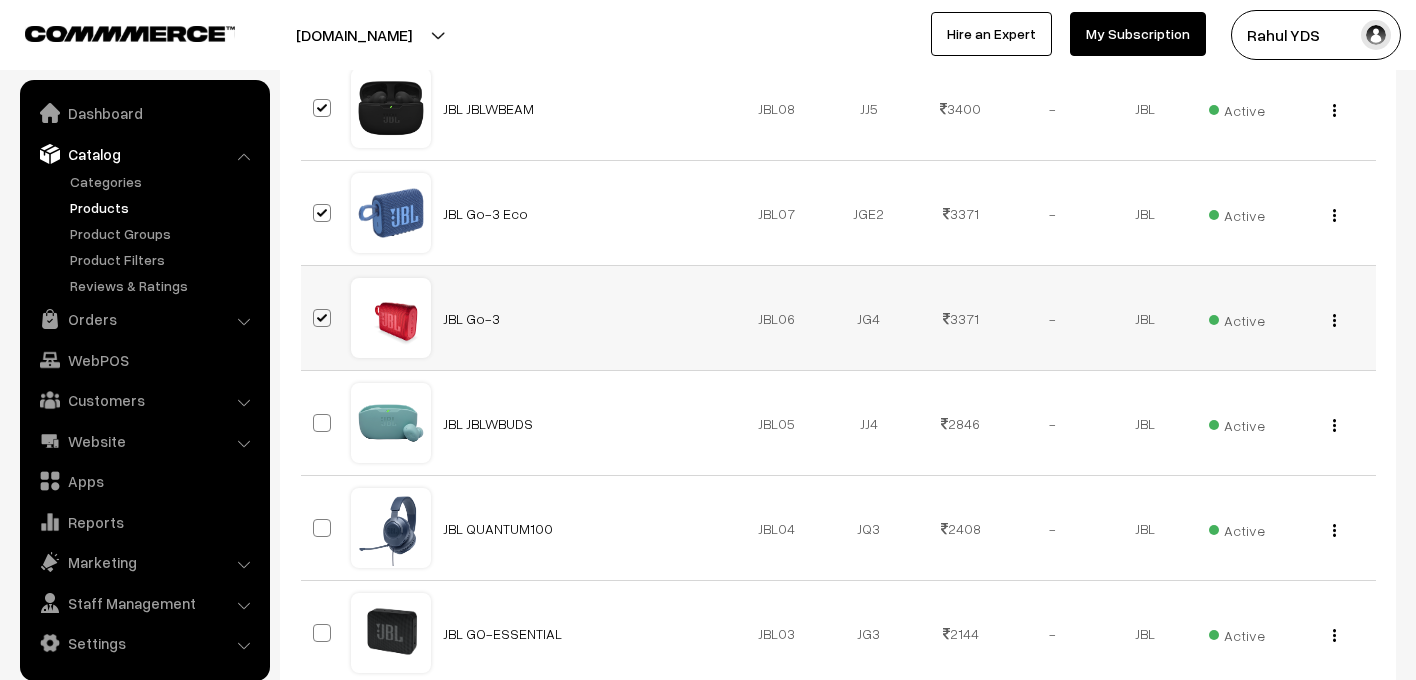 scroll, scrollTop: 4271, scrollLeft: 0, axis: vertical 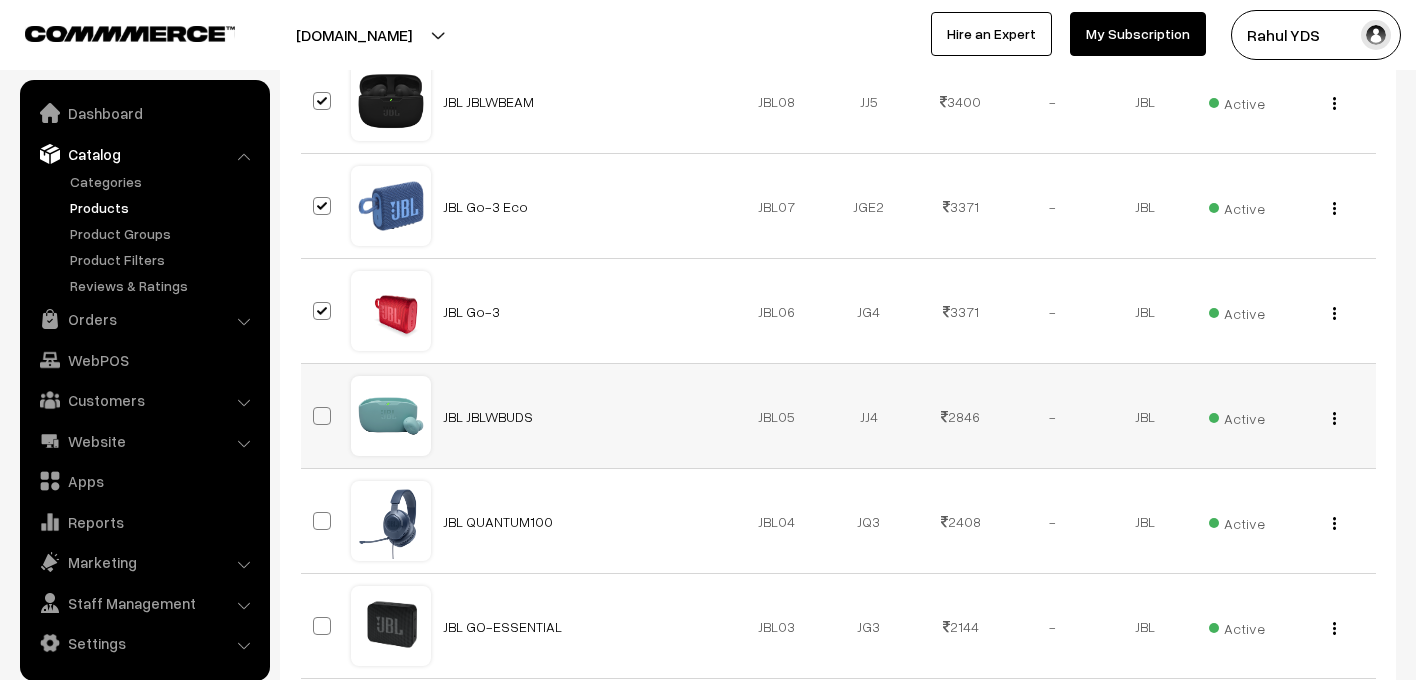 click at bounding box center (326, 416) 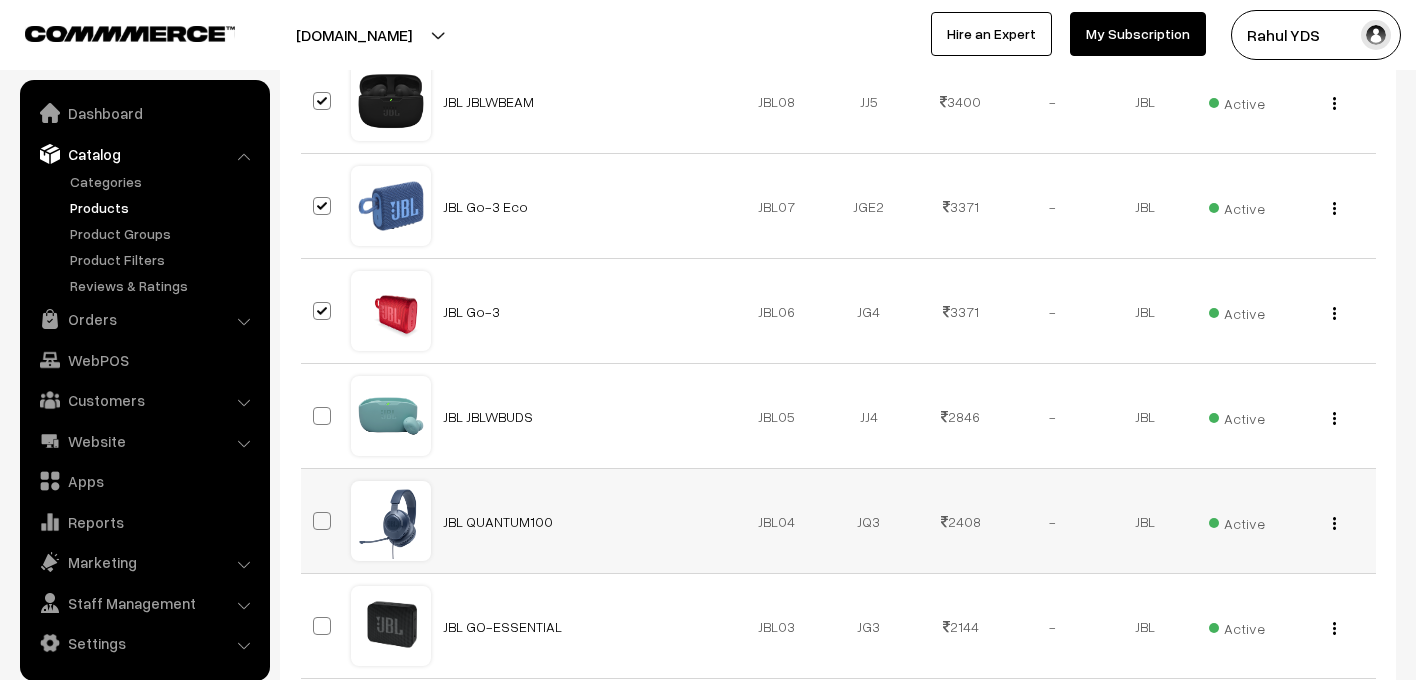 click at bounding box center [322, 521] 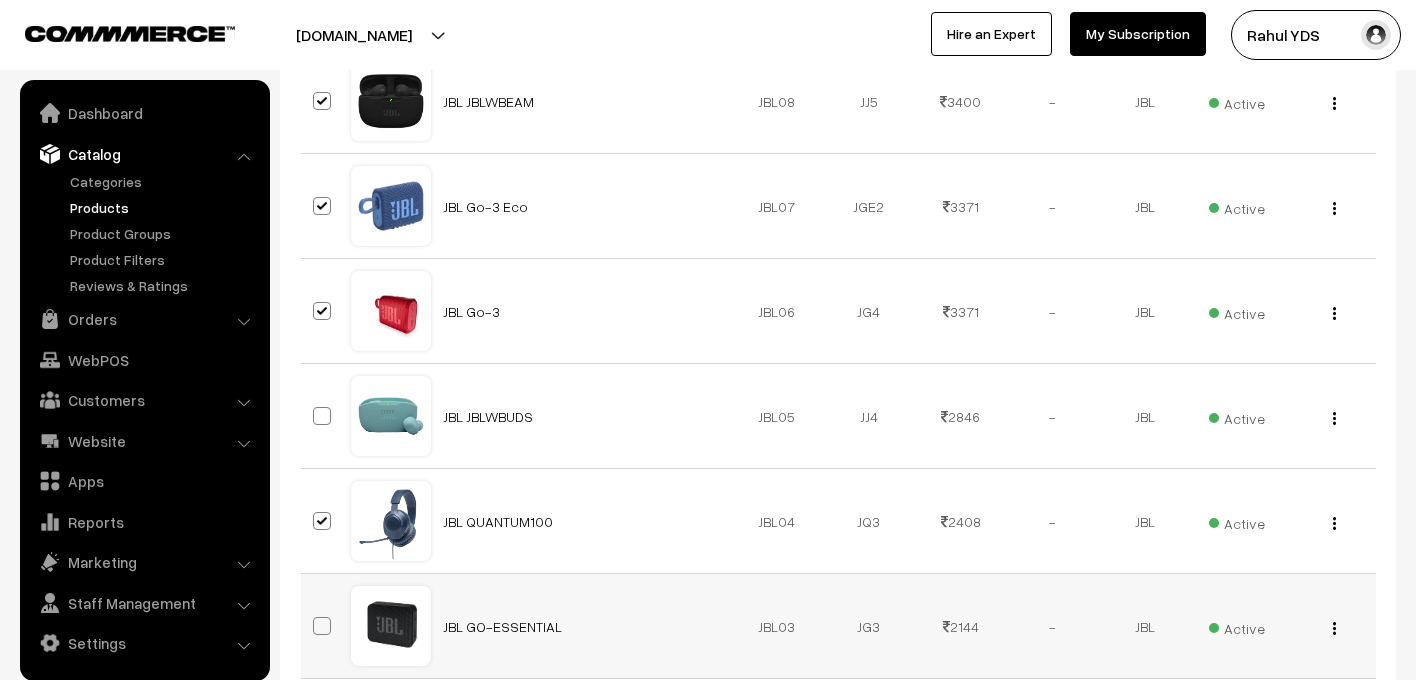 click at bounding box center (322, 626) 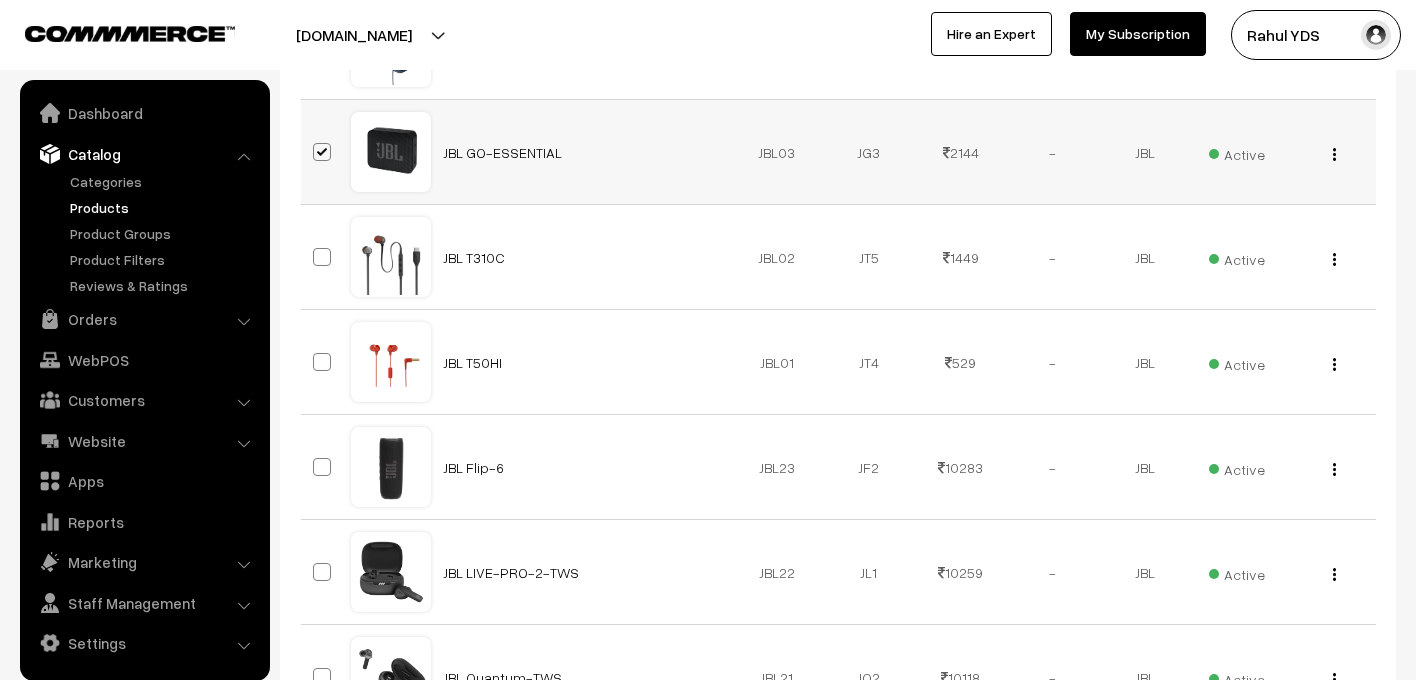 scroll, scrollTop: 4747, scrollLeft: 0, axis: vertical 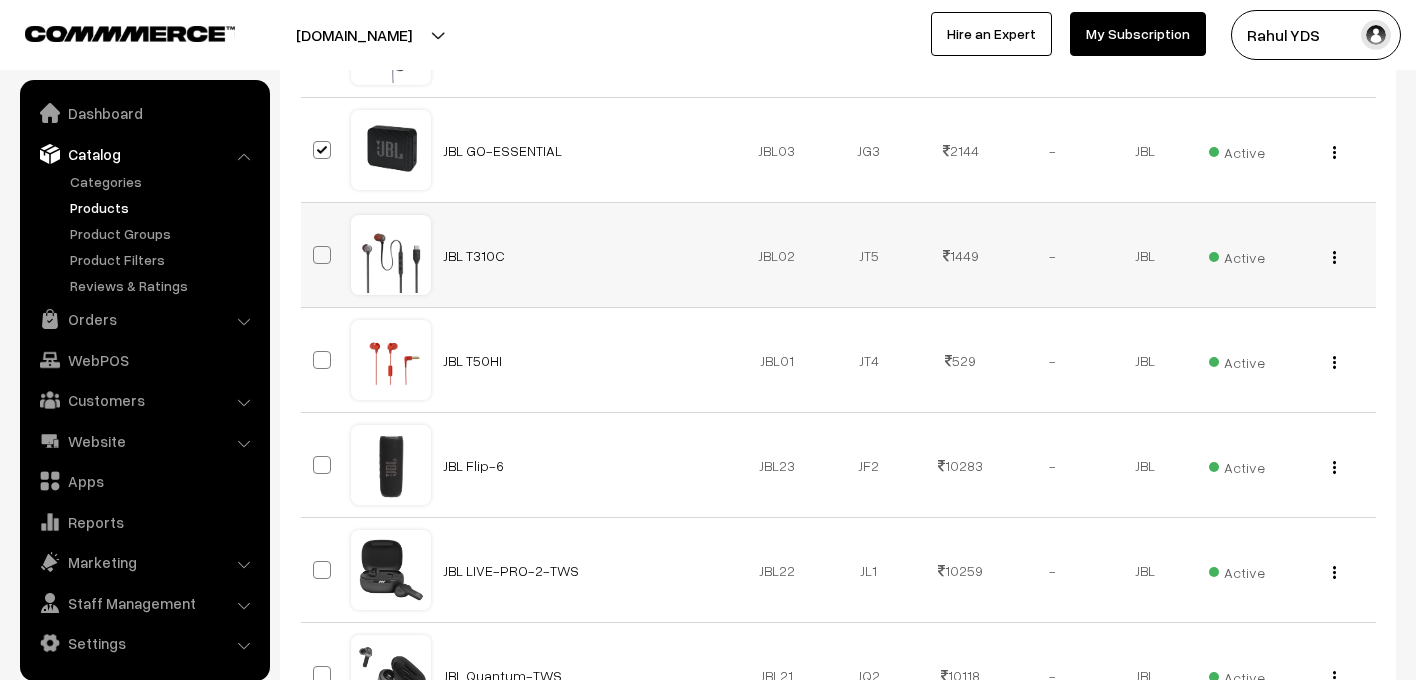 click at bounding box center (322, 255) 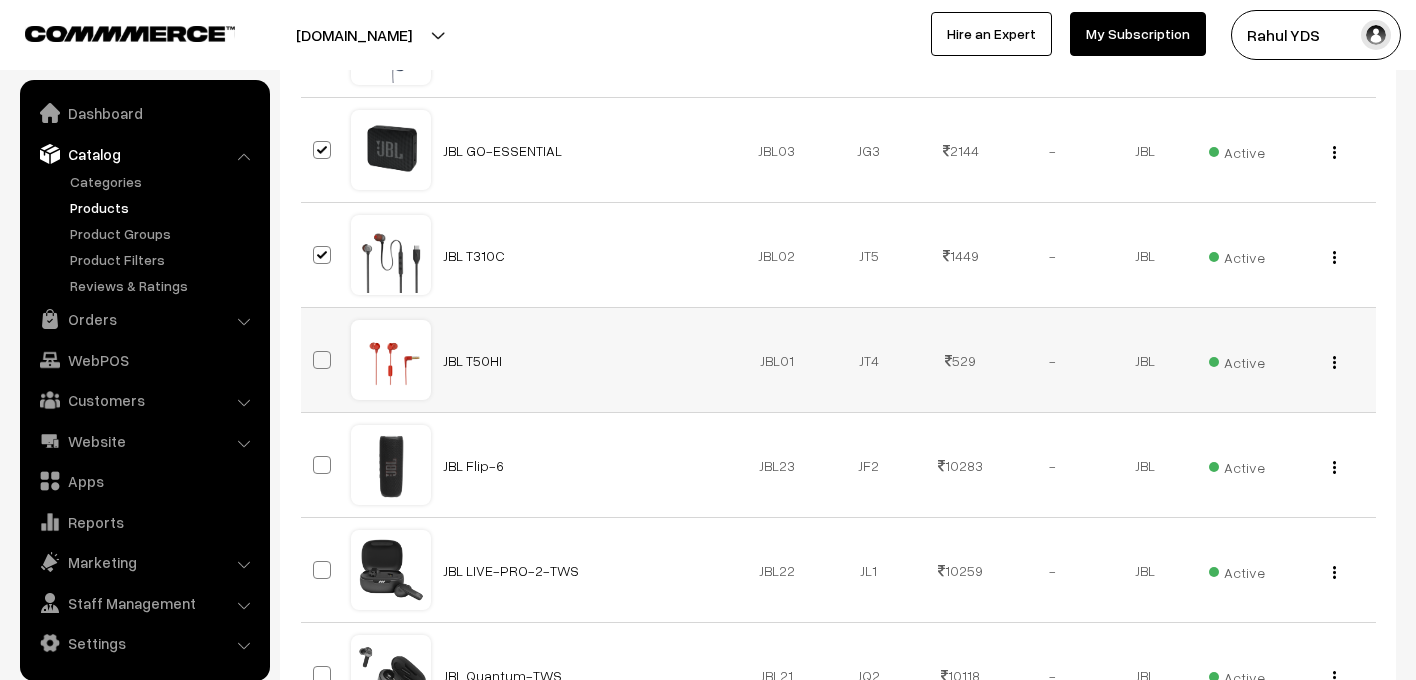 click at bounding box center [322, 360] 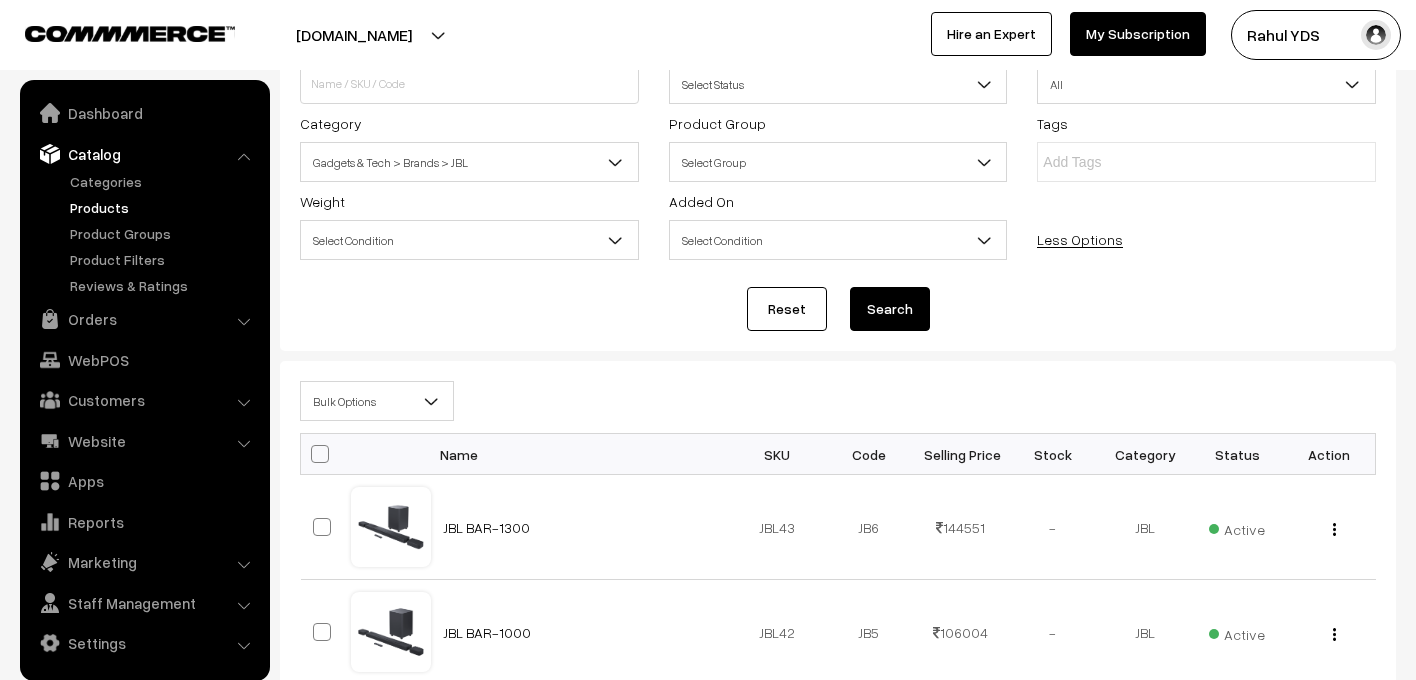 scroll, scrollTop: 0, scrollLeft: 0, axis: both 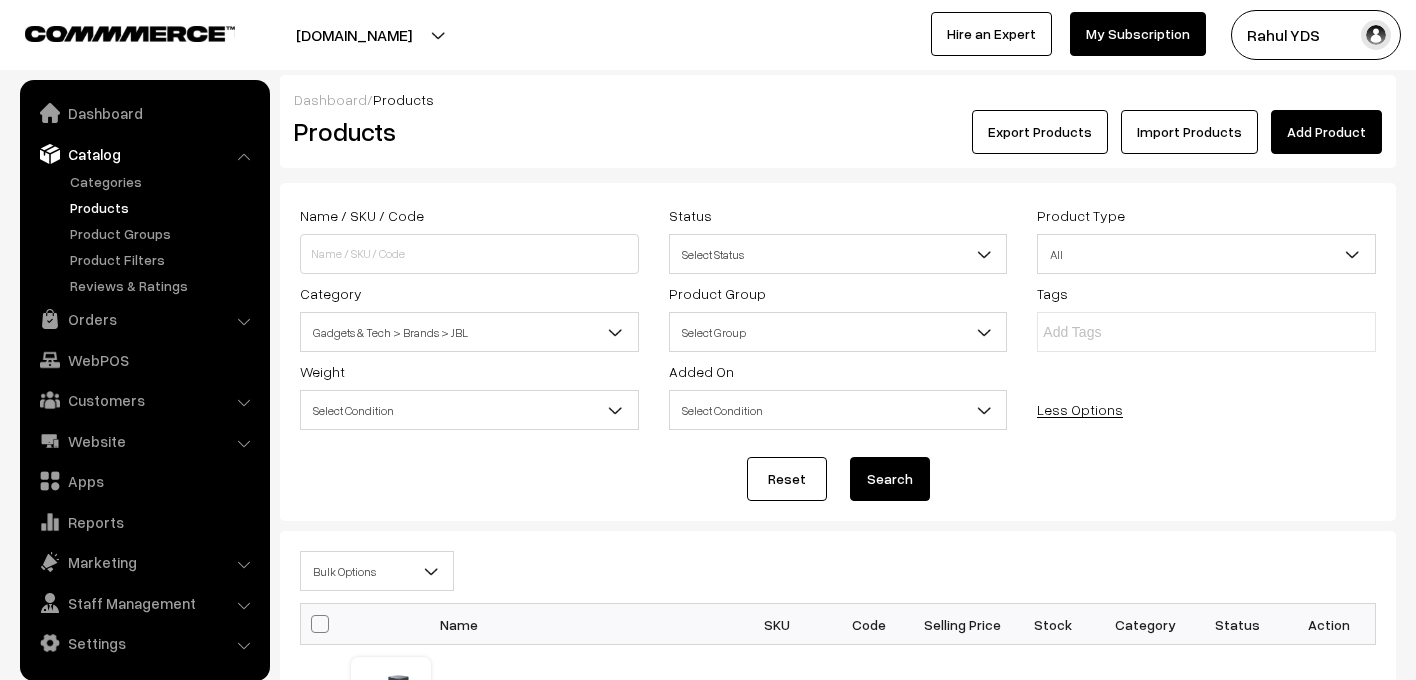 click on "Bulk Options" at bounding box center (377, 571) 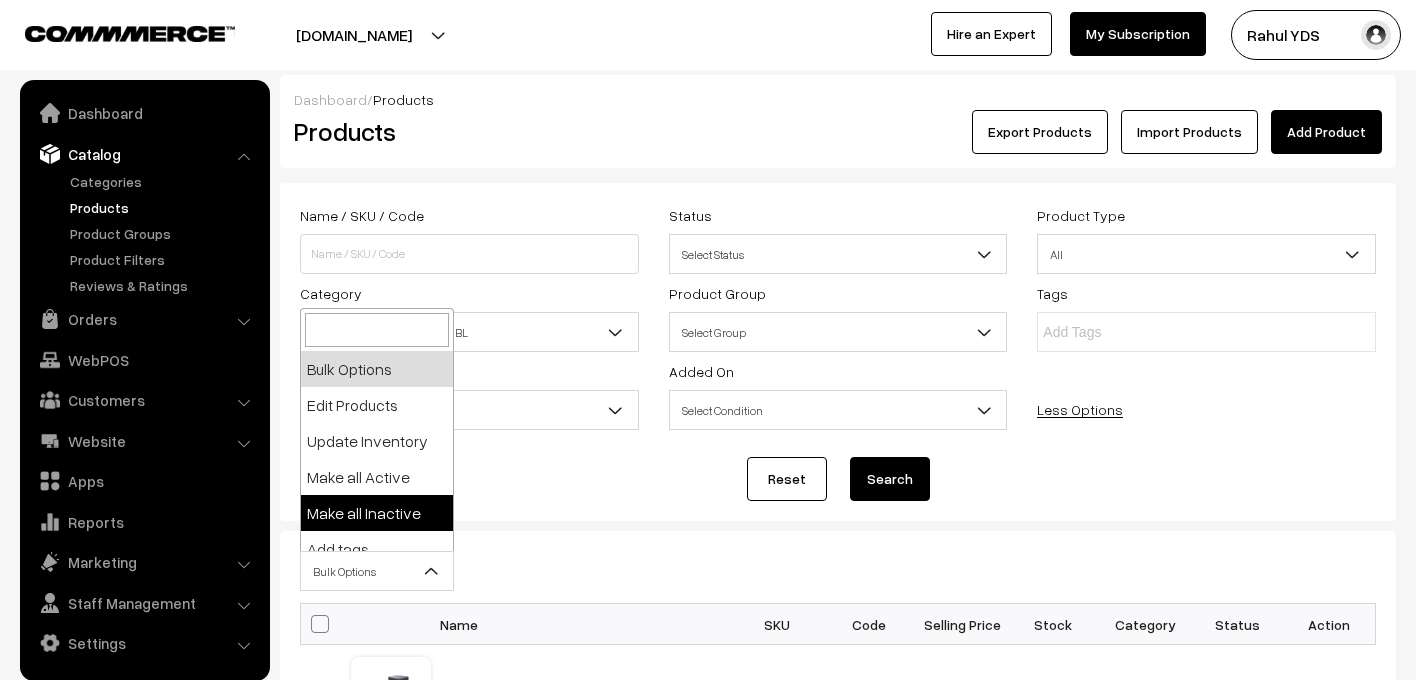 select on "inactive" 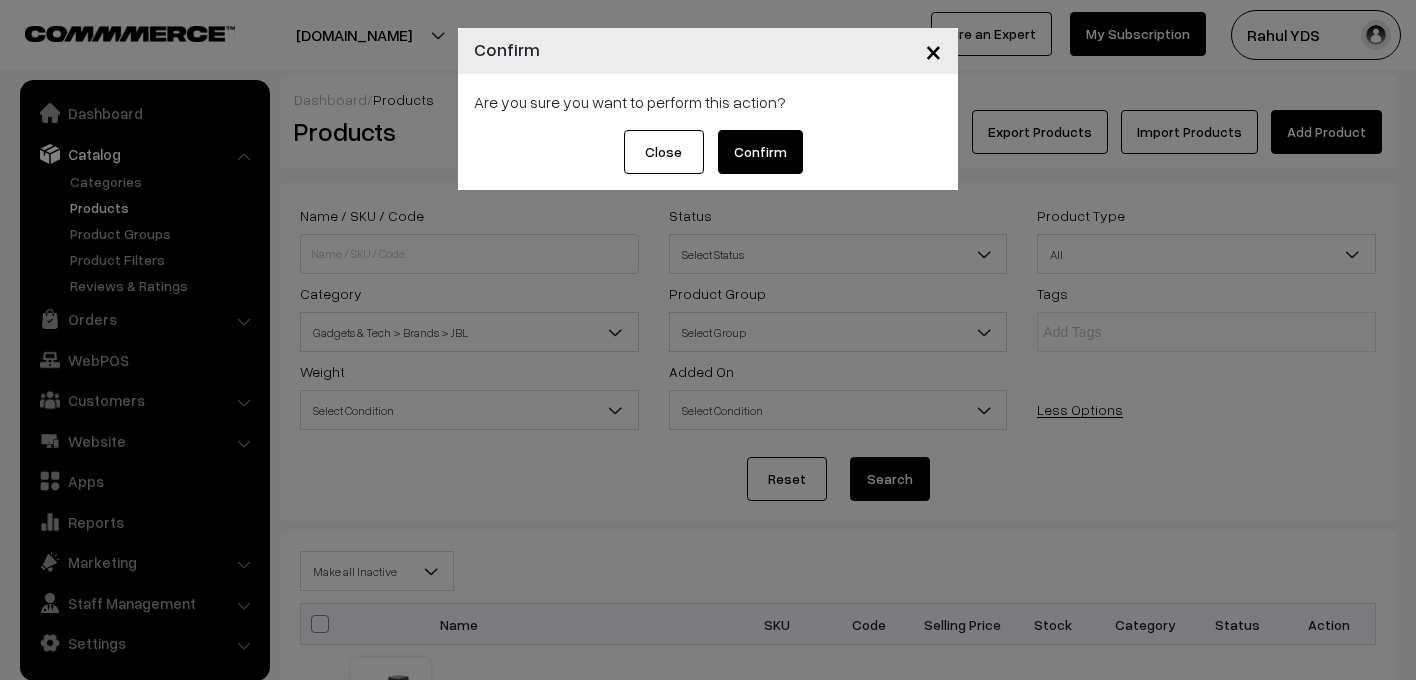 click on "Confirm" at bounding box center (760, 152) 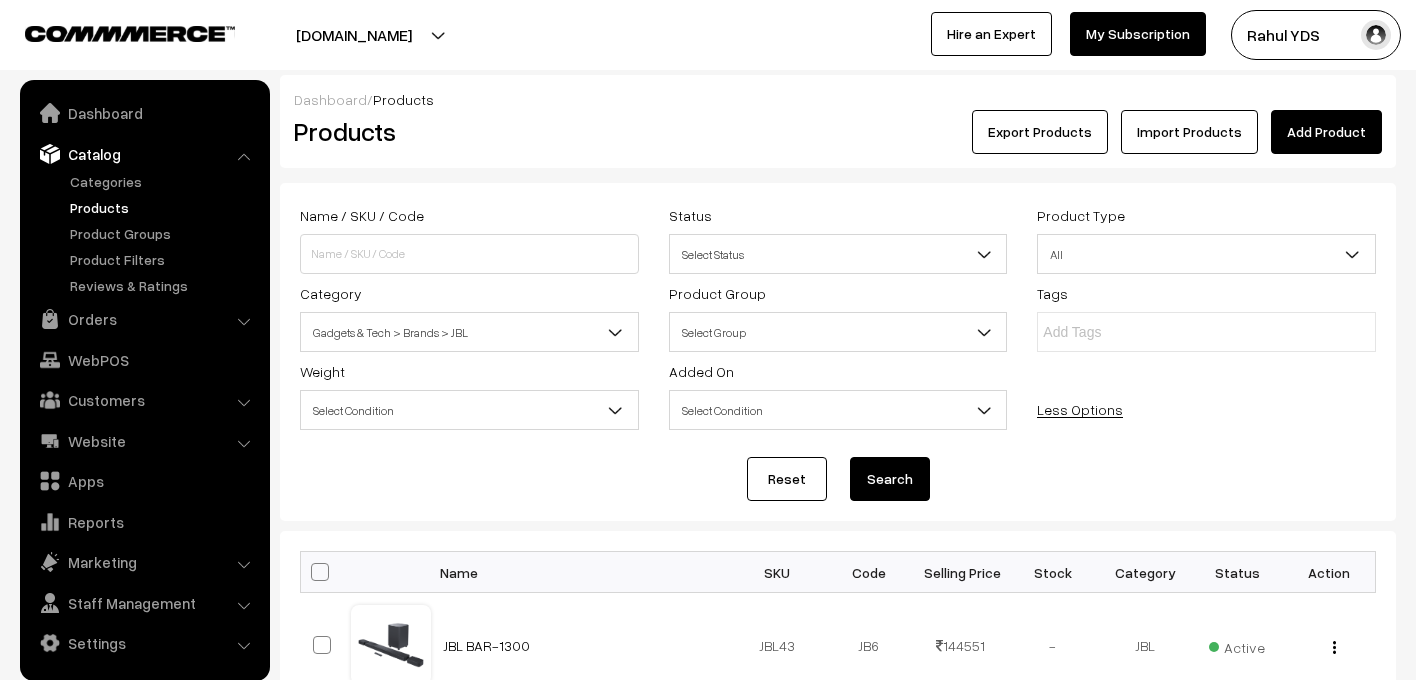 scroll, scrollTop: 0, scrollLeft: 0, axis: both 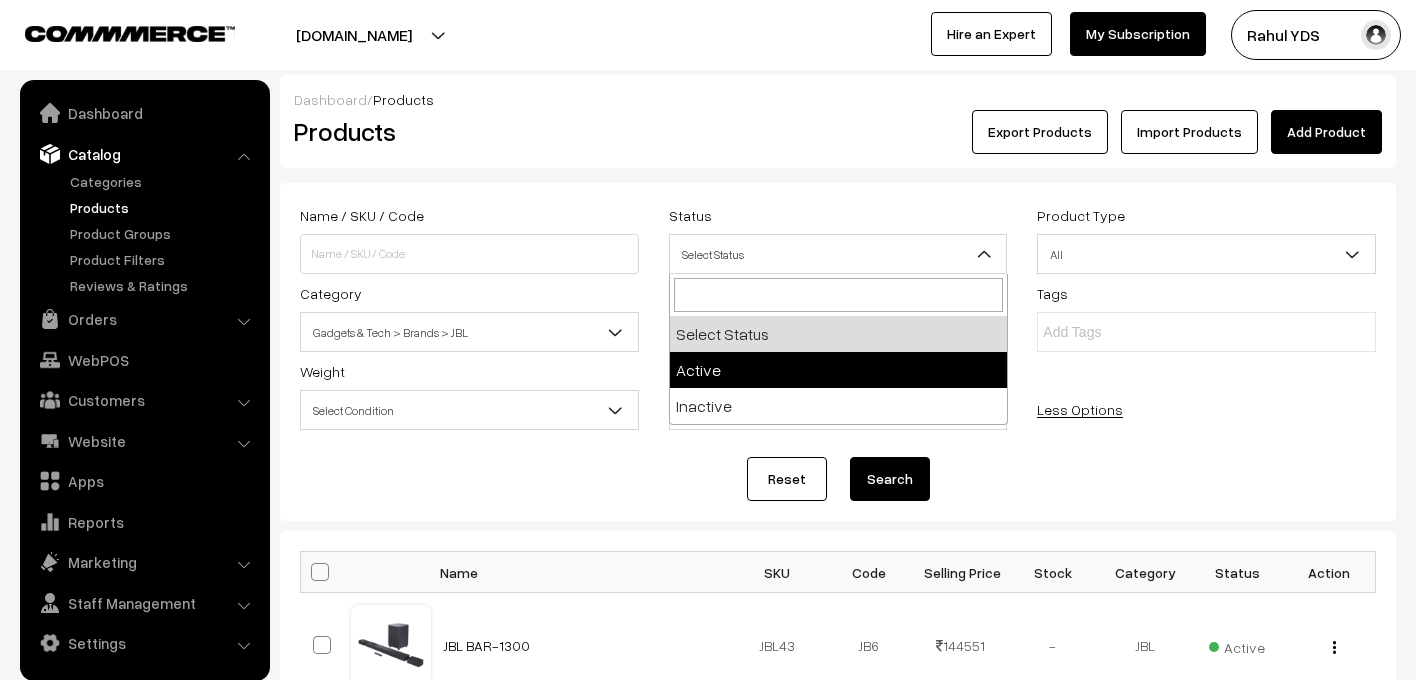 select on "active" 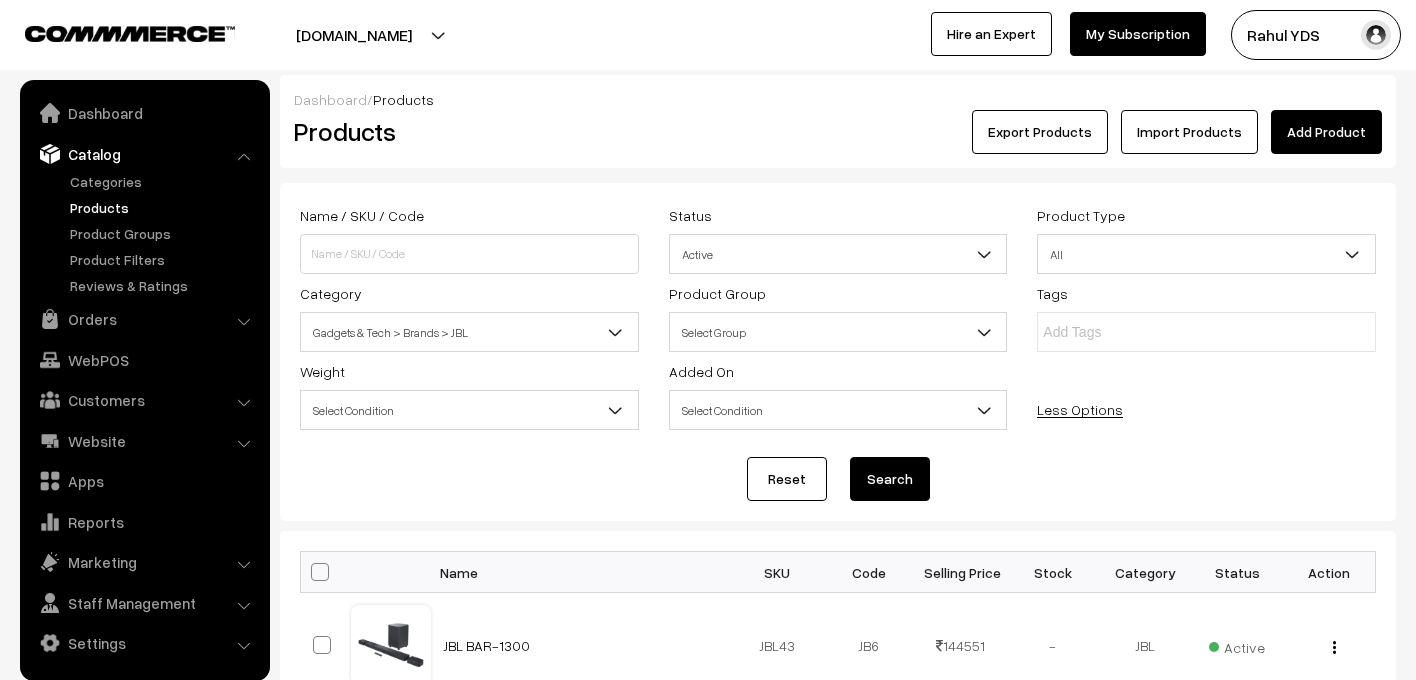 click on "Search" at bounding box center [890, 479] 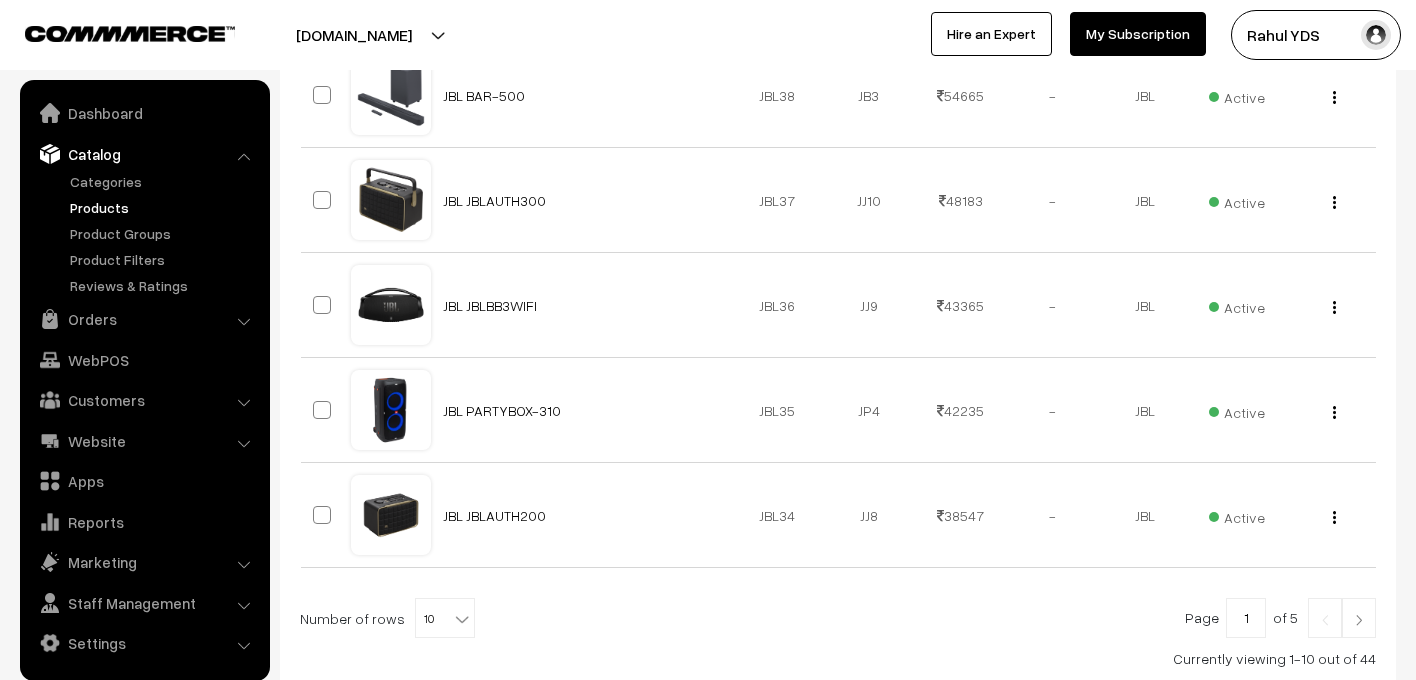 scroll, scrollTop: 1214, scrollLeft: 0, axis: vertical 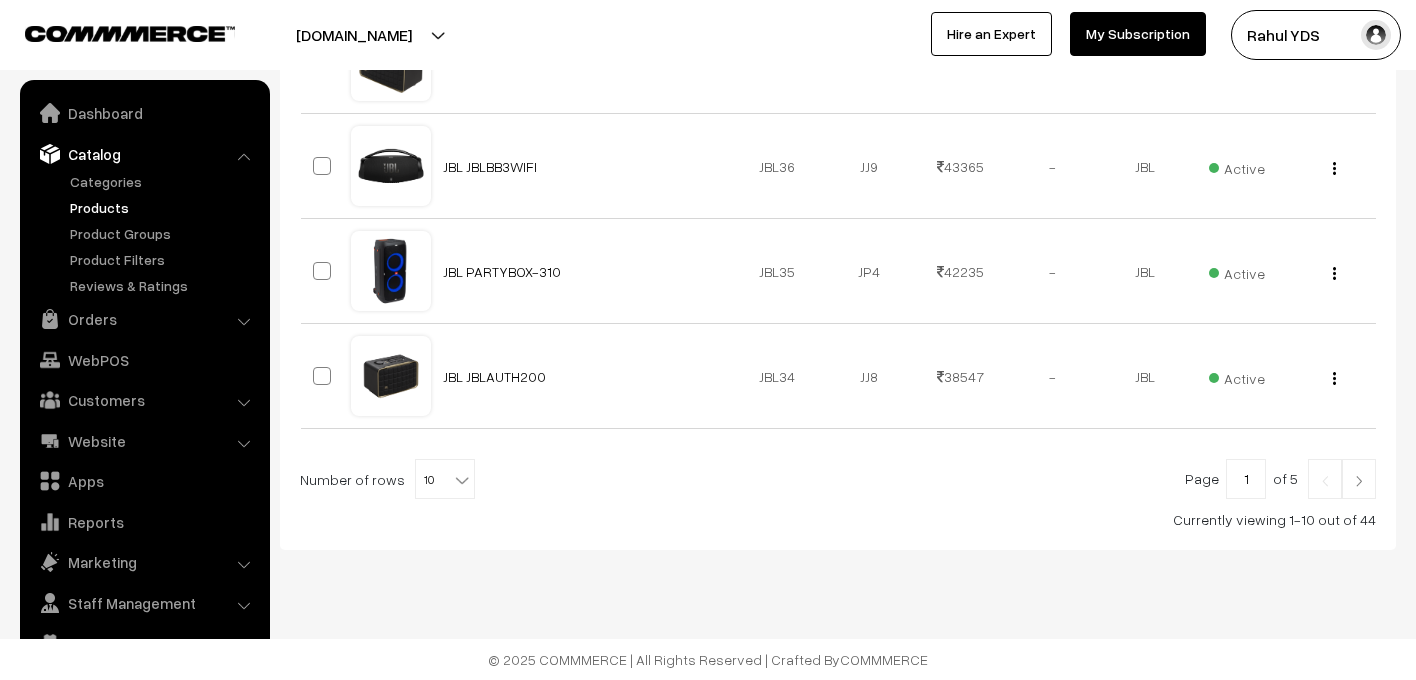 click on "10" at bounding box center [445, 480] 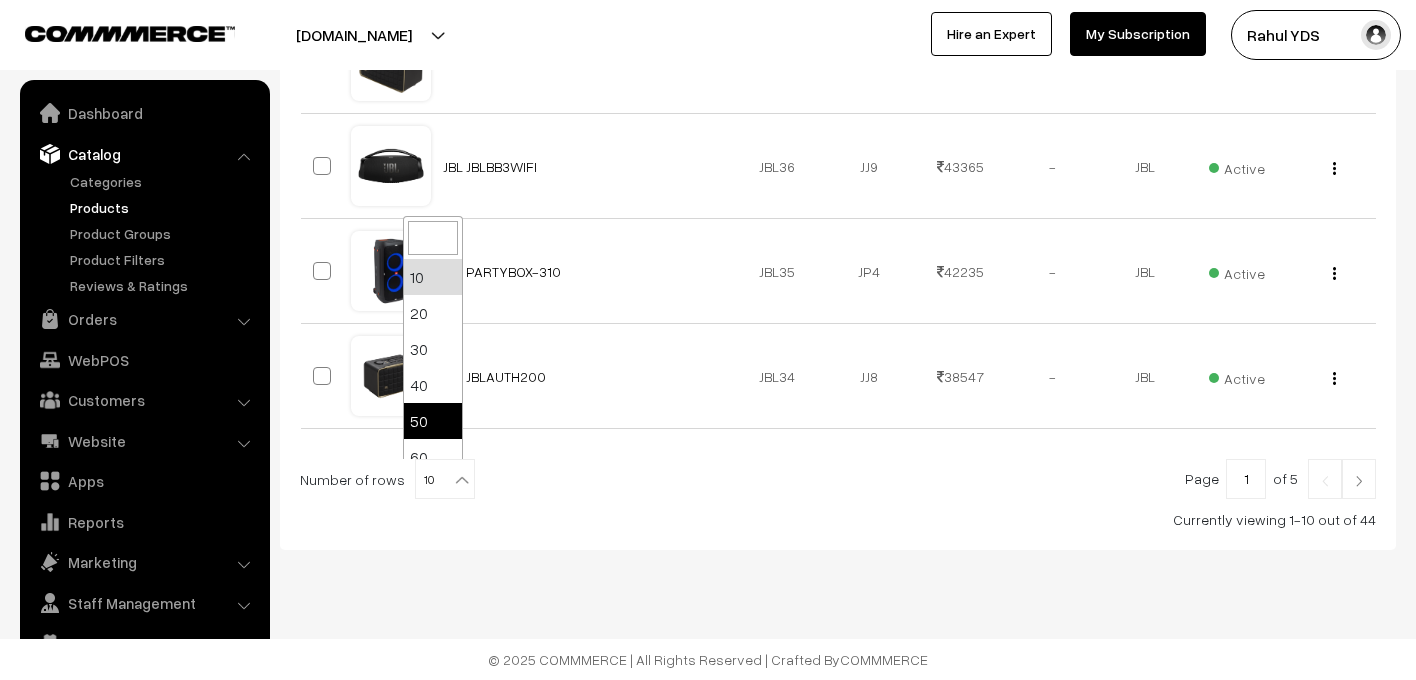 select on "50" 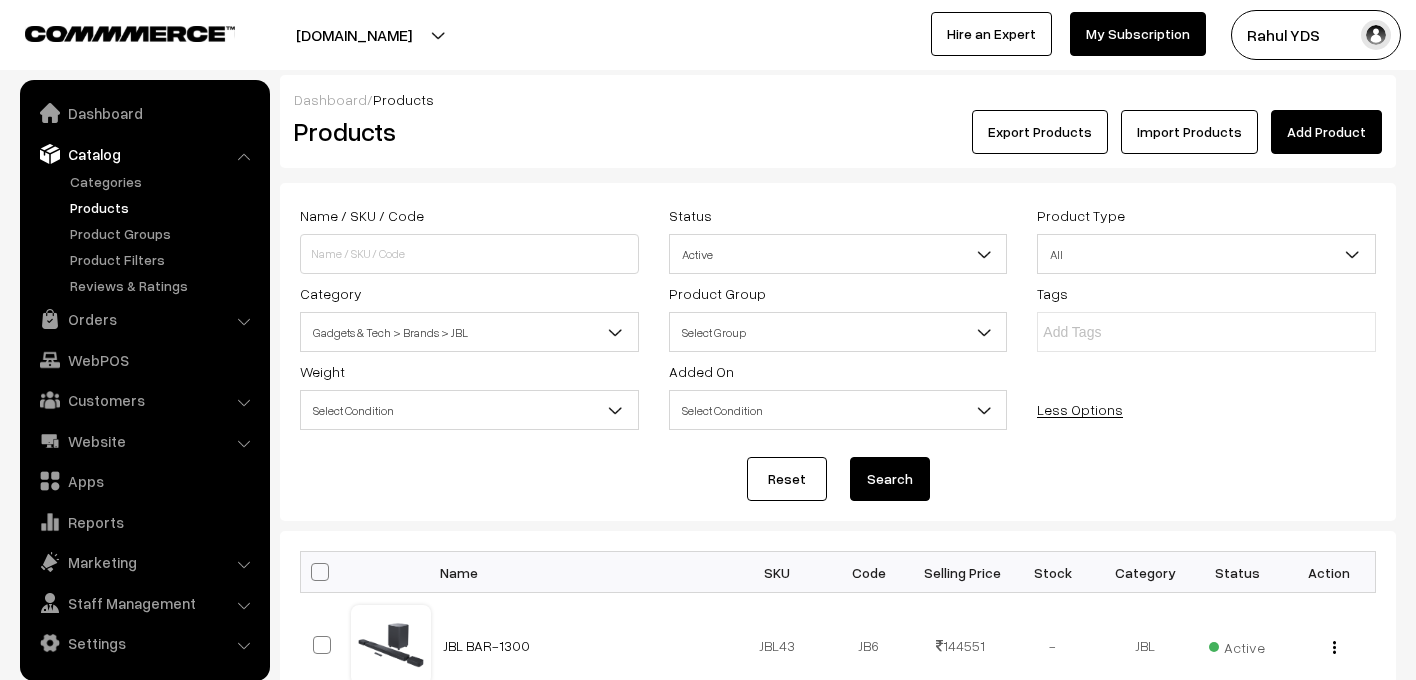 scroll, scrollTop: 316, scrollLeft: 0, axis: vertical 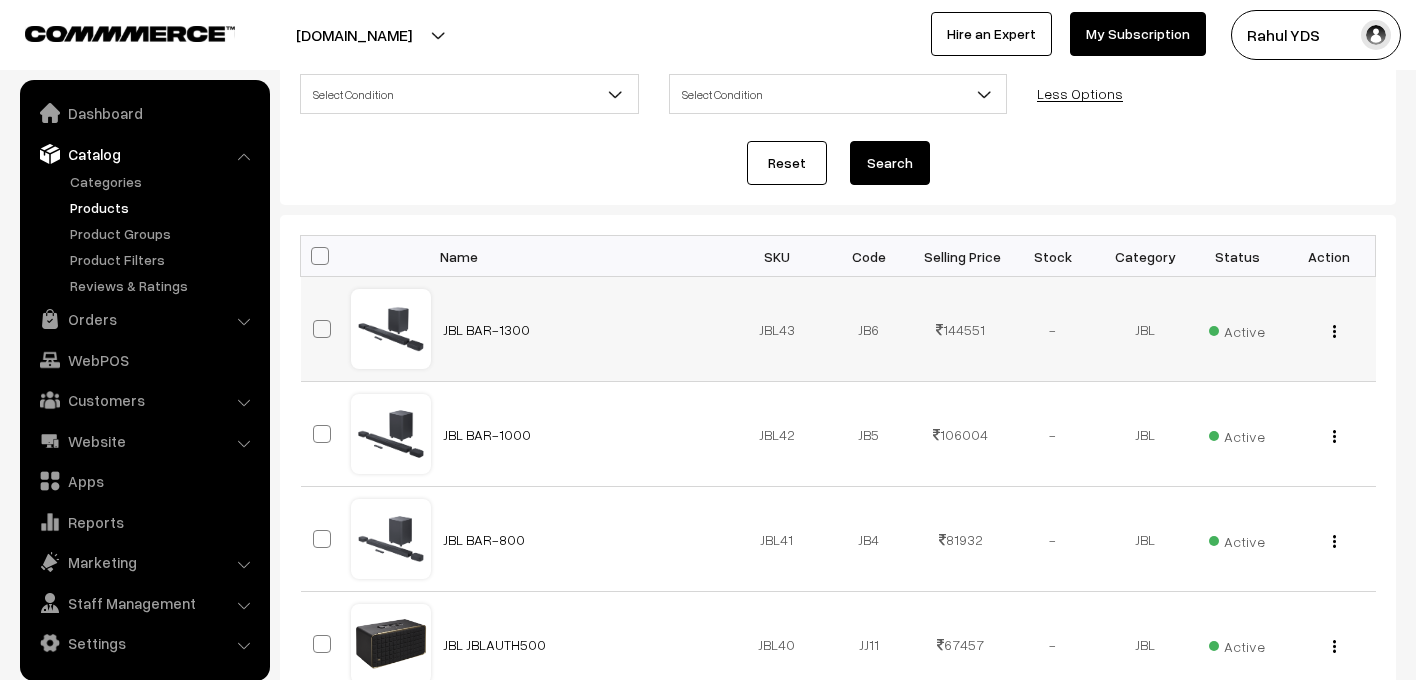 click at bounding box center (322, 329) 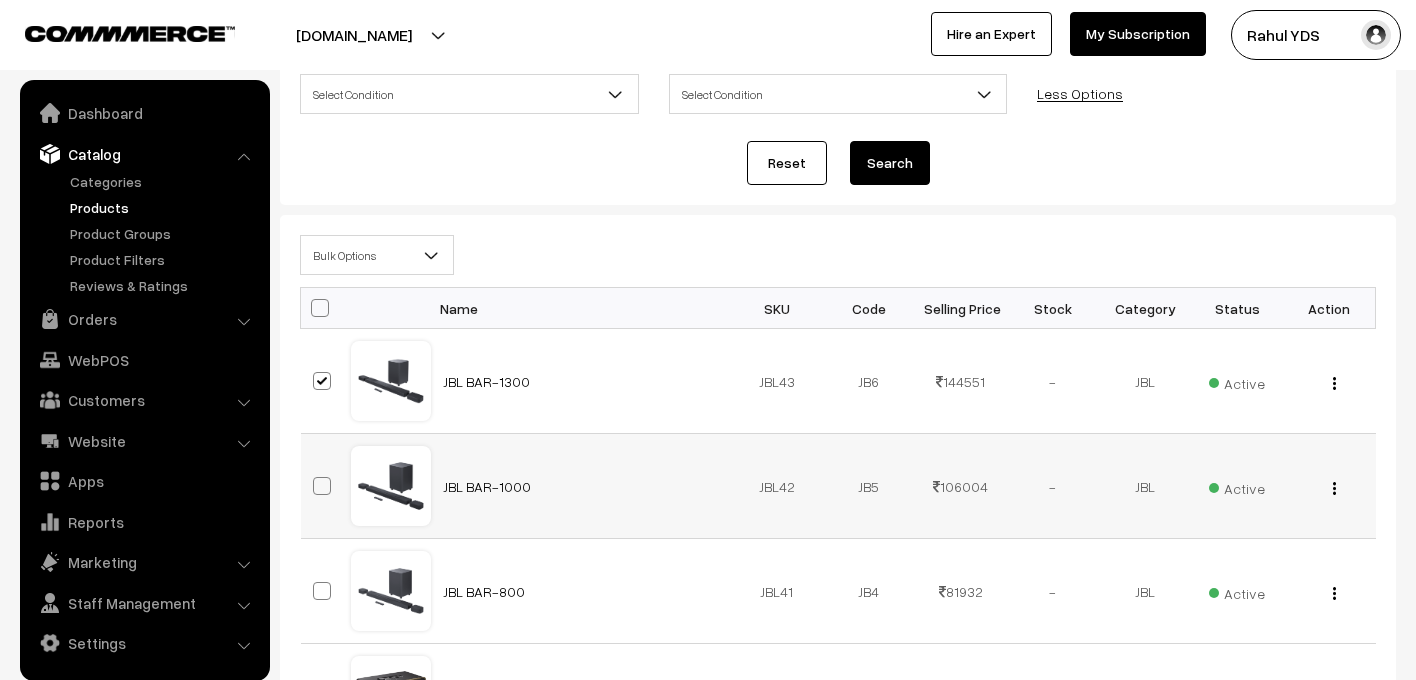 click at bounding box center (322, 486) 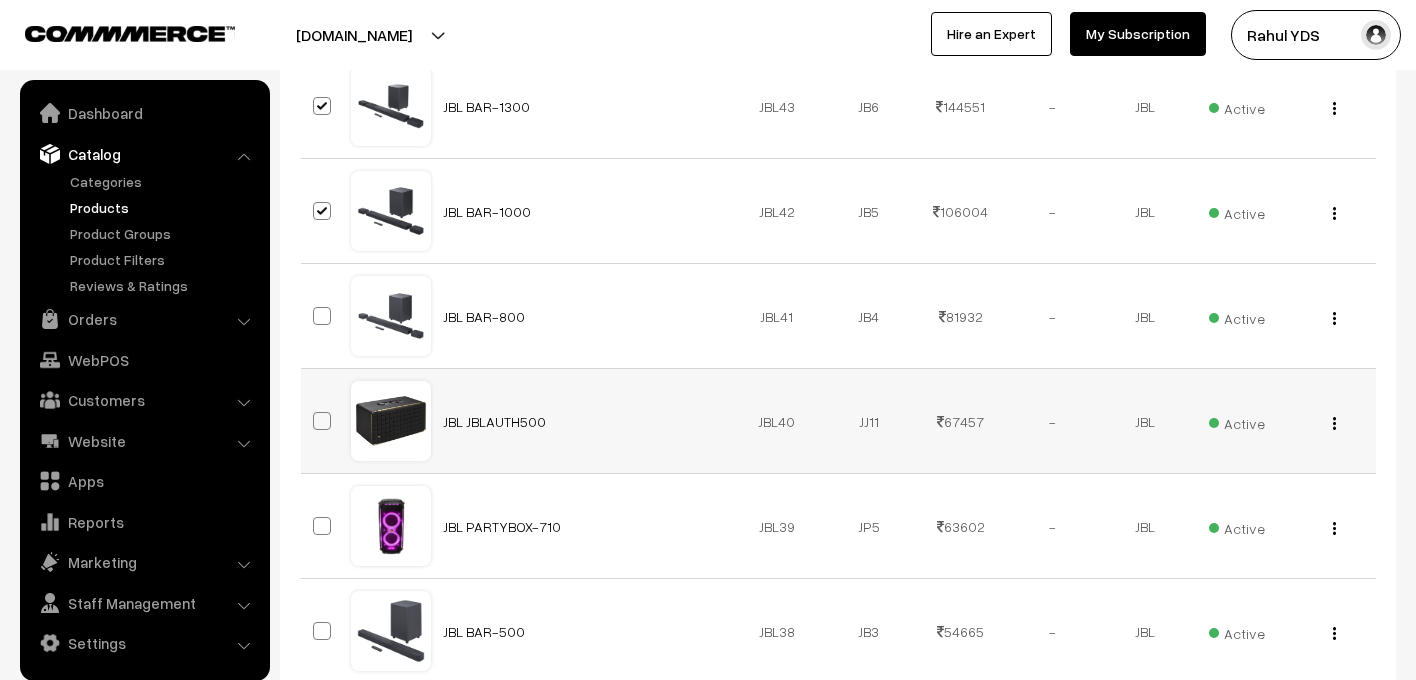 scroll, scrollTop: 598, scrollLeft: 0, axis: vertical 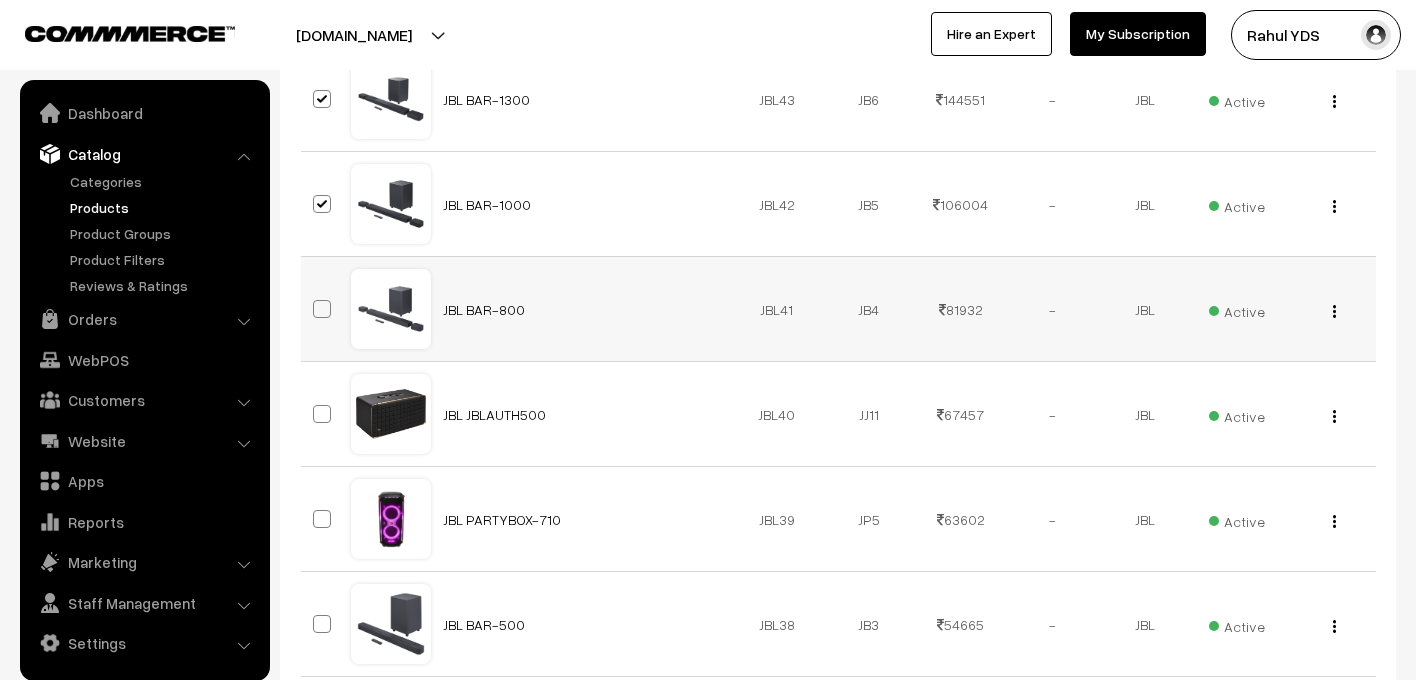 click at bounding box center [322, 309] 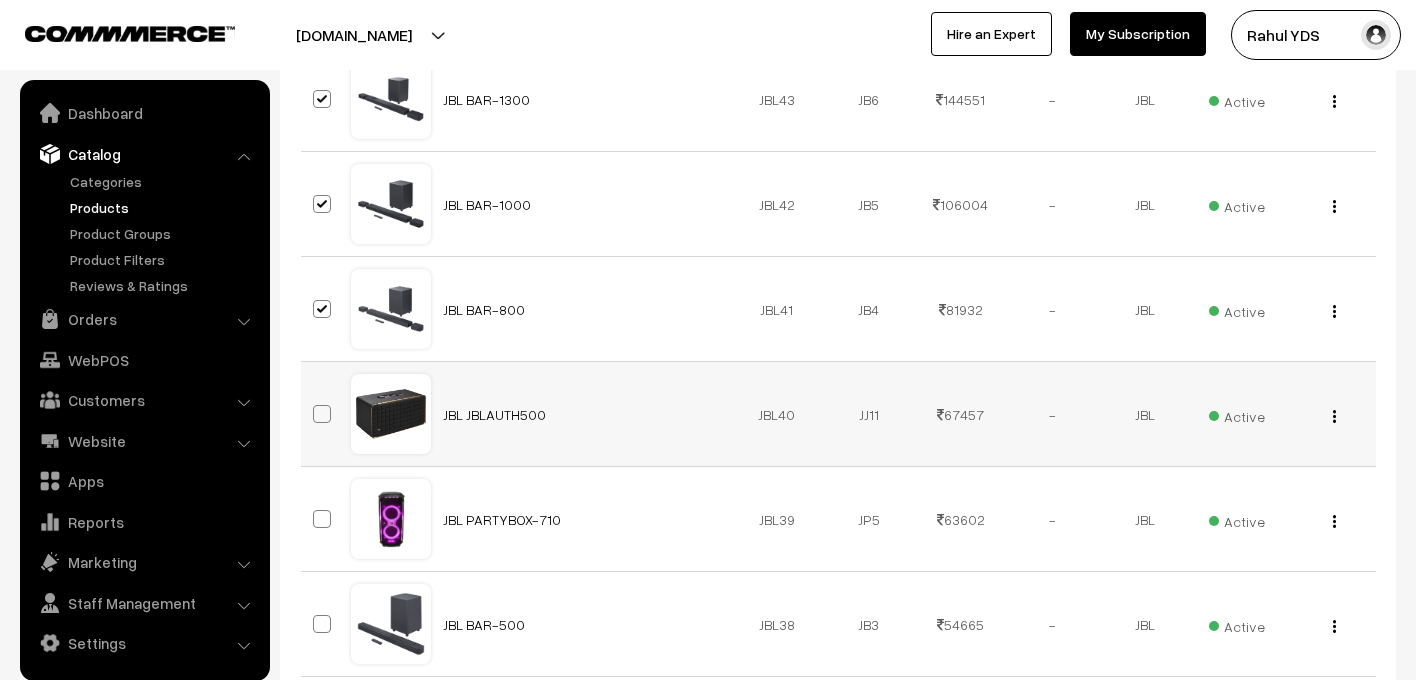 click at bounding box center (322, 414) 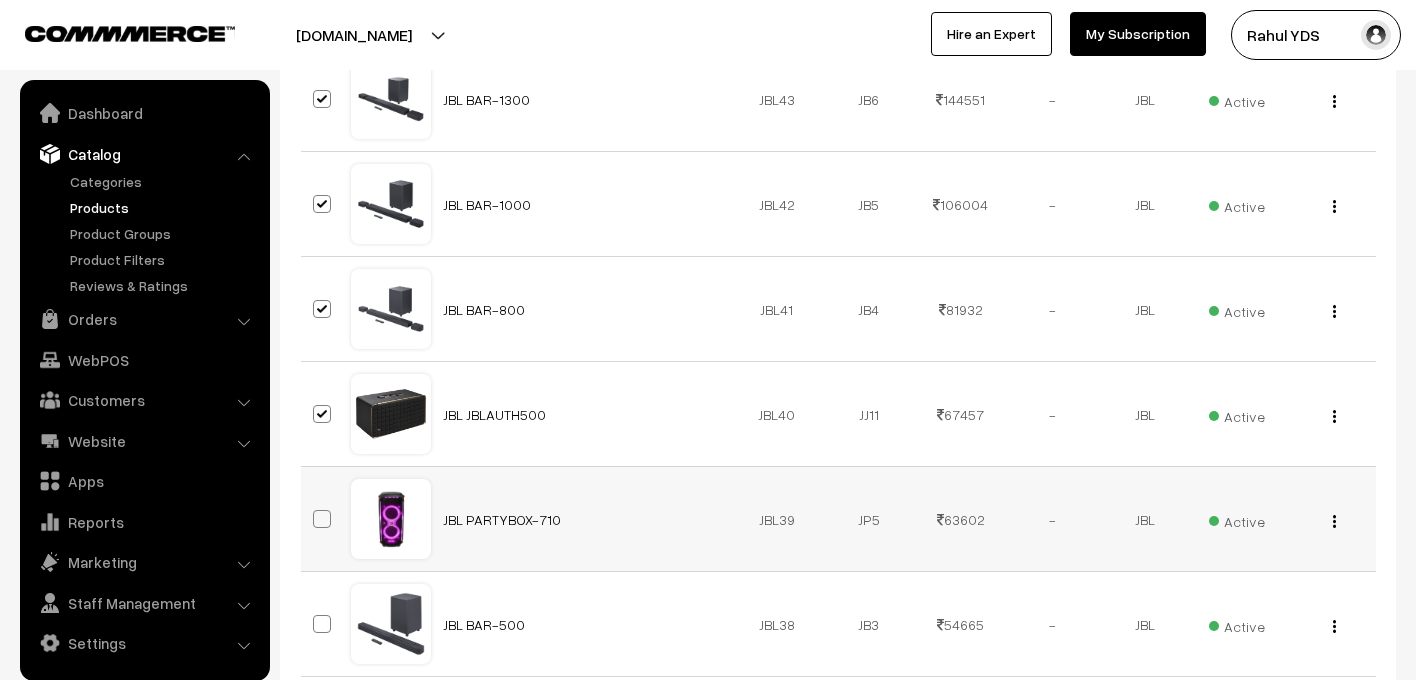 click at bounding box center (322, 519) 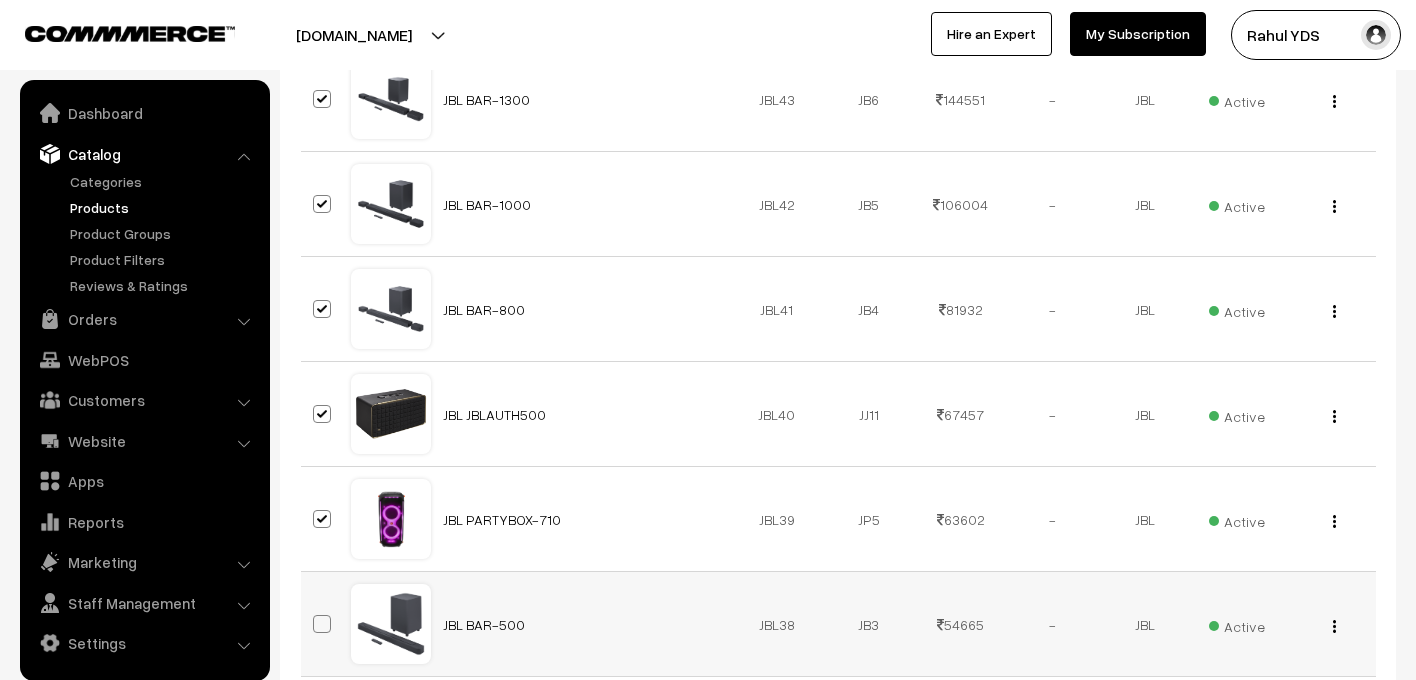 click at bounding box center [322, 624] 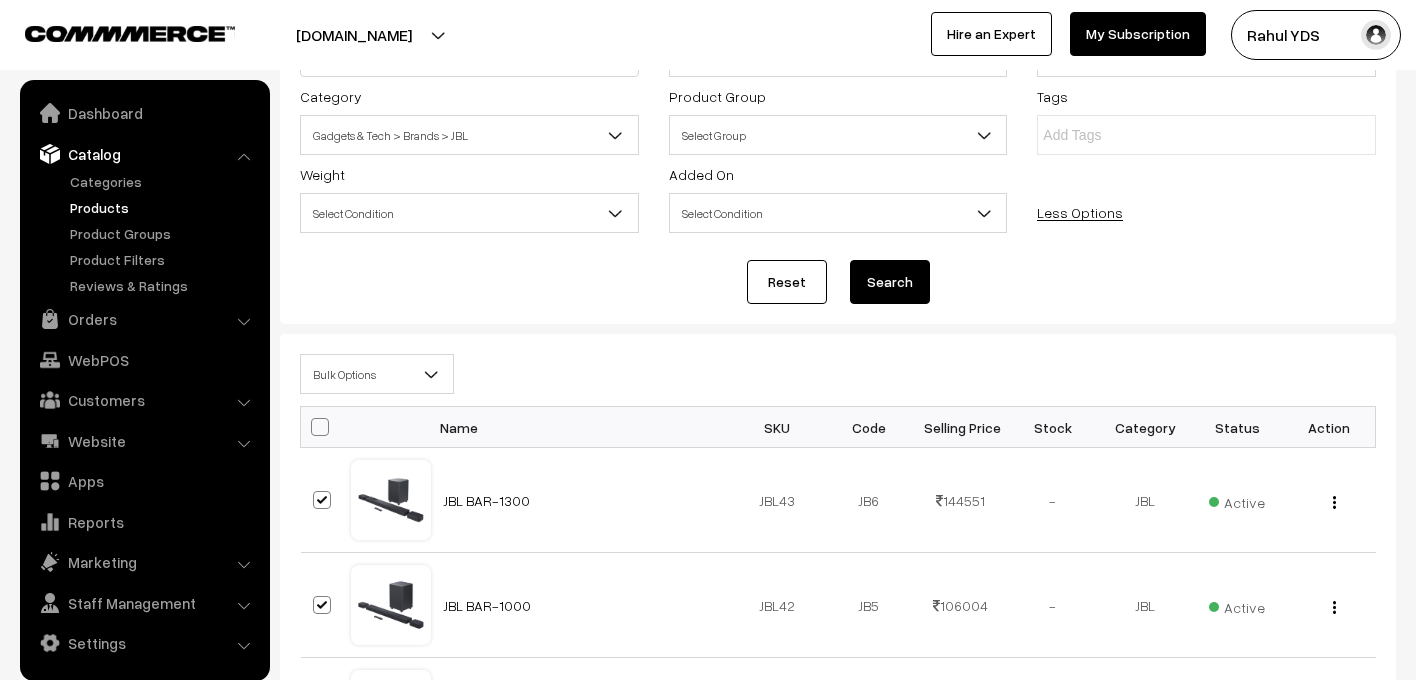 scroll, scrollTop: 0, scrollLeft: 0, axis: both 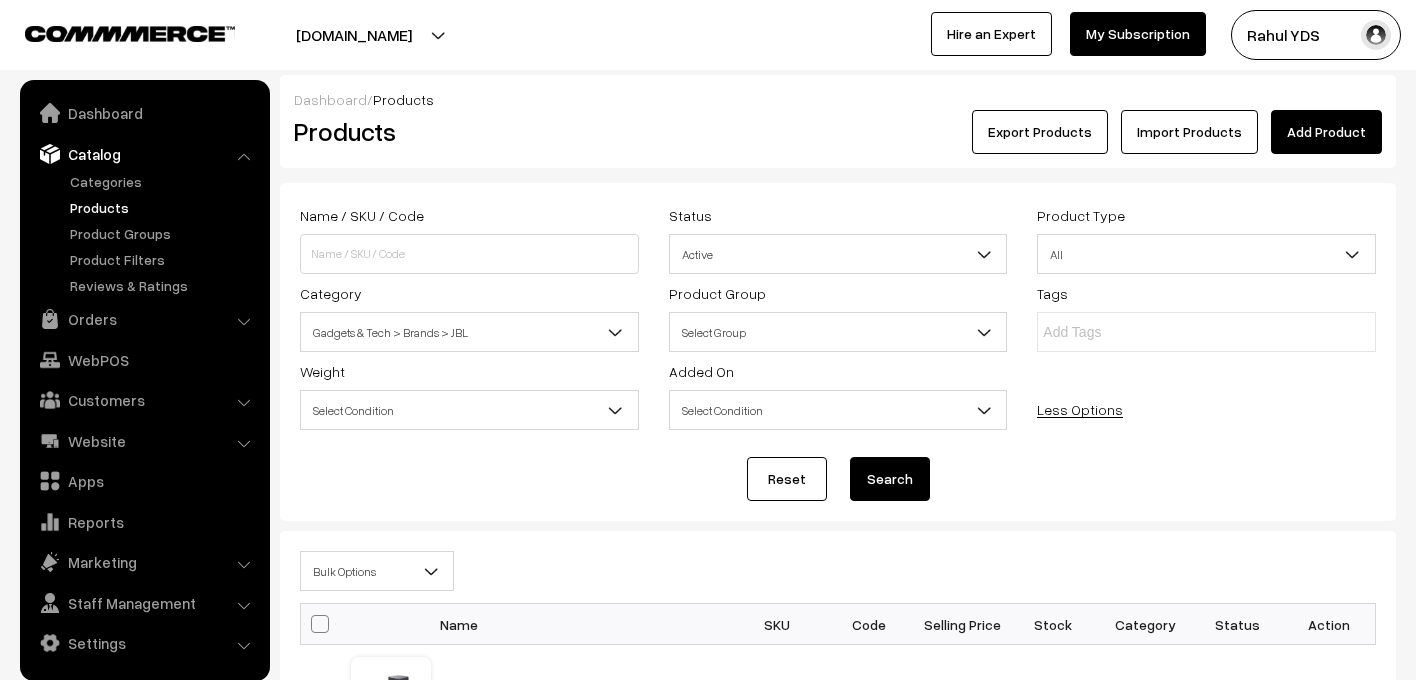 click at bounding box center [326, 624] 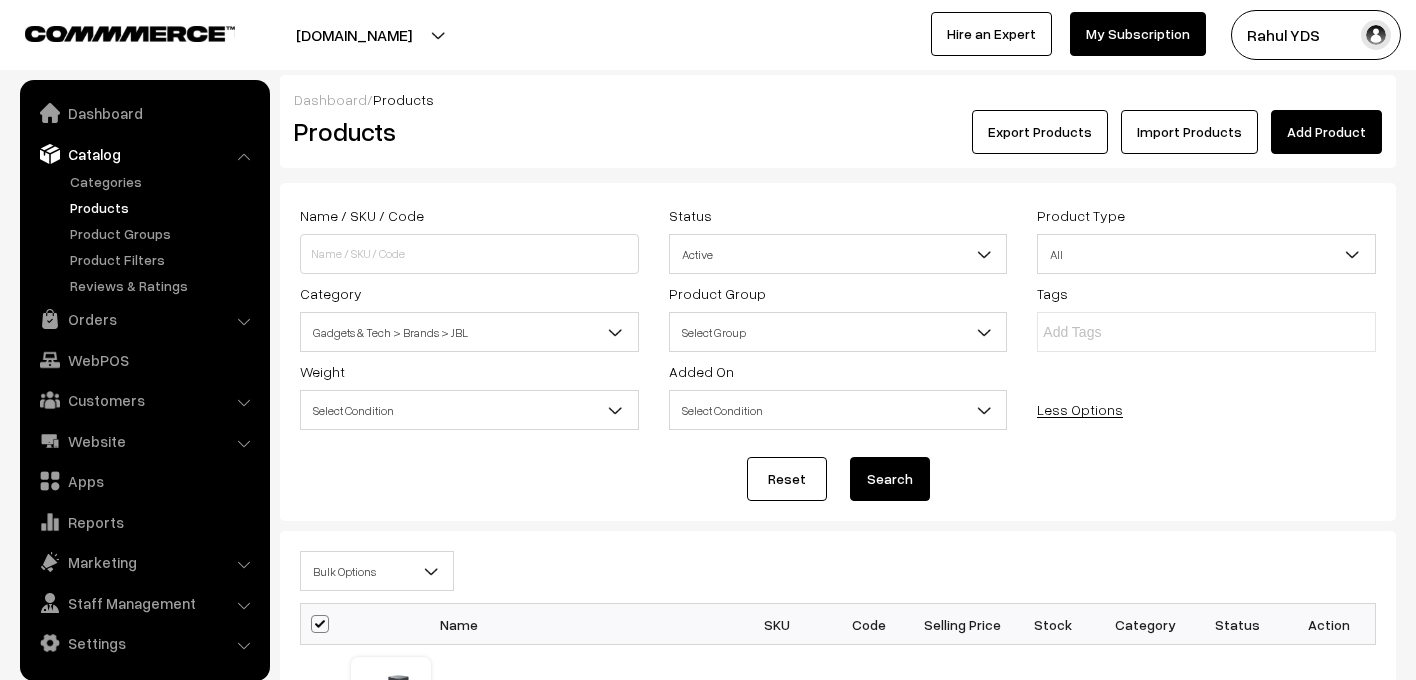 checkbox on "true" 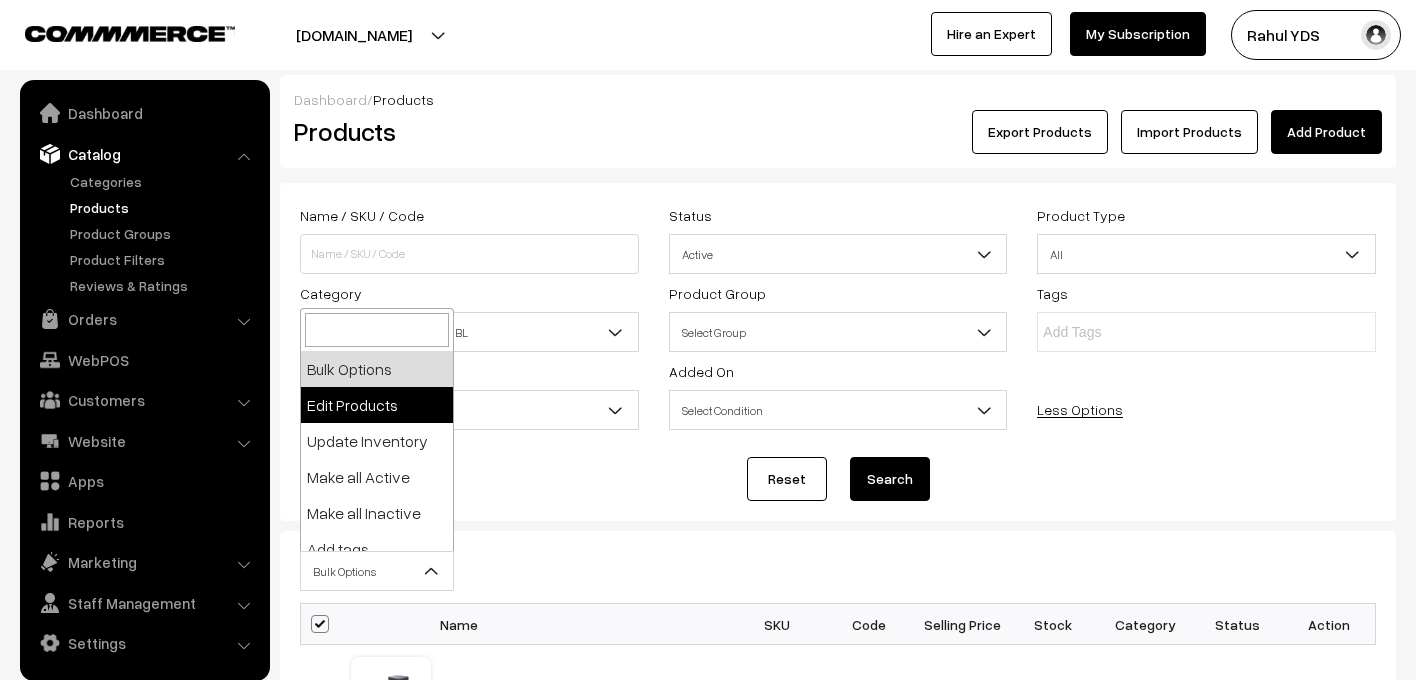 select on "editProduct" 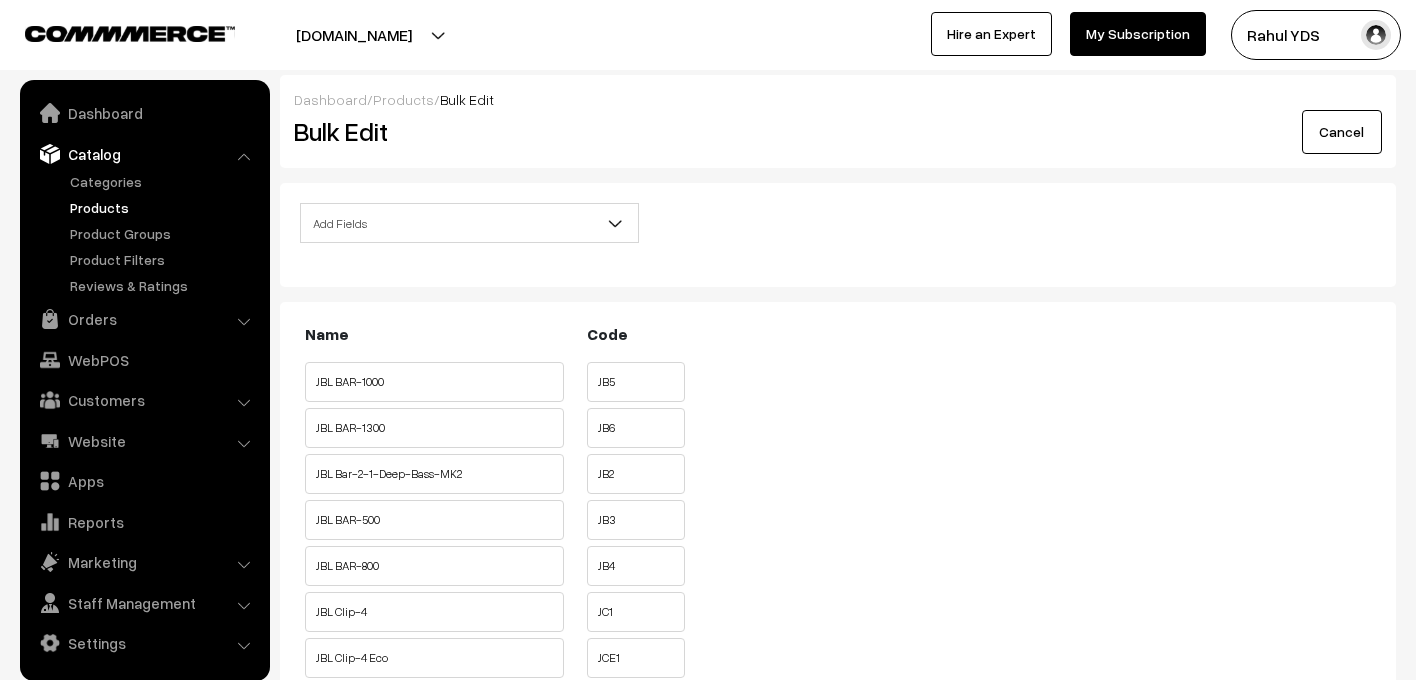 scroll, scrollTop: 0, scrollLeft: 0, axis: both 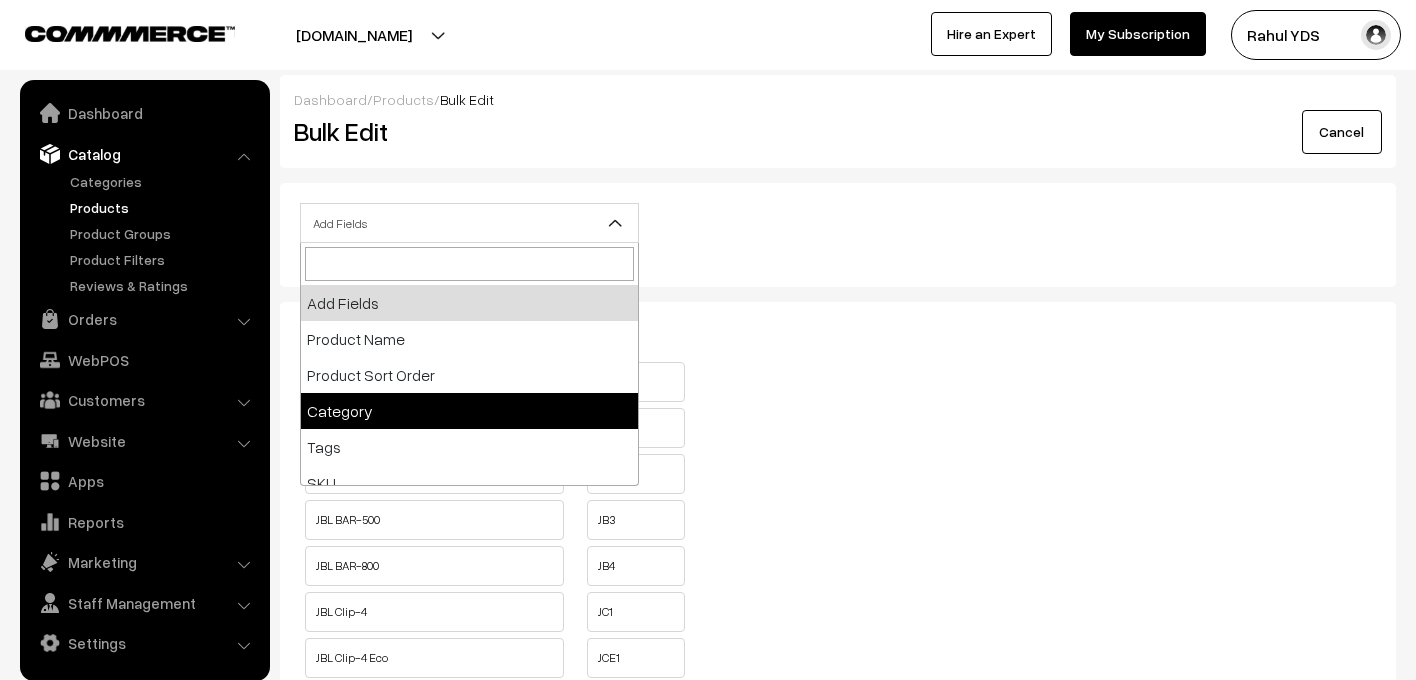 select on "category" 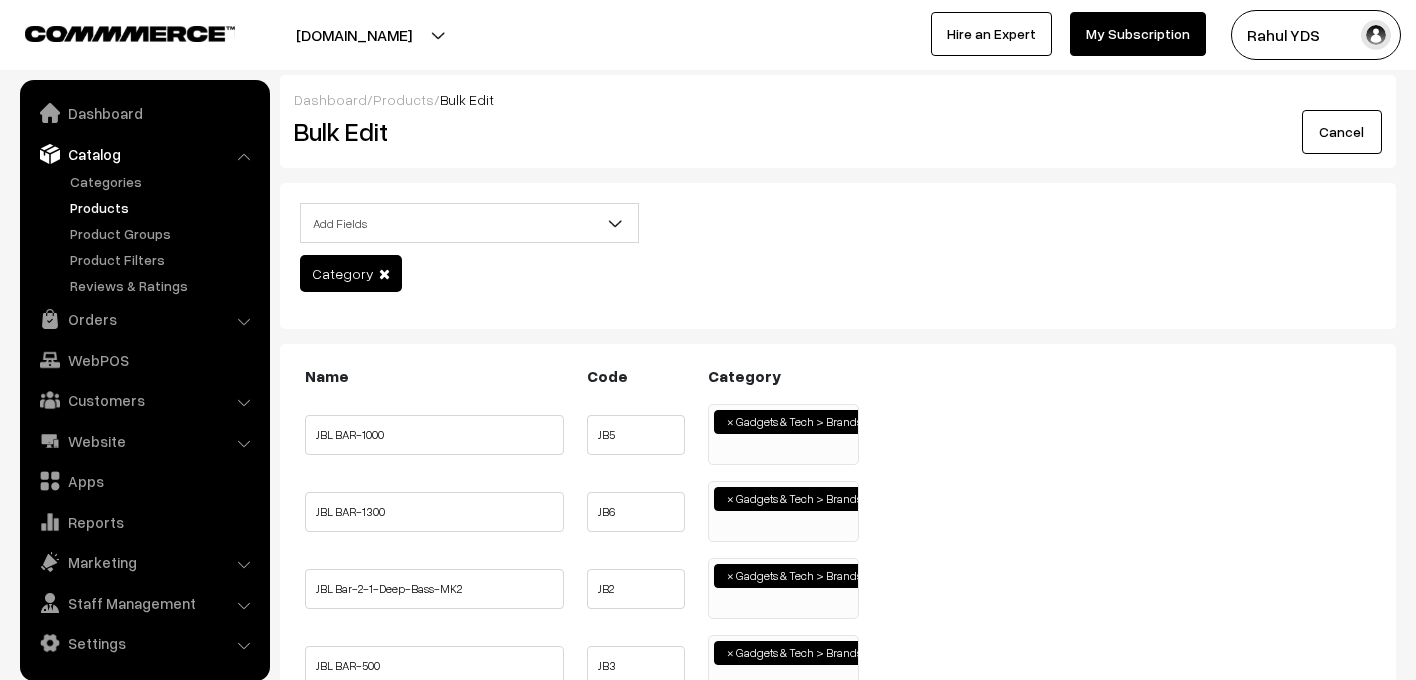 scroll, scrollTop: 0, scrollLeft: 0, axis: both 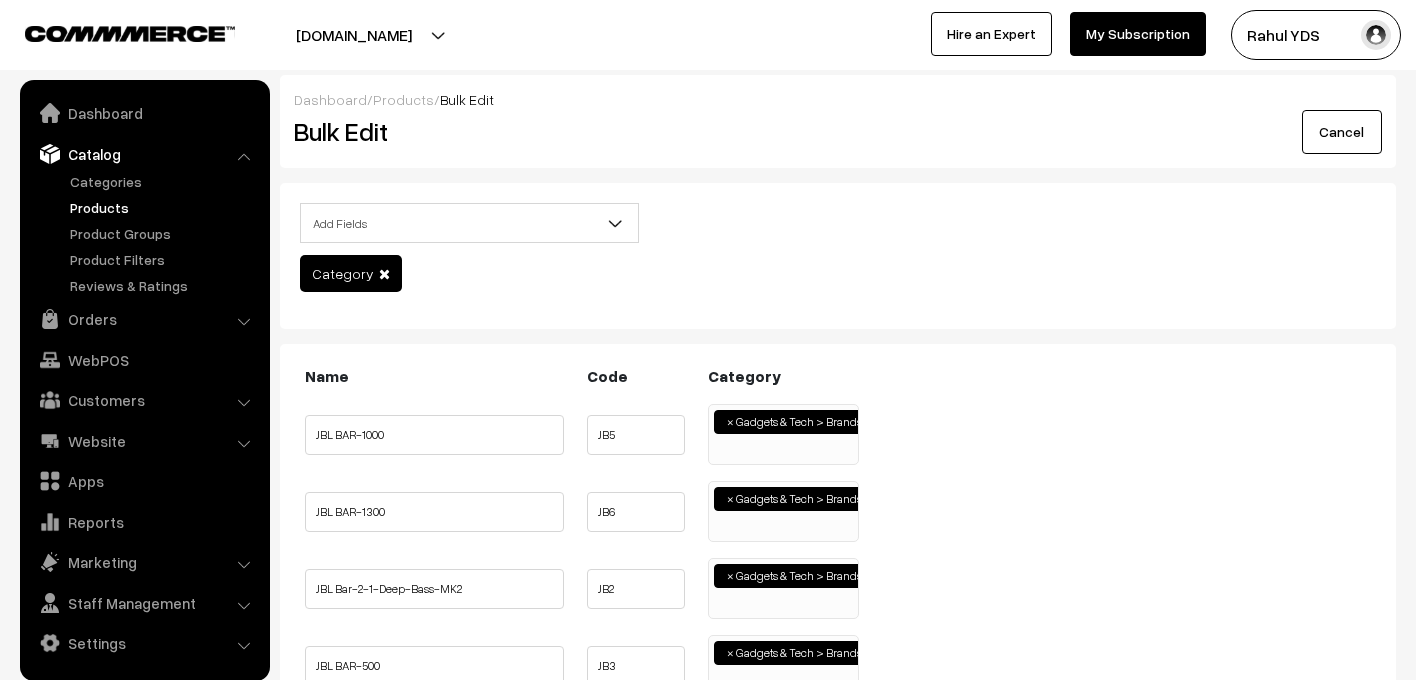 click on "× Gadgets & Tech > Brands > JBL" at bounding box center [783, 434] 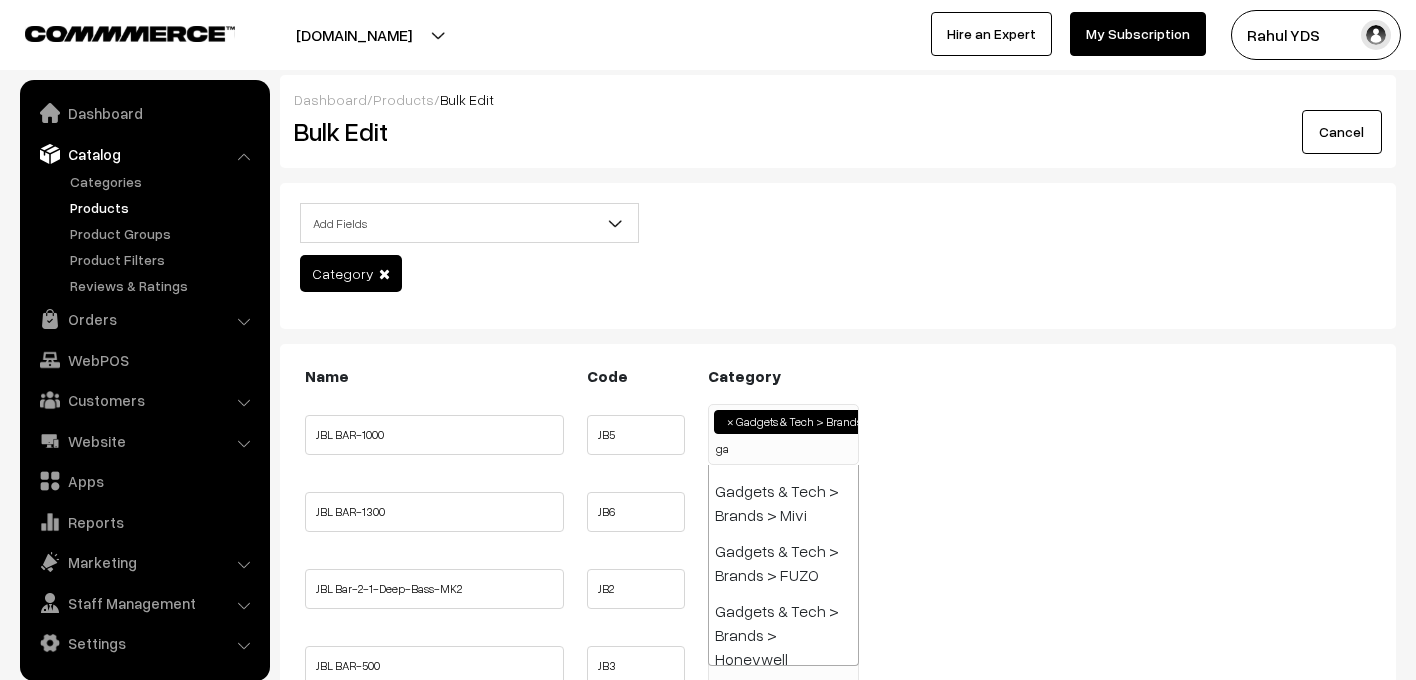 type on "g" 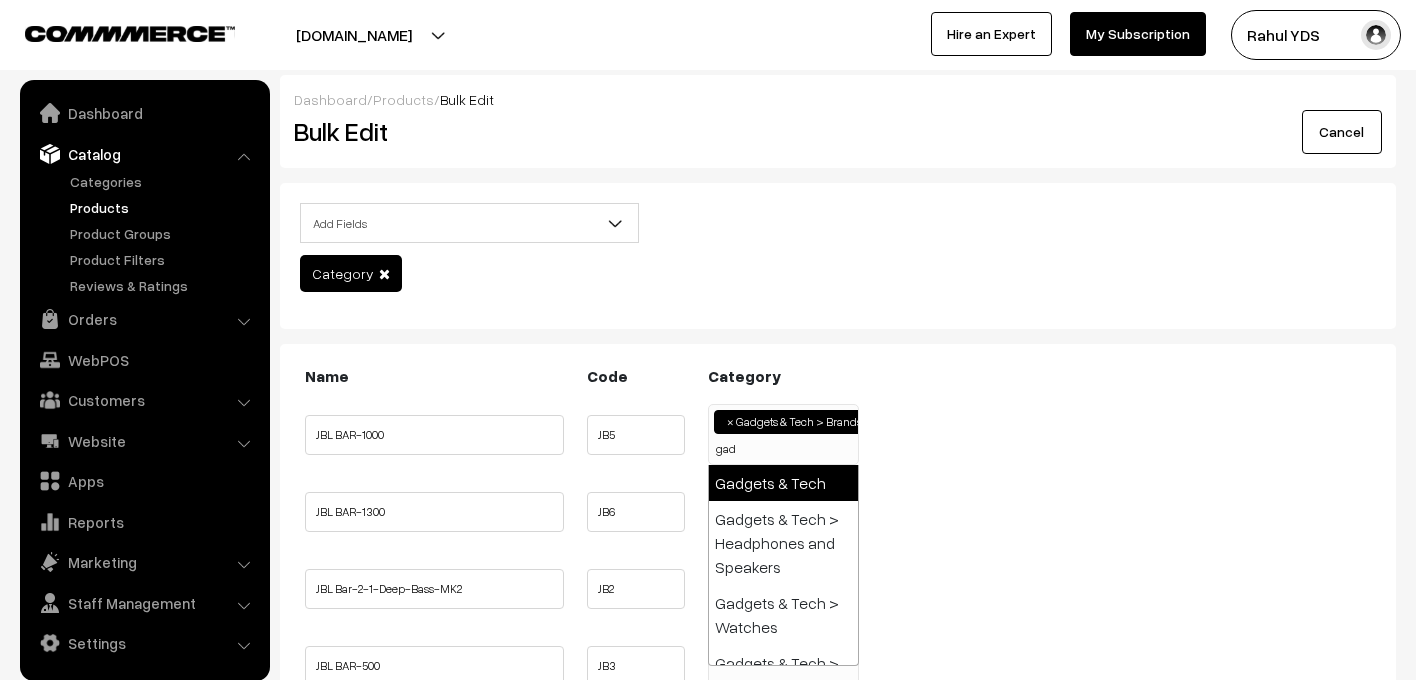type on "gad" 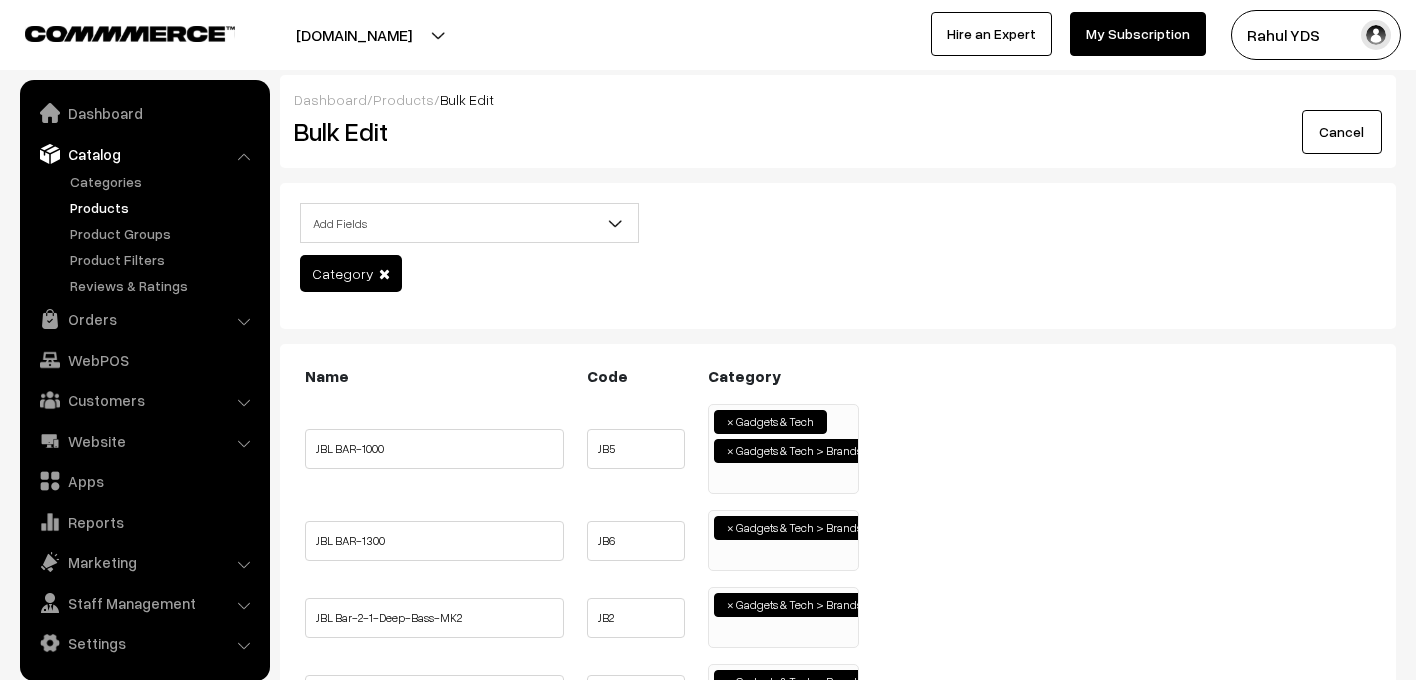 click on "× Gadgets & Tech > Brands > JBL" at bounding box center [783, 540] 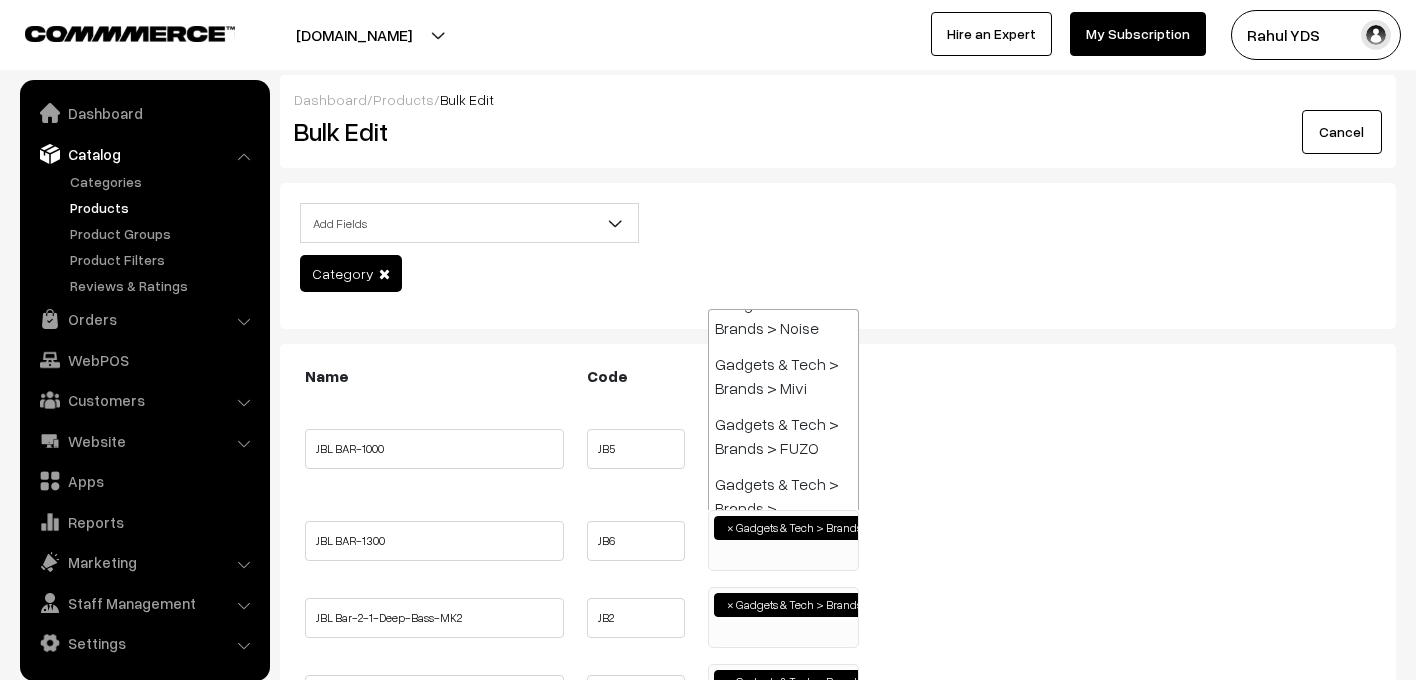 type on "f" 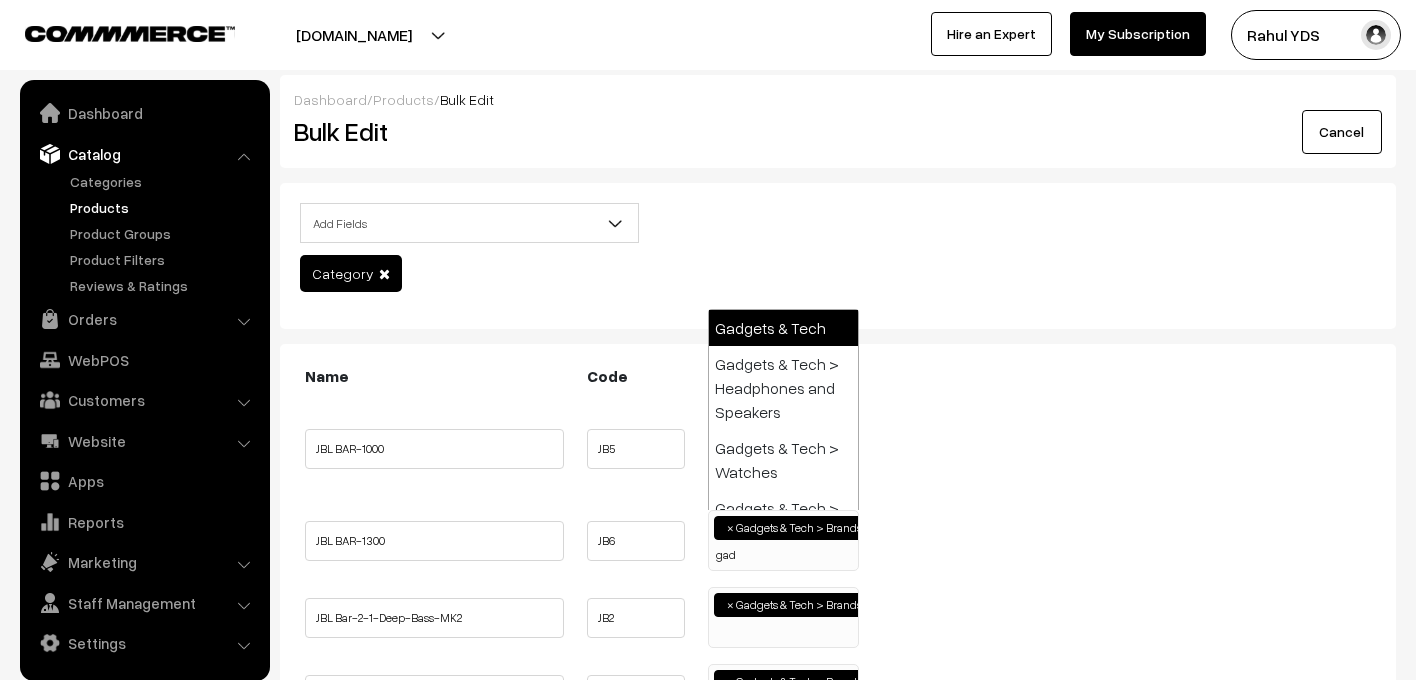 type on "gad" 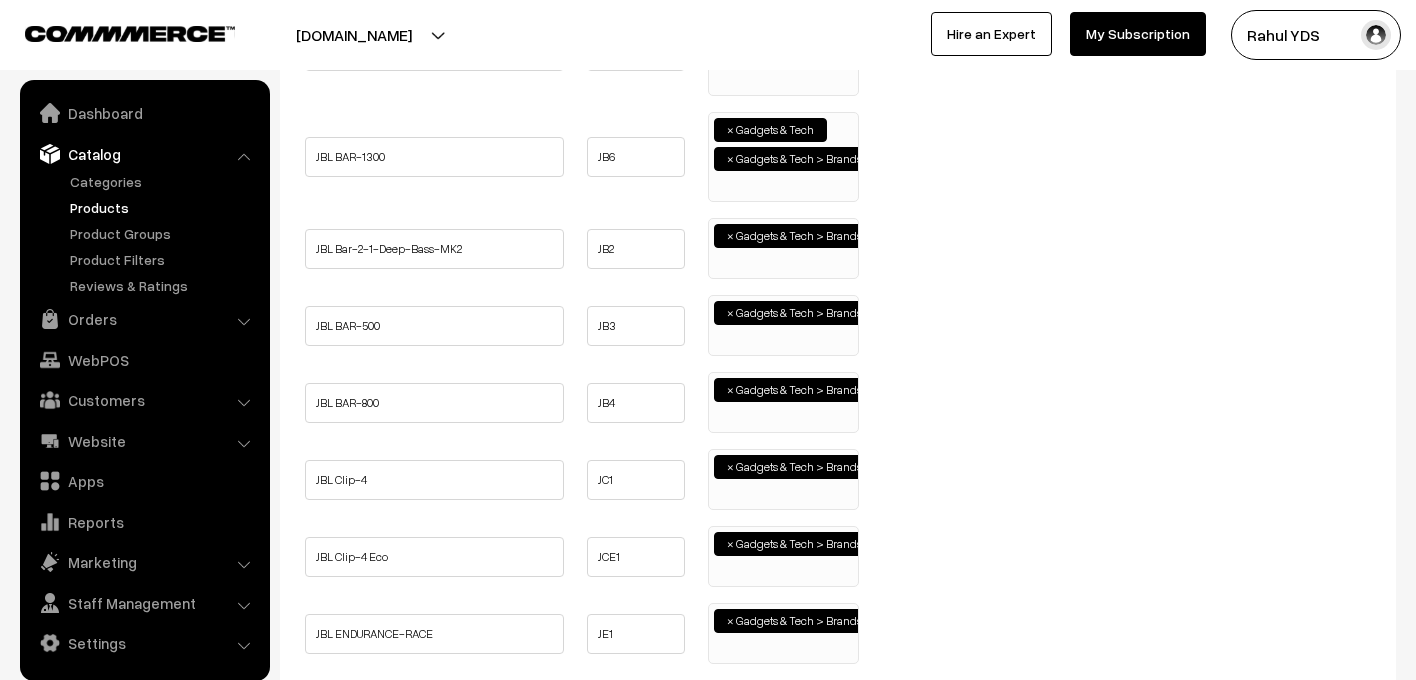 click on "× Gadgets & Tech > Brands > JBL" at bounding box center (783, 246) 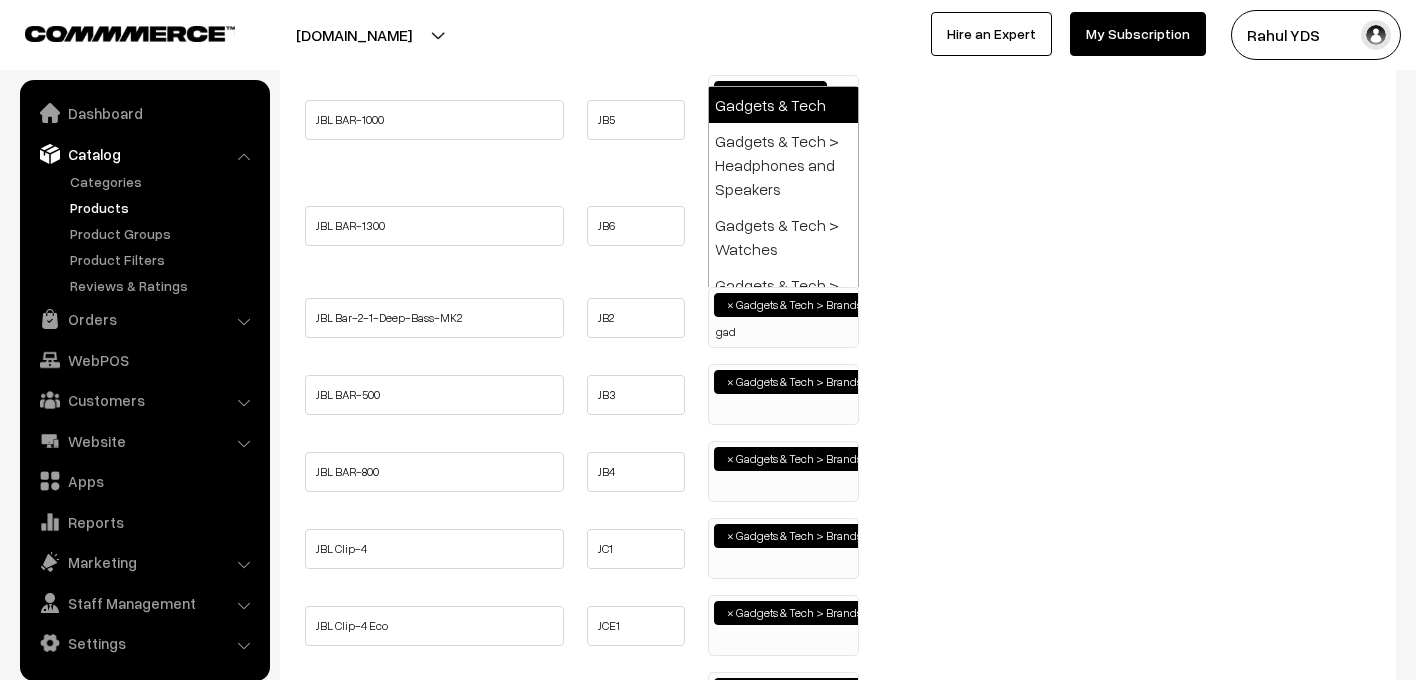 type on "gad" 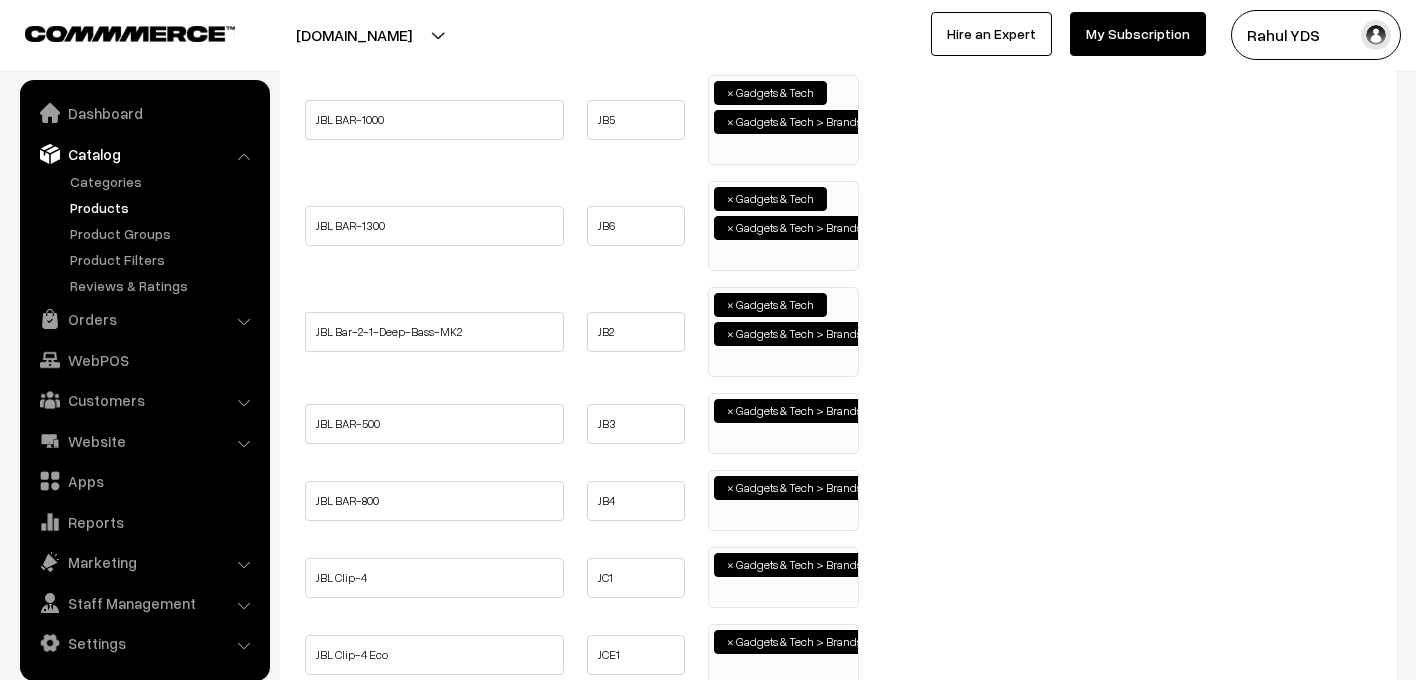 click on "× Gadgets & Tech > Brands > JBL" at bounding box center [783, 421] 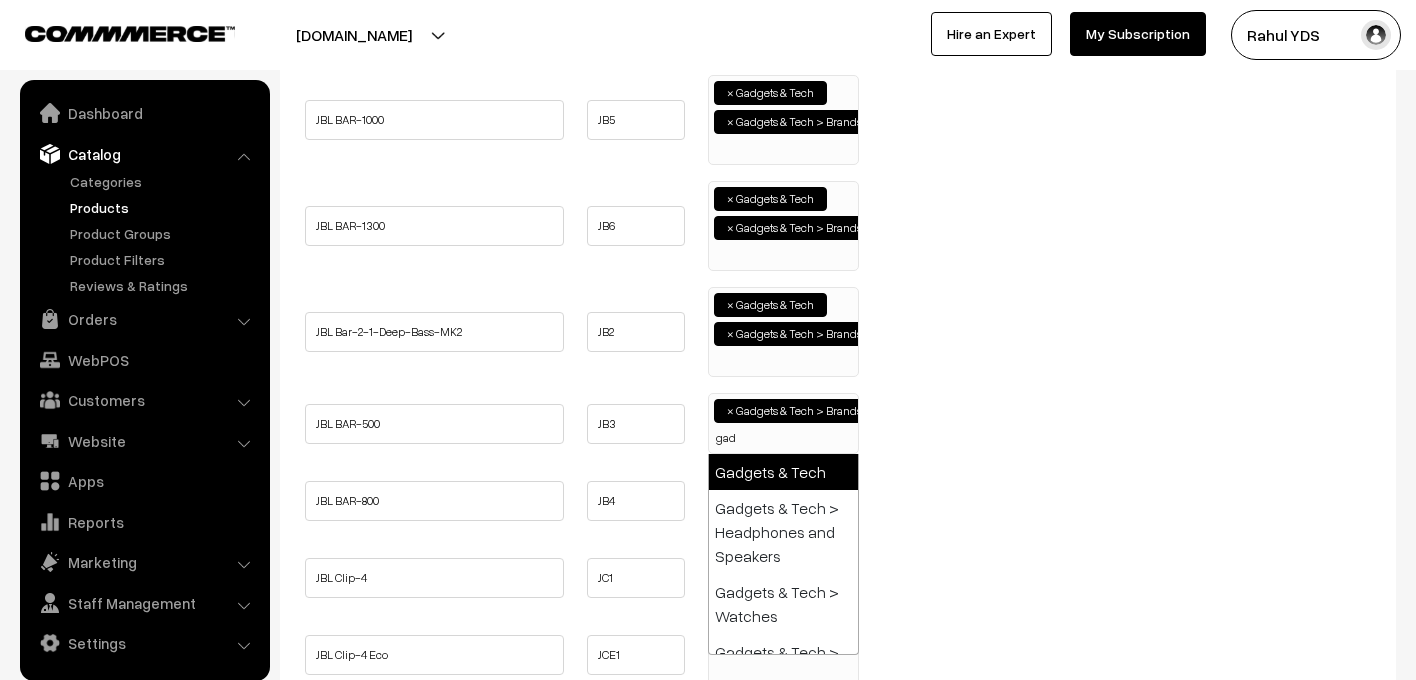 type on "gad" 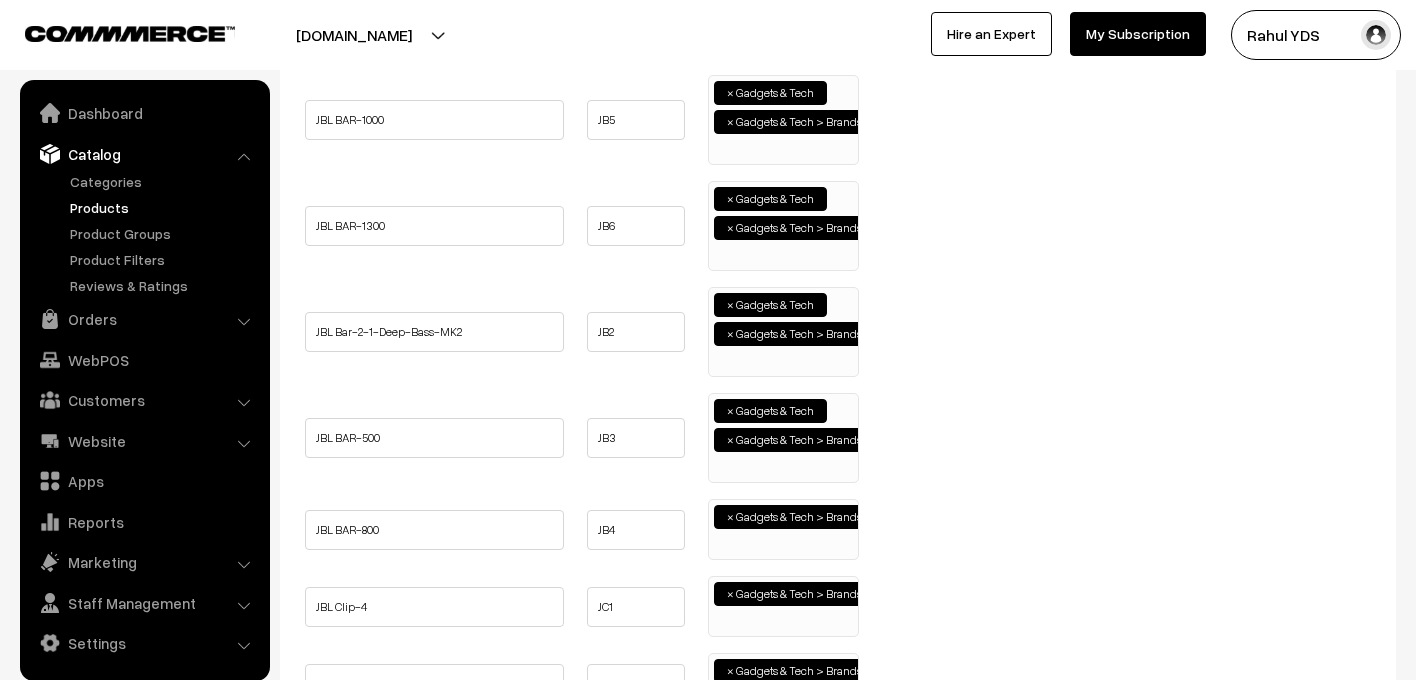 click on "× Gadgets & Tech > Brands > JBL" at bounding box center (783, 527) 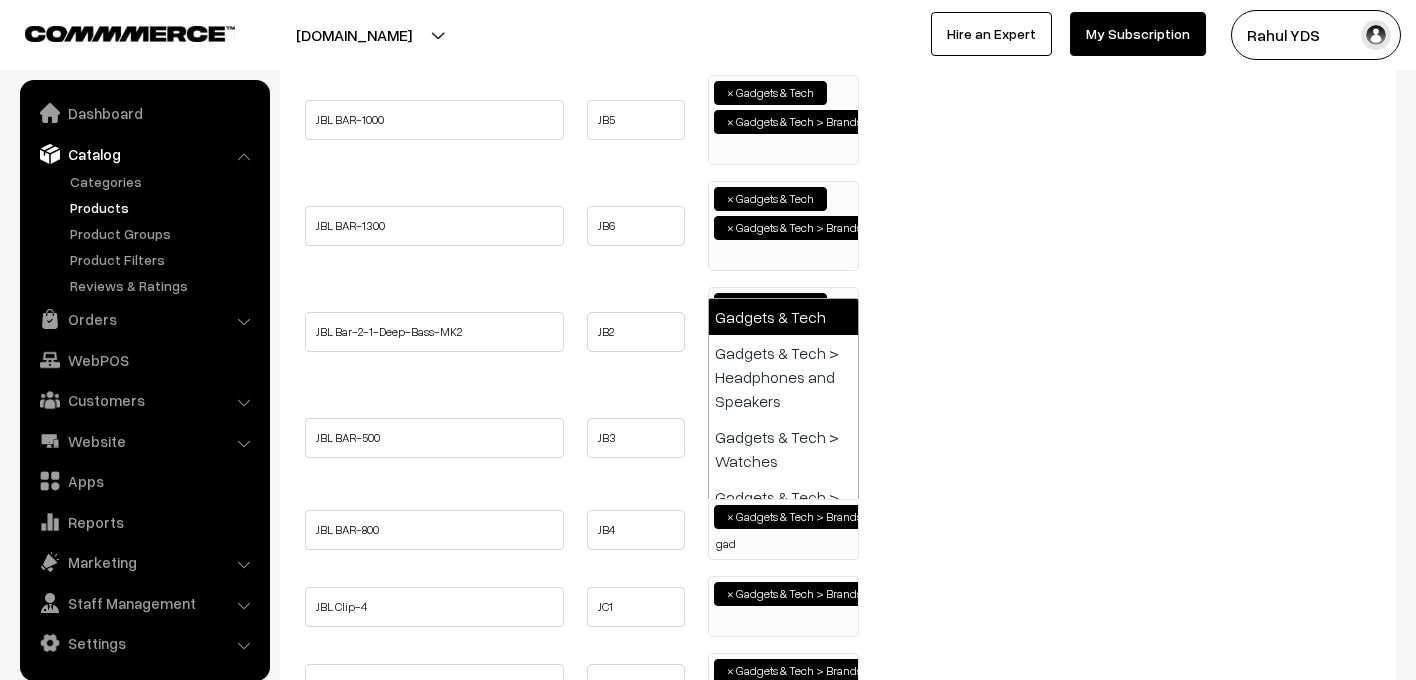 type on "gad" 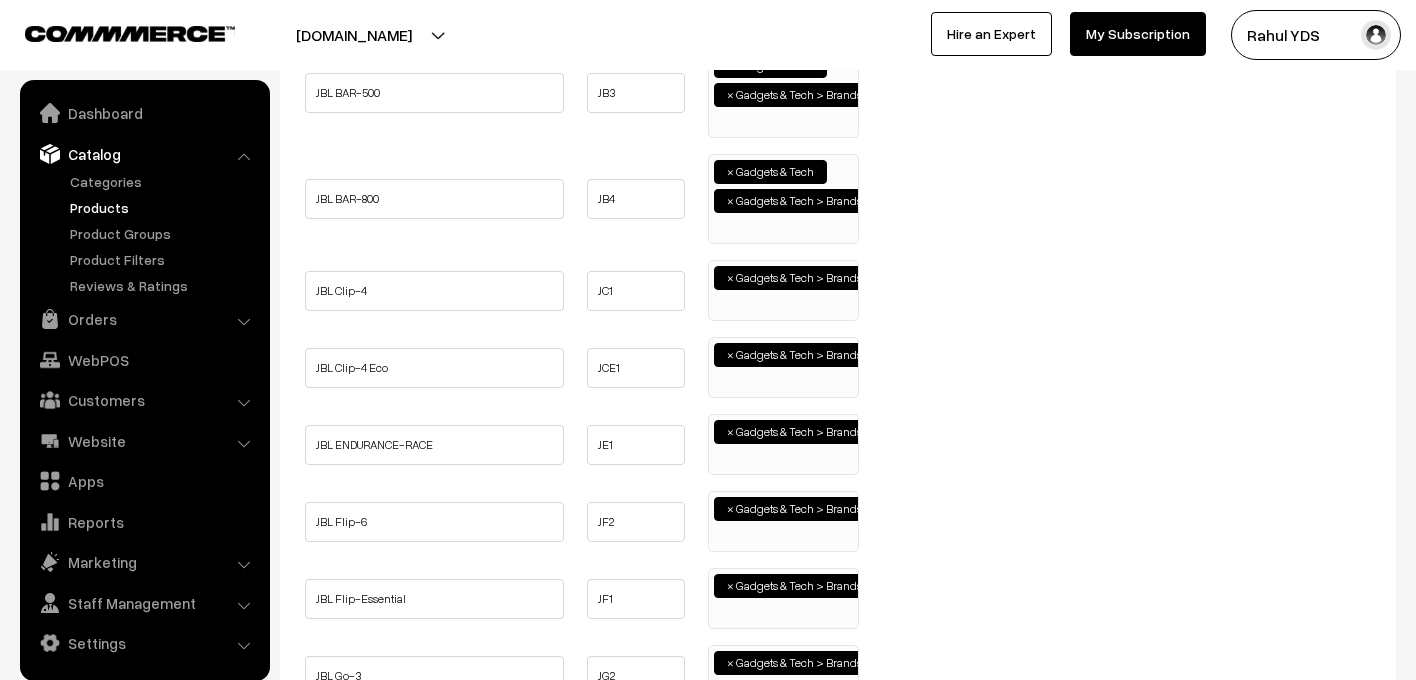 click on "× Gadgets & Tech > Brands > JBL" at bounding box center [783, 288] 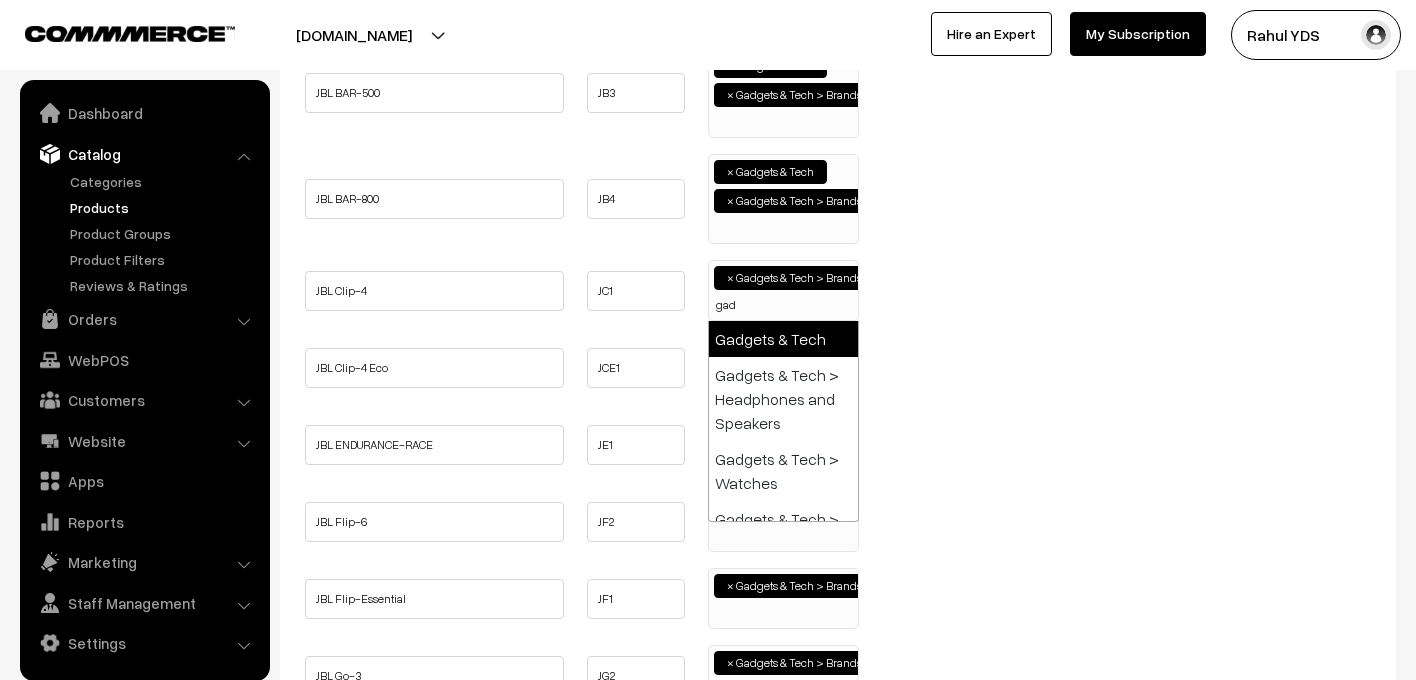 type on "gad" 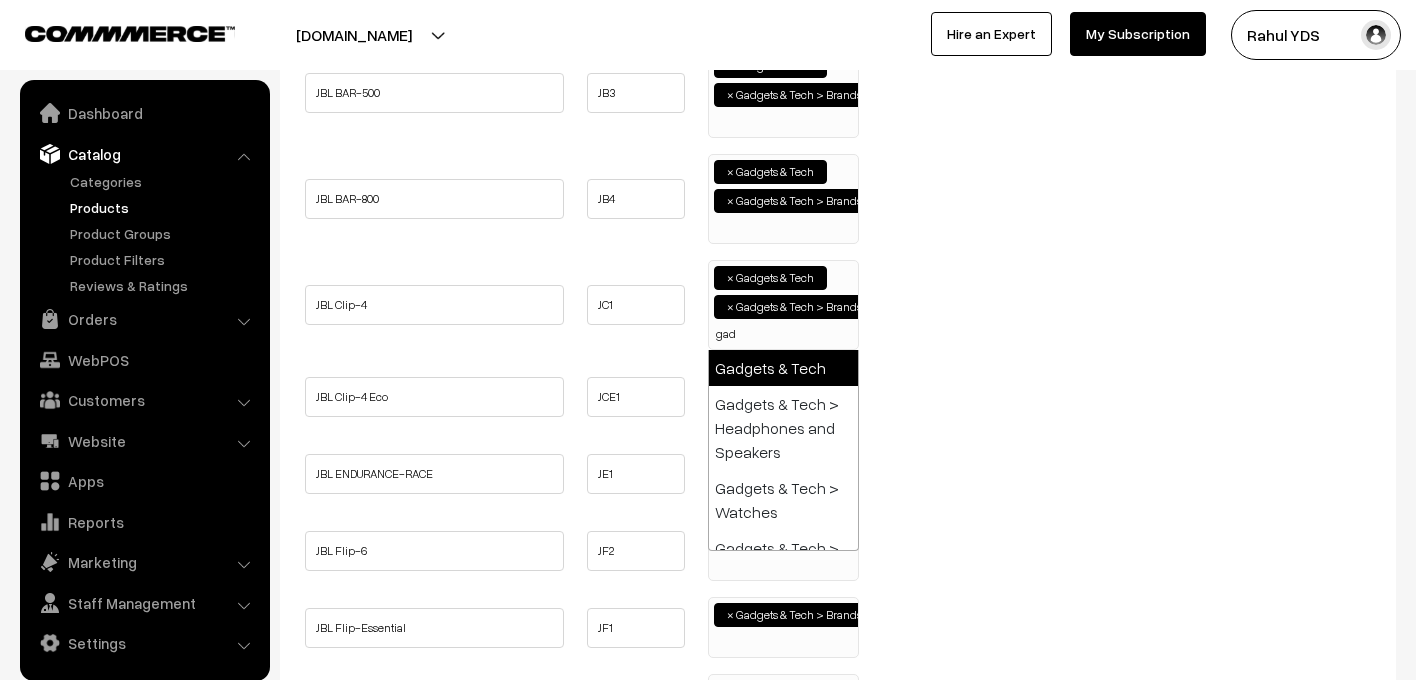 type on "gad" 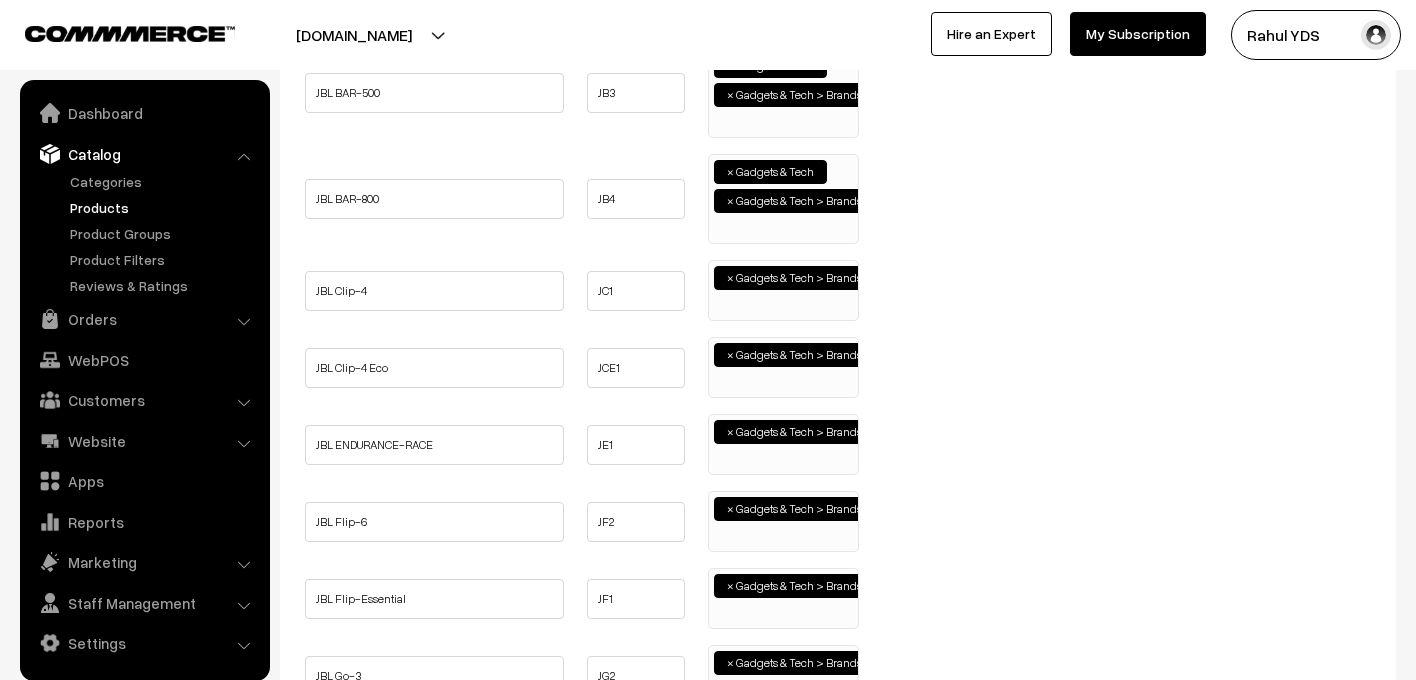 click on "× Gadgets & Tech > Brands > JBL" at bounding box center (783, 288) 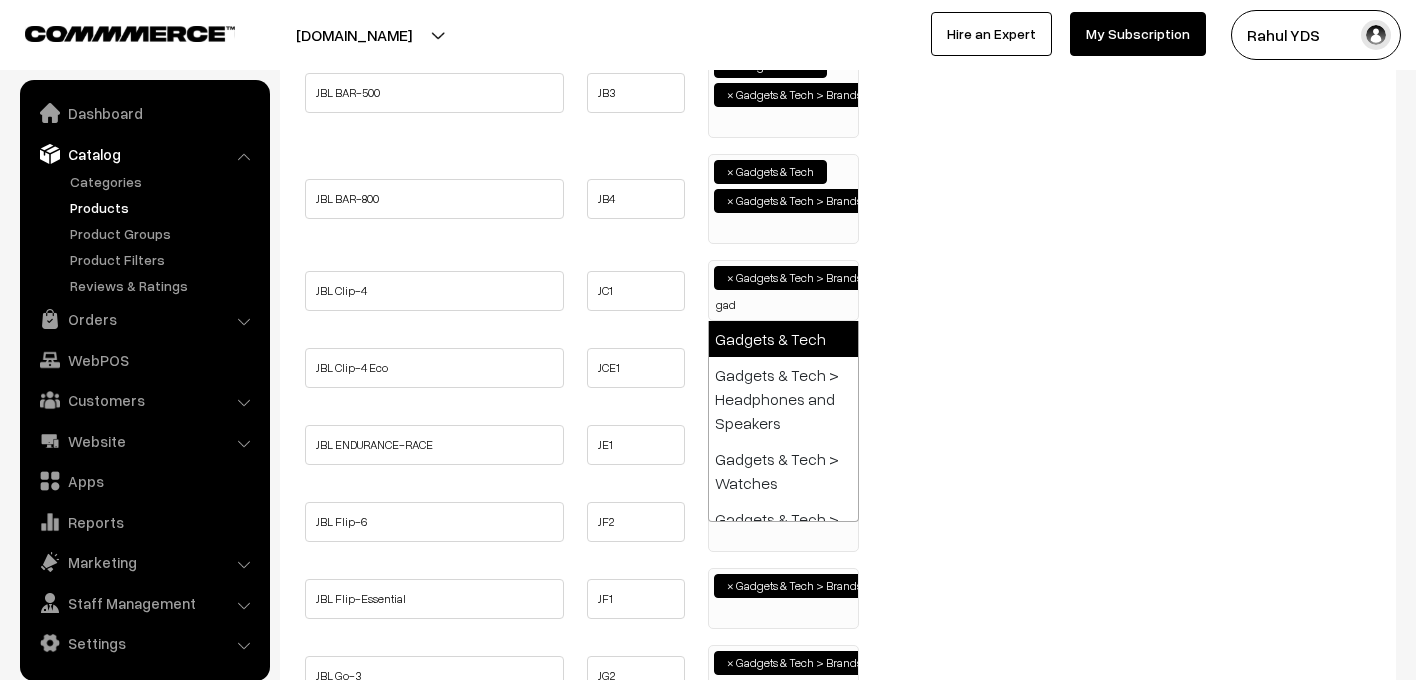 type on "gad" 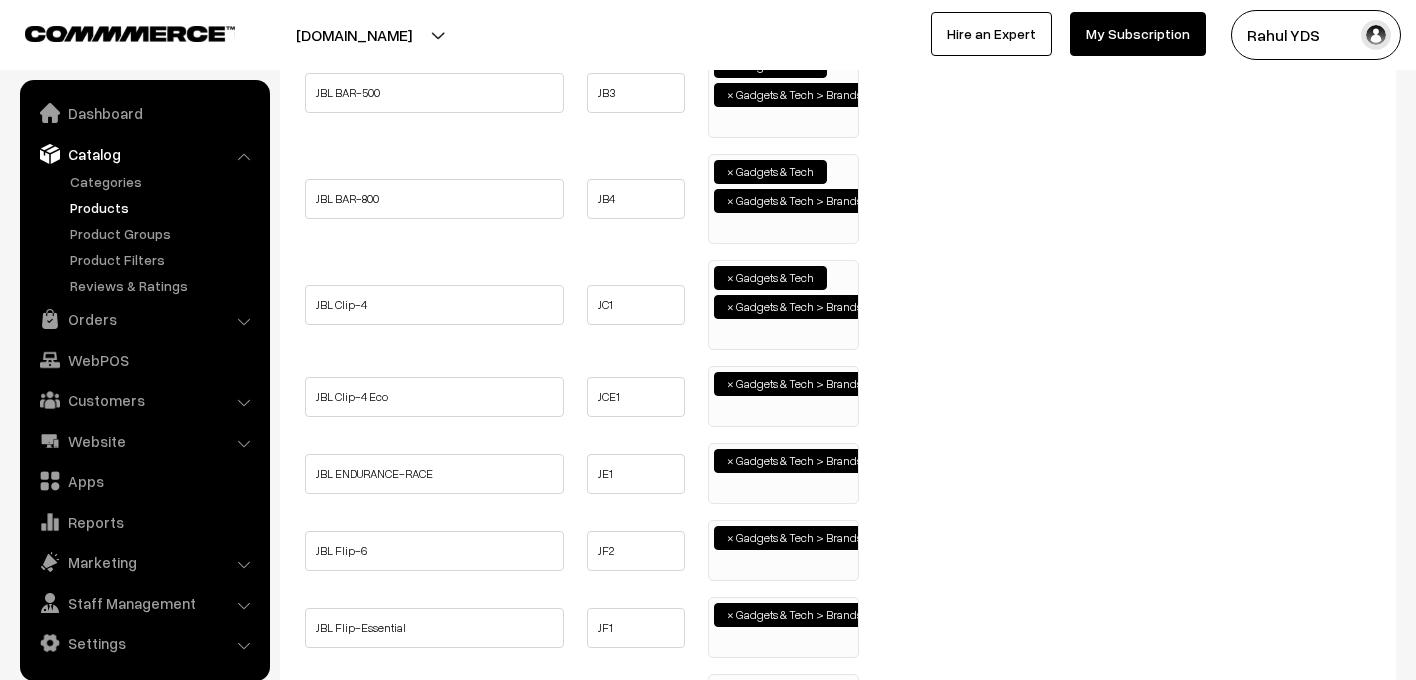 click on "× Gadgets & Tech > Brands > JBL" at bounding box center (783, 394) 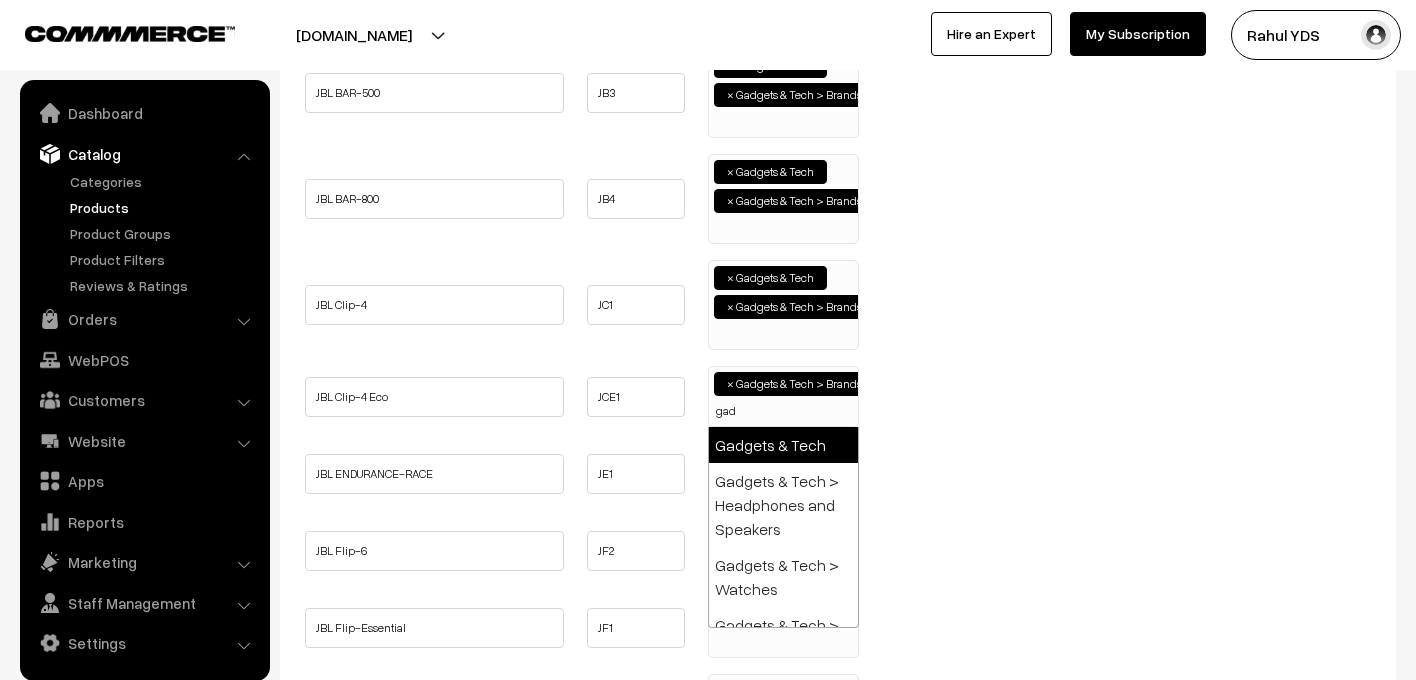 type on "gad" 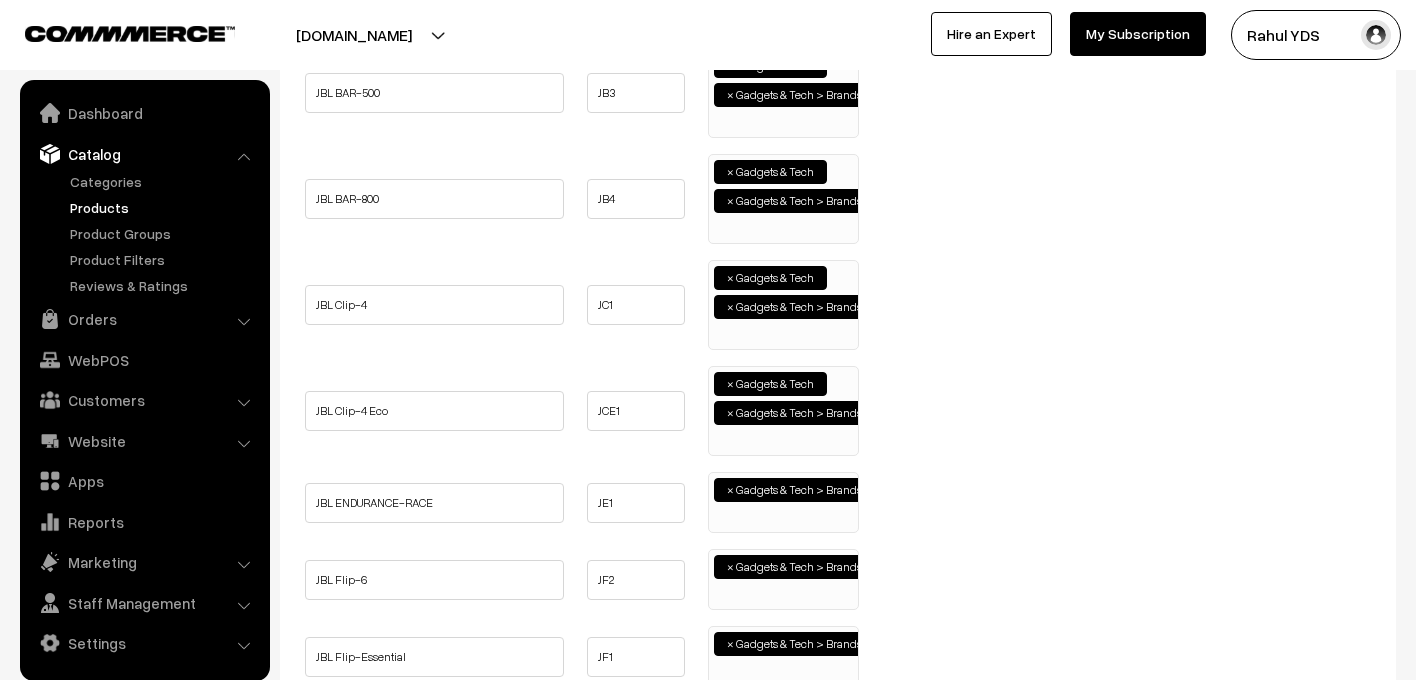 click on "× Gadgets & Tech > Brands > JBL" at bounding box center [783, 500] 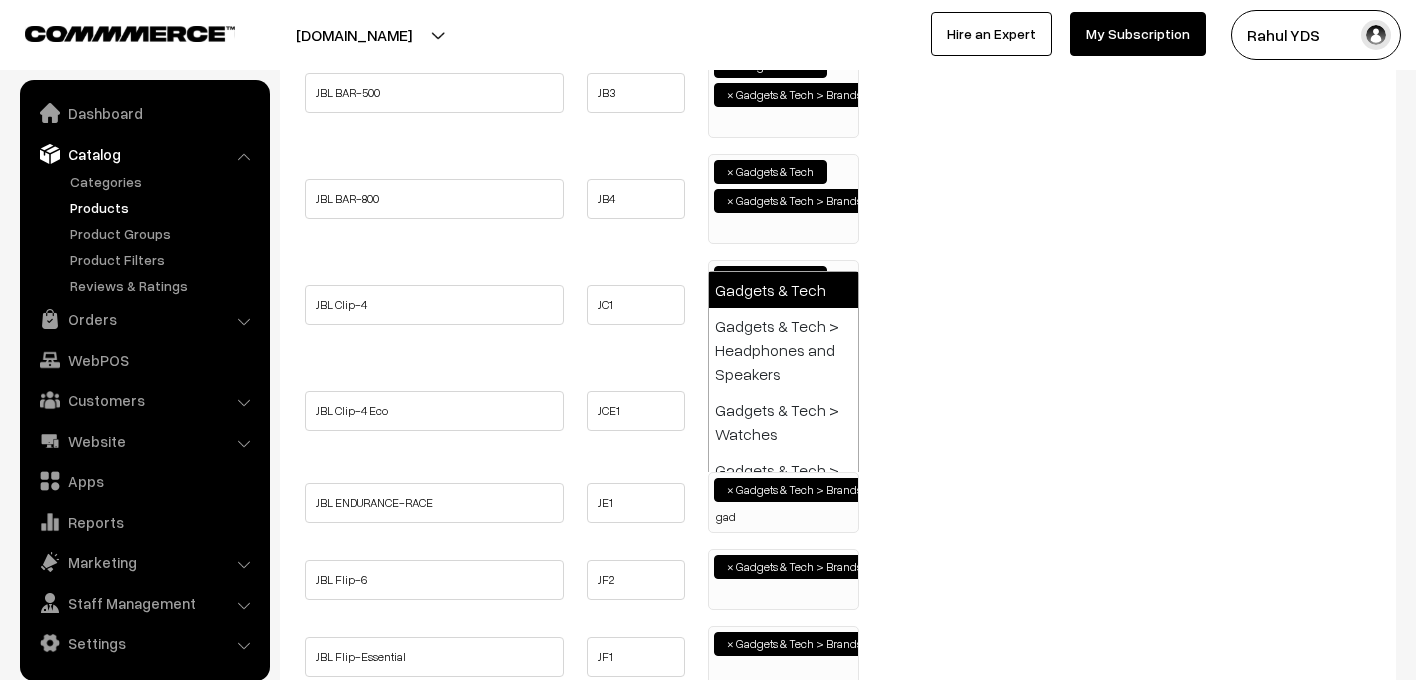 type on "gad" 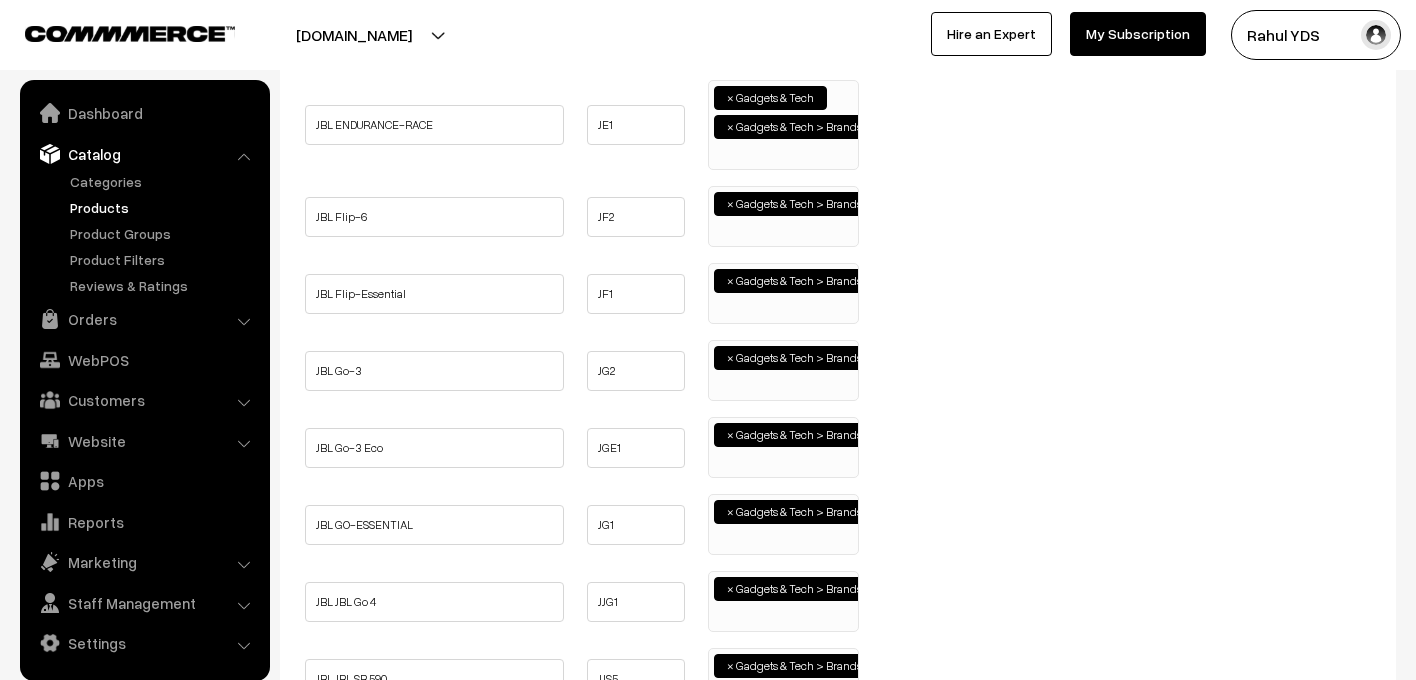 click on "× Gadgets & Tech > Brands > JBL" at bounding box center [783, 214] 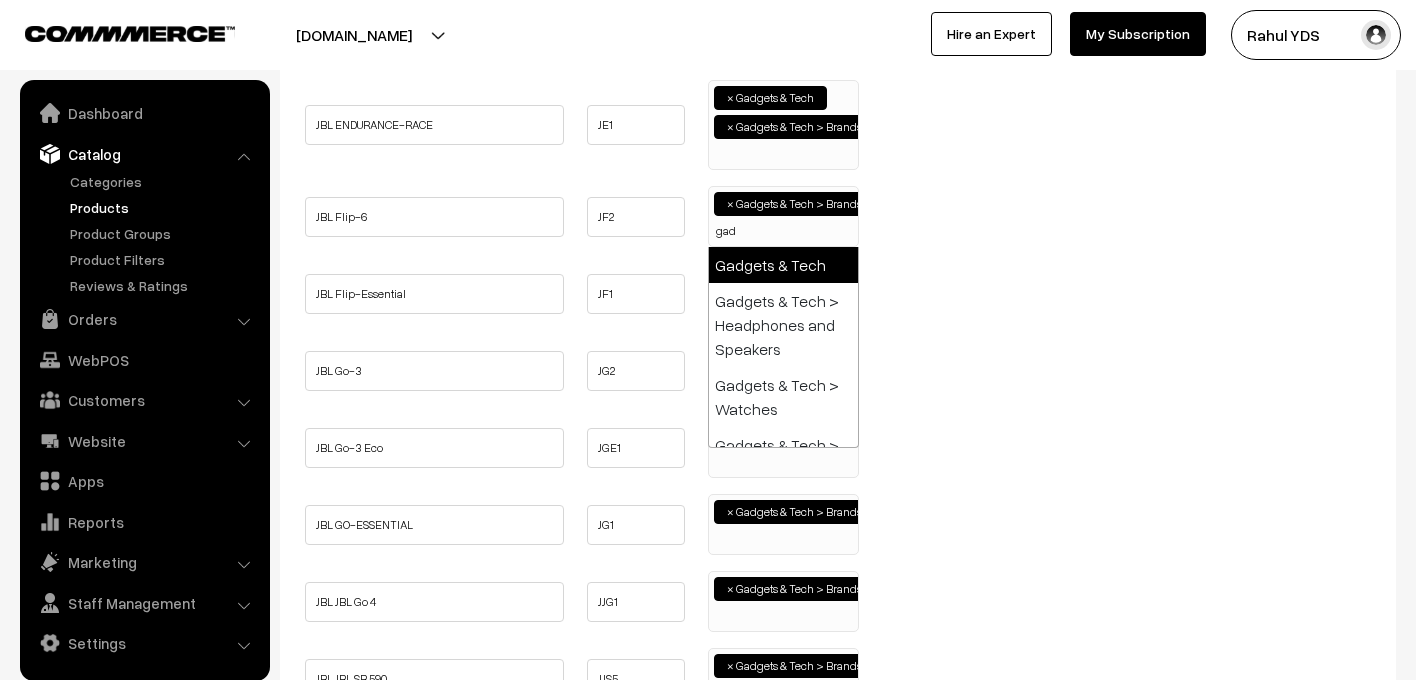 type on "gad" 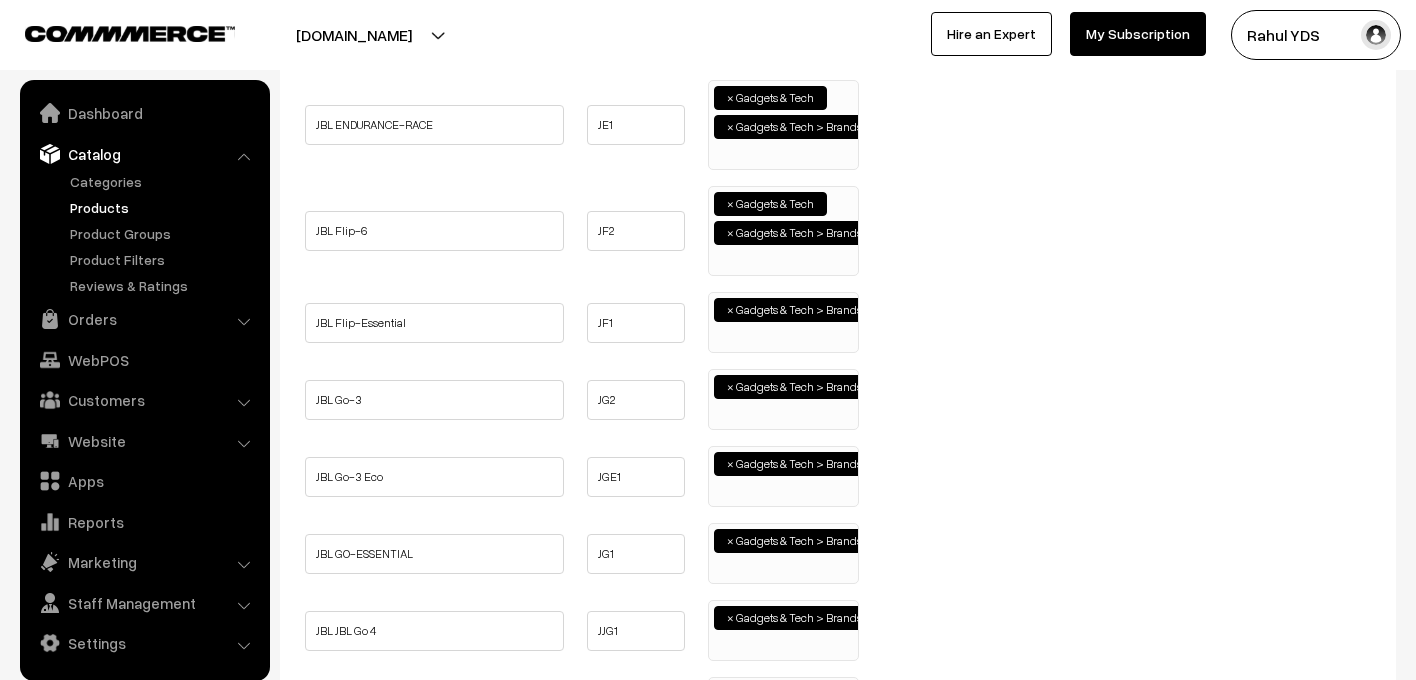 click on "× Gadgets & Tech > Brands > JBL" at bounding box center (783, 320) 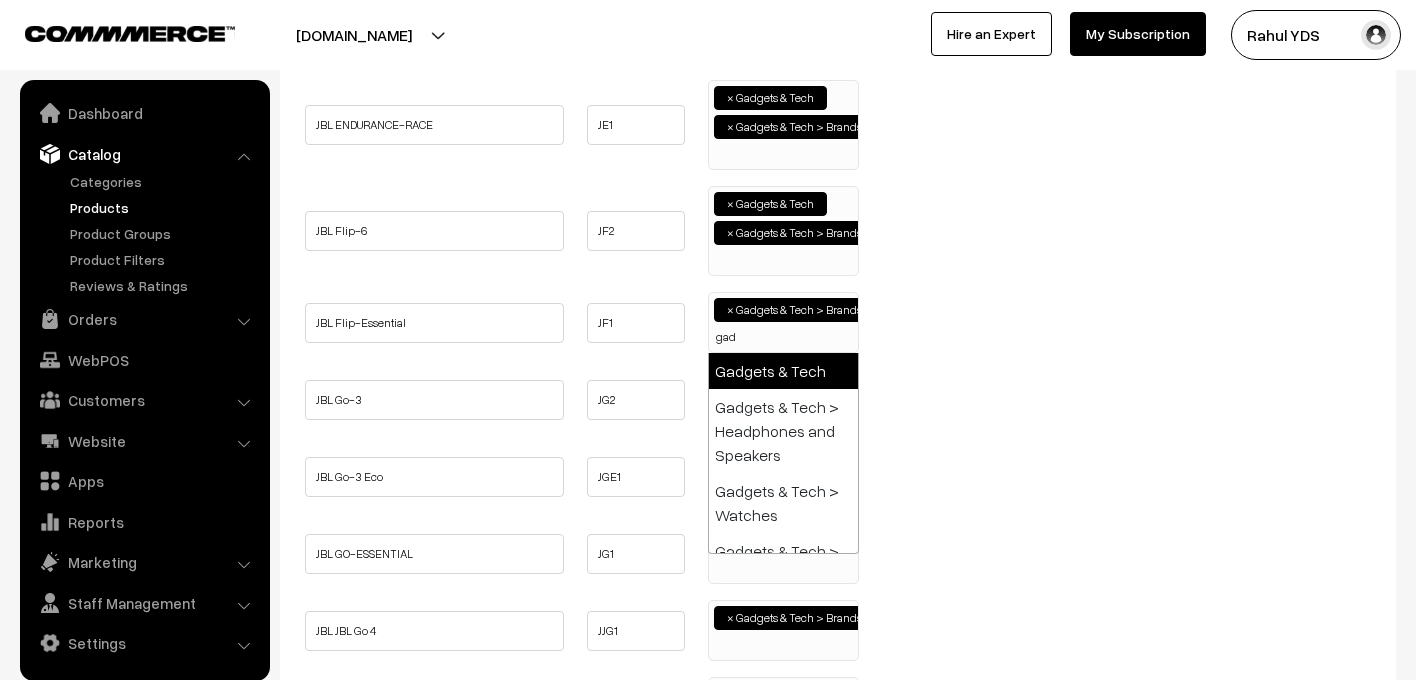 type on "gad" 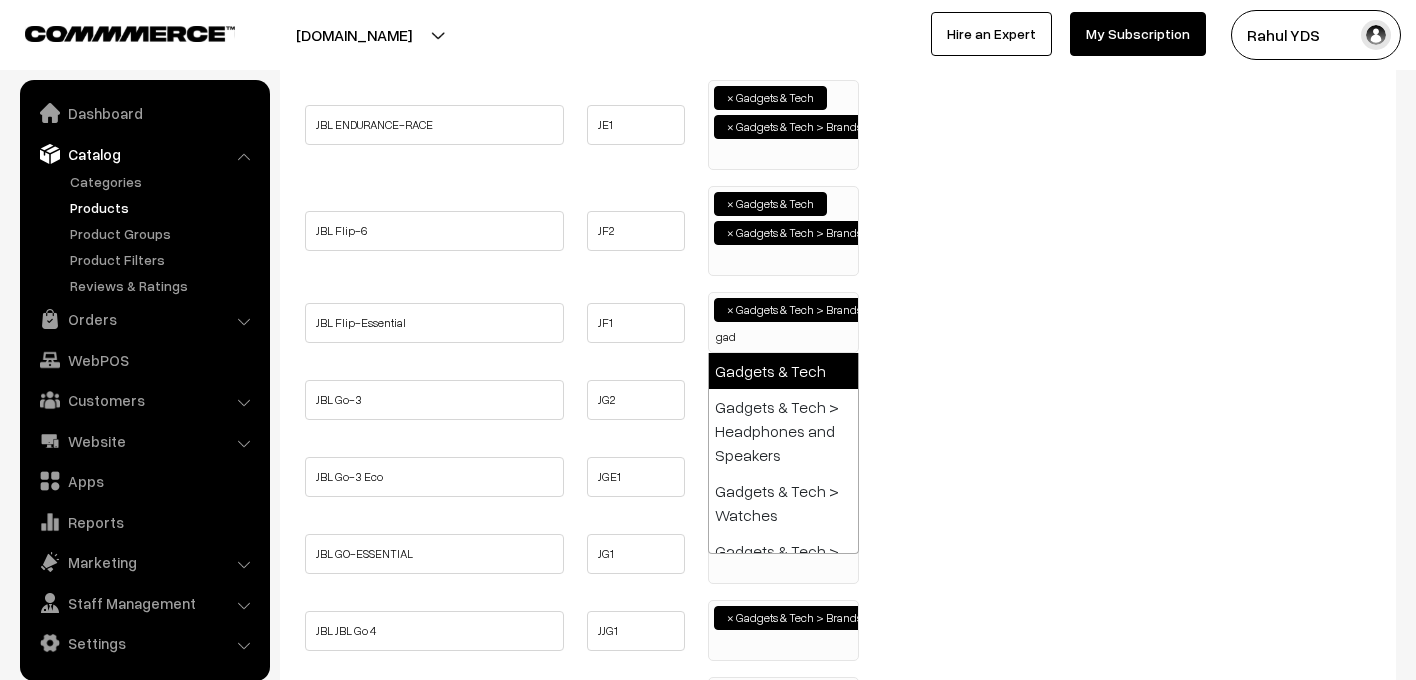 select on "5" 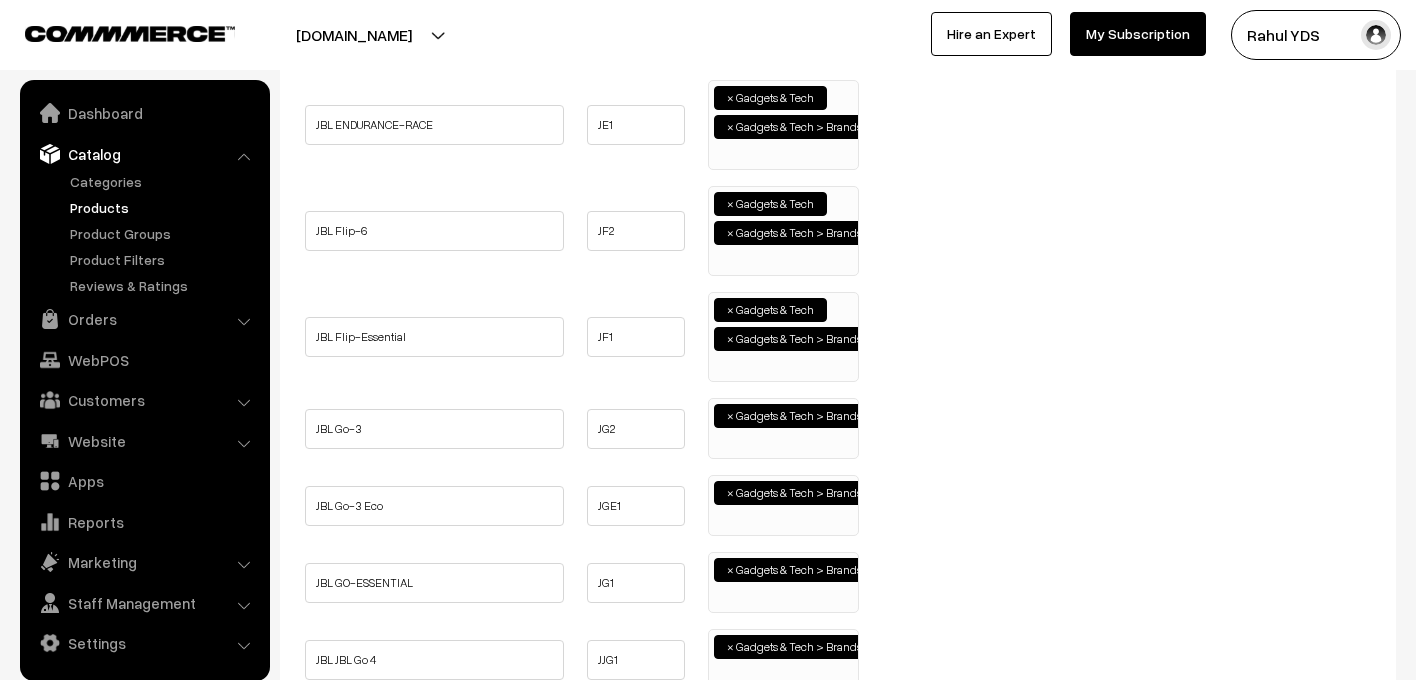 click on "Name
Code
Category
JBL BAR-1000 JB5 ×" at bounding box center [838, 1149] 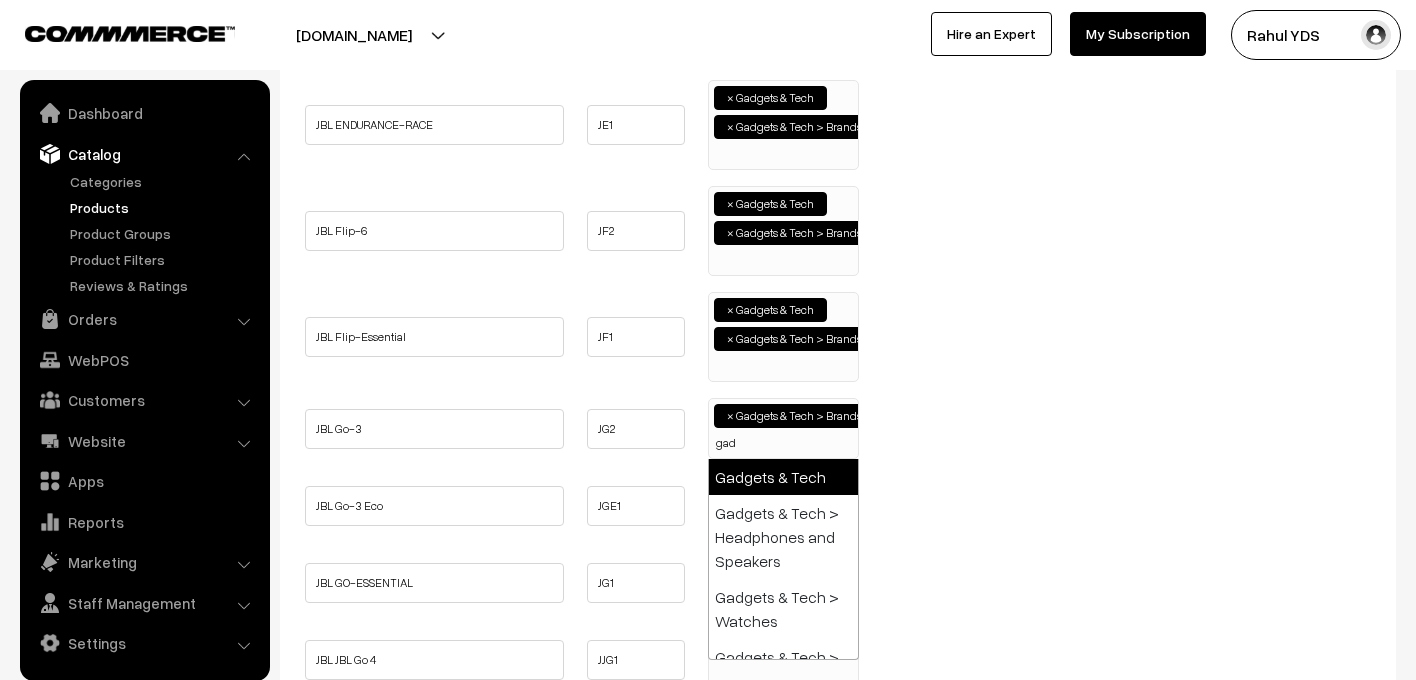 type on "gad" 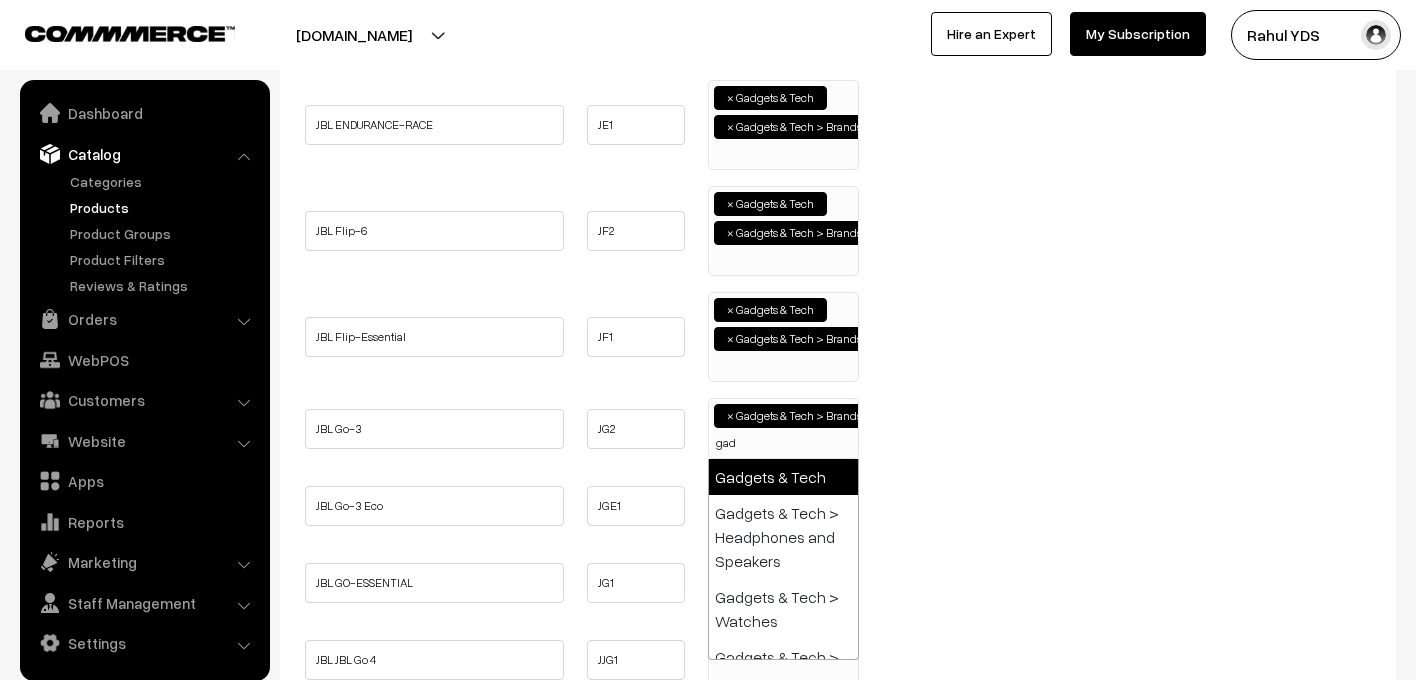 select on "5" 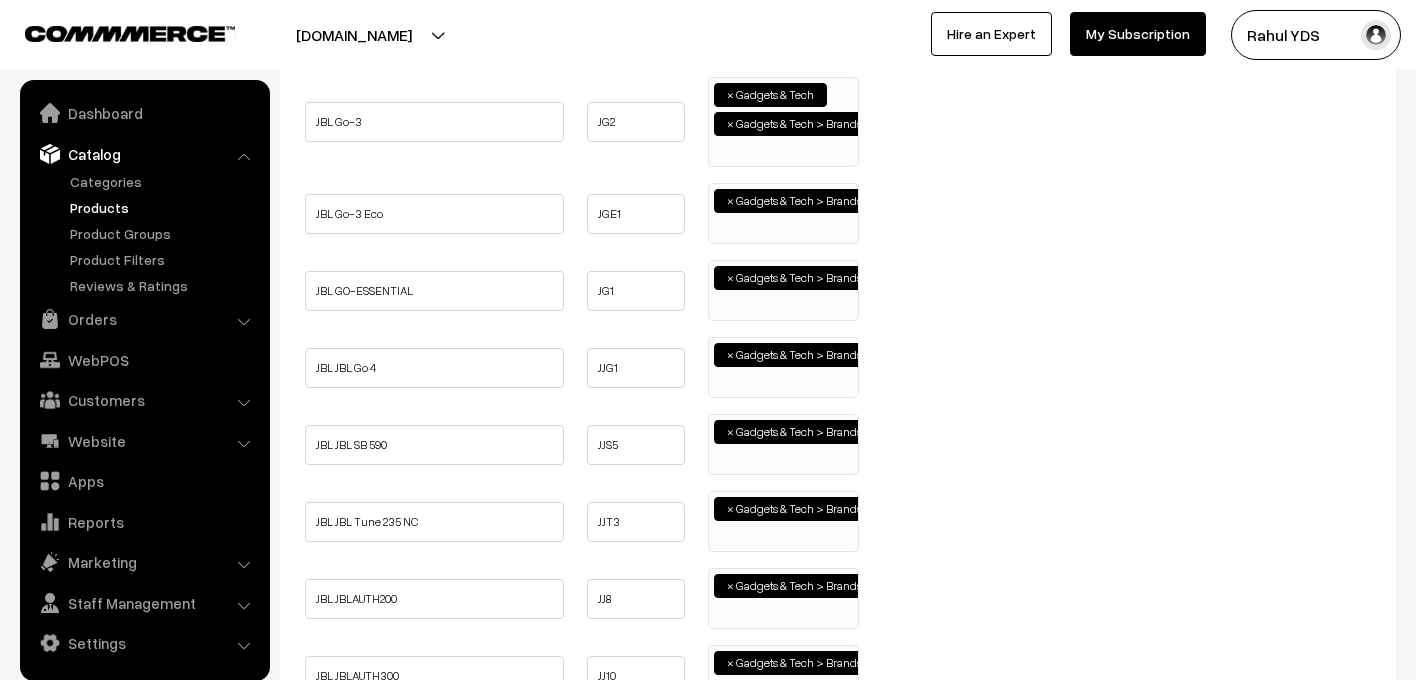 click on "× Gadgets & Tech > Brands > JBL" at bounding box center [783, 211] 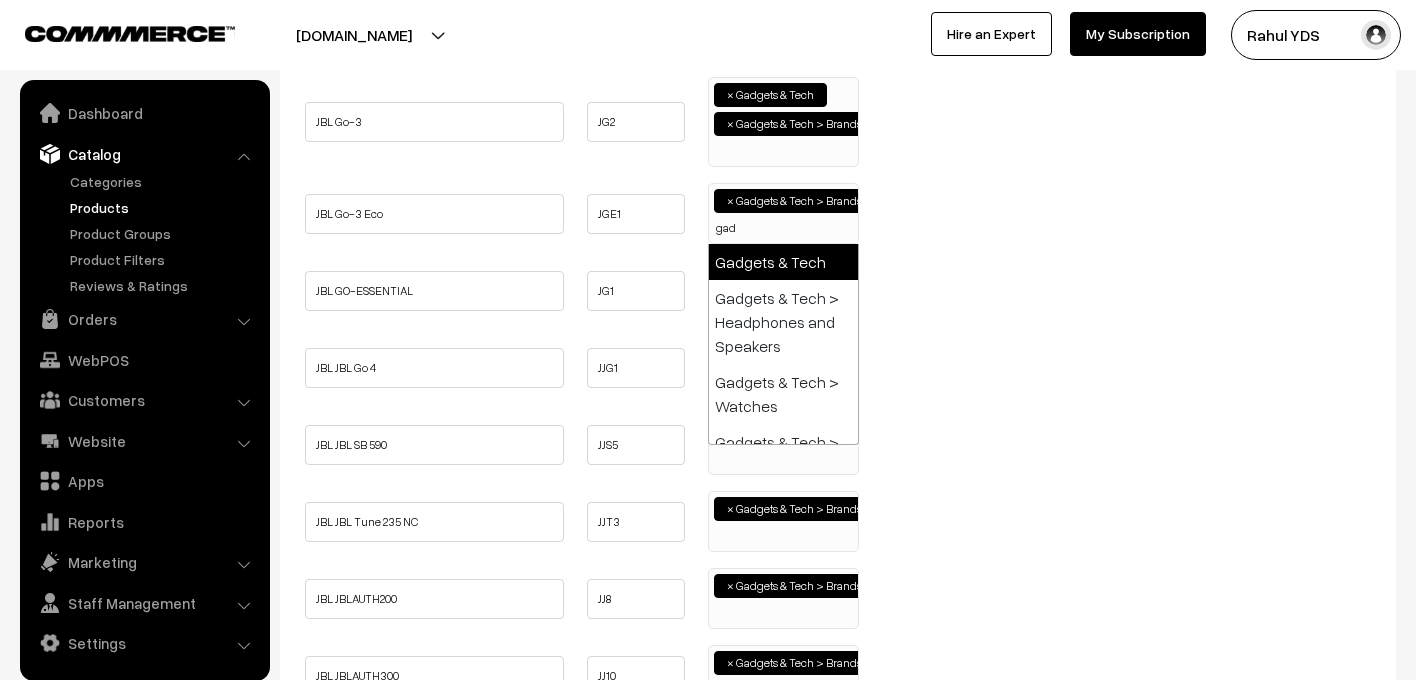 type on "gad" 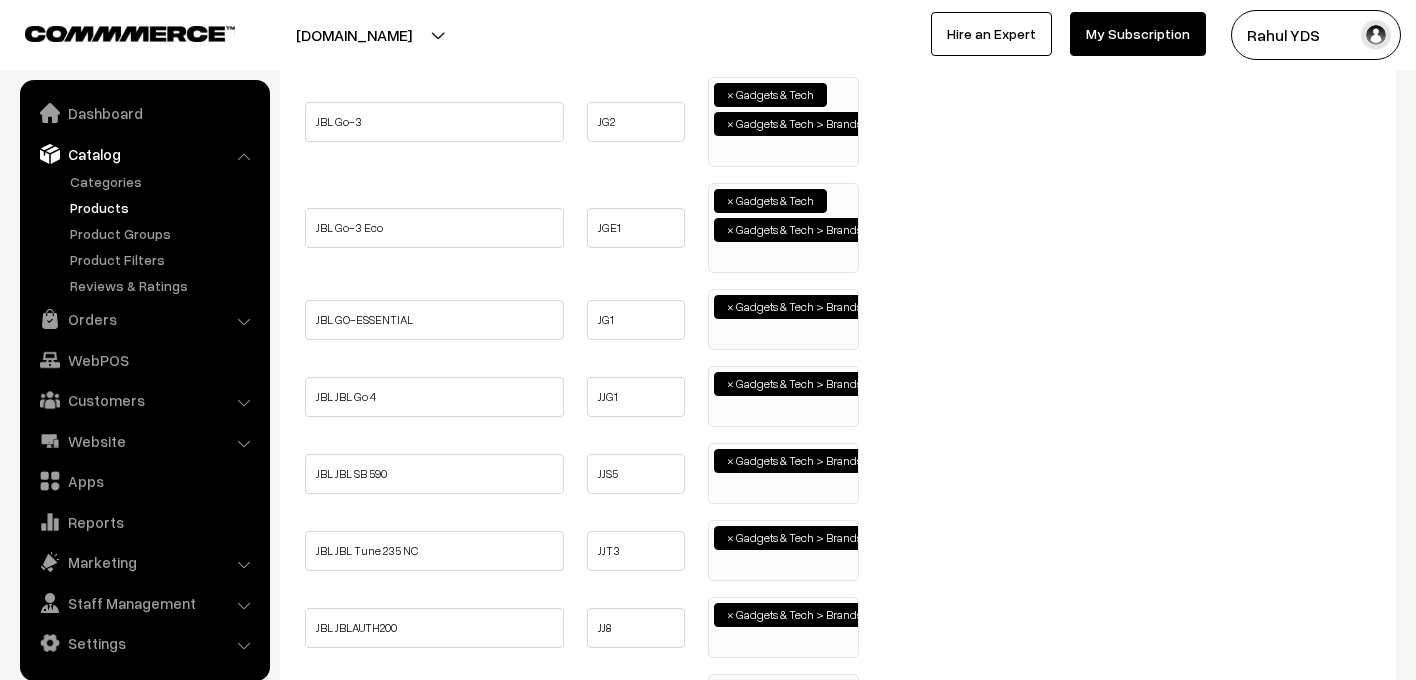 click on "× Gadgets & Tech > Brands > JBL" at bounding box center (783, 317) 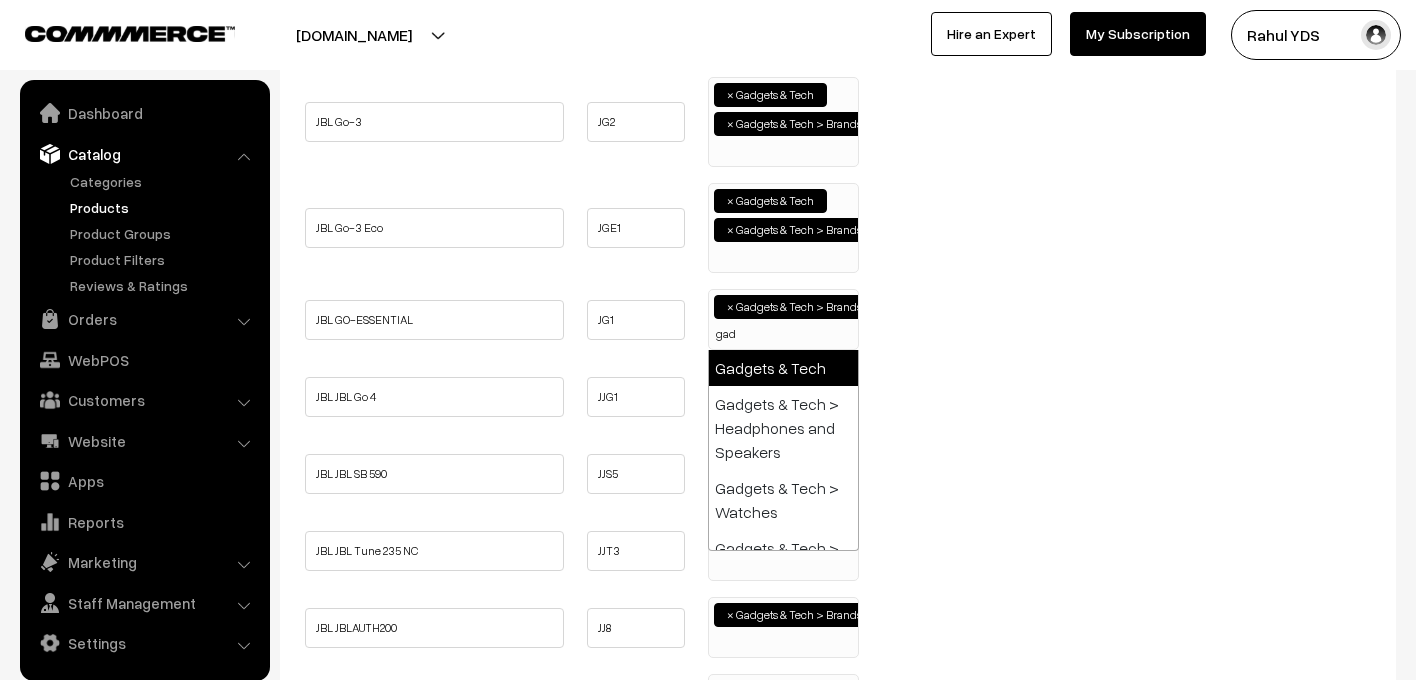 type on "gad" 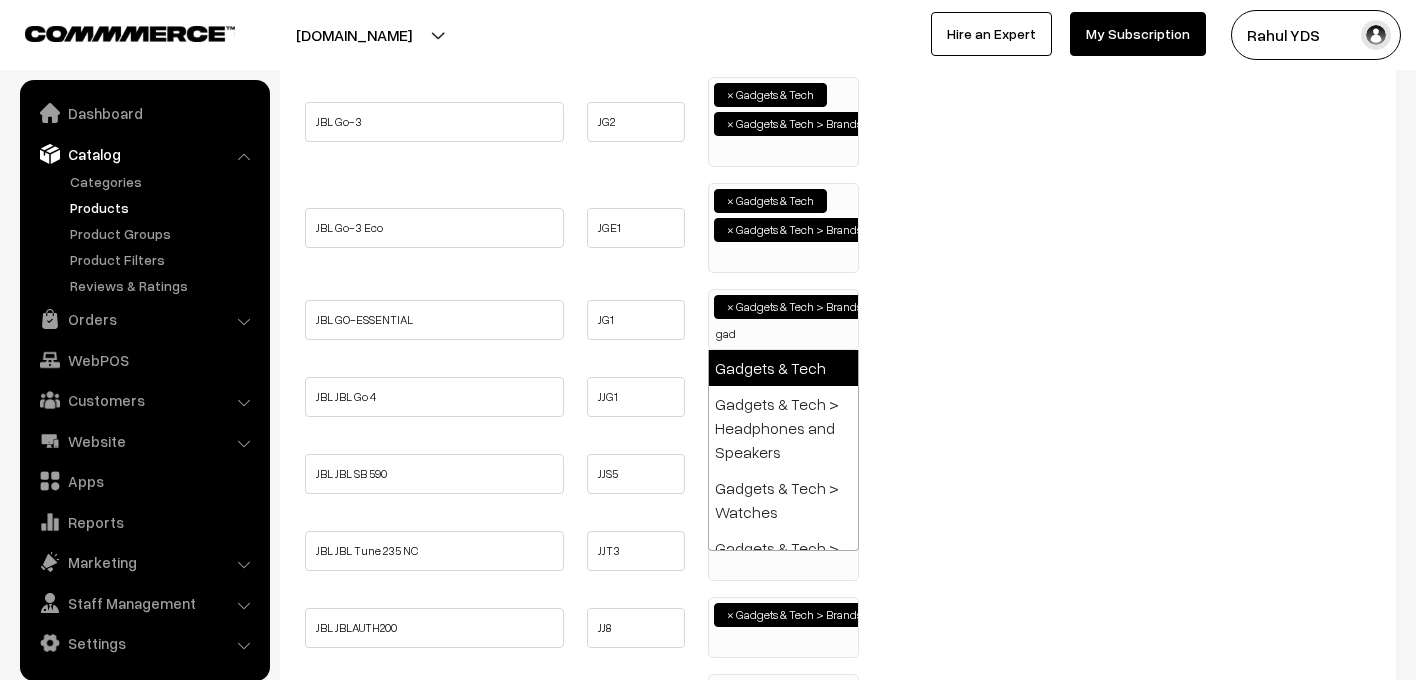 select on "5" 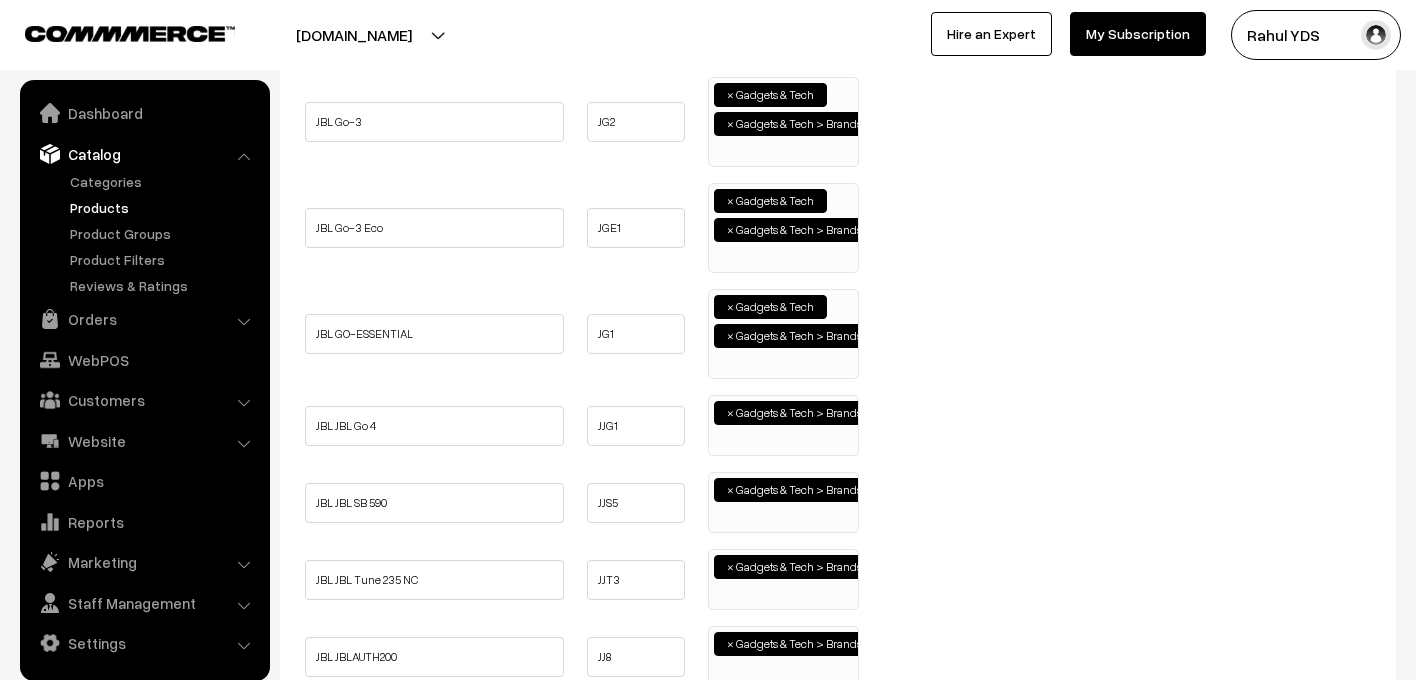 click on "× Gadgets & Tech > Brands > JBL" at bounding box center (783, 423) 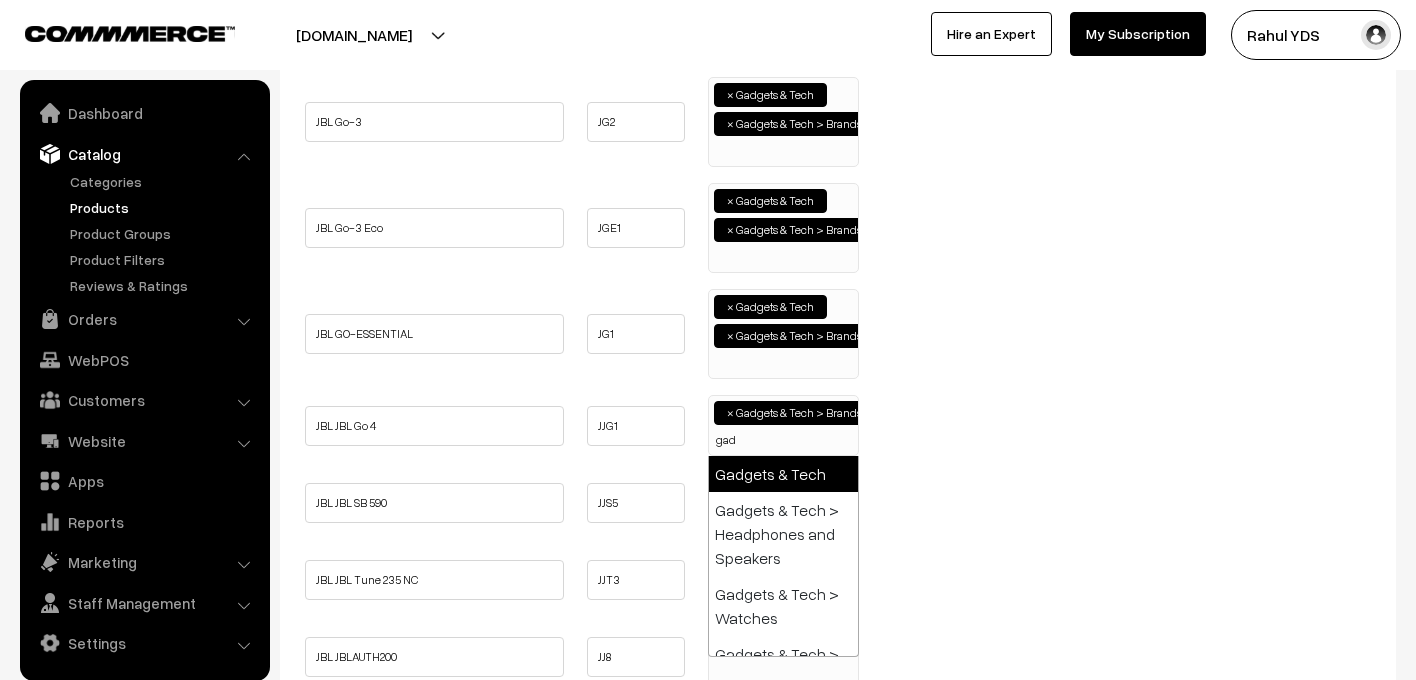 type on "gad" 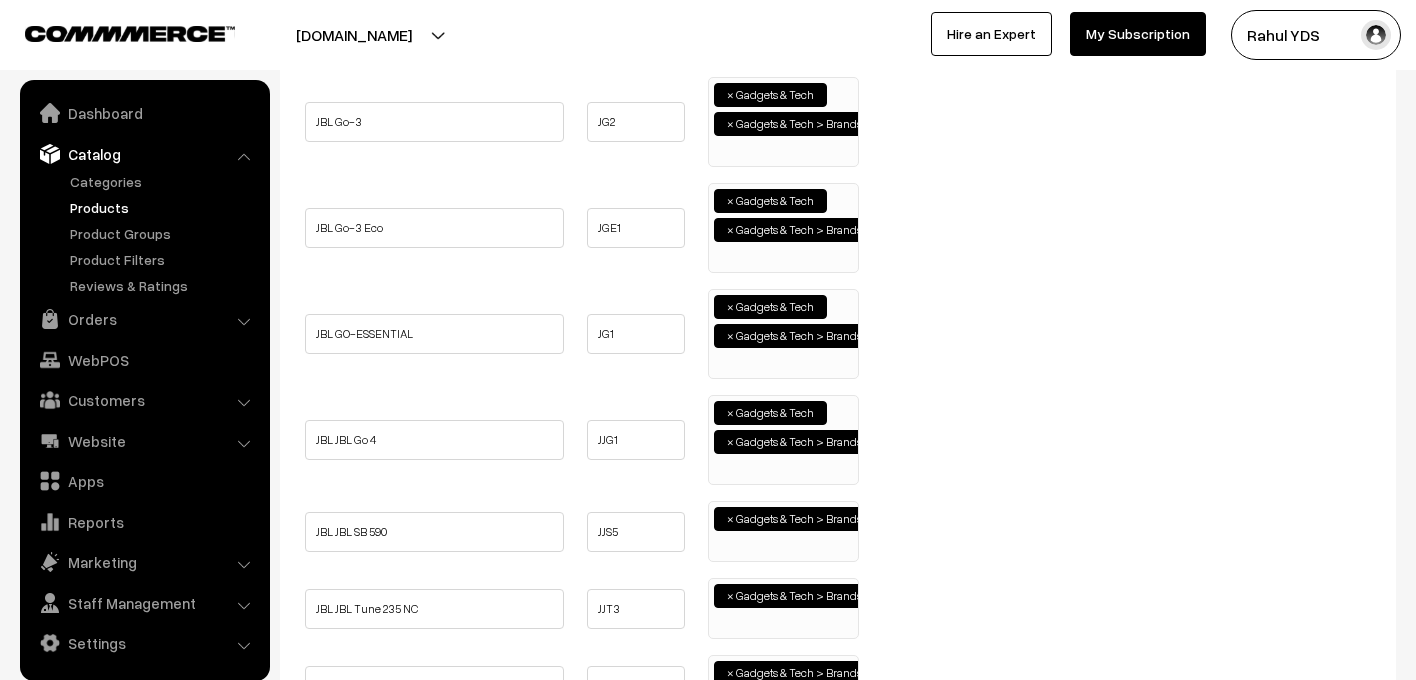 click on "× Gadgets & Tech > Brands > JBL" at bounding box center (783, 529) 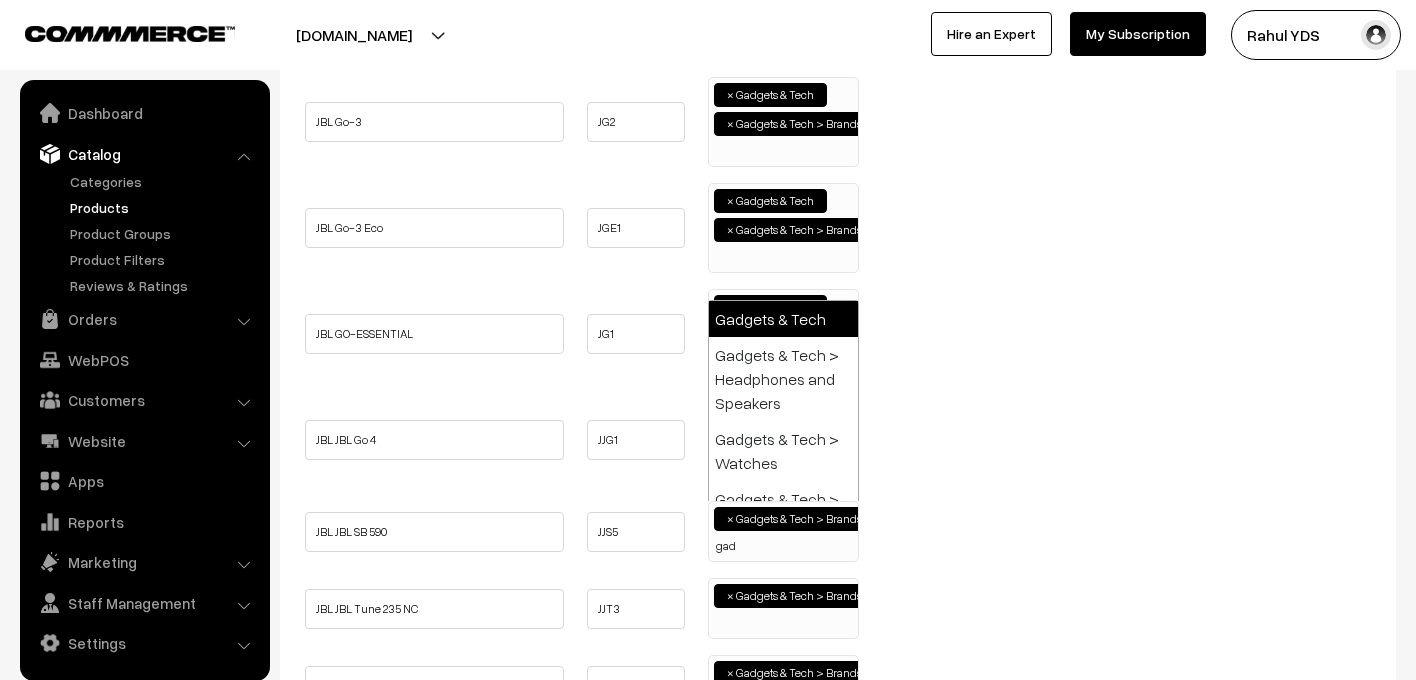 type on "gad" 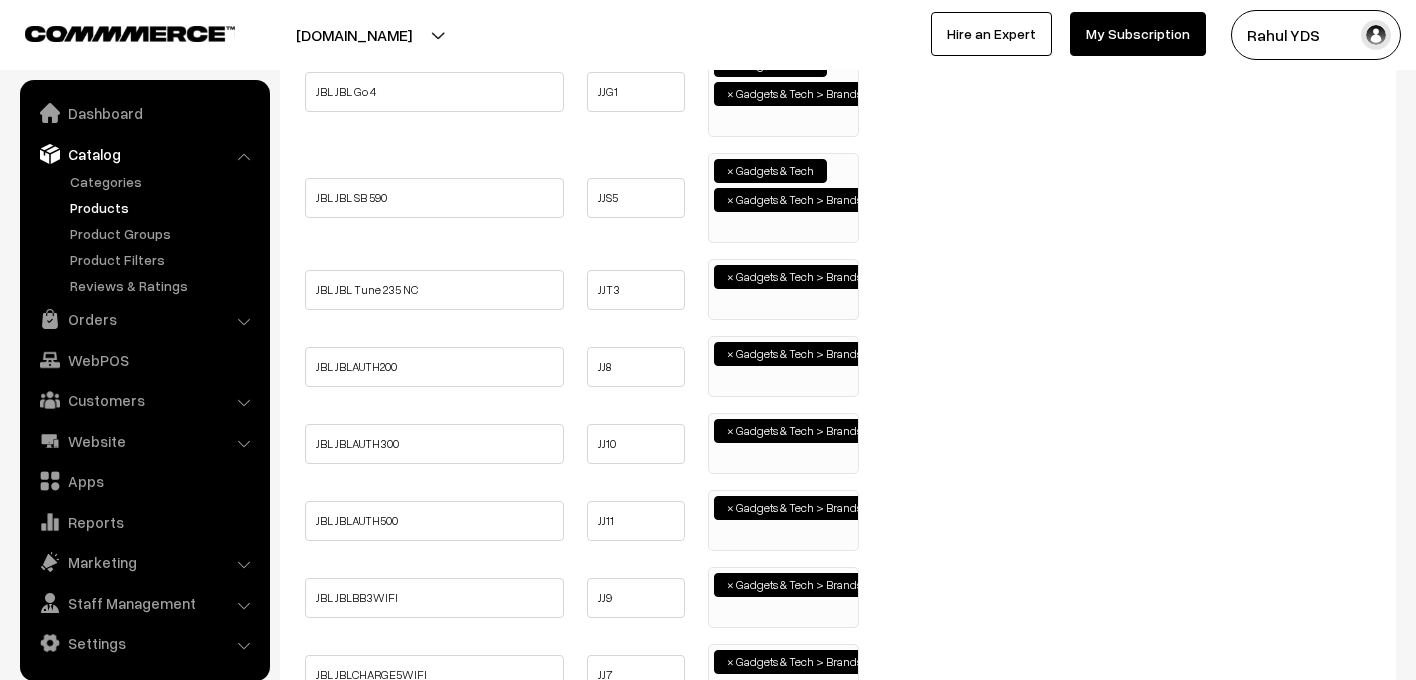 click on "× Gadgets & Tech > Brands > JBL" at bounding box center (783, 287) 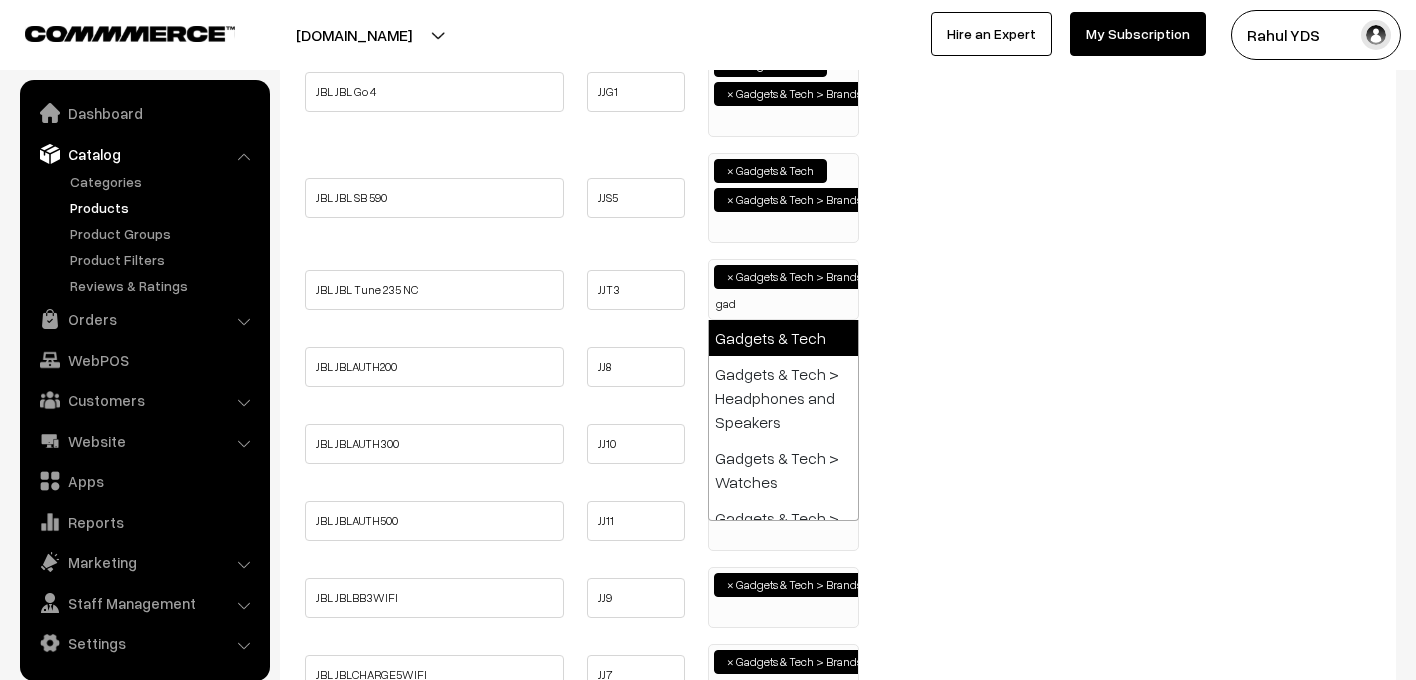 type on "gad" 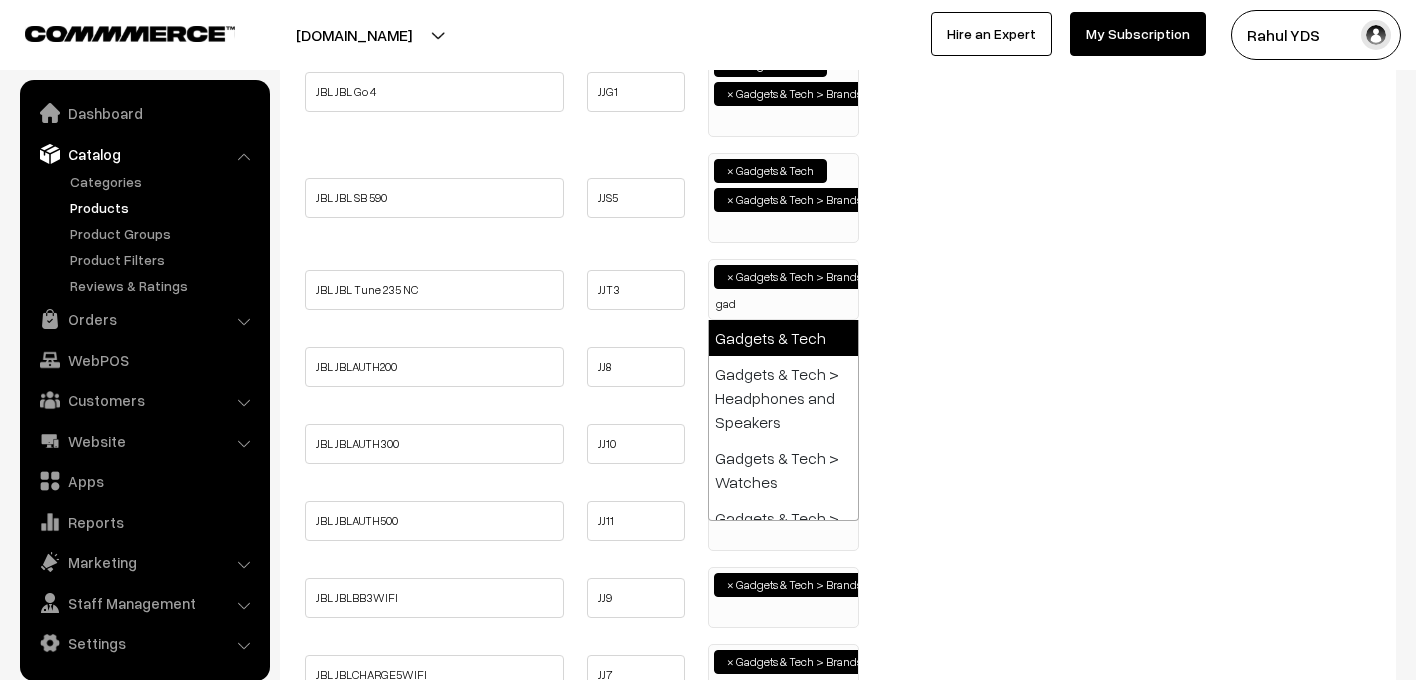 select on "5" 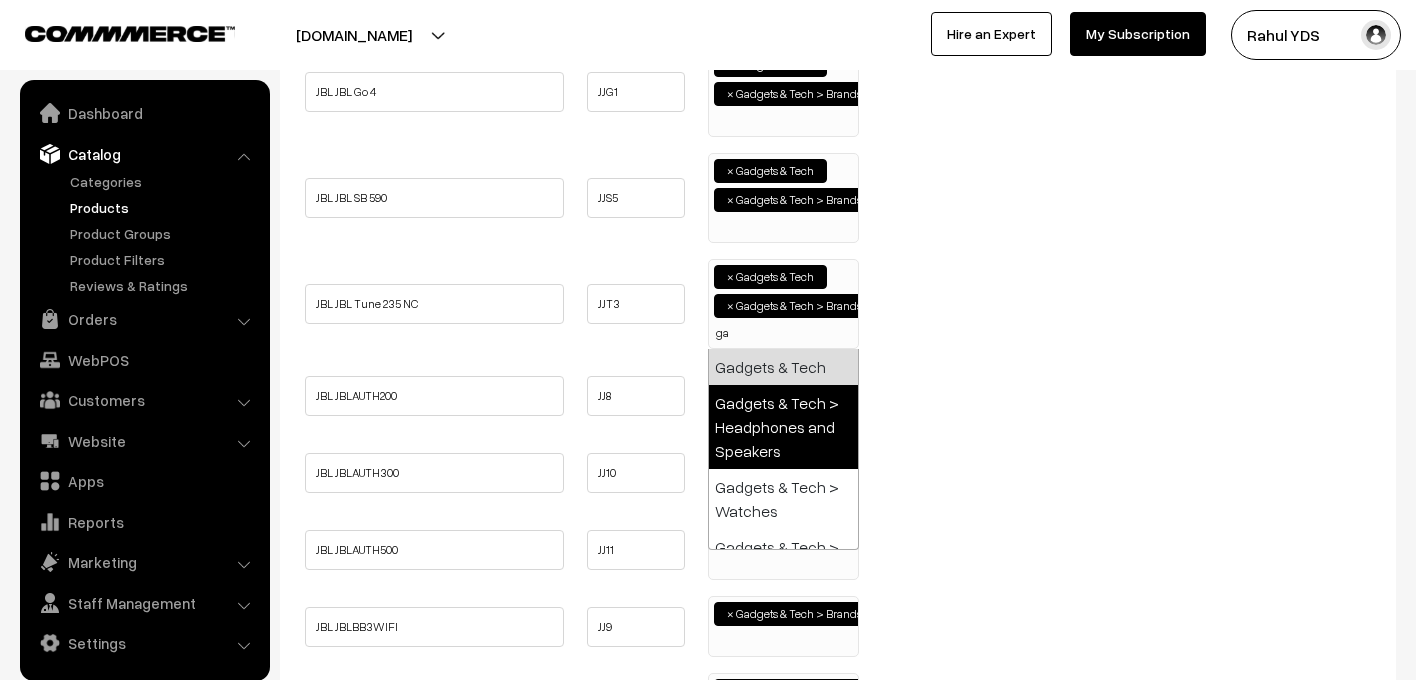 type on "g" 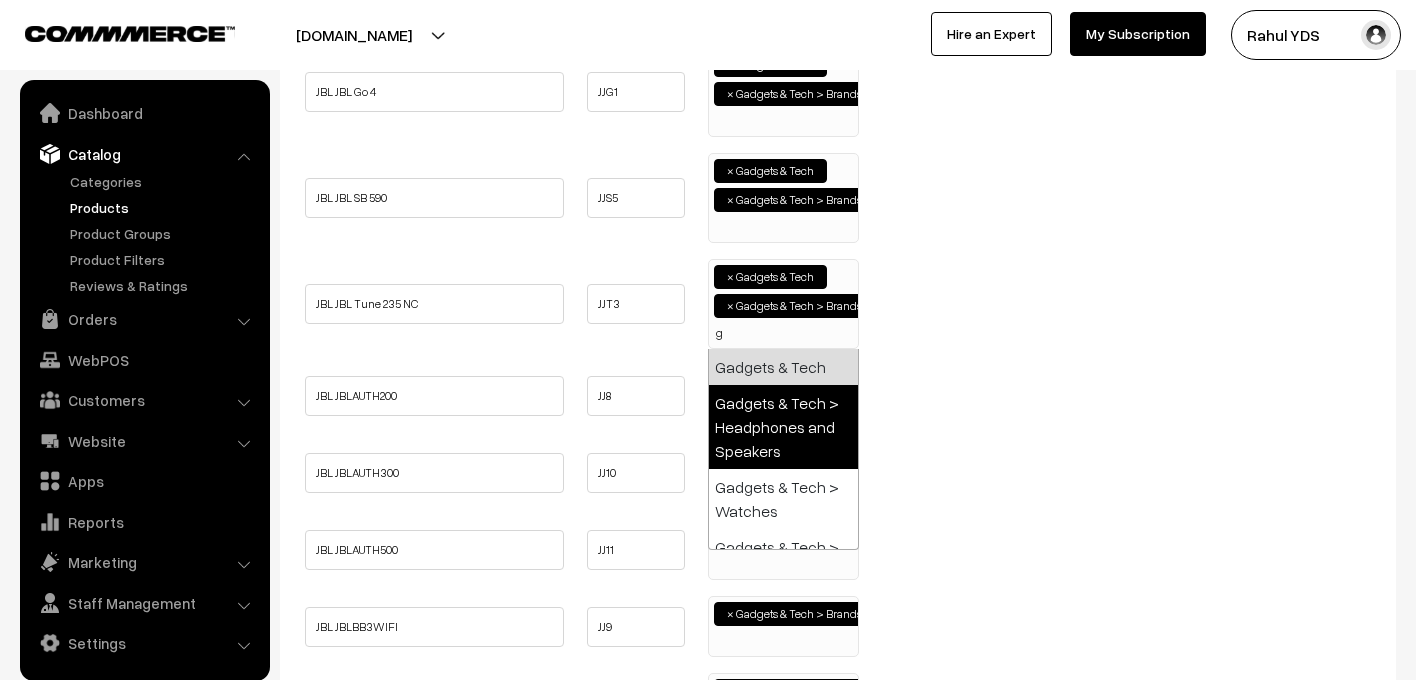 type 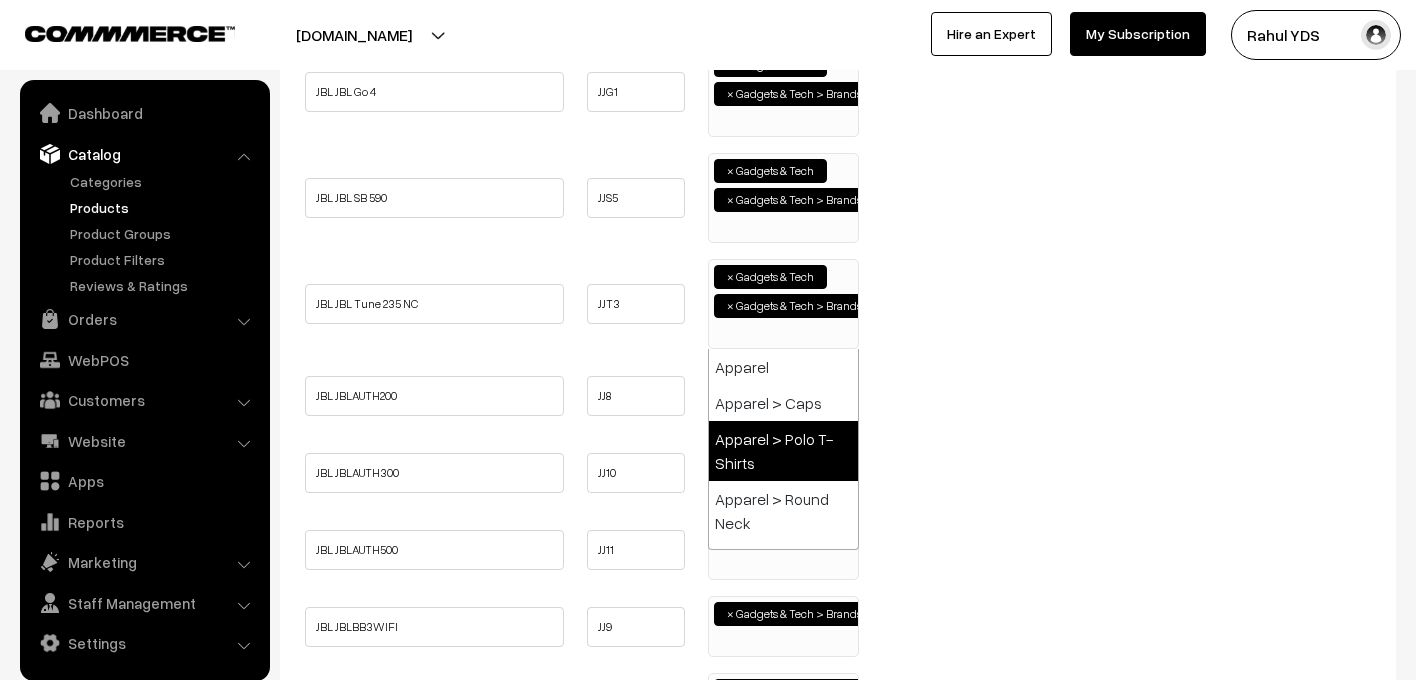 click on "JBL JBLAUTH200
JJ8" at bounding box center [838, 395] 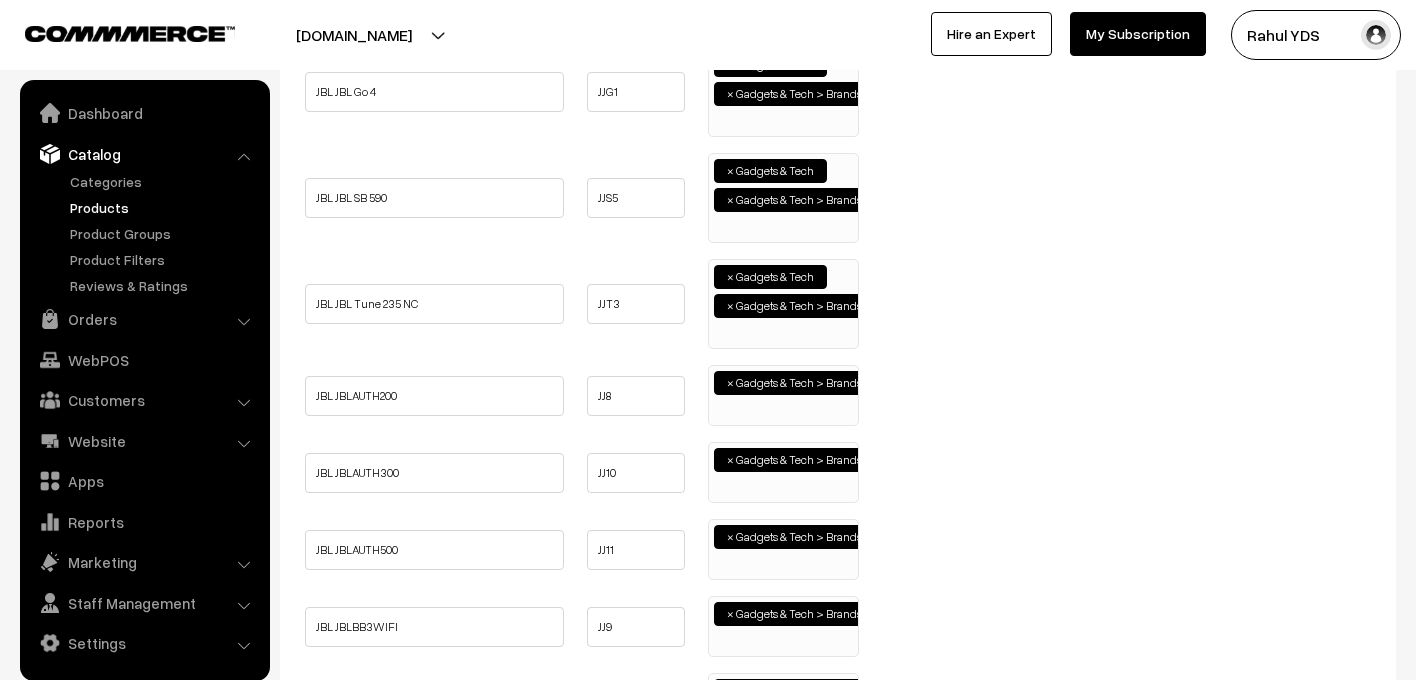 click on "× Gadgets & Tech > Brands > JBL" at bounding box center [783, 393] 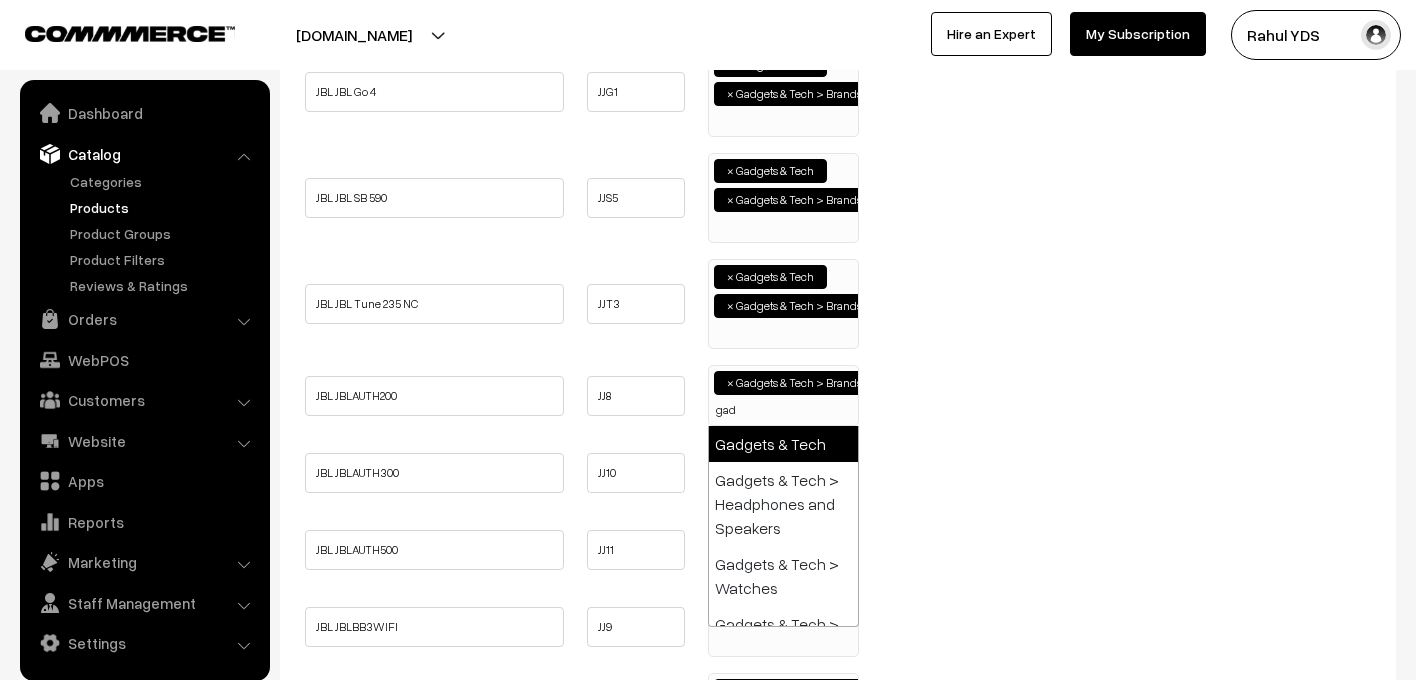 type on "gad" 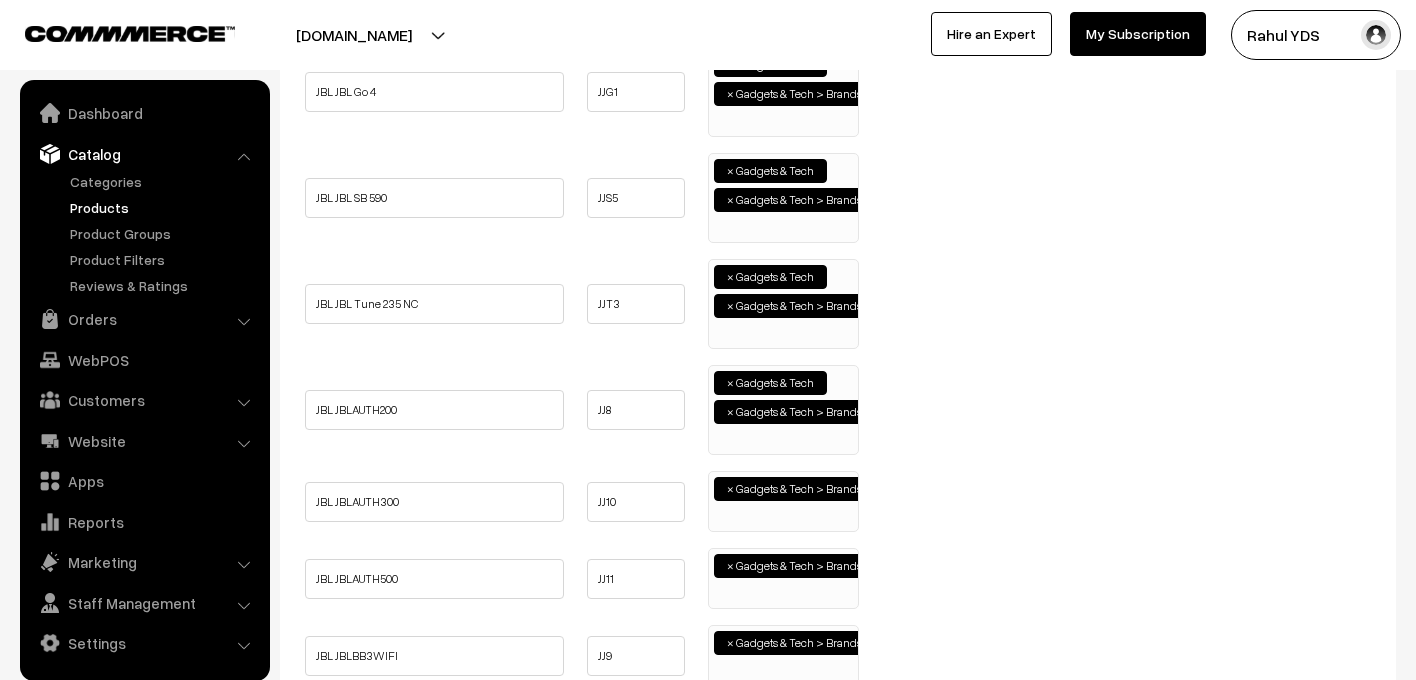 click on "× Gadgets & Tech > Brands > JBL" at bounding box center [783, 499] 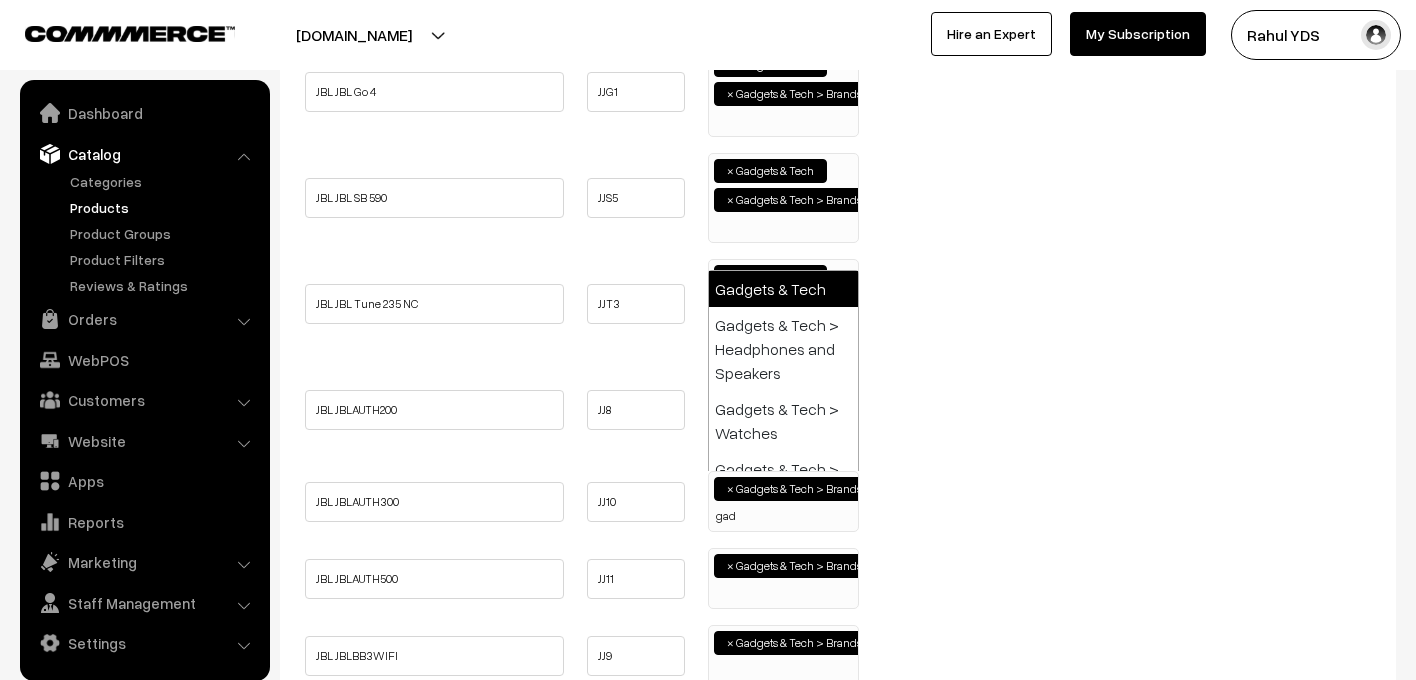 type on "gad" 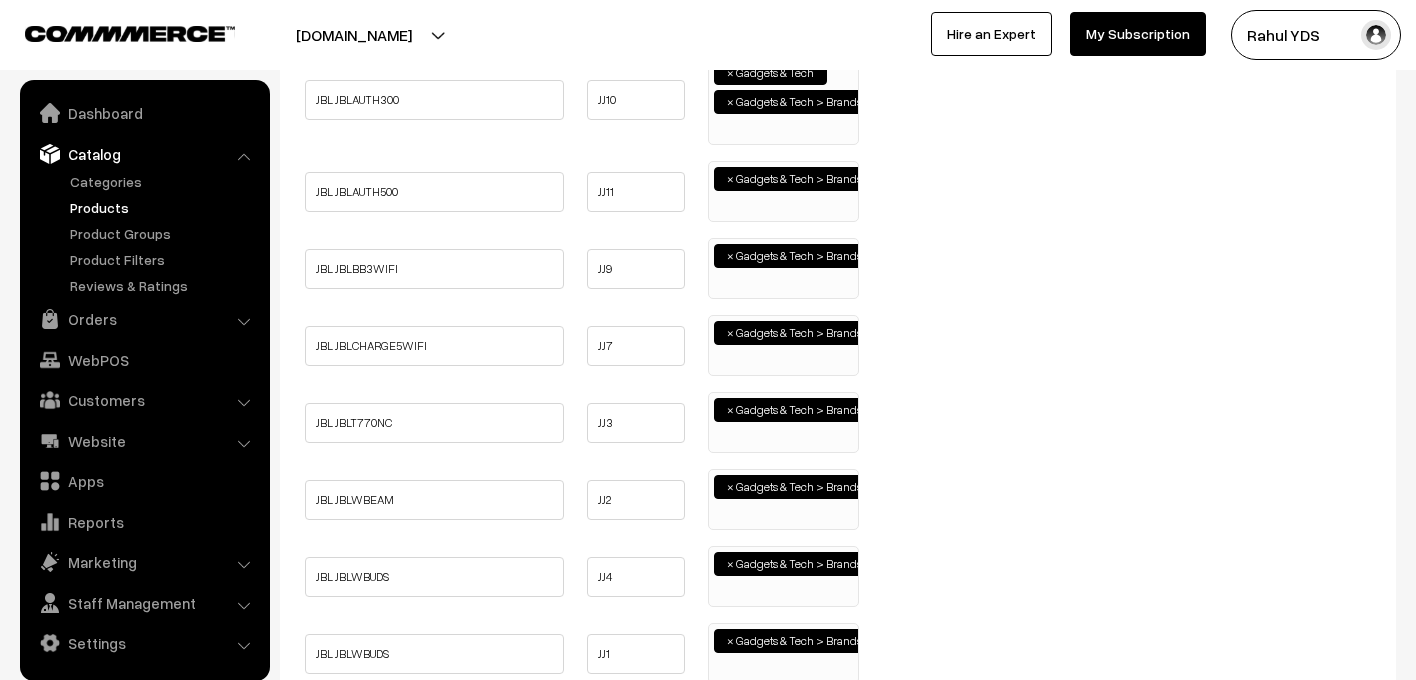 click on "× Gadgets & Tech > Brands > JBL" at bounding box center [783, 189] 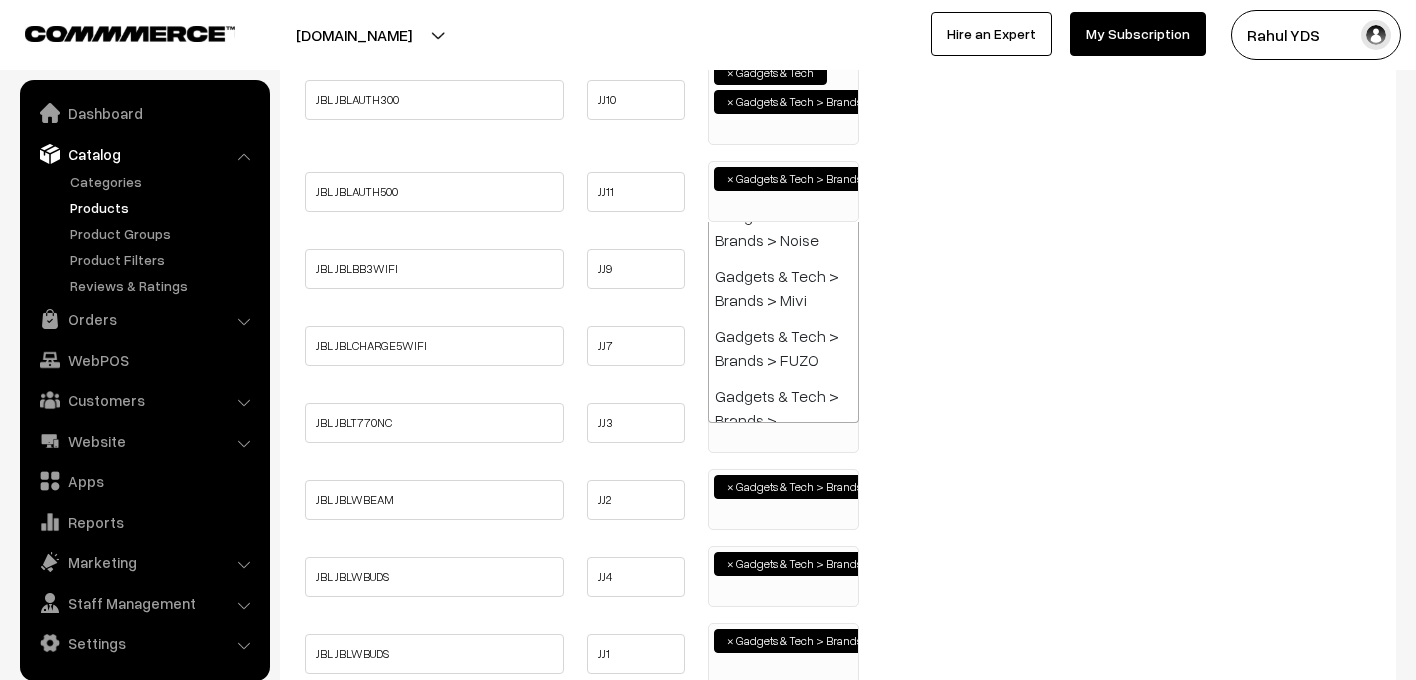 type on "a" 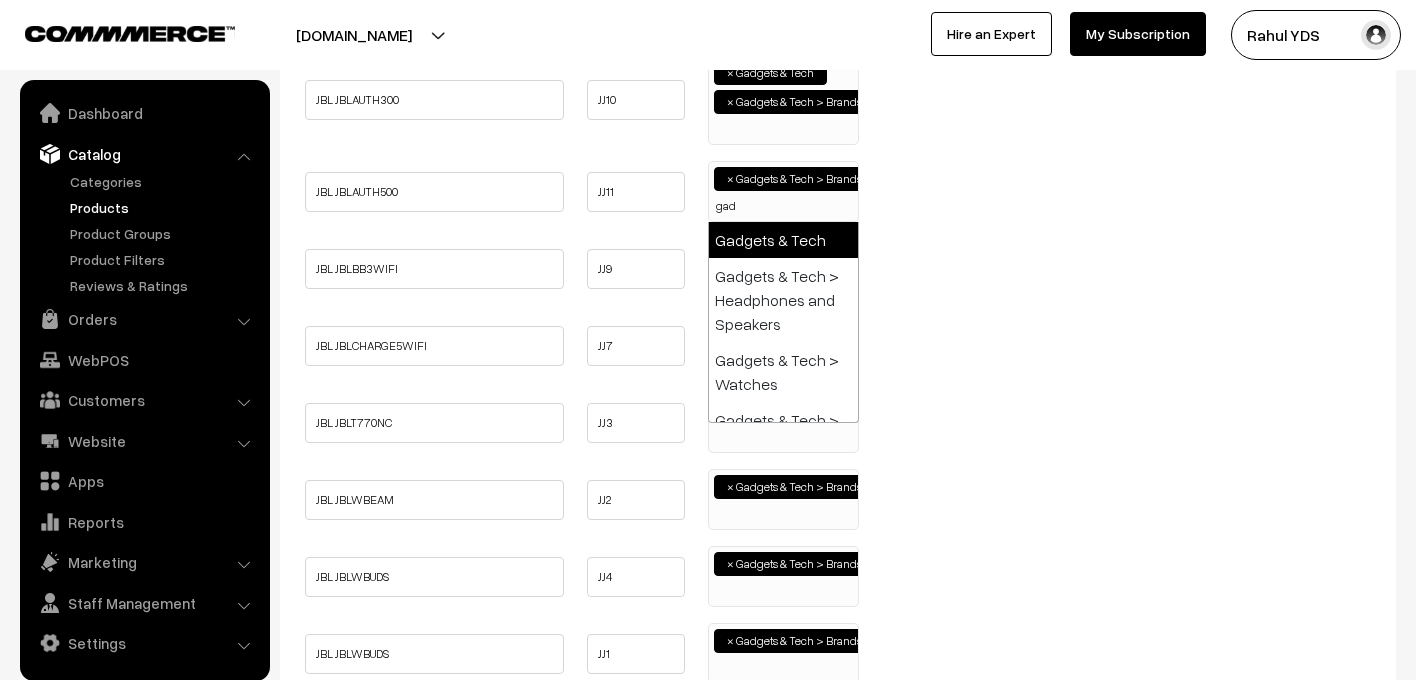 type on "gad" 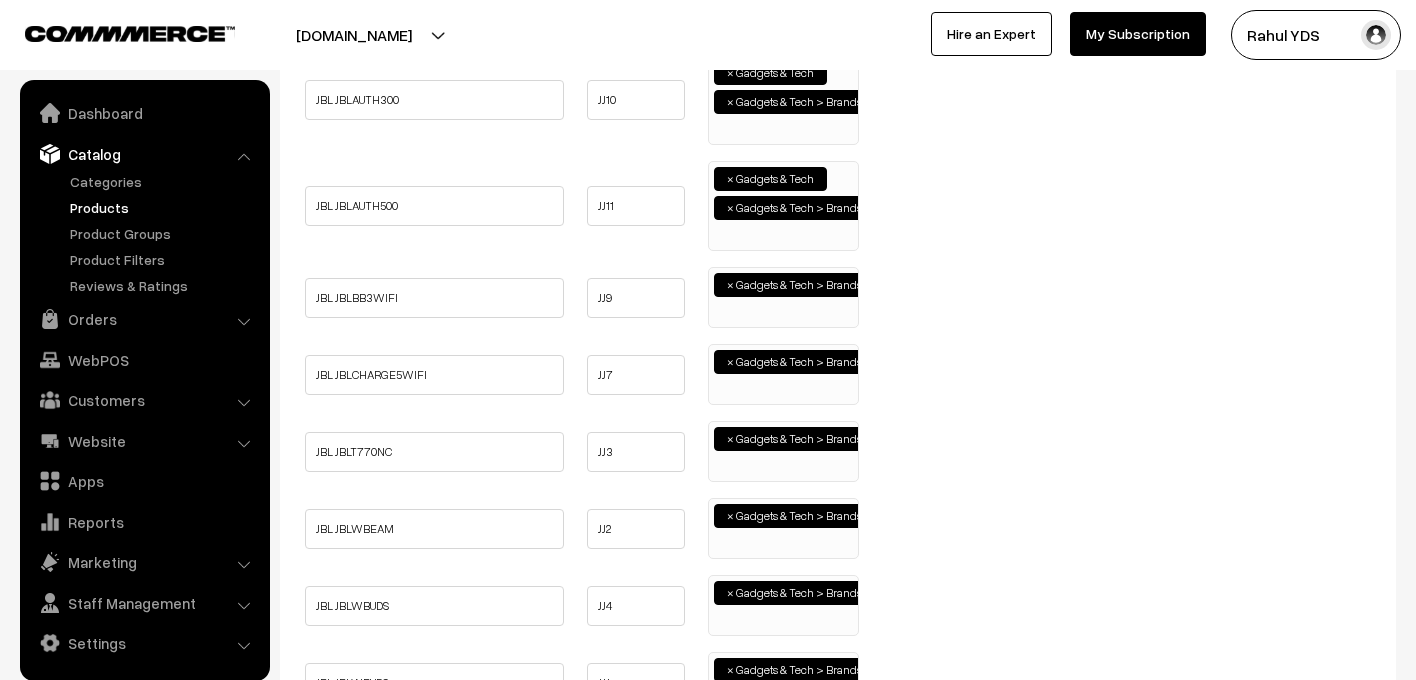 click on "× Gadgets & Tech > Brands > JBL" at bounding box center (783, 297) 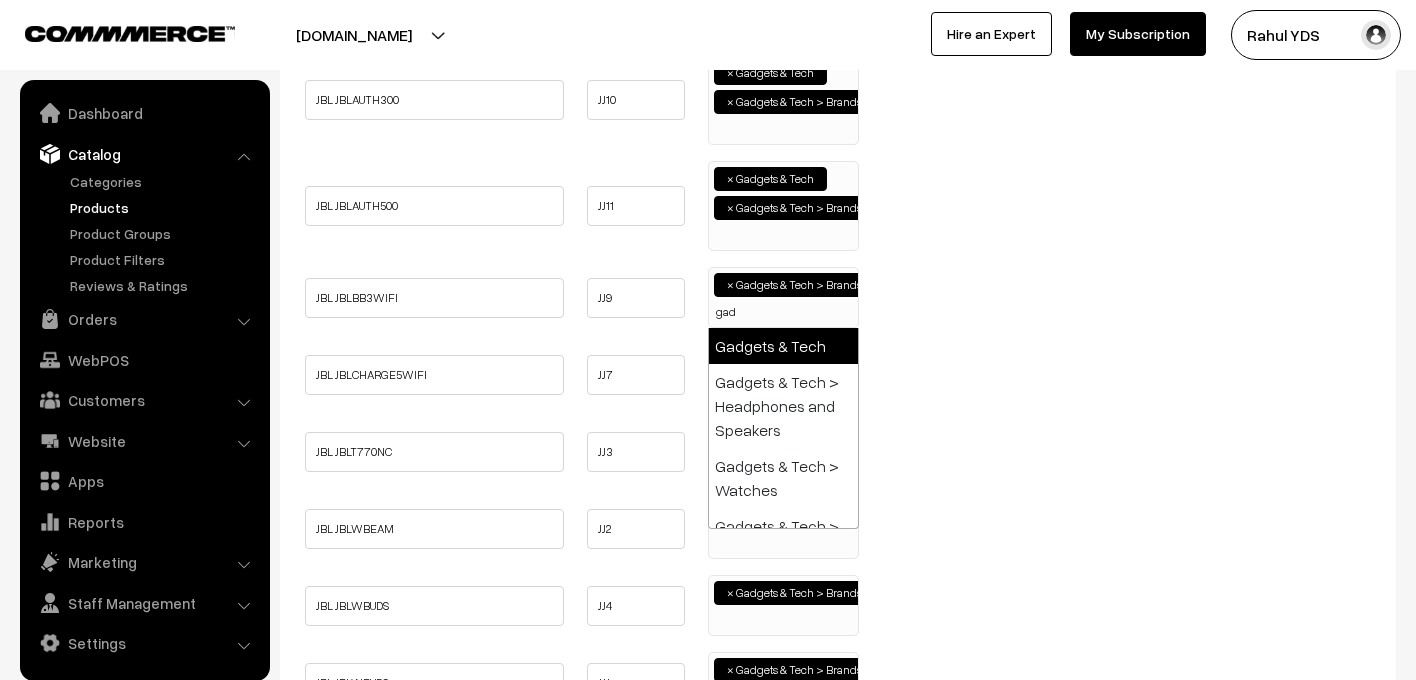 type on "gad" 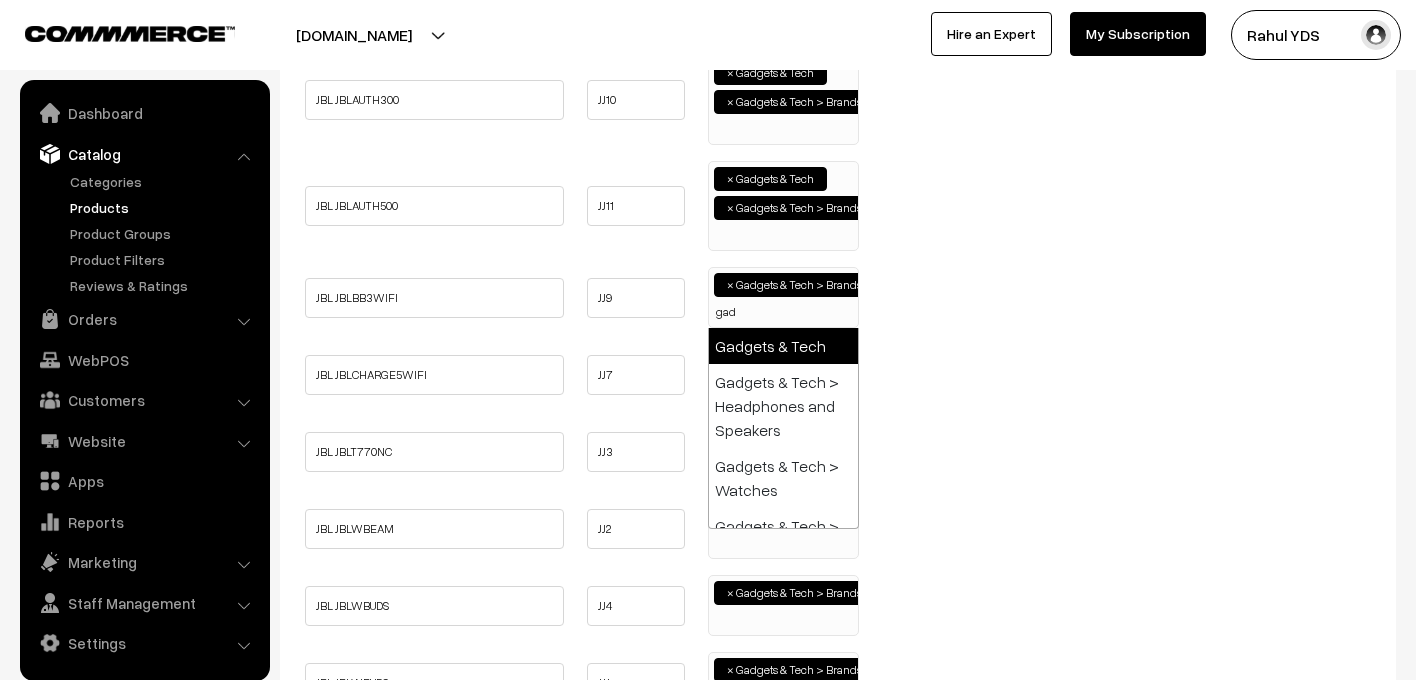 select on "5" 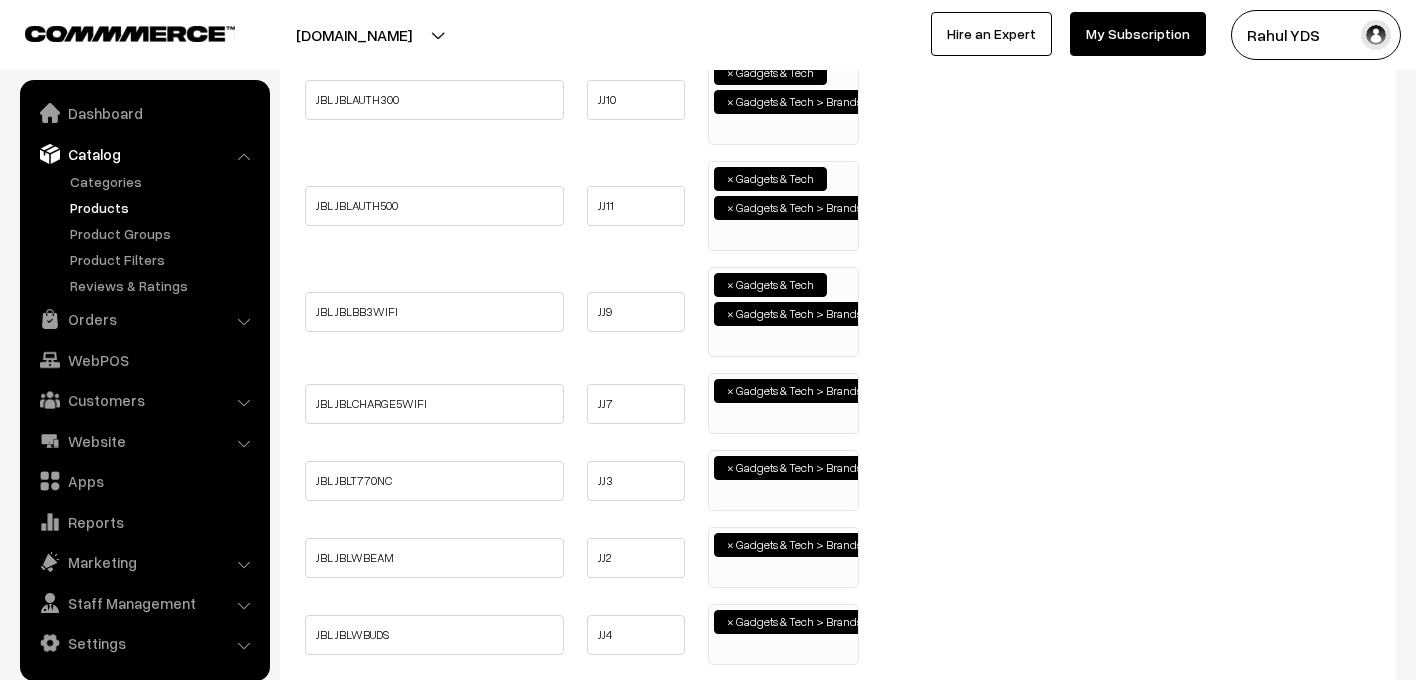 click on "× Gadgets & Tech > Brands > JBL" at bounding box center (783, 401) 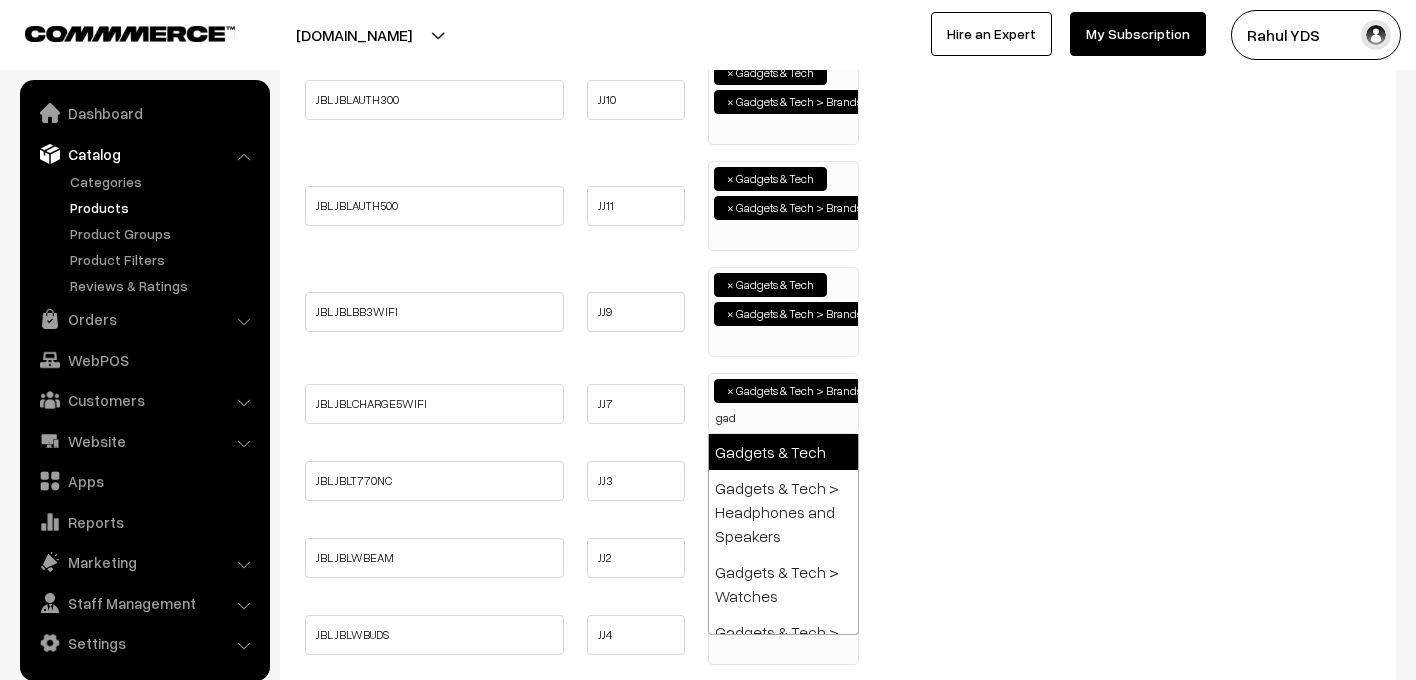type on "gad" 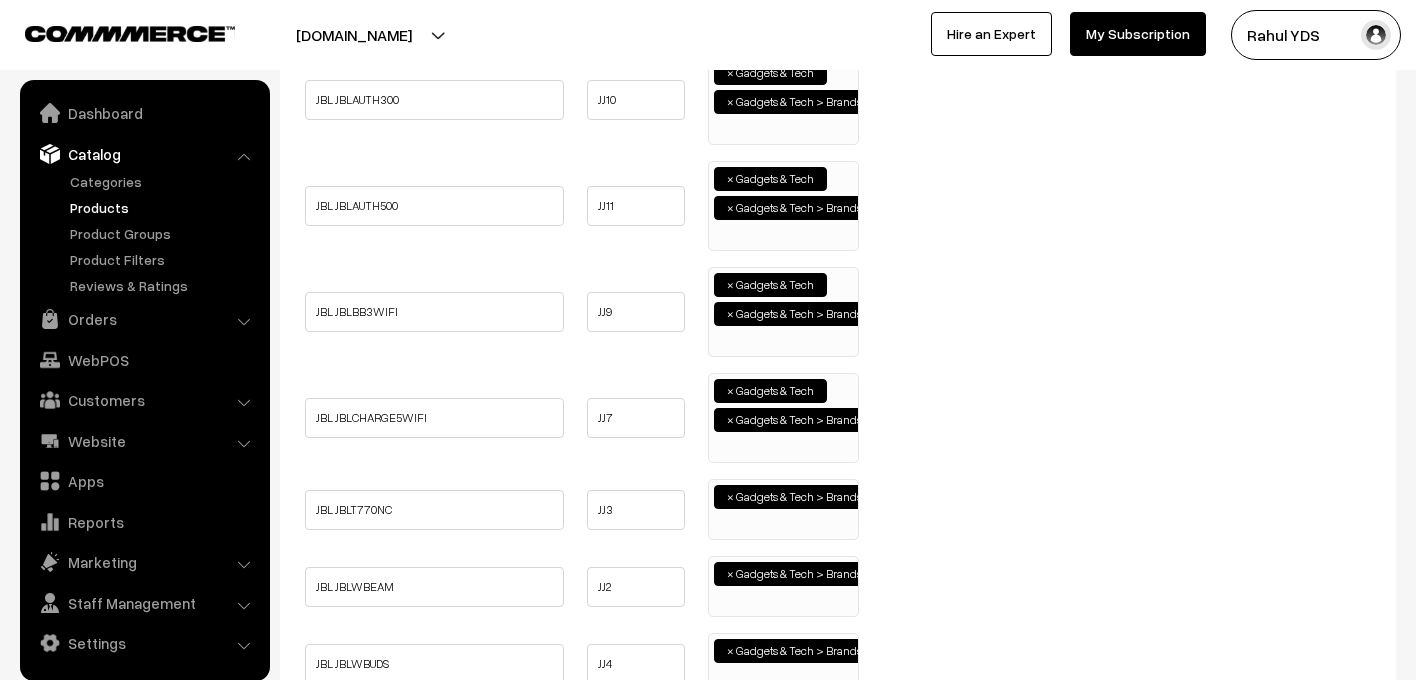 click on "× Gadgets & Tech > Brands > JBL" at bounding box center (783, 507) 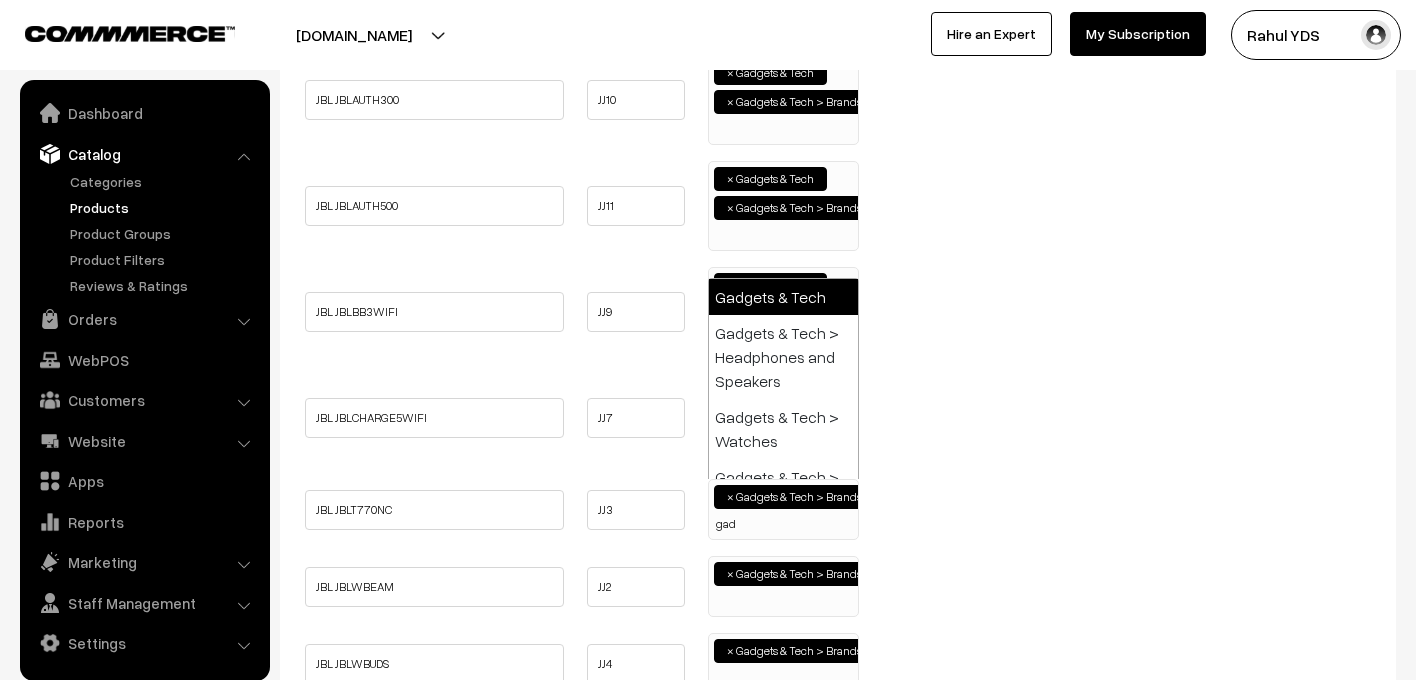 type on "gad" 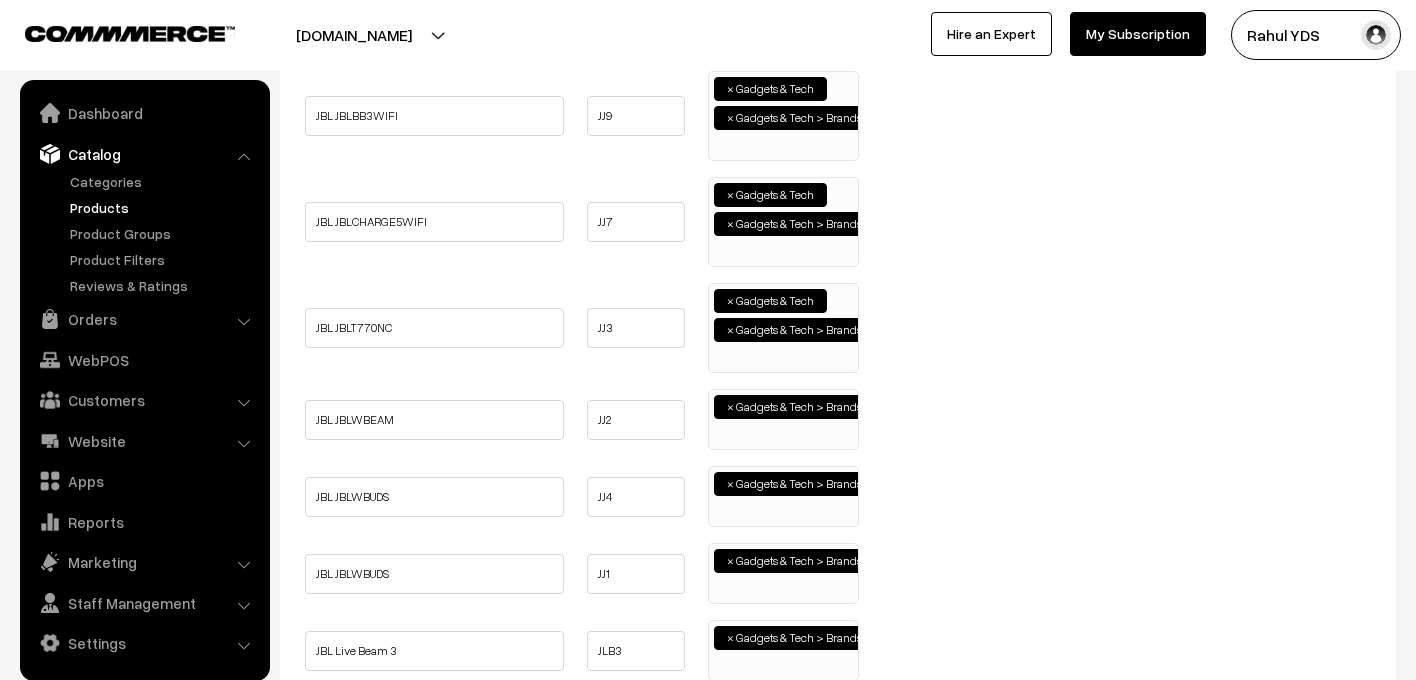 click on "× Gadgets & Tech > Brands > JBL" at bounding box center [783, 417] 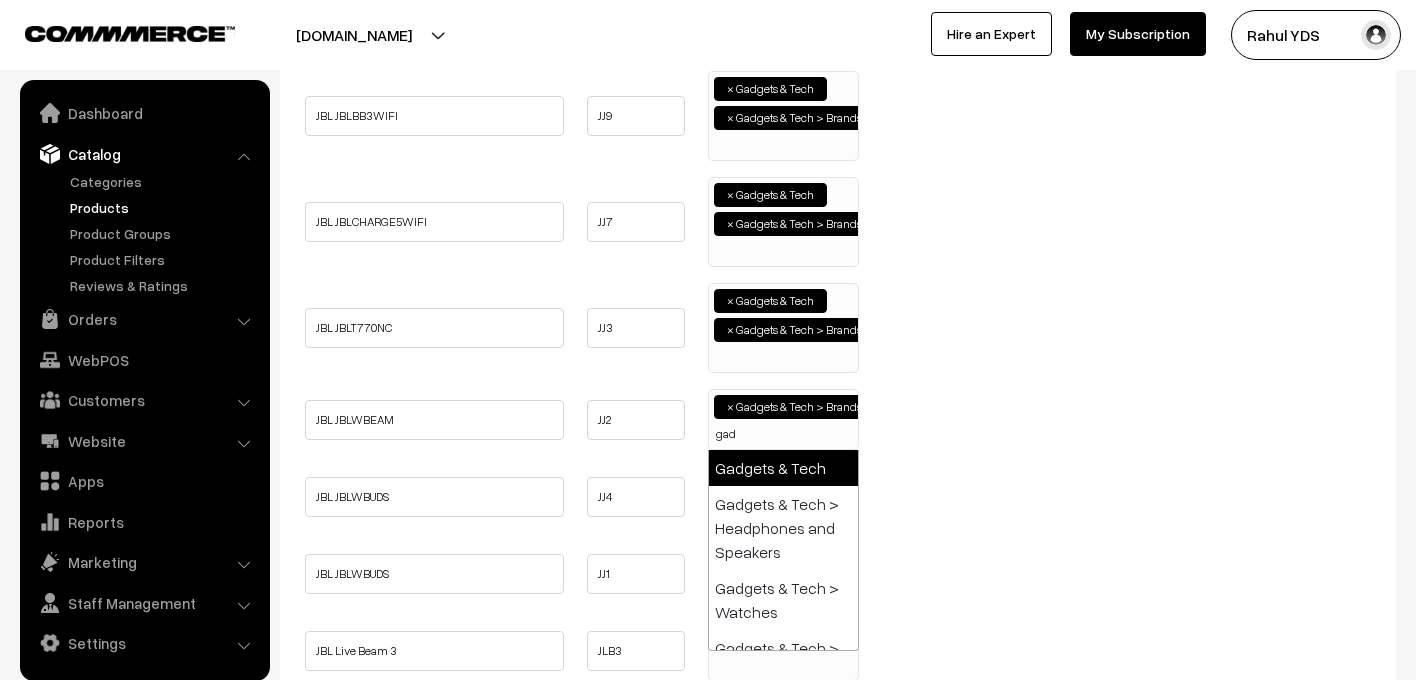 type on "gad" 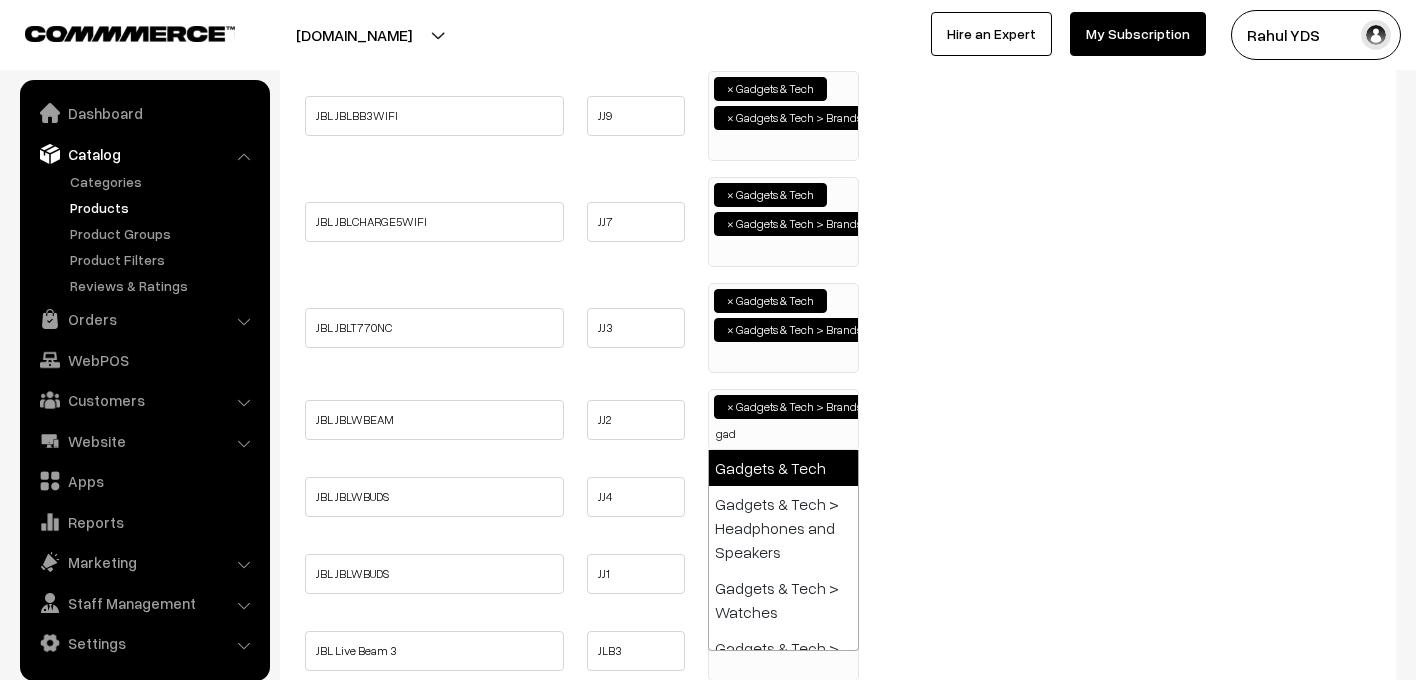 select on "5" 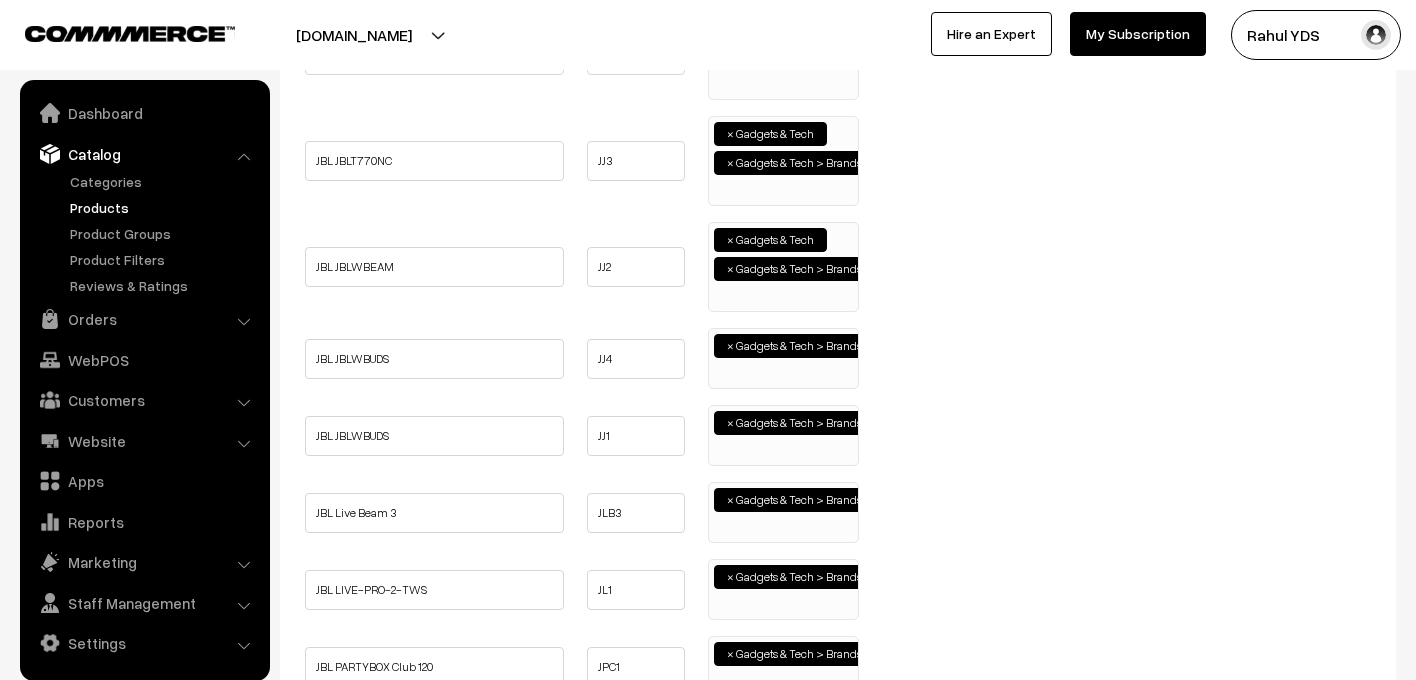 click on "× Gadgets & Tech > Brands > JBL" at bounding box center [783, 356] 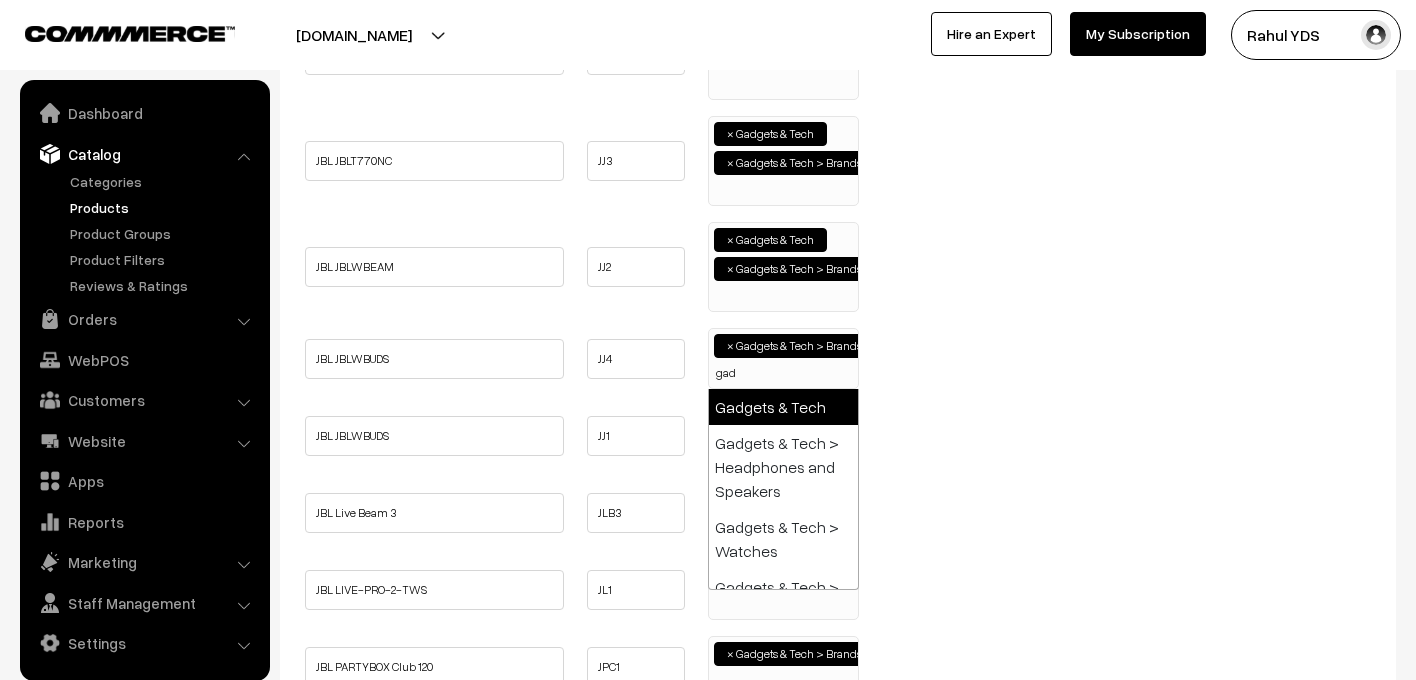 type on "gad" 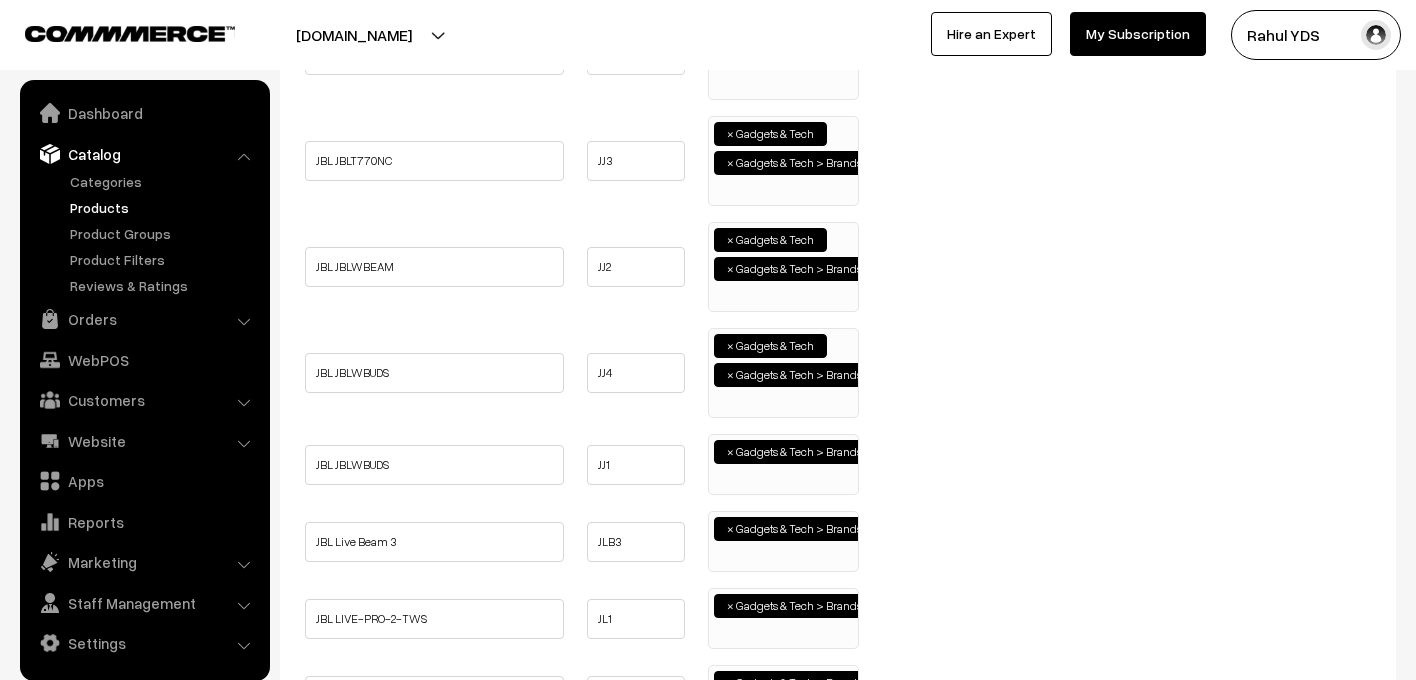 click on "× Gadgets & Tech > Brands > JBL" at bounding box center (783, 462) 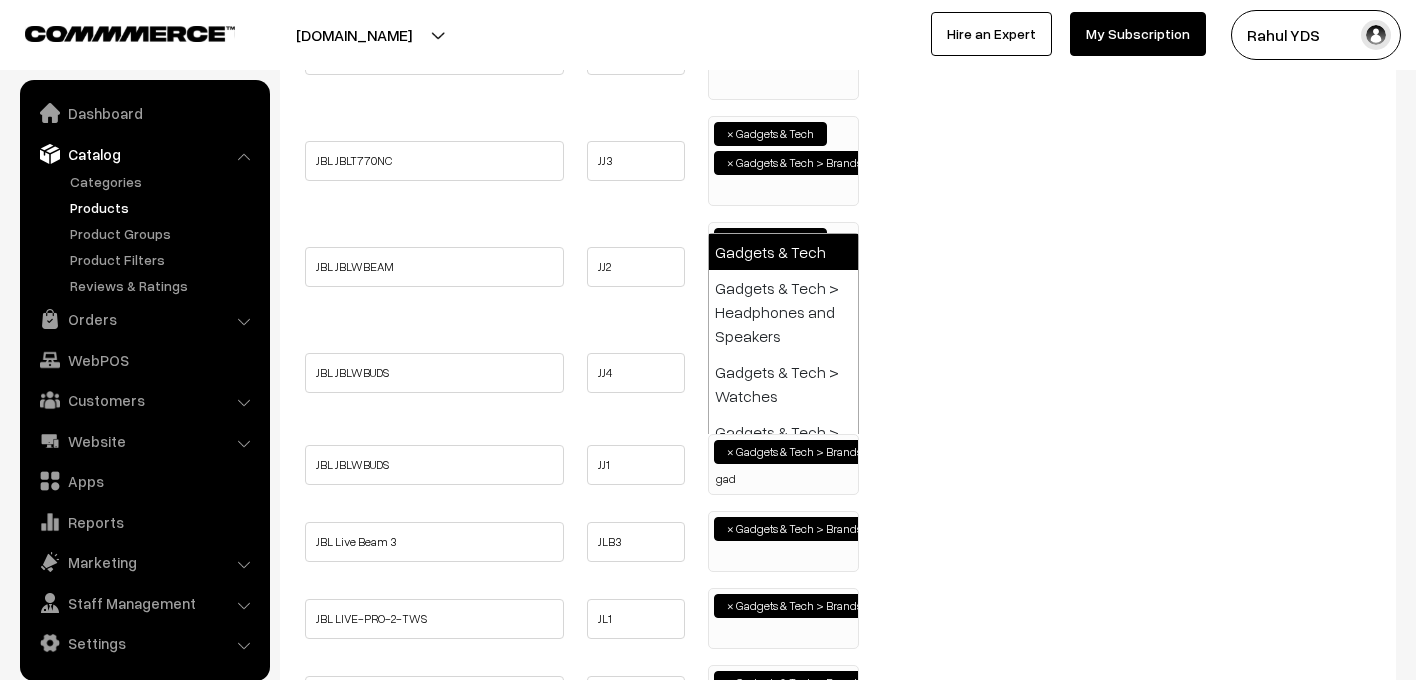 type on "gad" 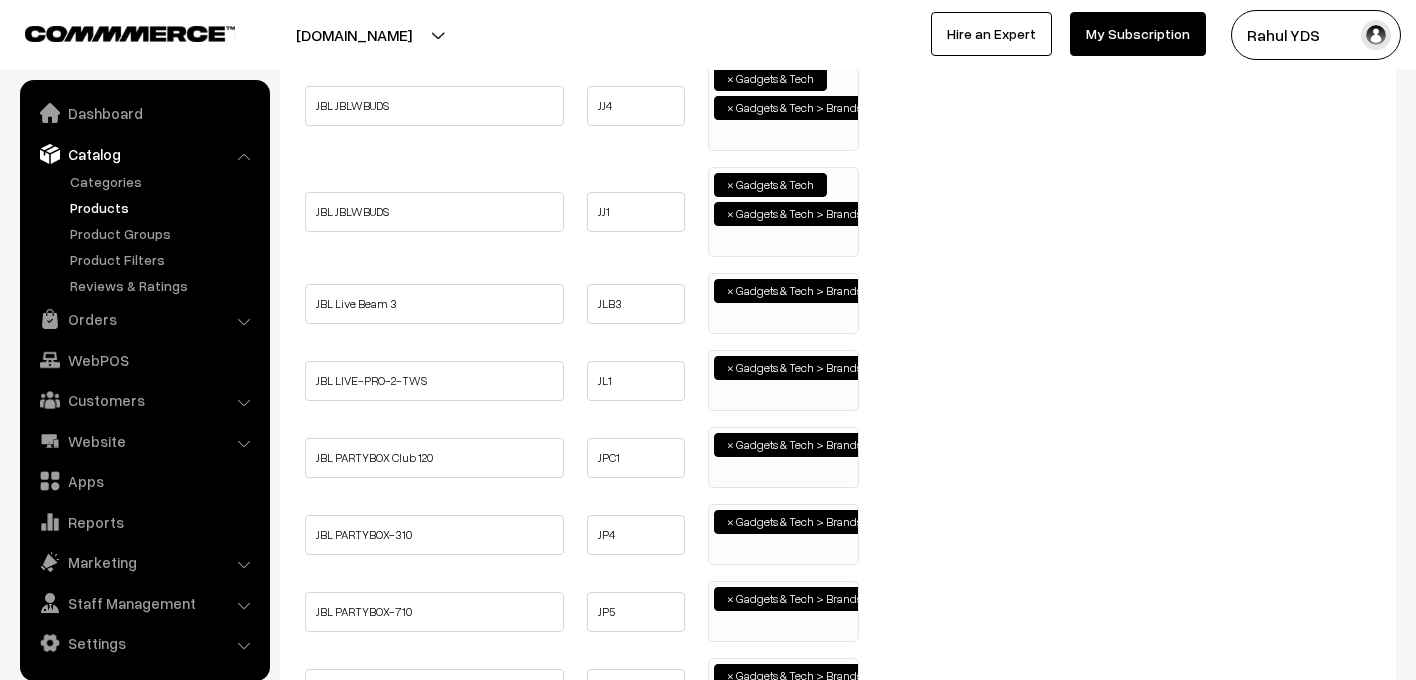 click on "× Gadgets & Tech > Brands > JBL" at bounding box center [783, 301] 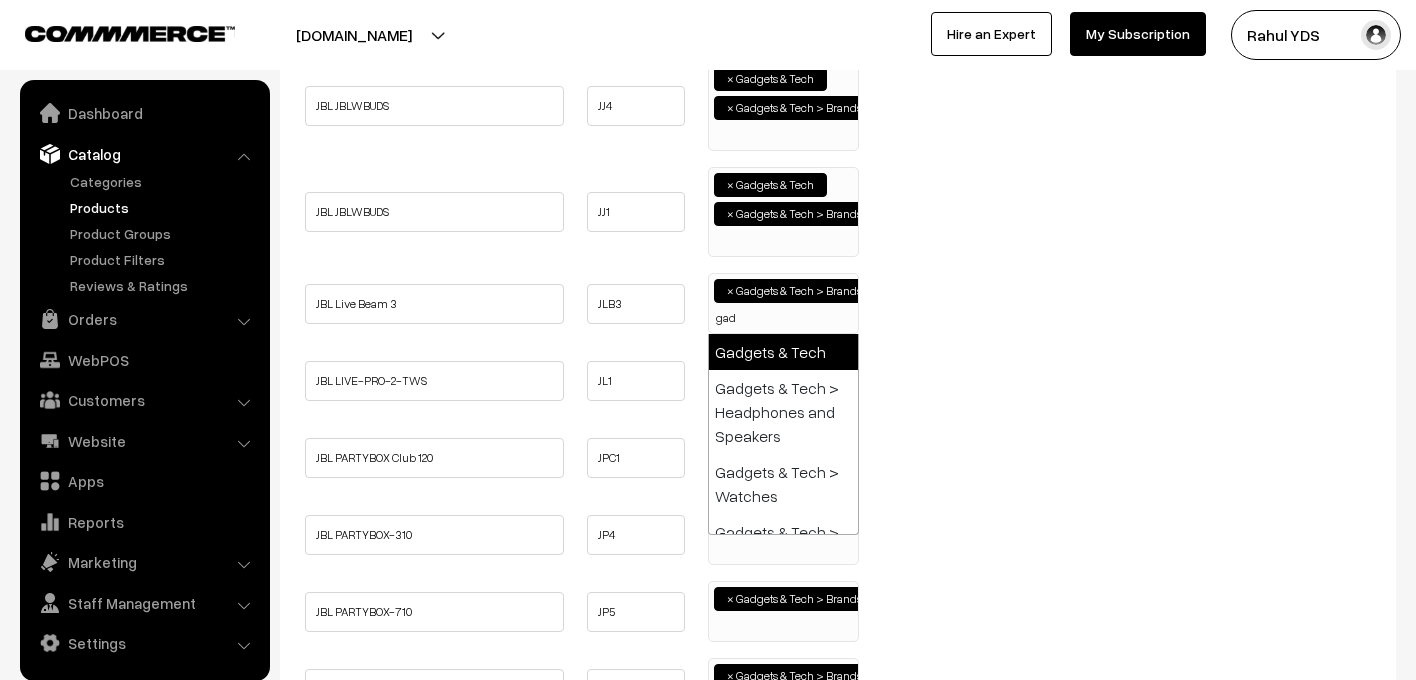 type on "gad" 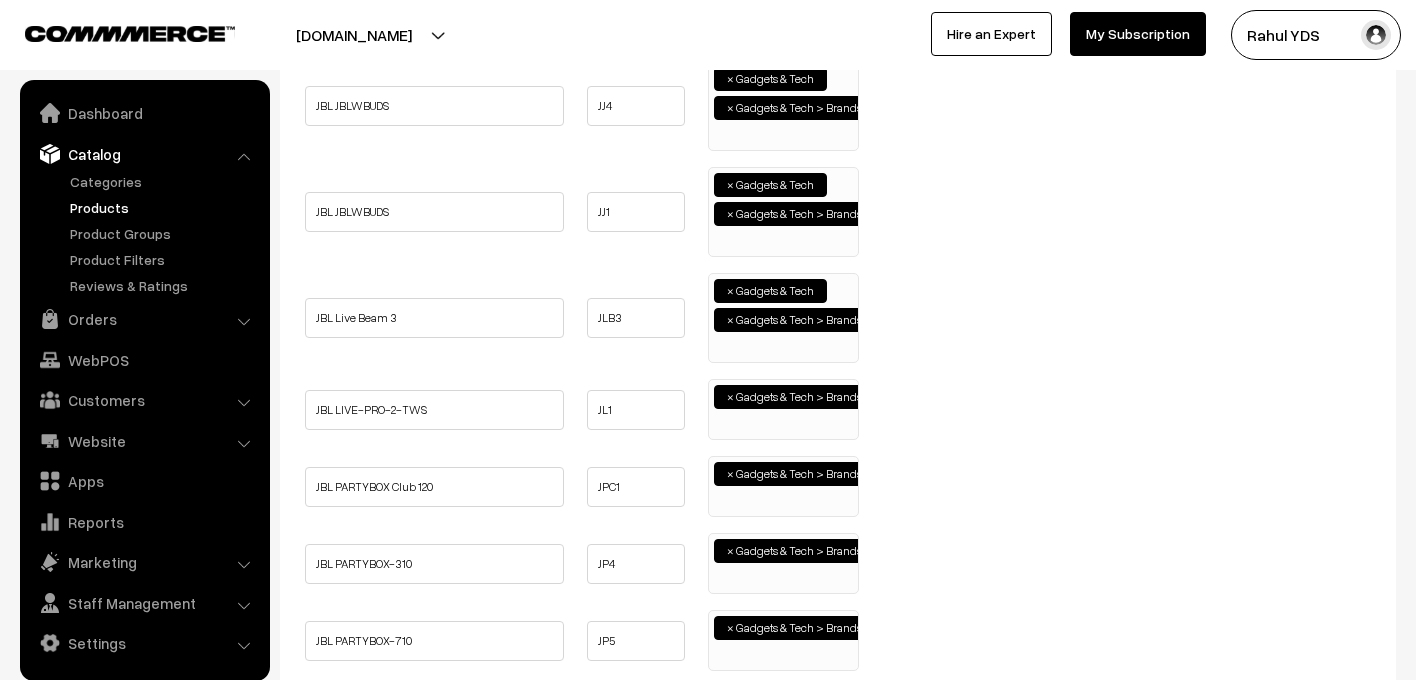 click on "× Gadgets & Tech > Brands > JBL" at bounding box center [783, 407] 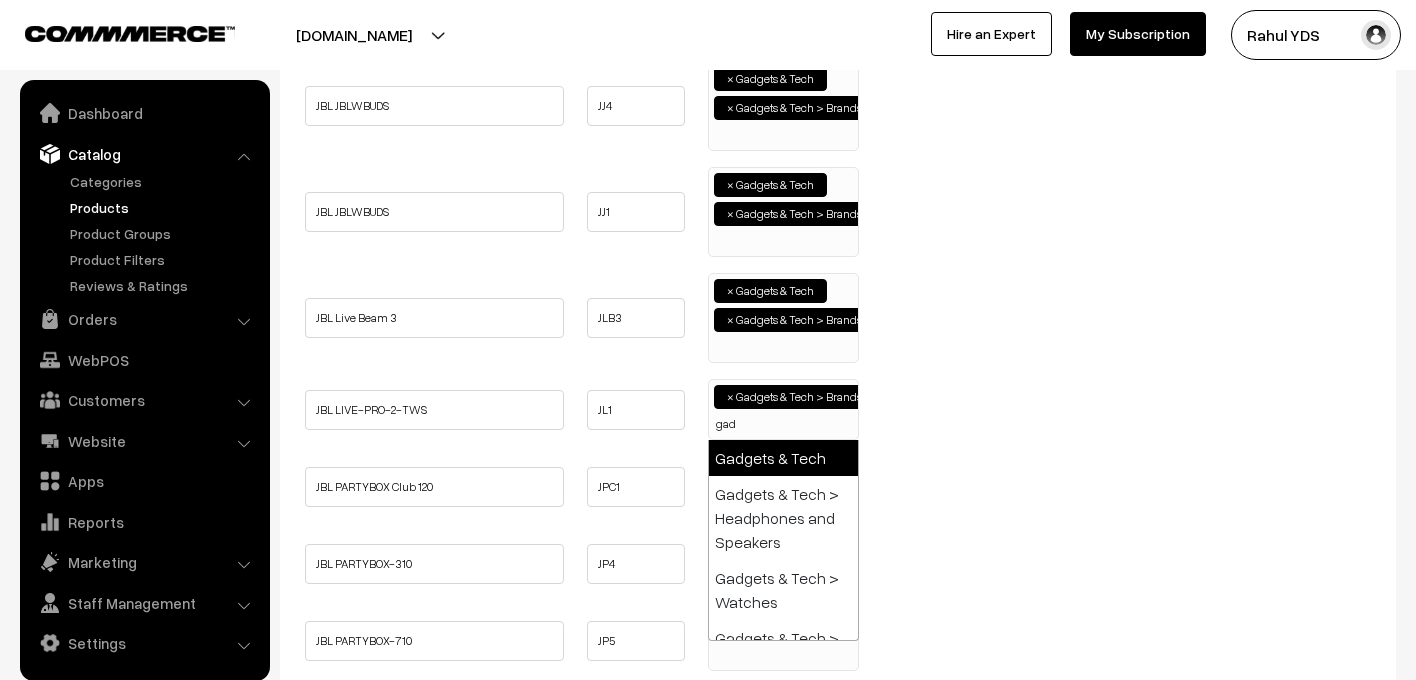 type on "gad" 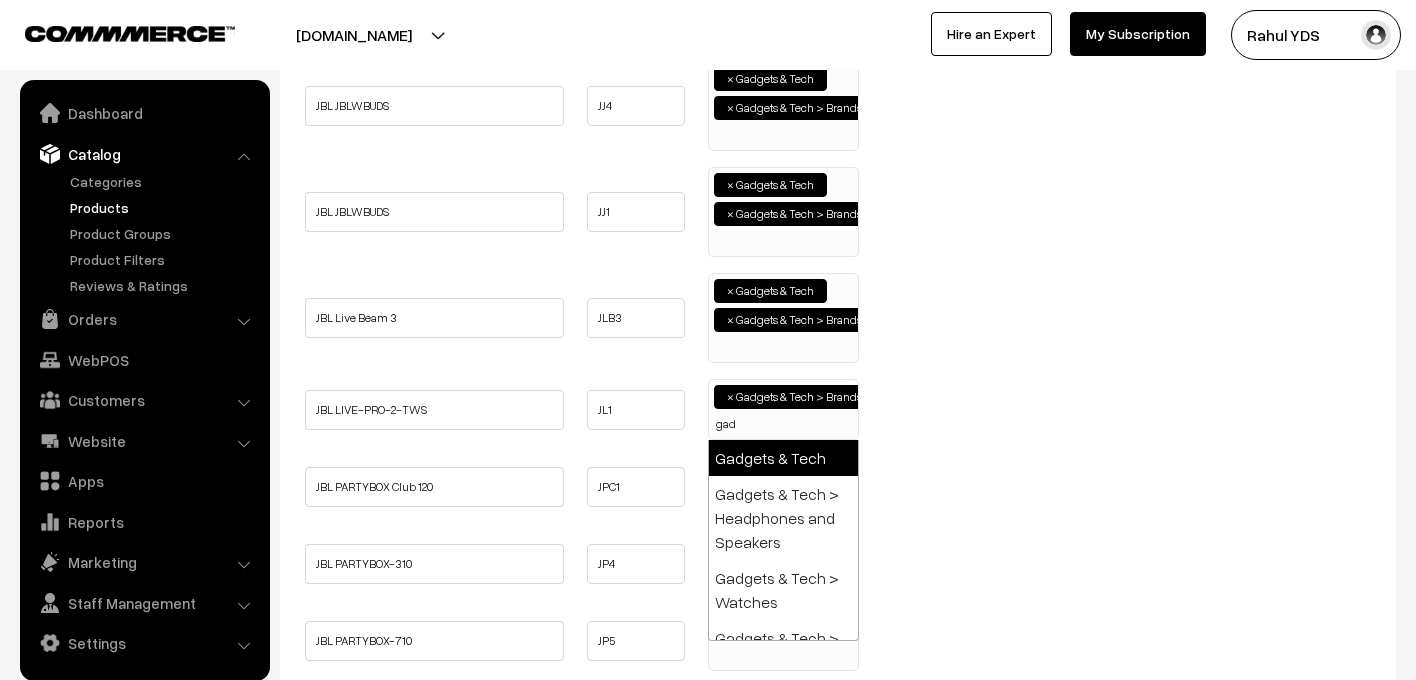 select on "5" 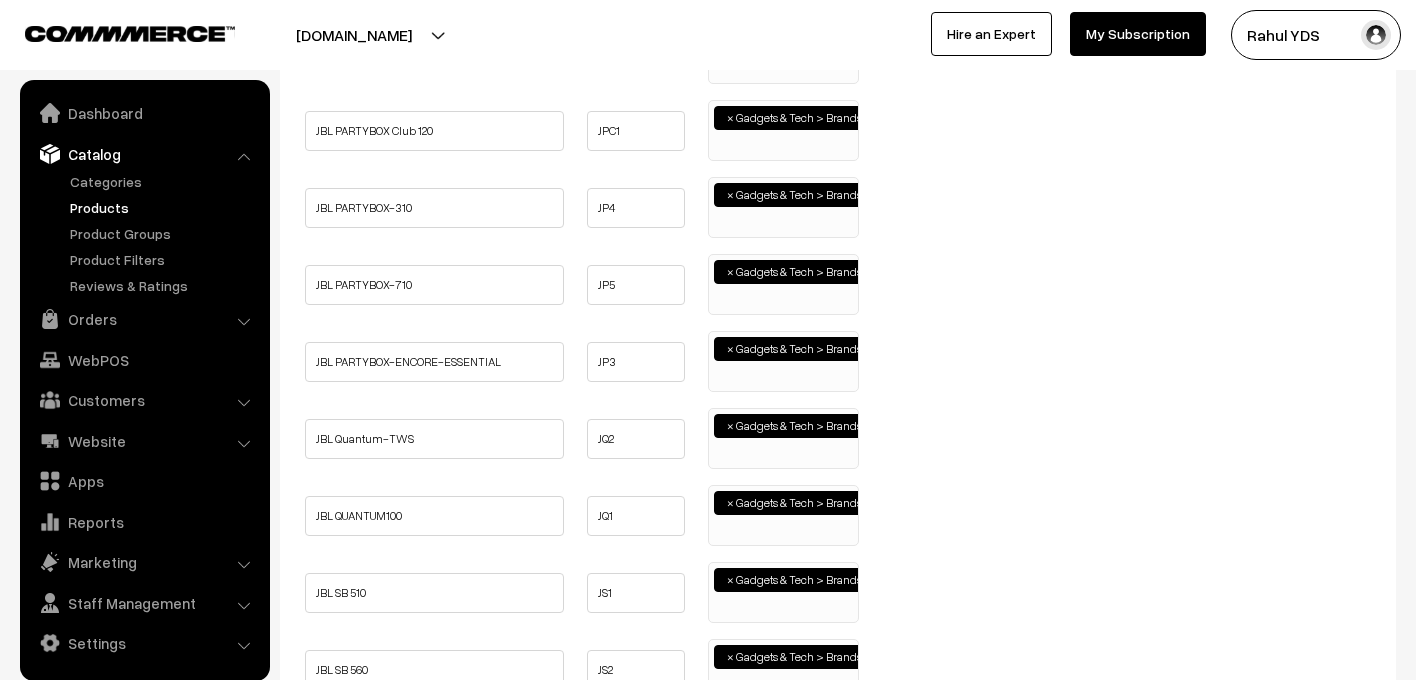 click on "× Gadgets & Tech > Brands > JBL" at bounding box center [783, 128] 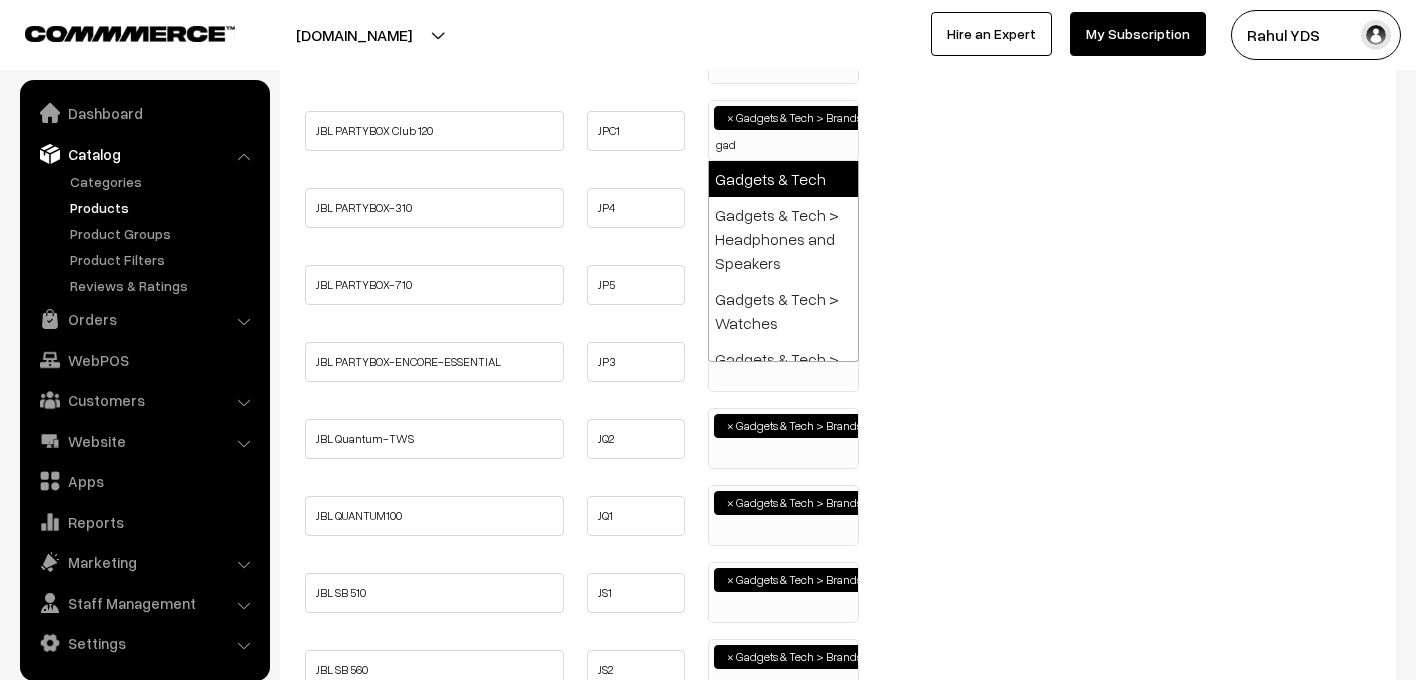 type on "gad" 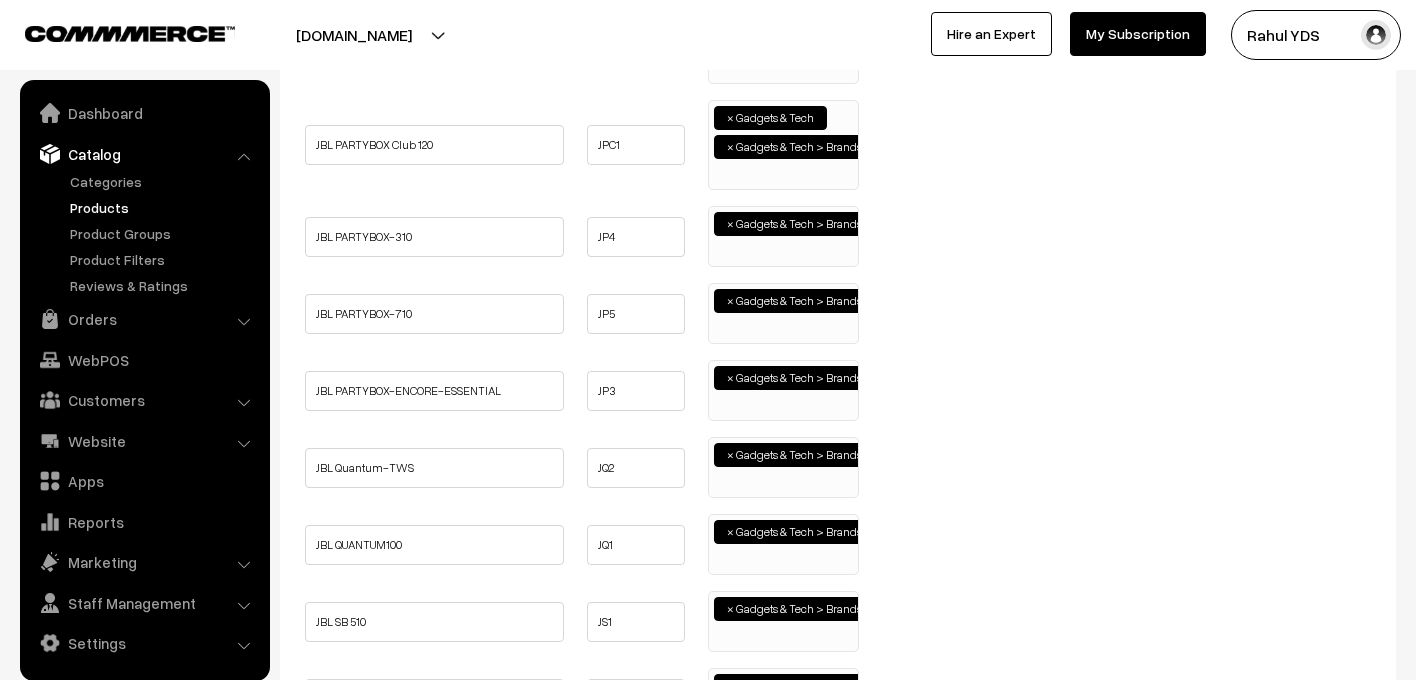 click on "× Gadgets & Tech > Brands > JBL" at bounding box center (783, 234) 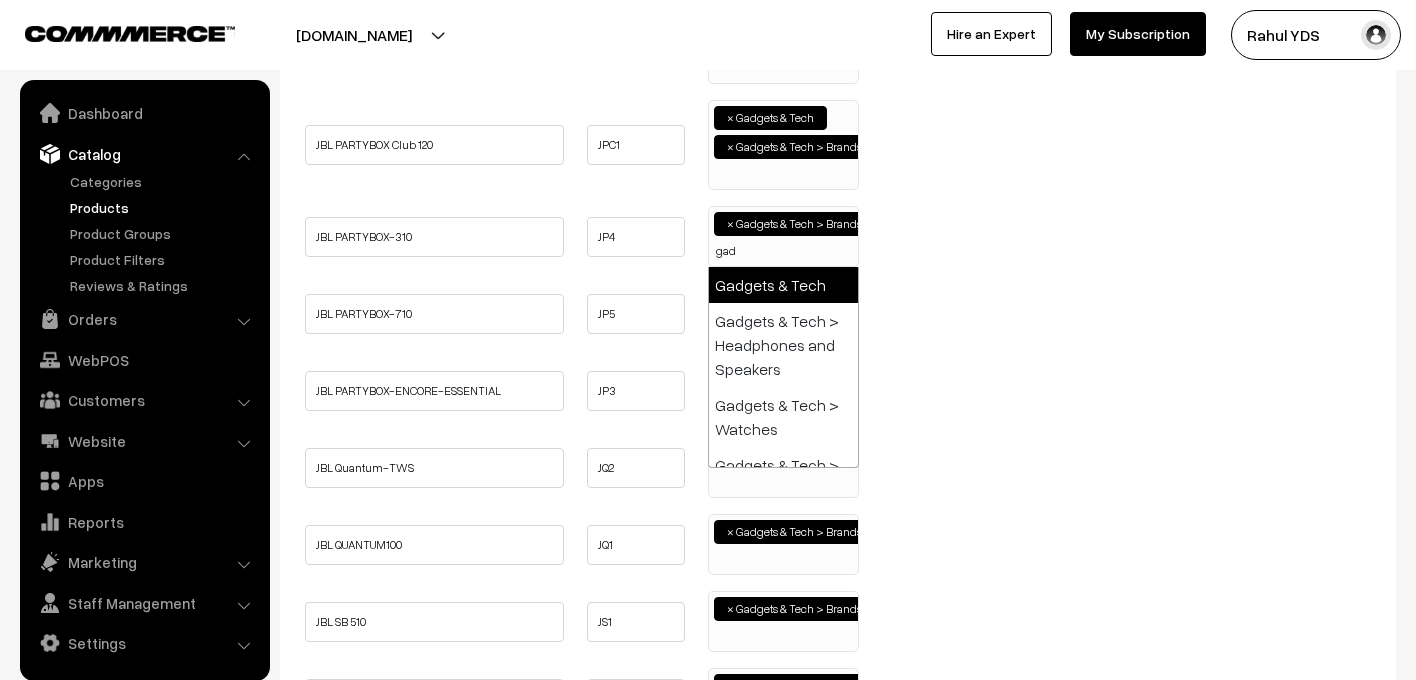 type on "gad" 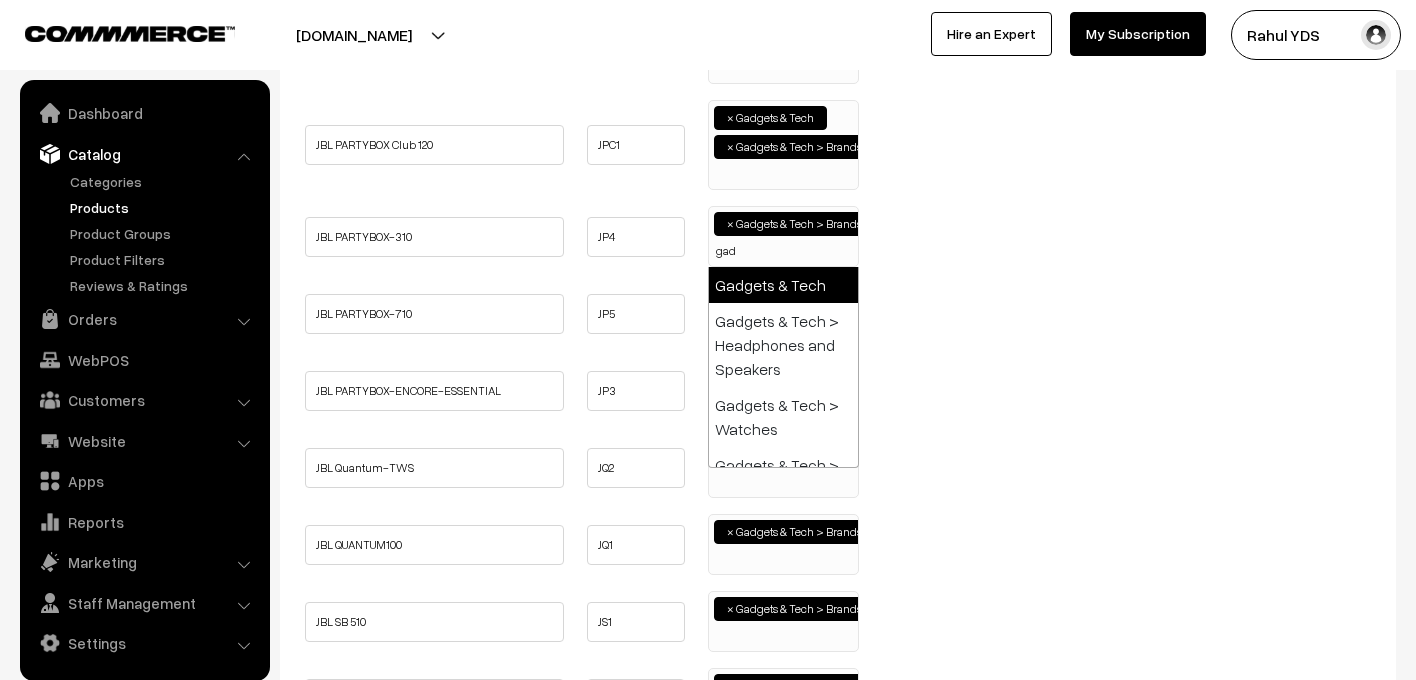 select on "5" 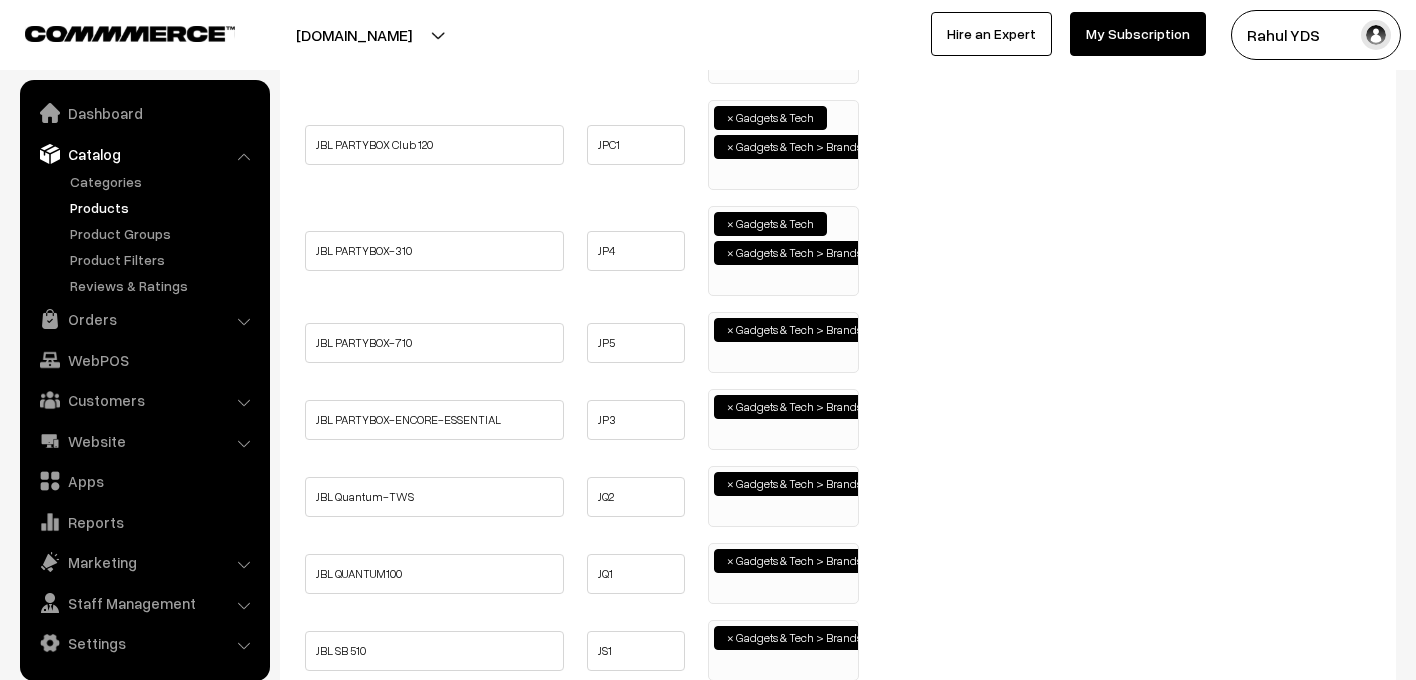 click on "× Gadgets & Tech > Brands > JBL" at bounding box center (783, 340) 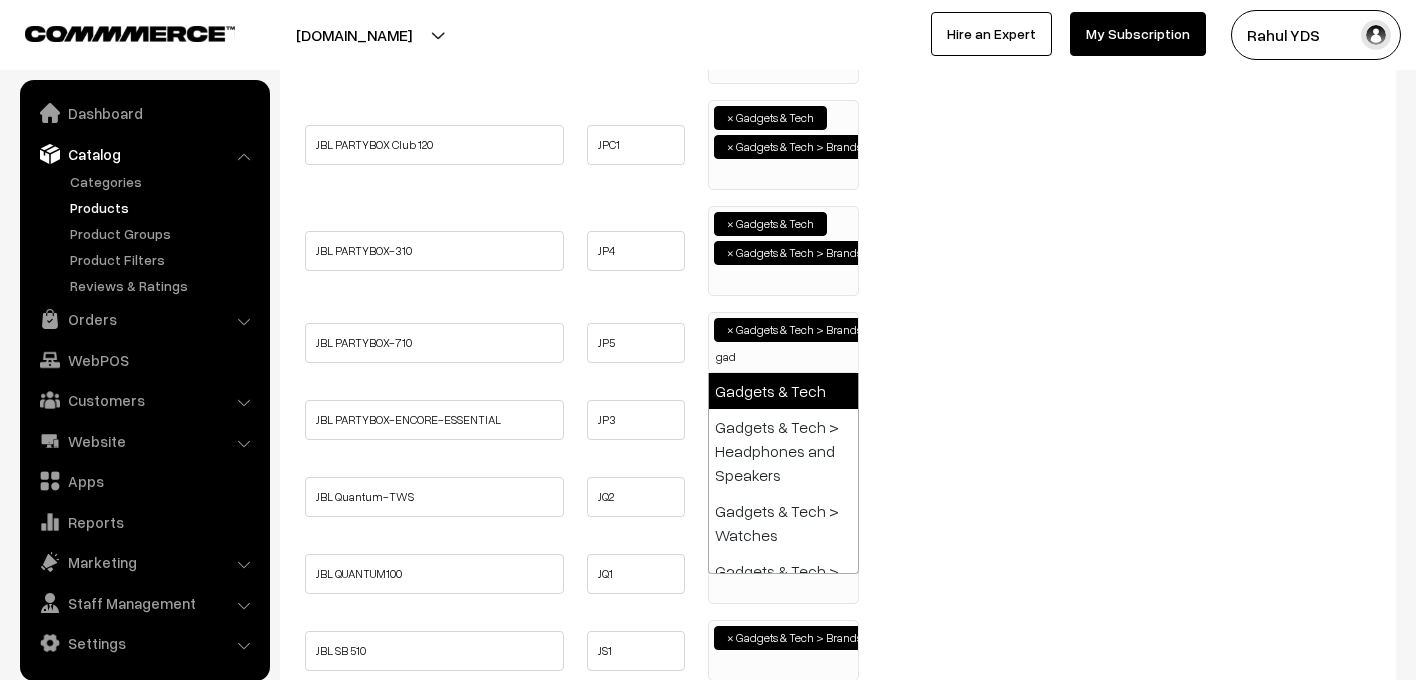 type on "gad" 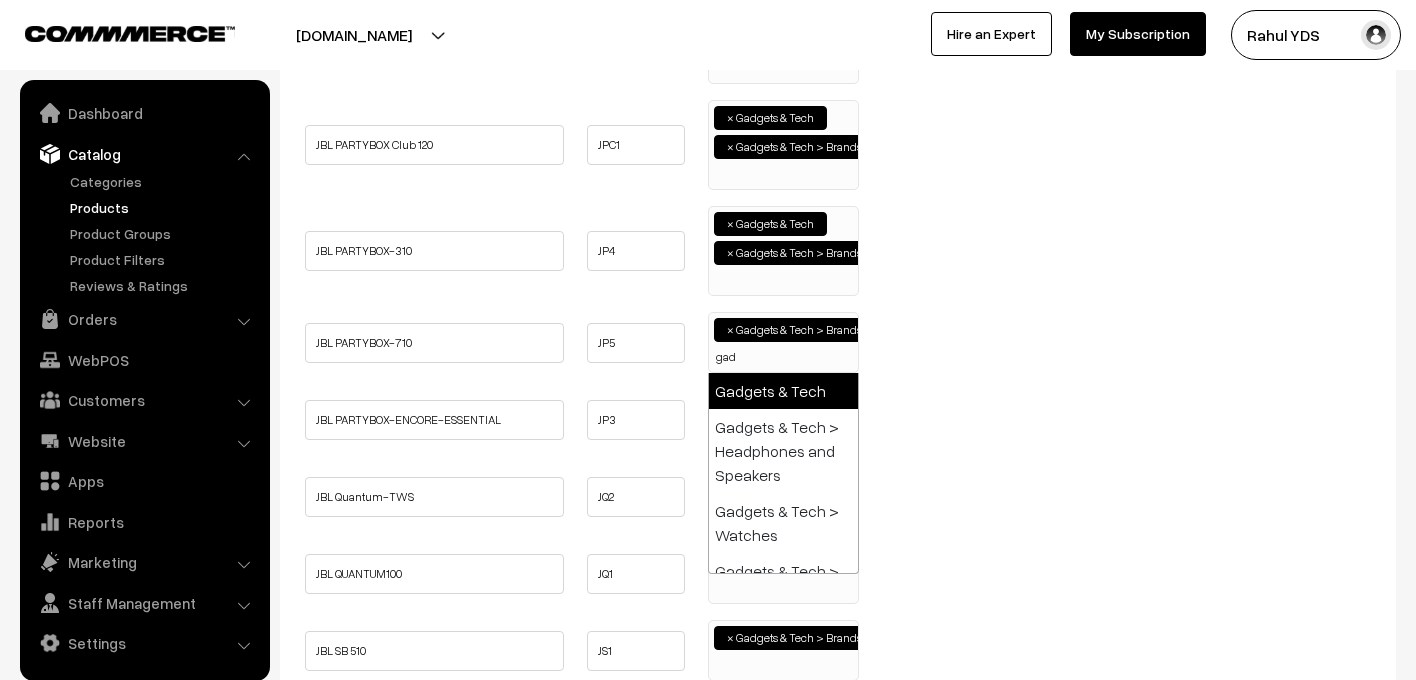 select on "5" 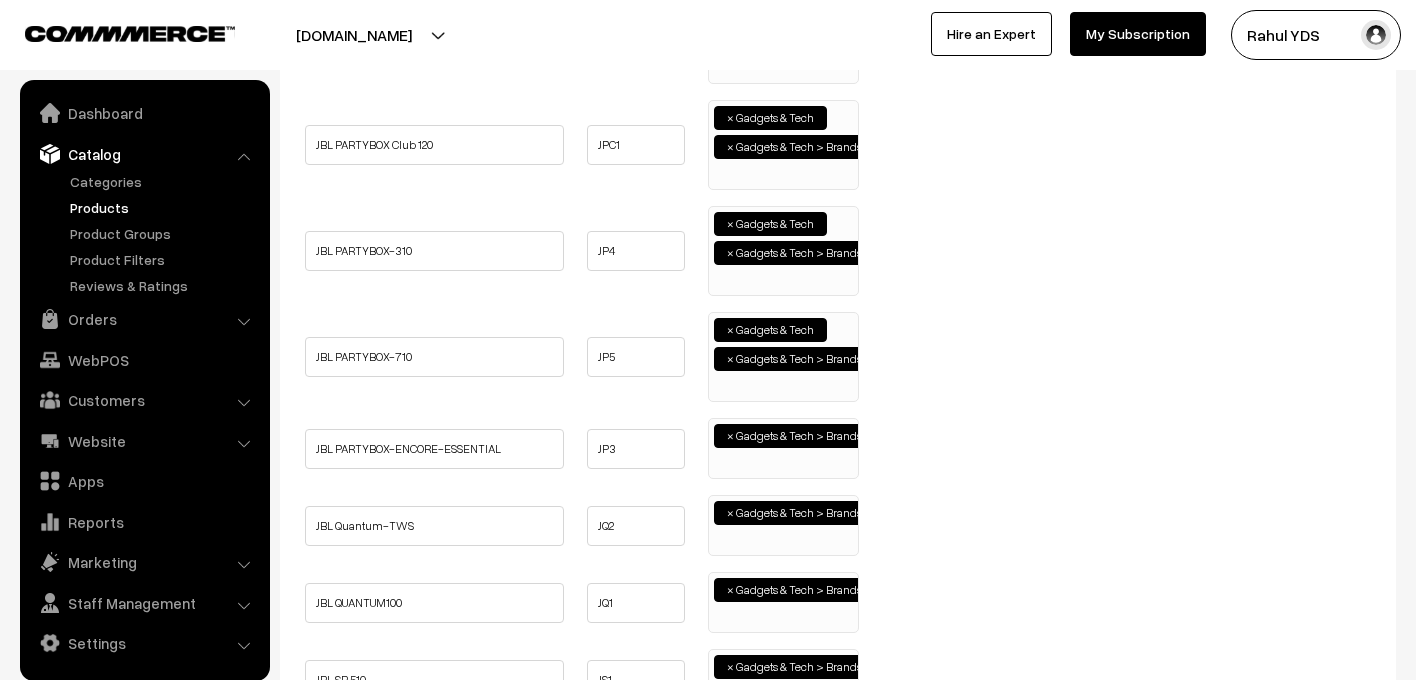 type on "g" 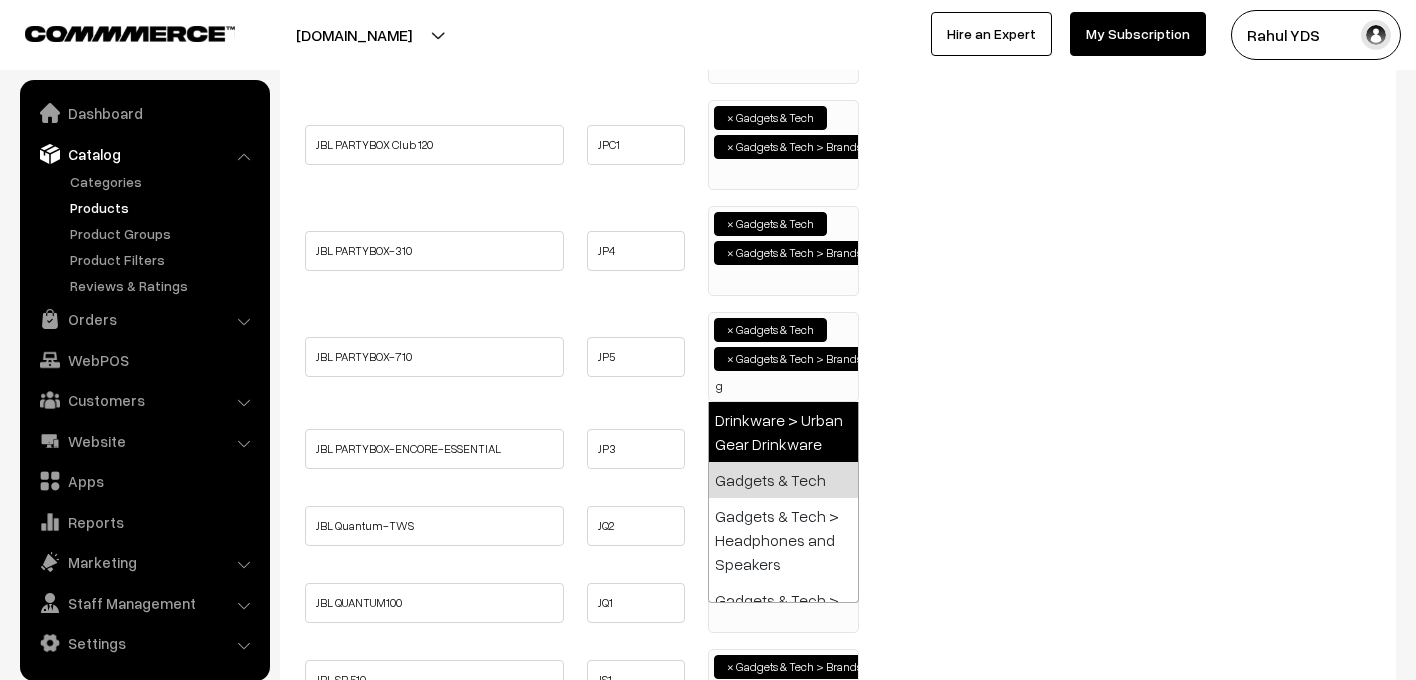 type 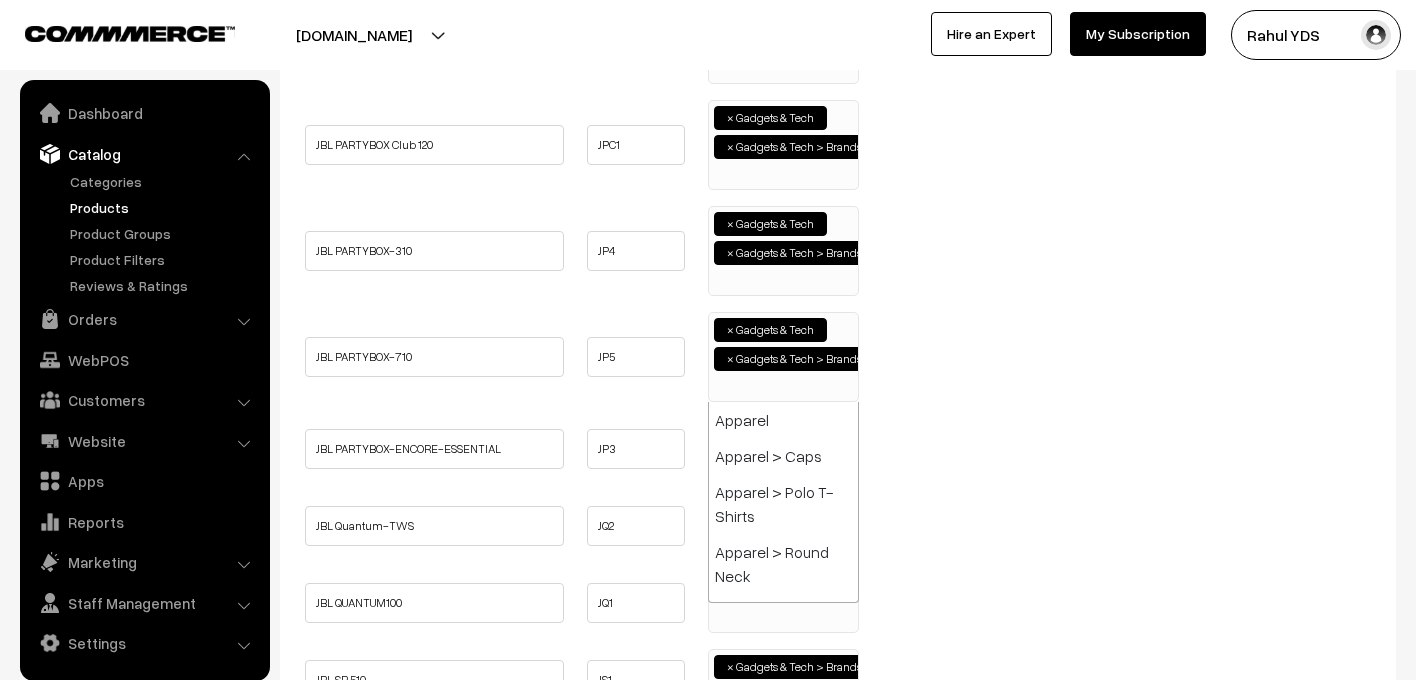 click on "JBL PARTYBOX-ENCORE-ESSENTIAL
JP3
Apparel Apparel > Caps ×" at bounding box center (838, 448) 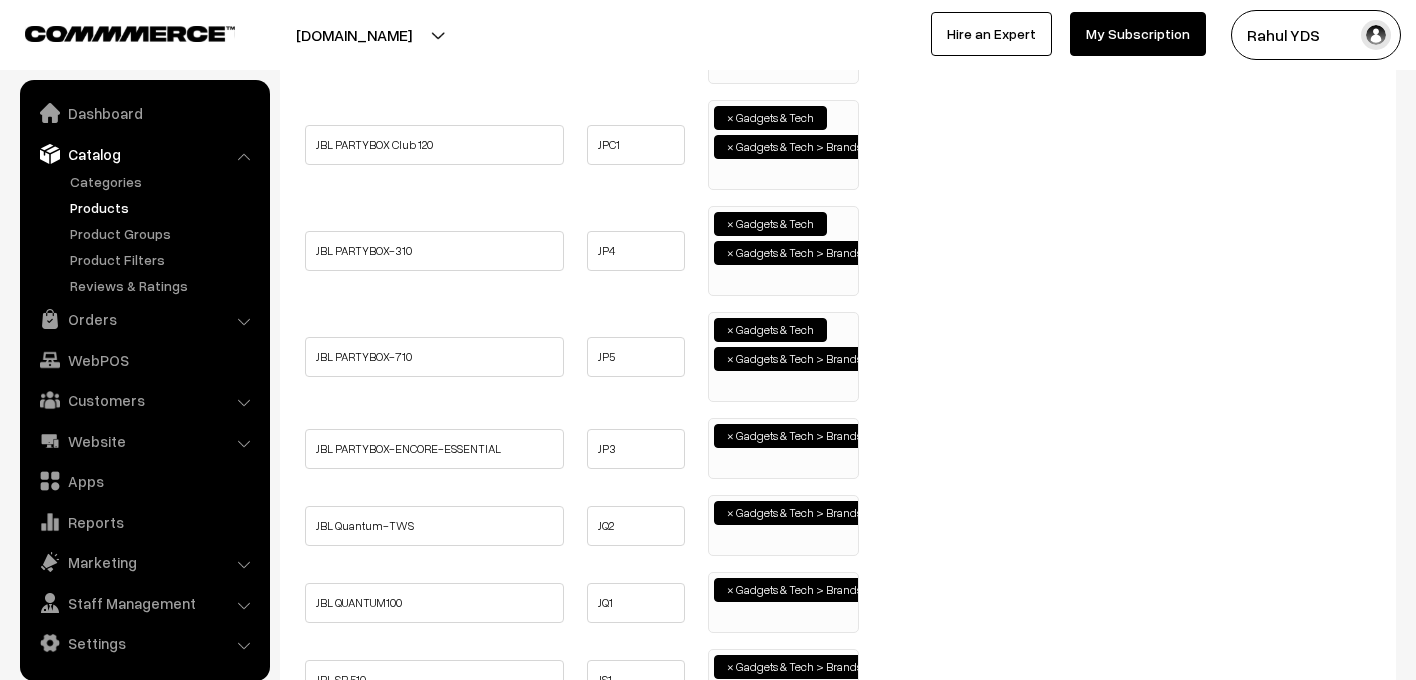 click on "× Gadgets & Tech > Brands > JBL" at bounding box center [783, 446] 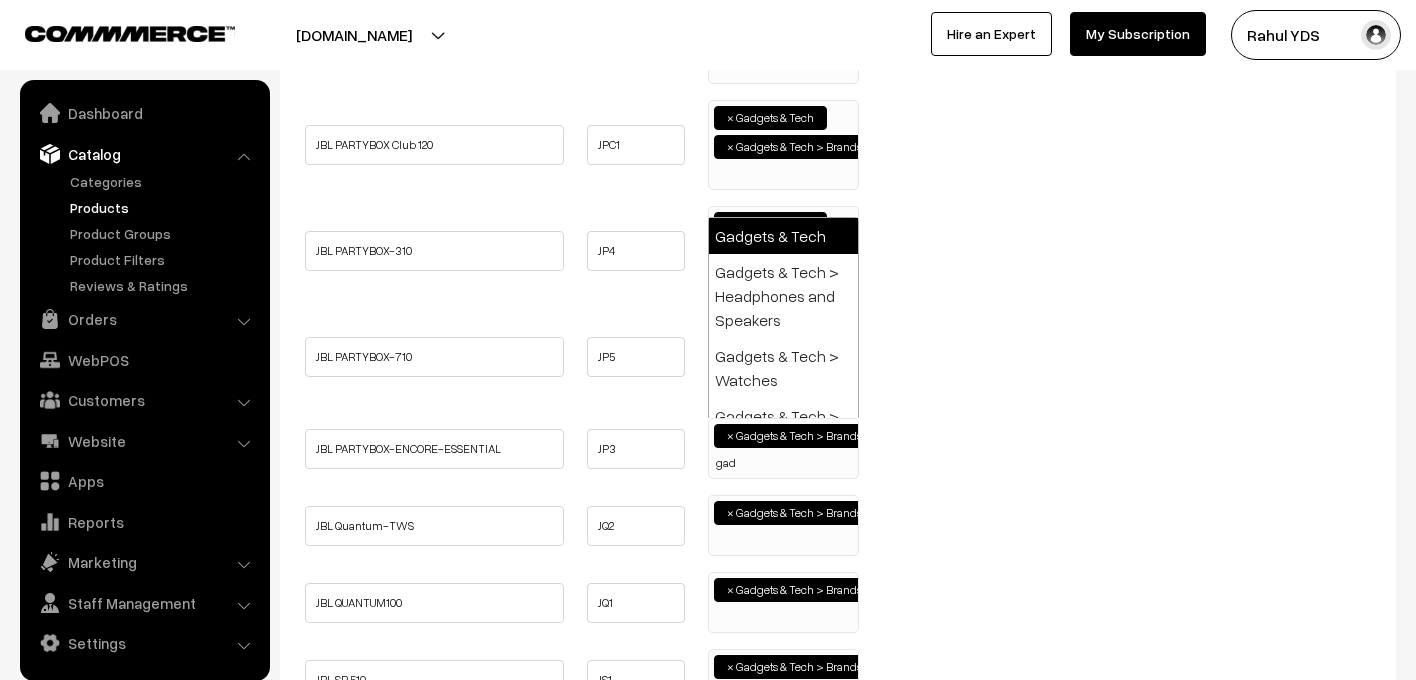 type on "gad" 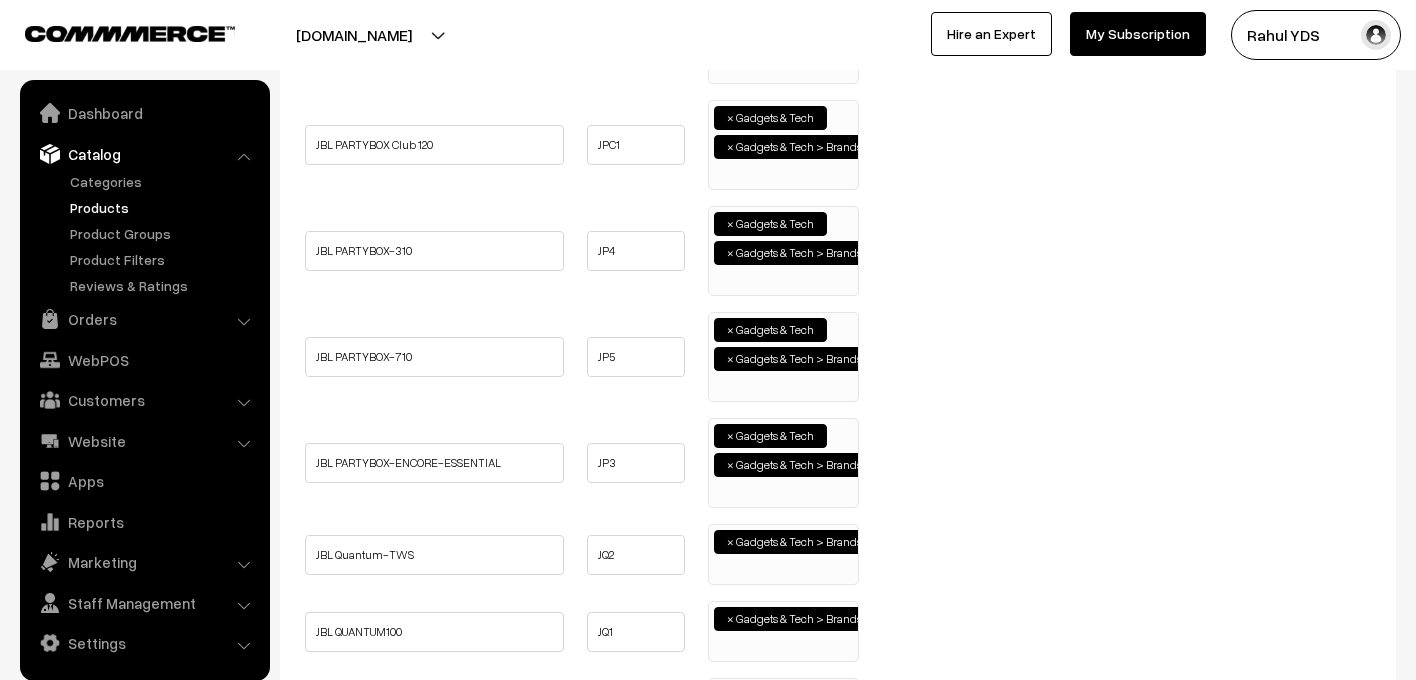 click on "× Gadgets & Tech > Brands > JBL" at bounding box center (783, 552) 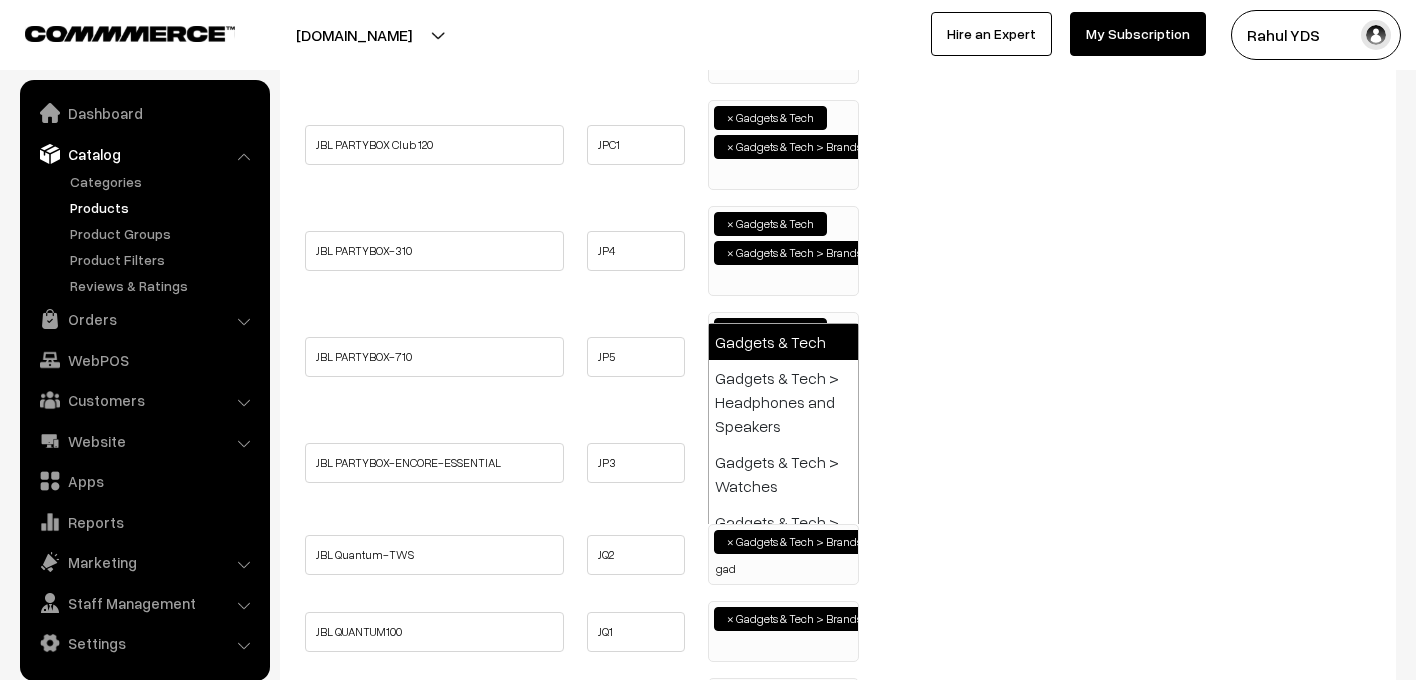 type on "gad" 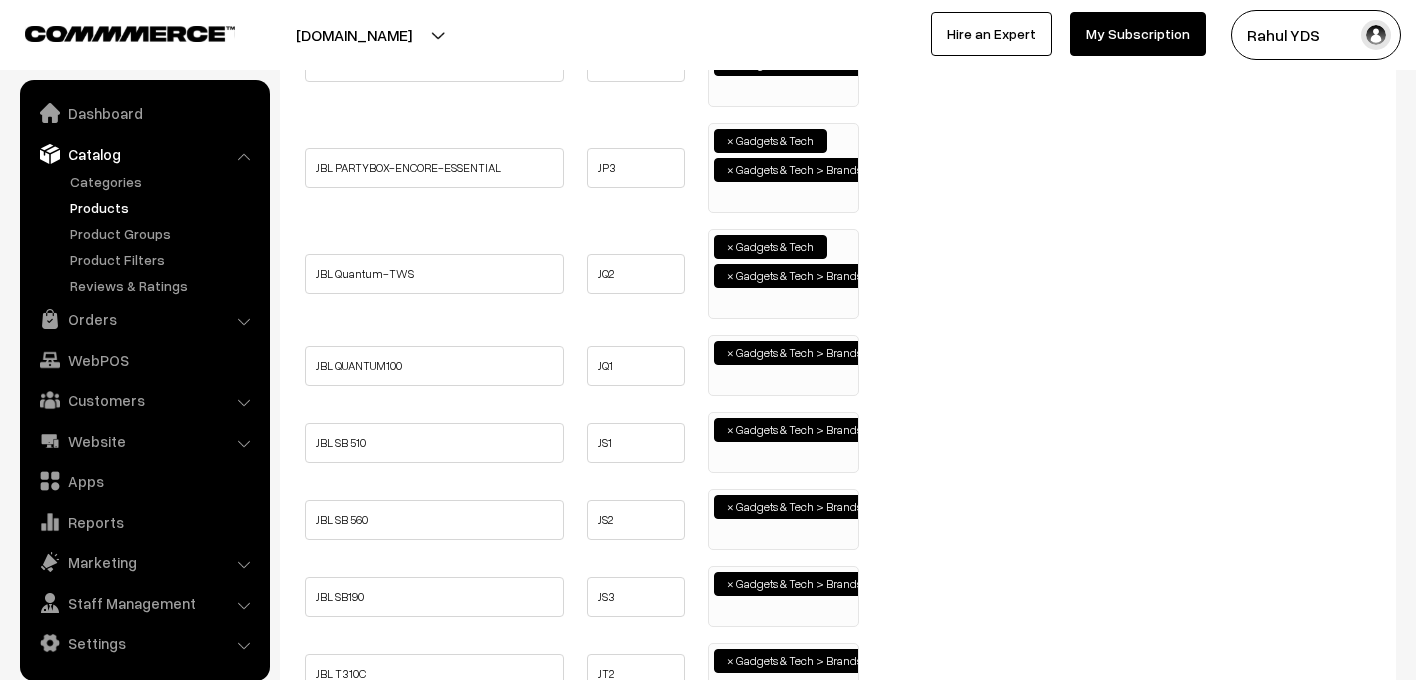 click on "× Gadgets & Tech > Brands > JBL" at bounding box center [783, 363] 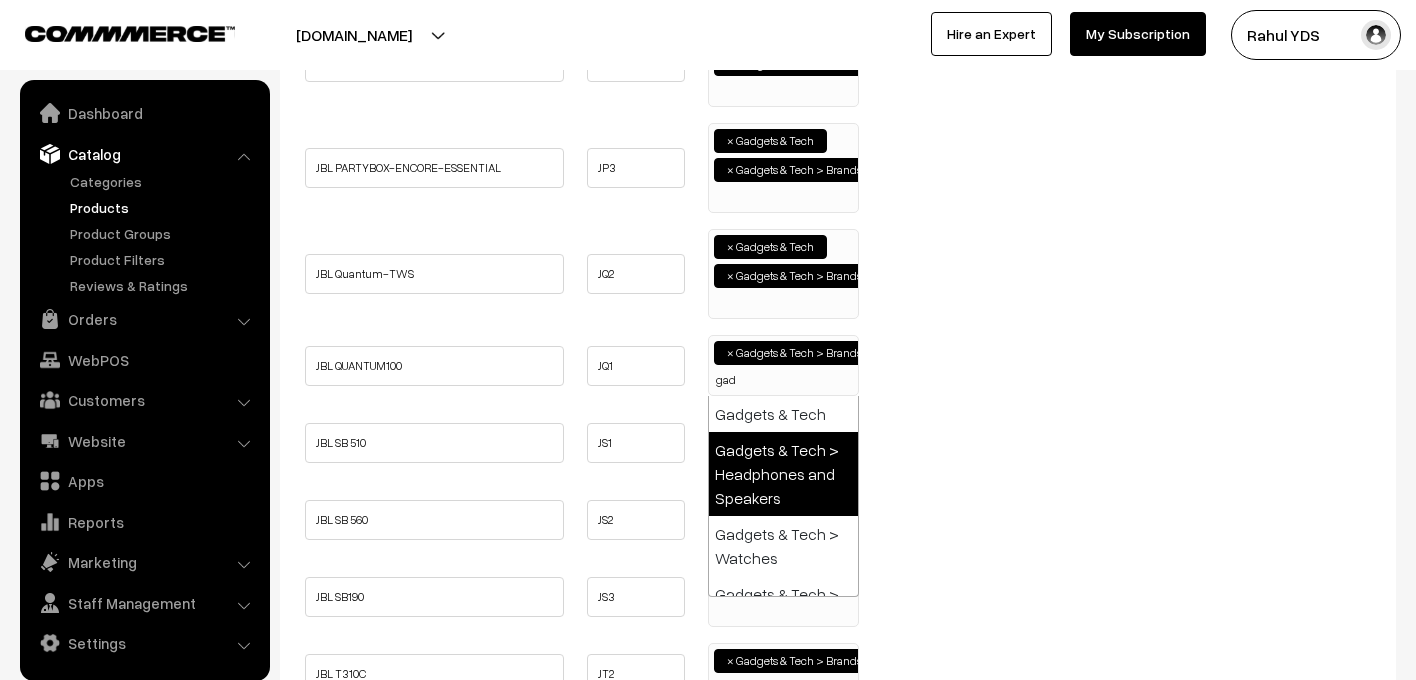 type on "gad" 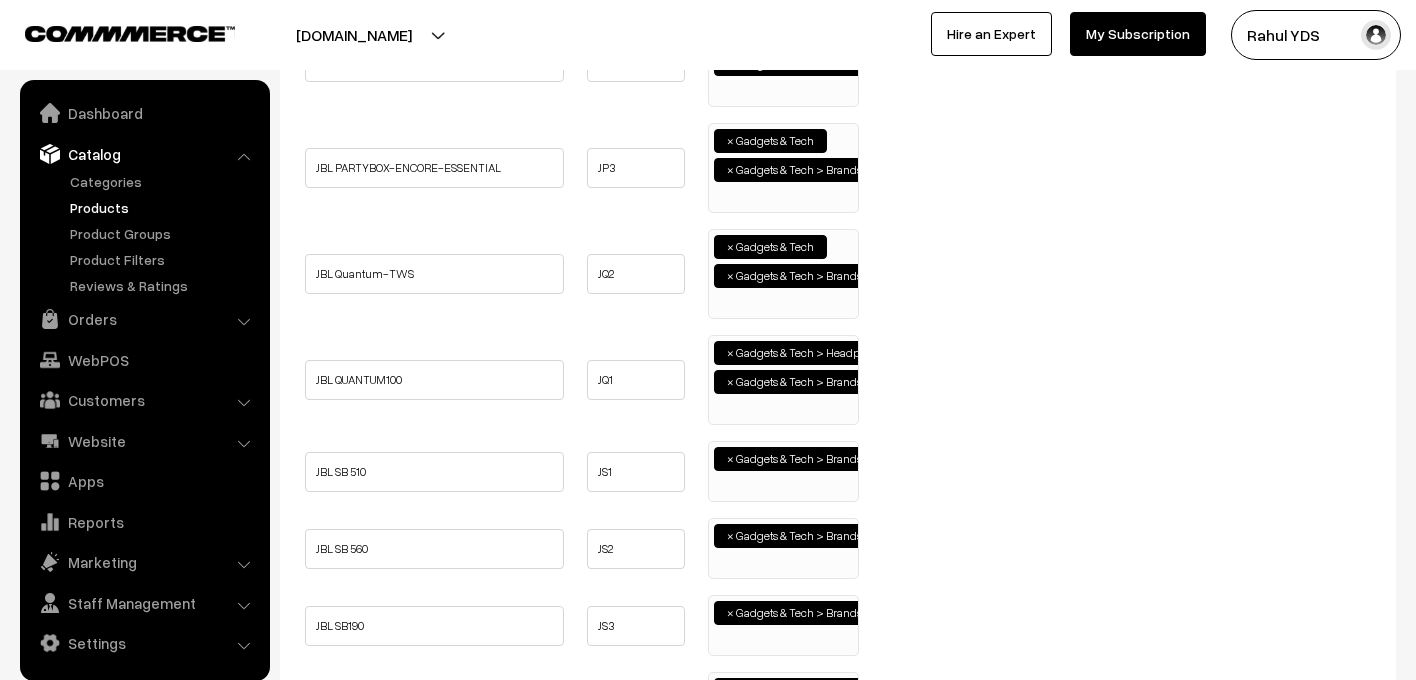click on "×" at bounding box center [730, 353] 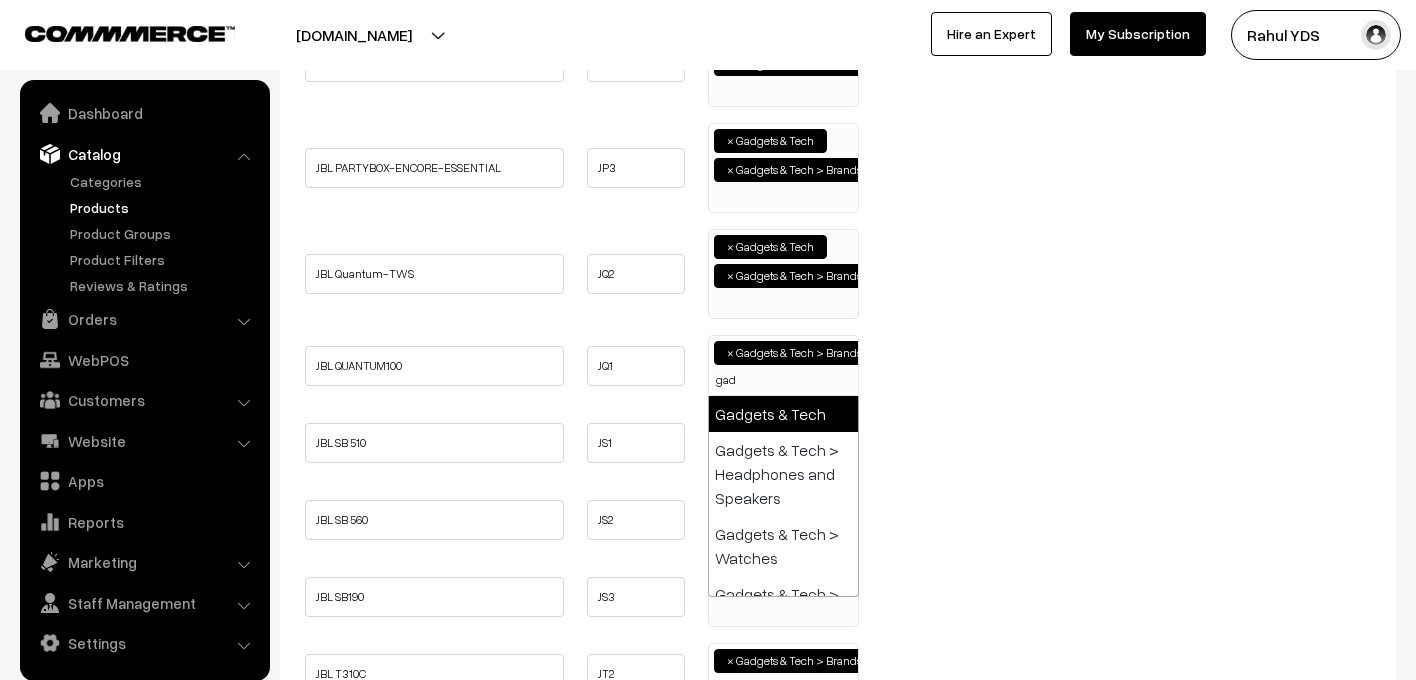 type on "gad" 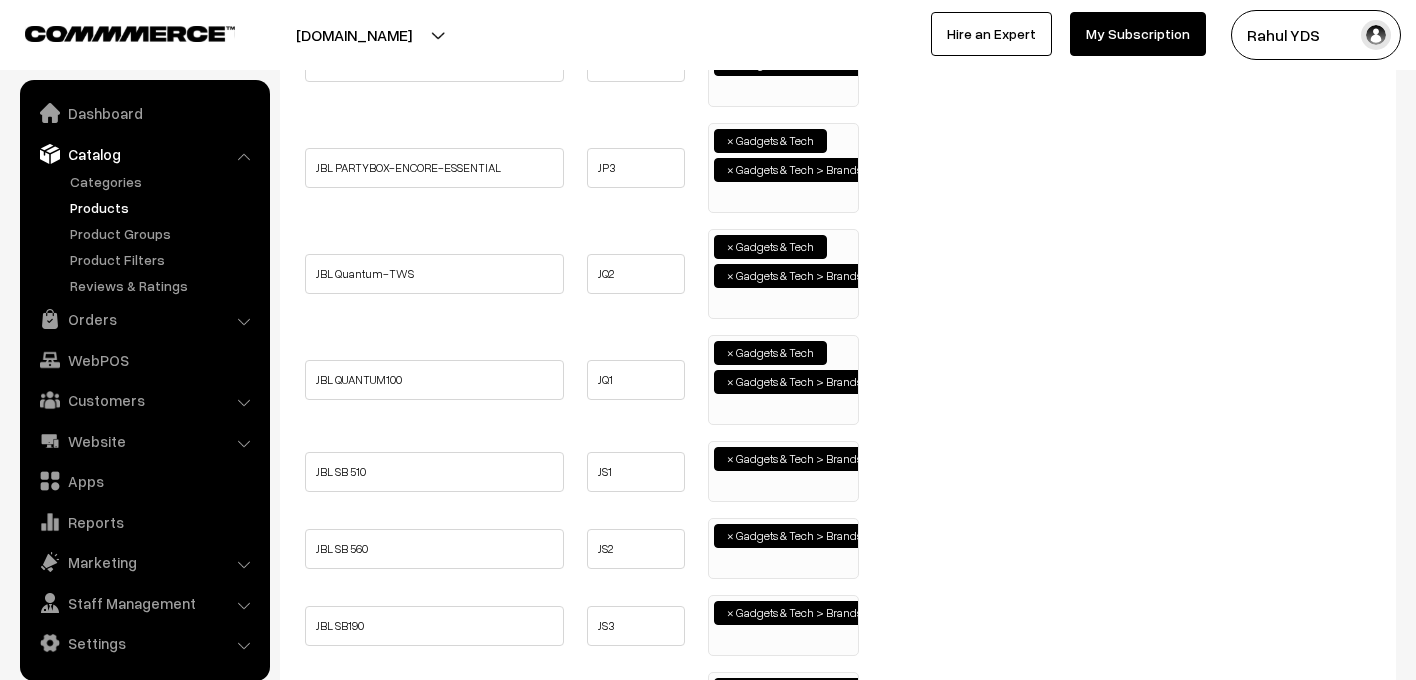 click on "× Gadgets & Tech > Brands > JBL" at bounding box center [783, 469] 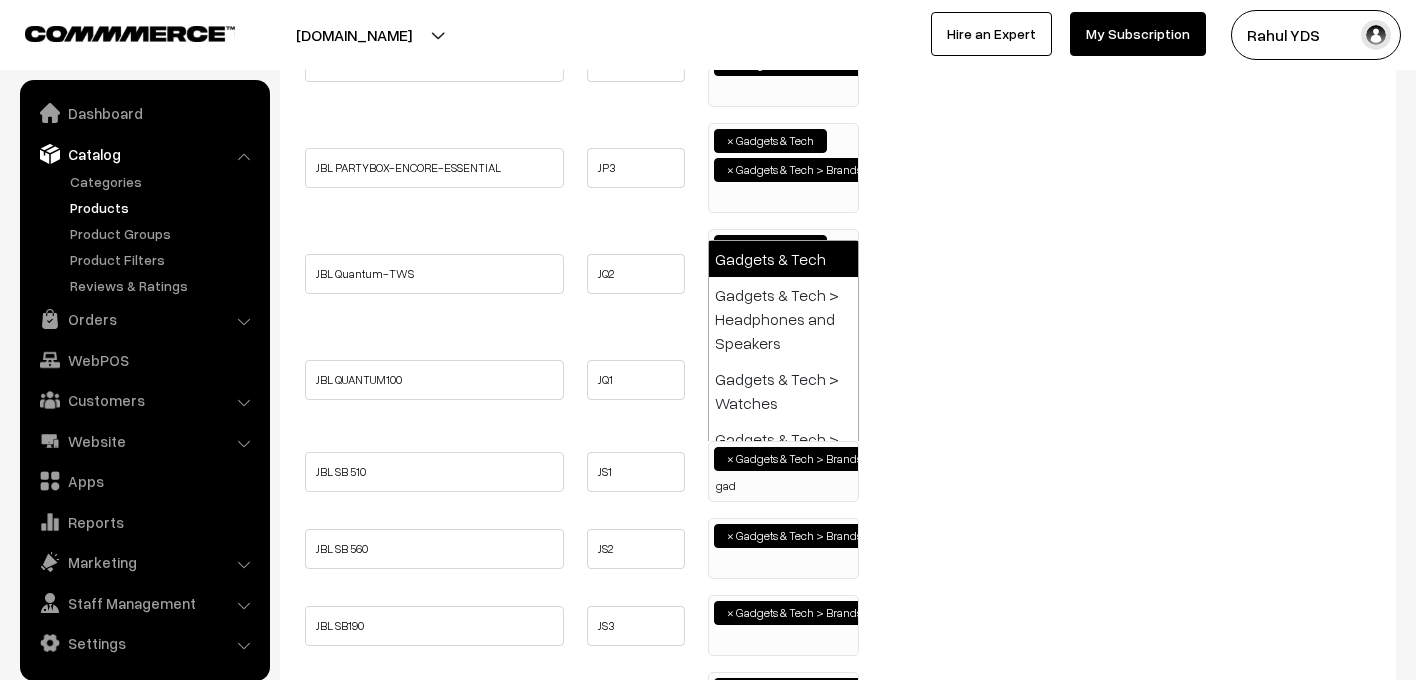 type on "gad" 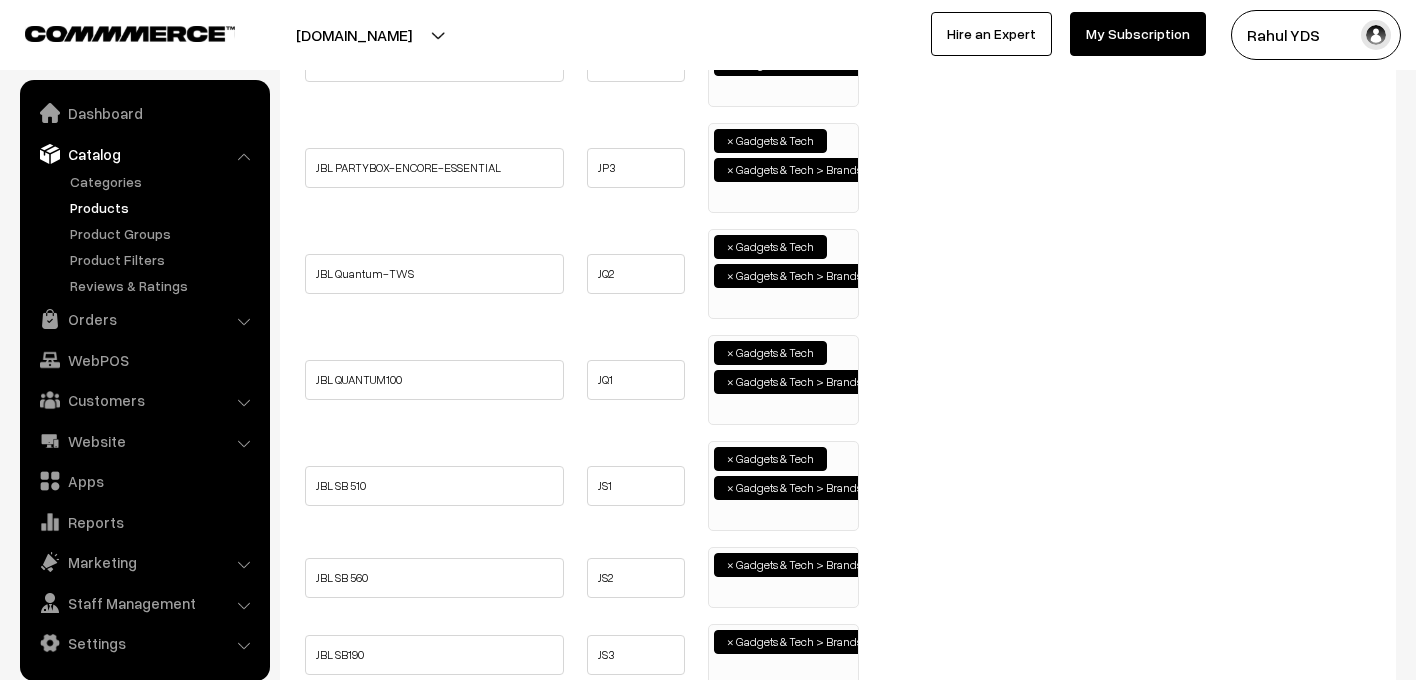 click on "× Gadgets & Tech > Brands > JBL" at bounding box center (783, 575) 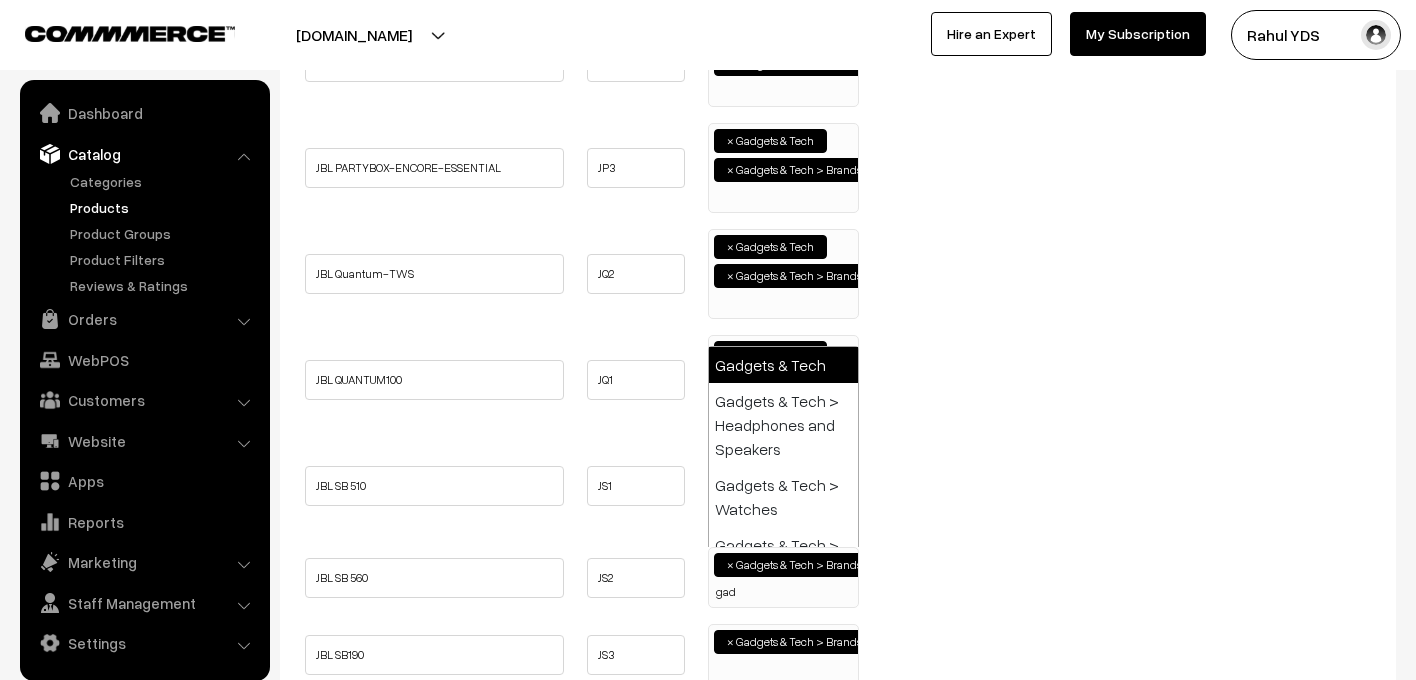 type on "gad" 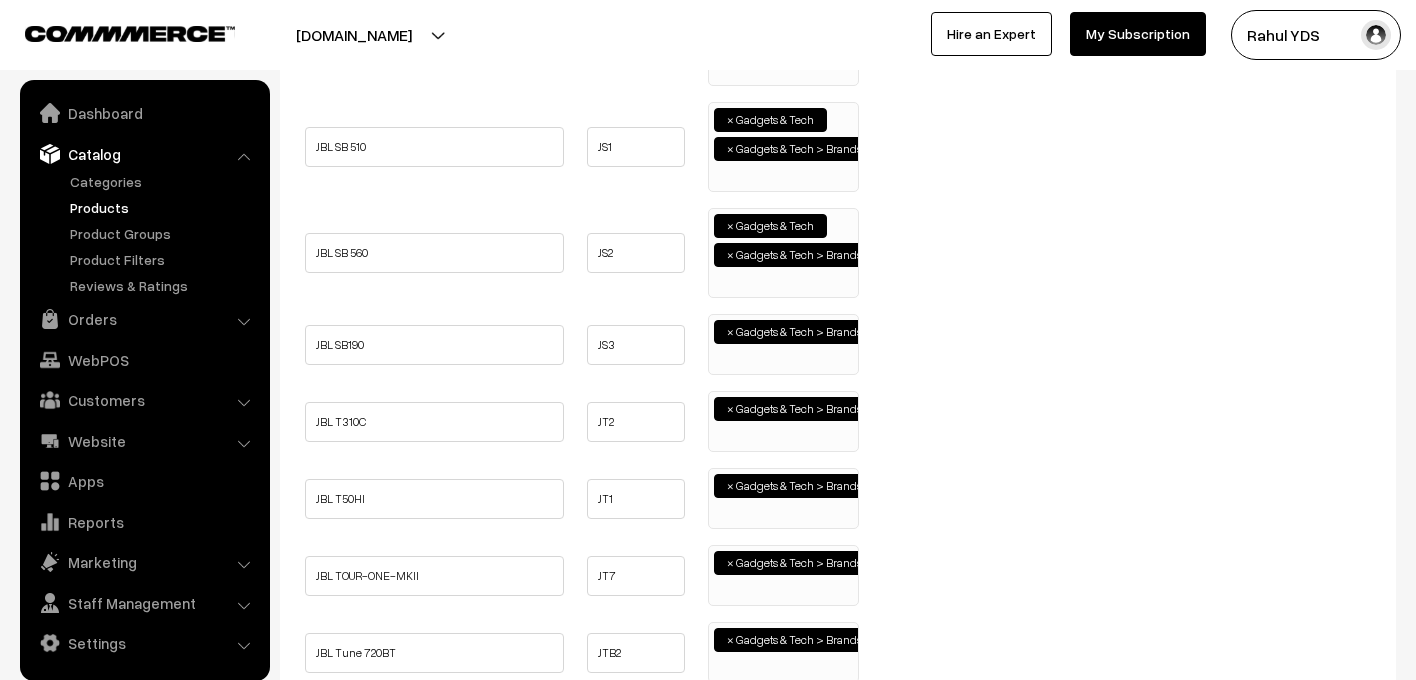 click on "× Gadgets & Tech > Brands > JBL" at bounding box center [783, 342] 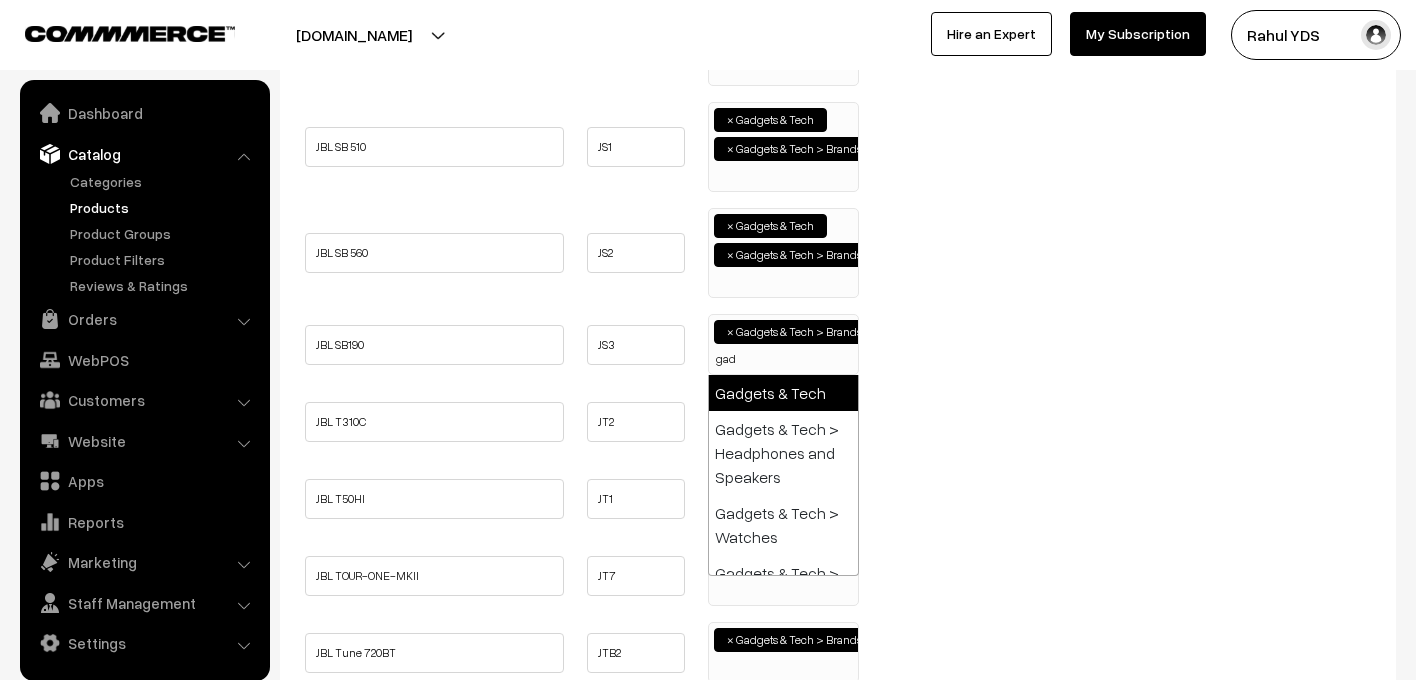 type on "gad" 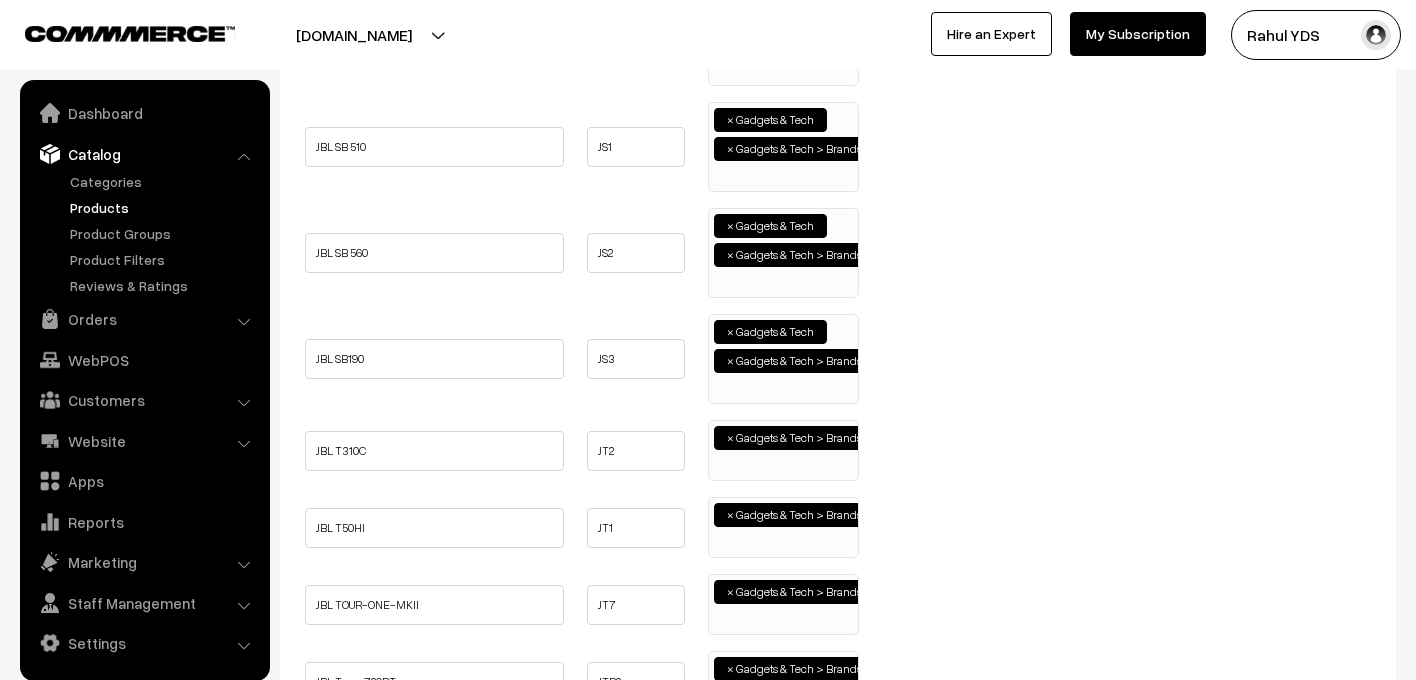 click on "× Gadgets & Tech > Brands > JBL" at bounding box center [783, 450] 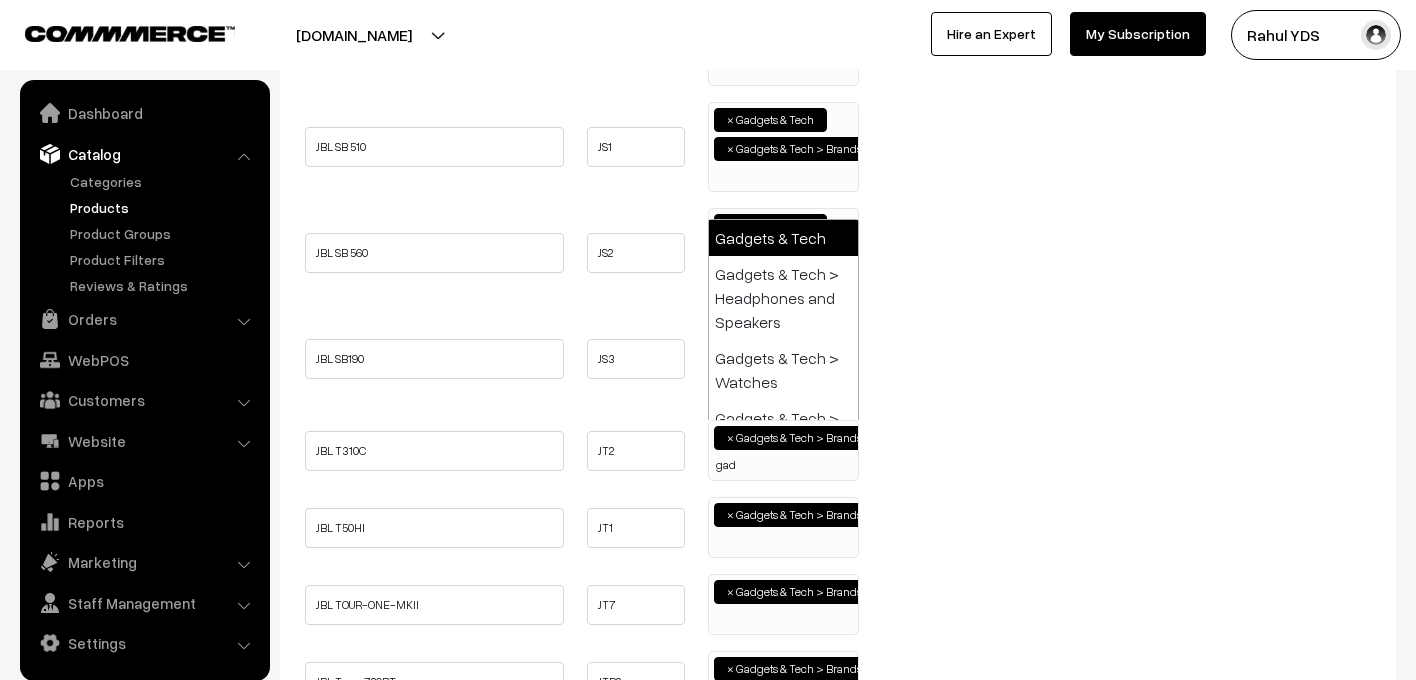 type on "gad" 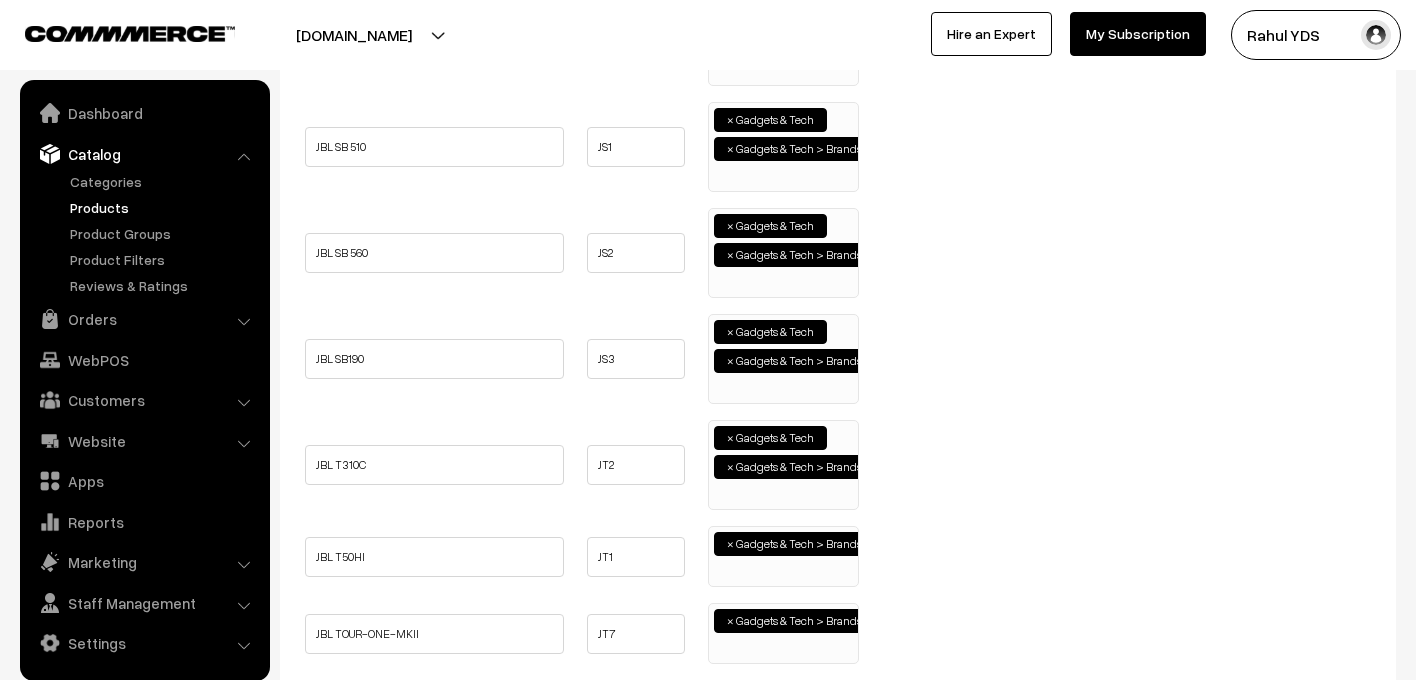 click on "× Gadgets & Tech > Brands > JBL" at bounding box center (783, 556) 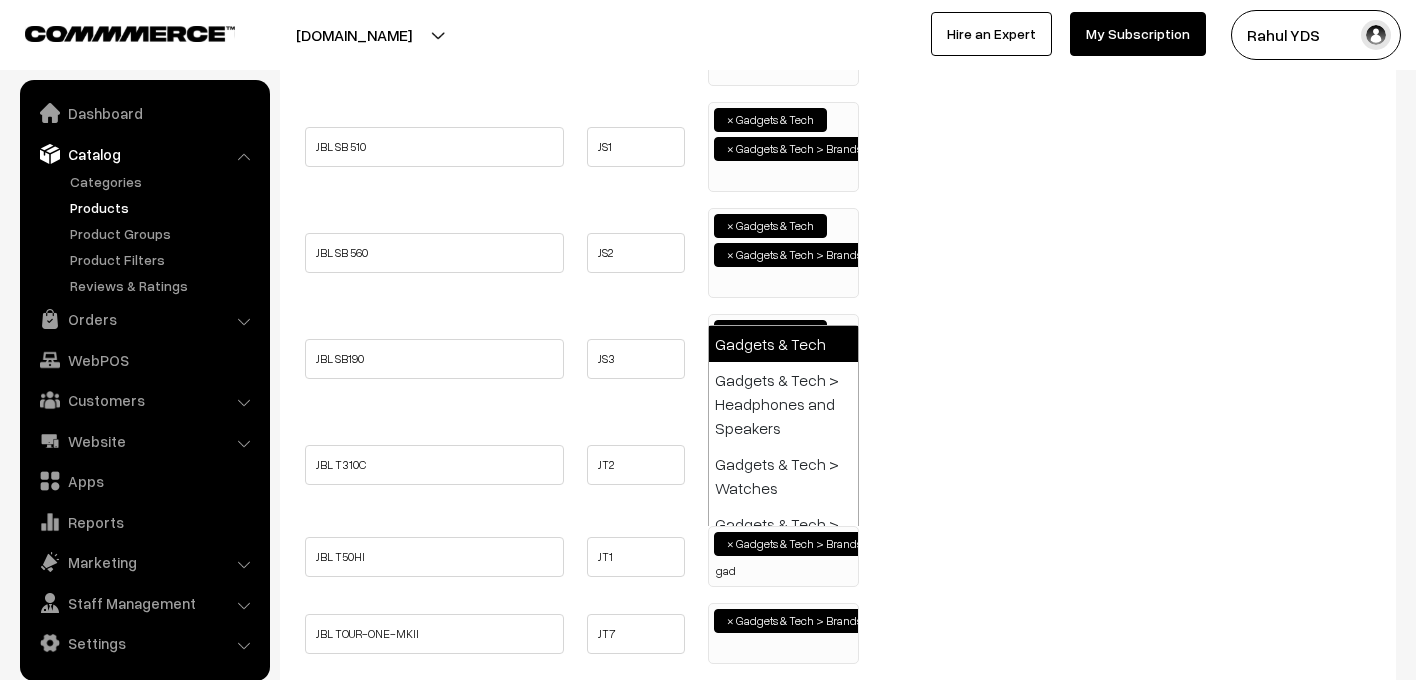 type on "gad" 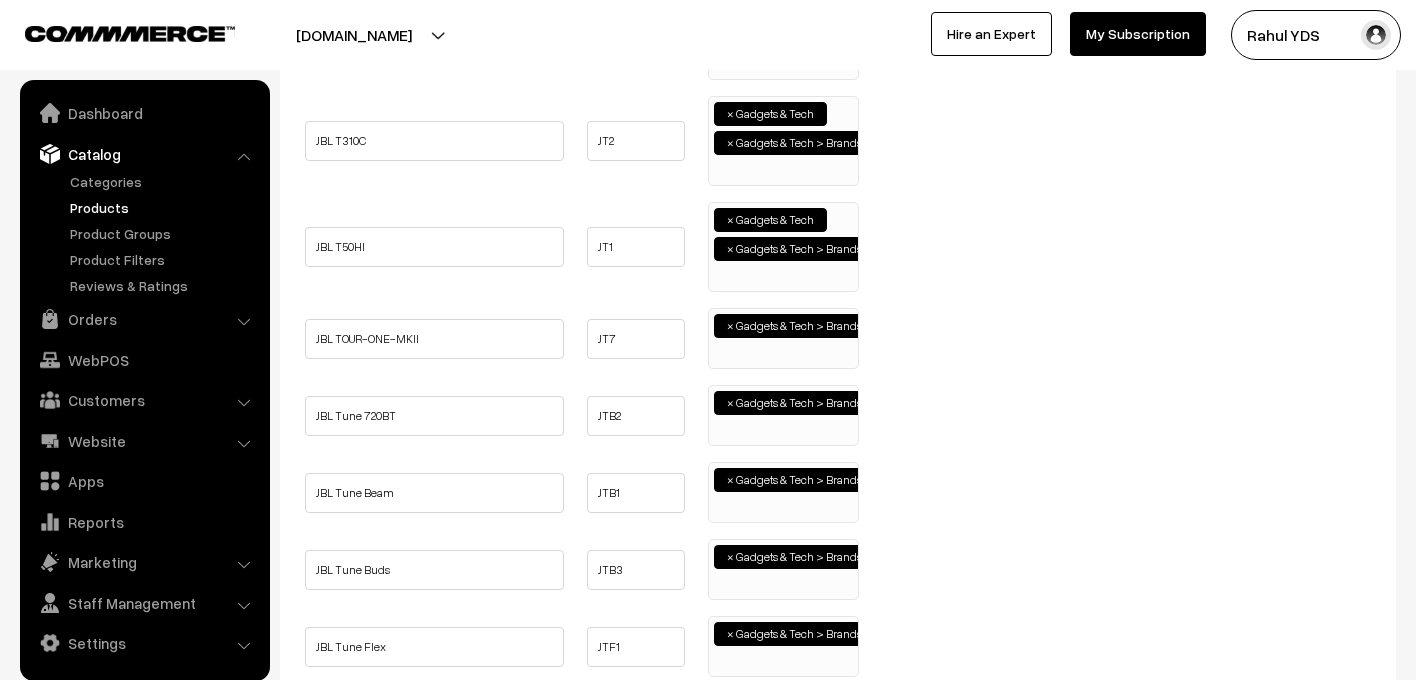 click on "× Gadgets & Tech > Brands > JBL" at bounding box center (783, 336) 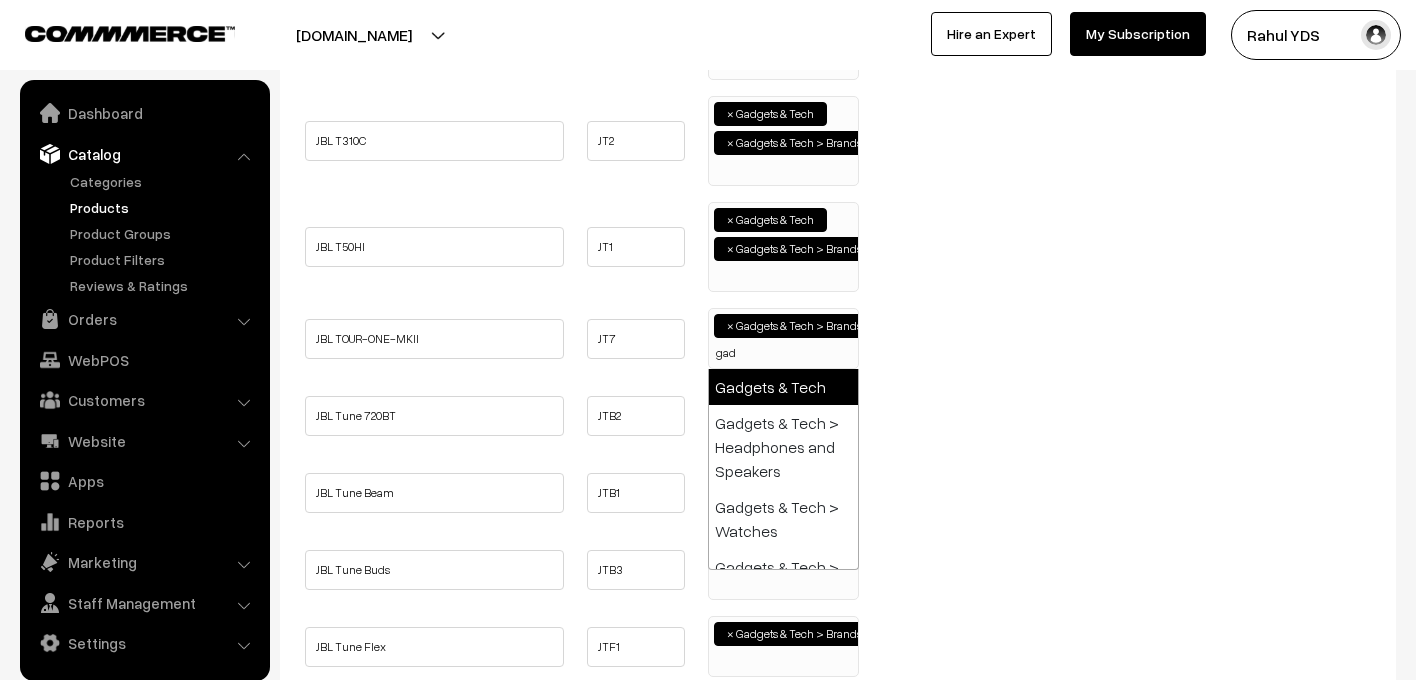 type on "gad" 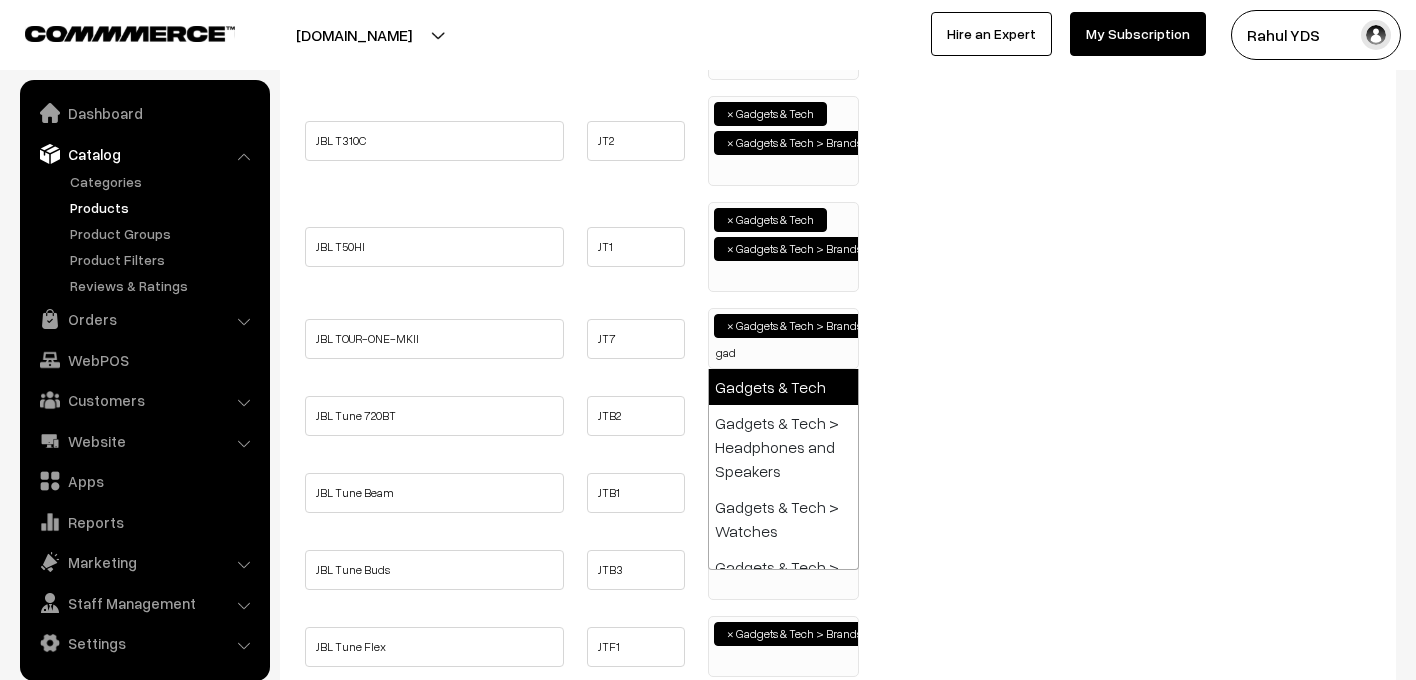 select on "5" 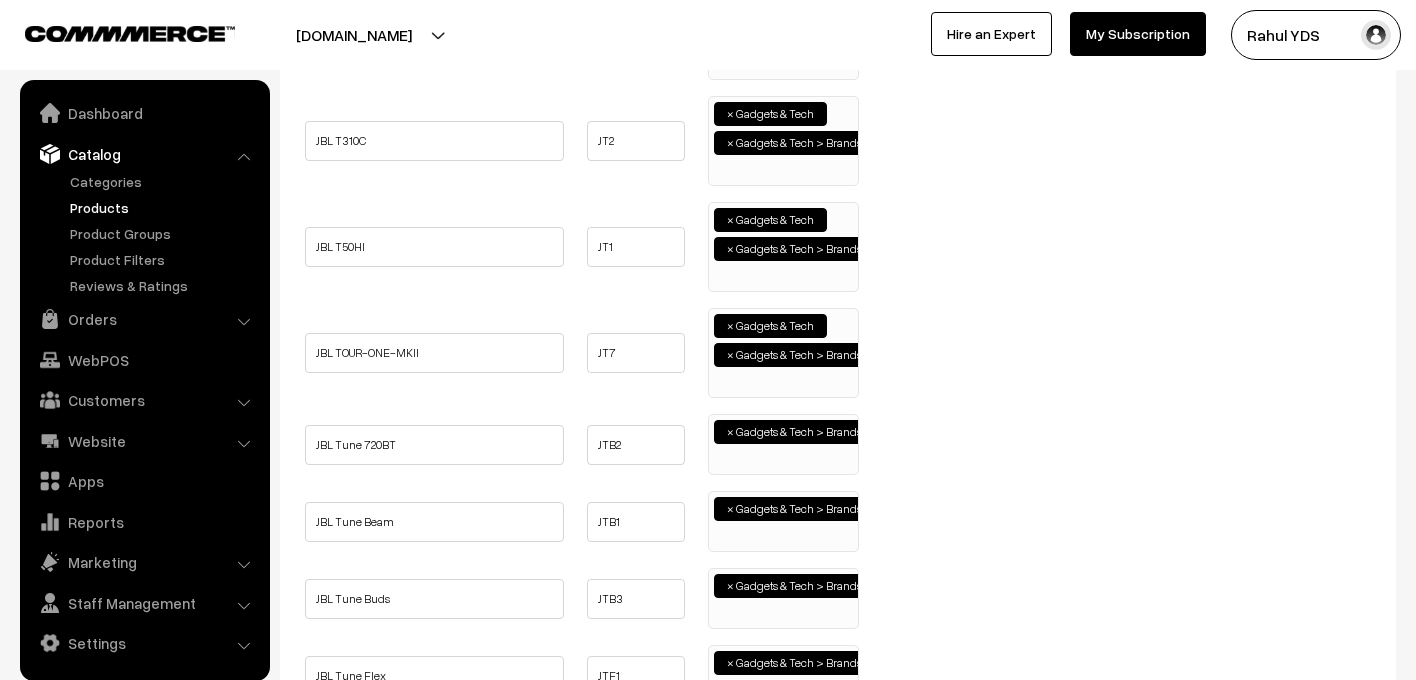 click on "× Gadgets & Tech > Brands > JBL" at bounding box center (783, 442) 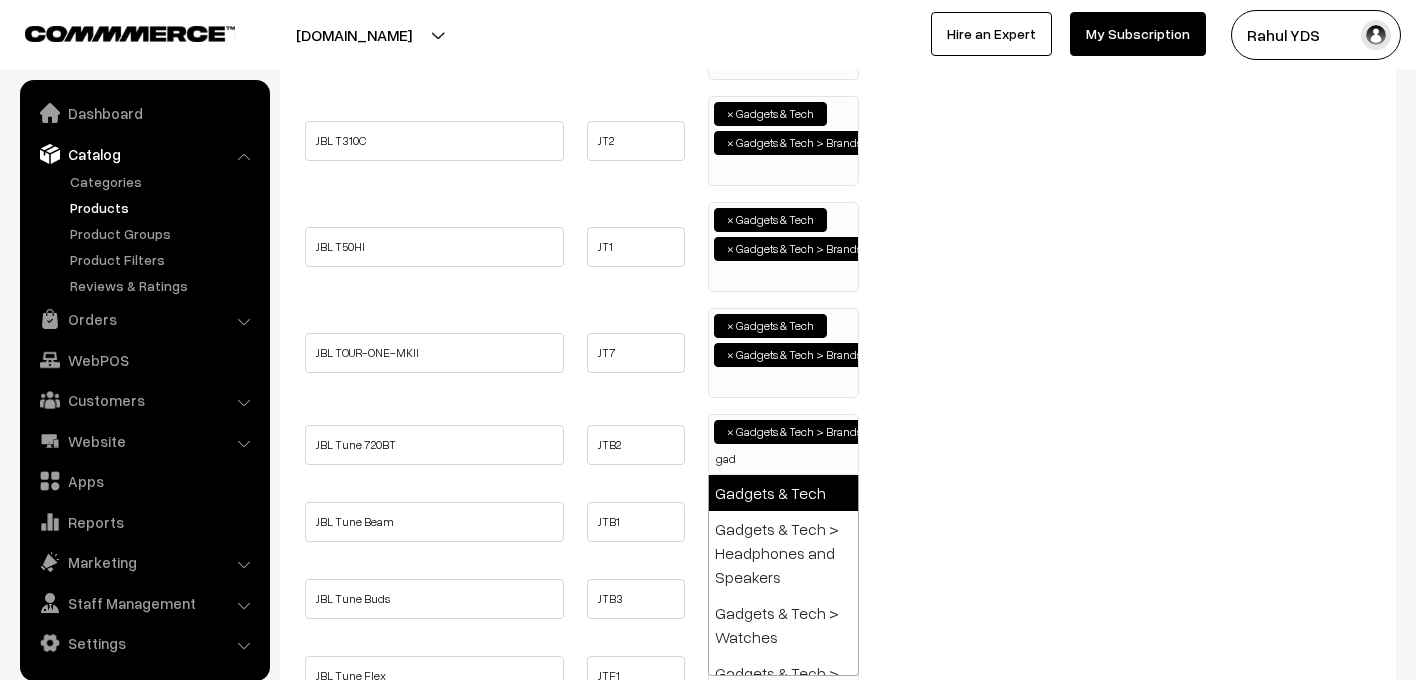type on "gad" 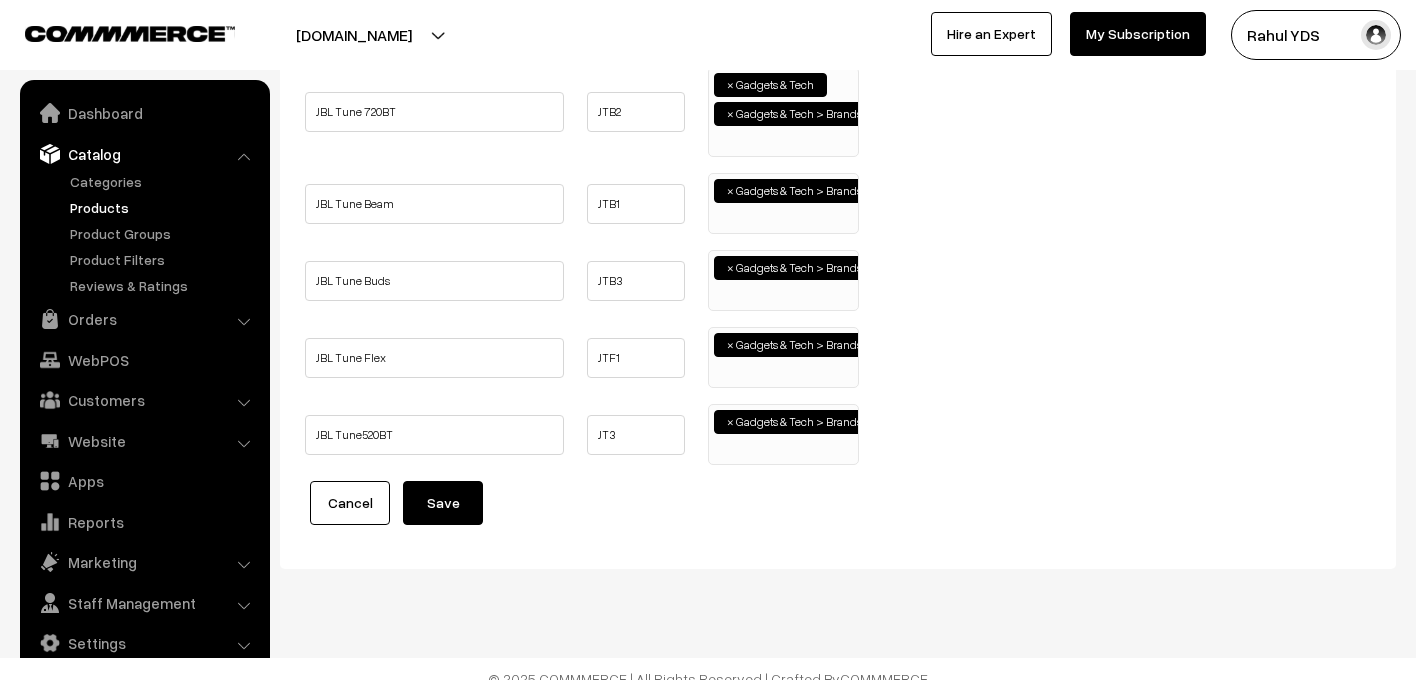 click on "× Gadgets & Tech > Brands > JBL" at bounding box center [783, 201] 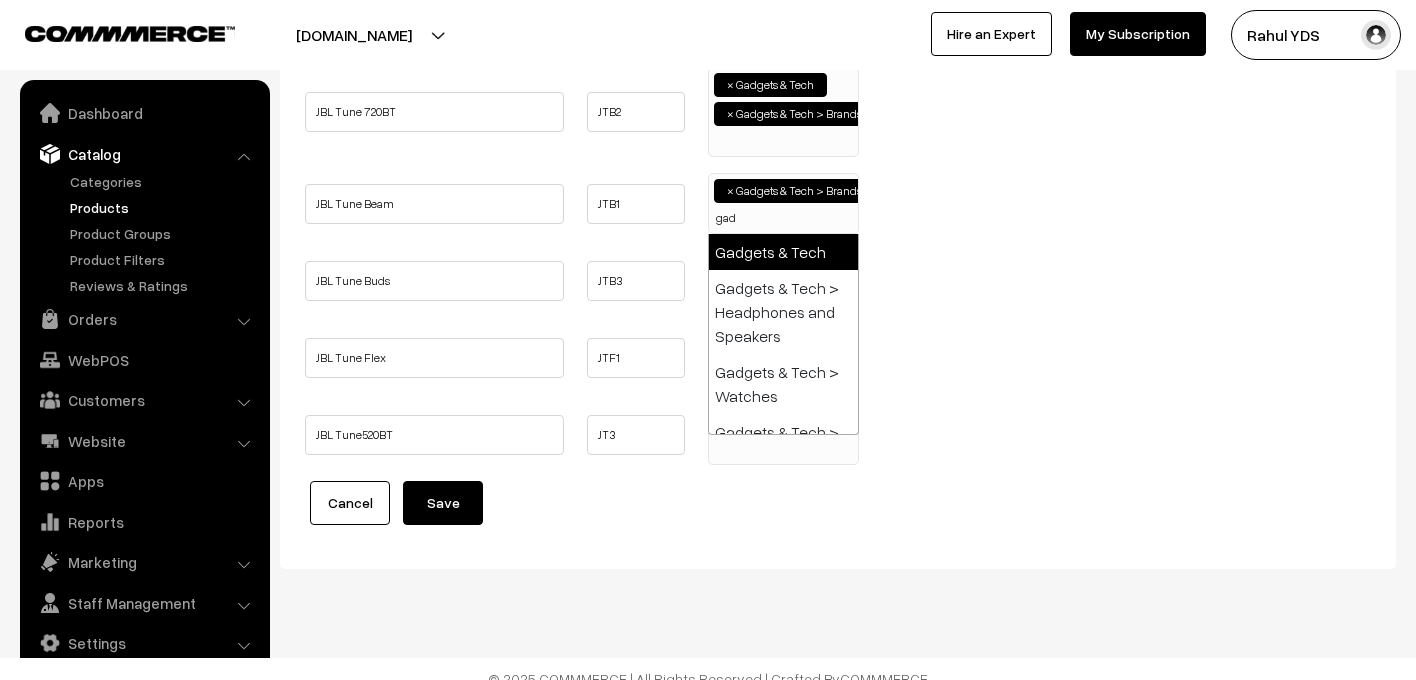 type on "gad" 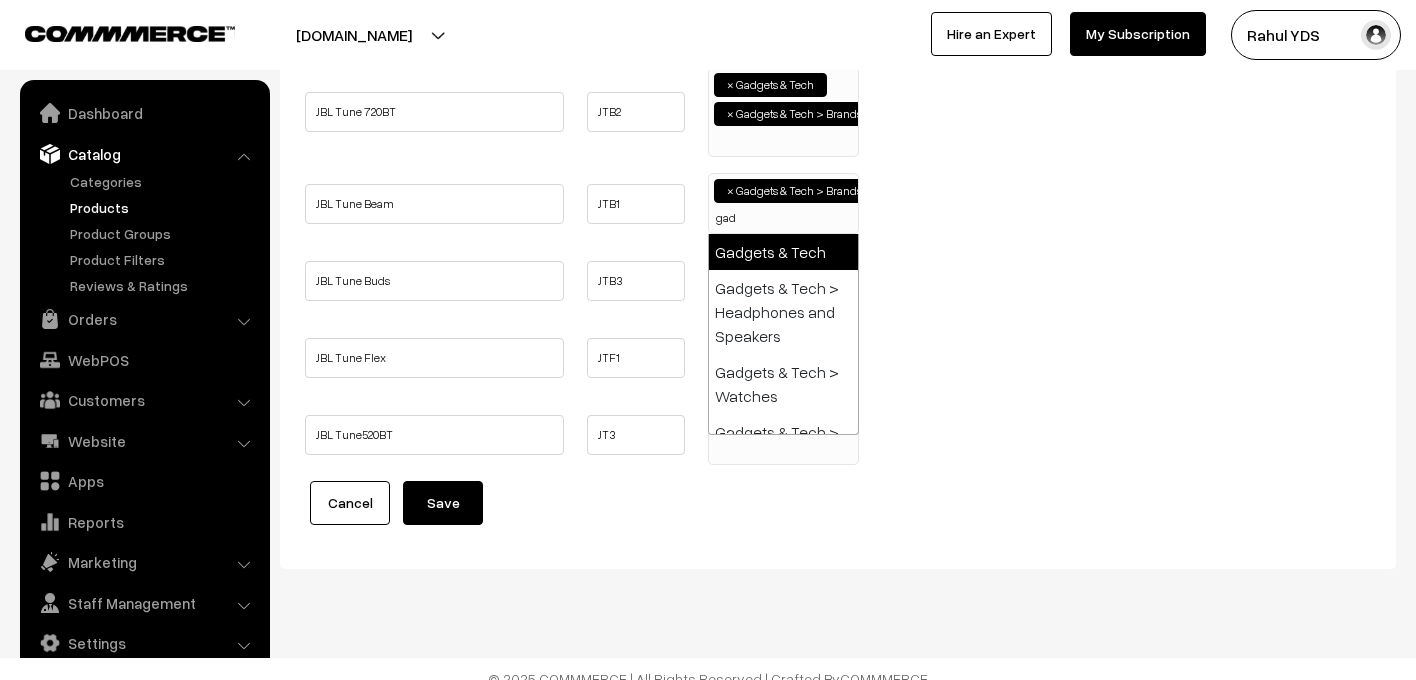 select on "5" 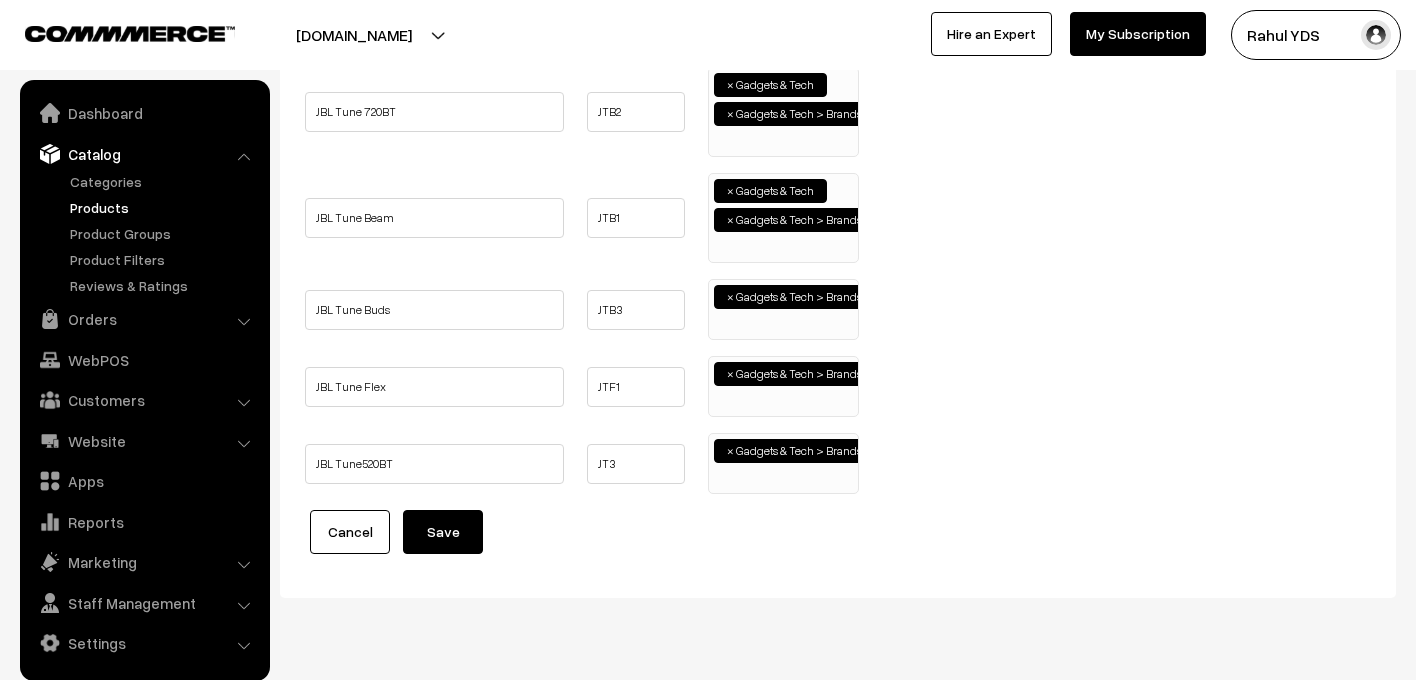 click on "× Gadgets & Tech > Brands > JBL" at bounding box center (783, 307) 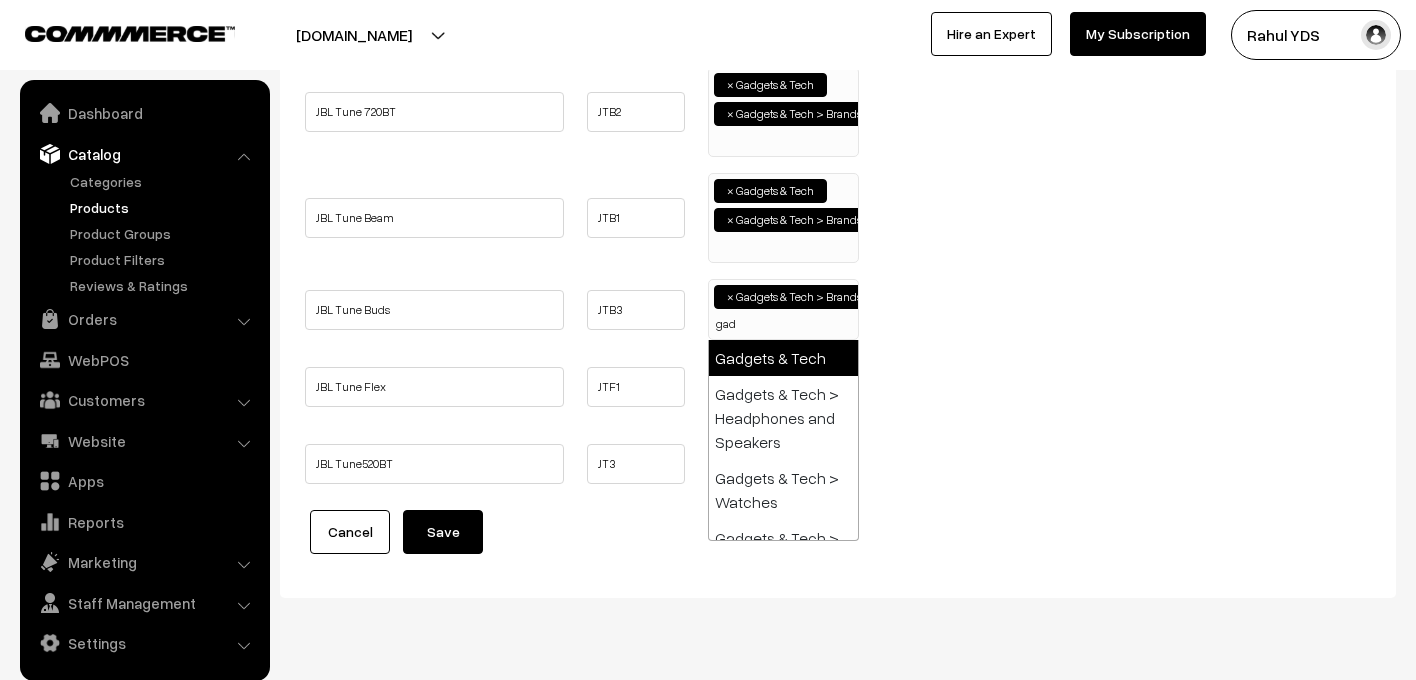 type on "gad" 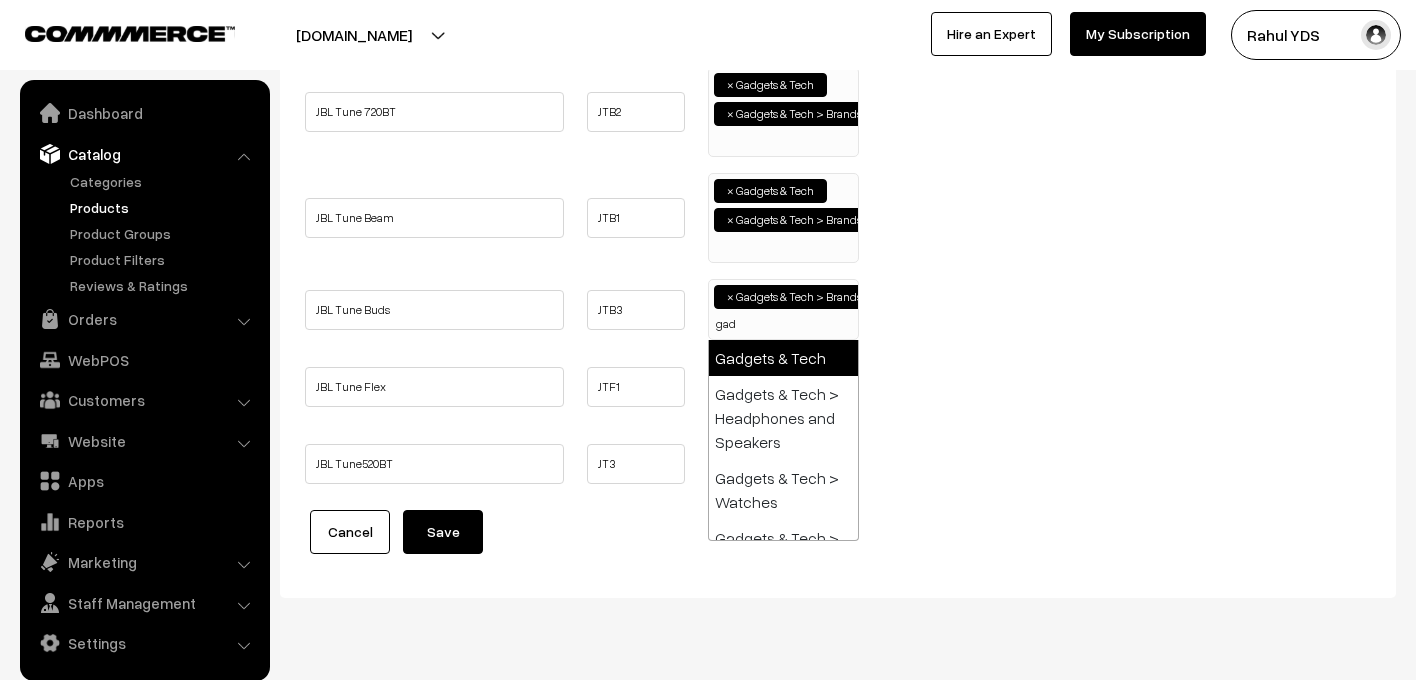 select on "5" 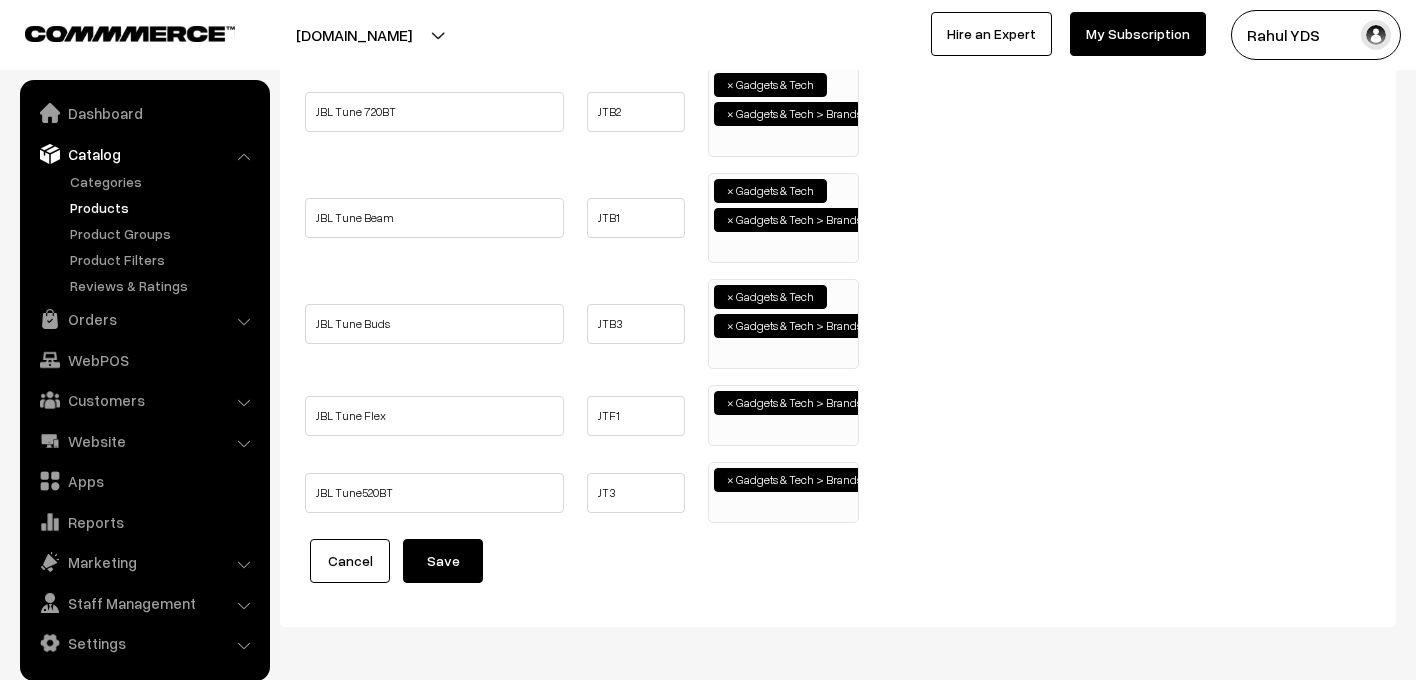 click on "× Gadgets & Tech > Brands > JBL" at bounding box center [783, 413] 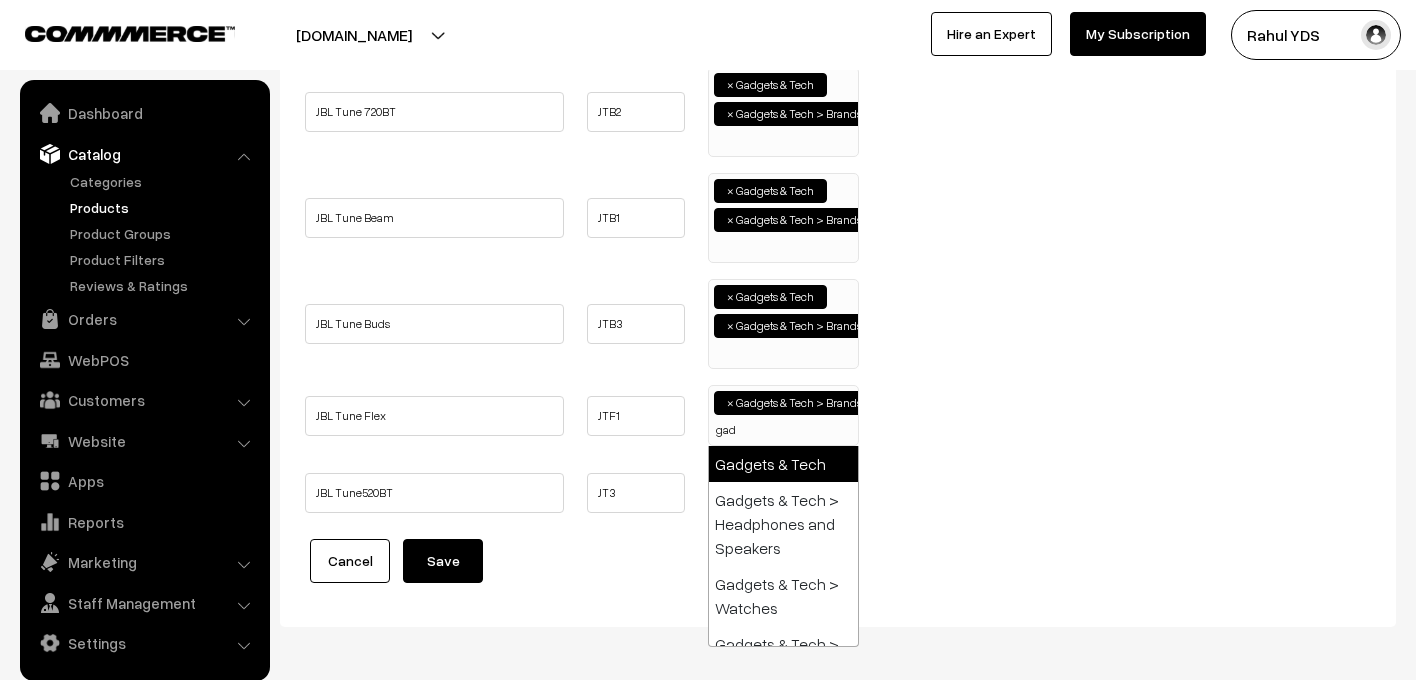 type on "gad" 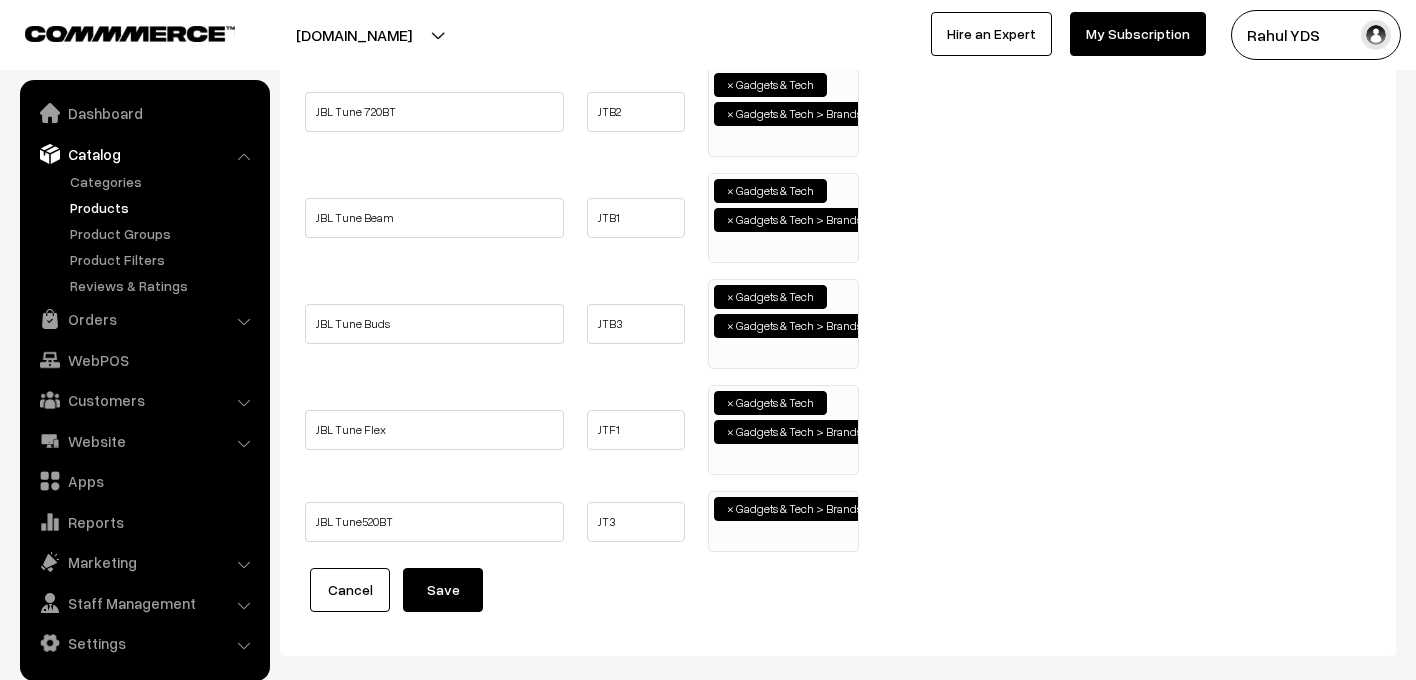 click on "× Gadgets & Tech > Brands > JBL" at bounding box center [783, 519] 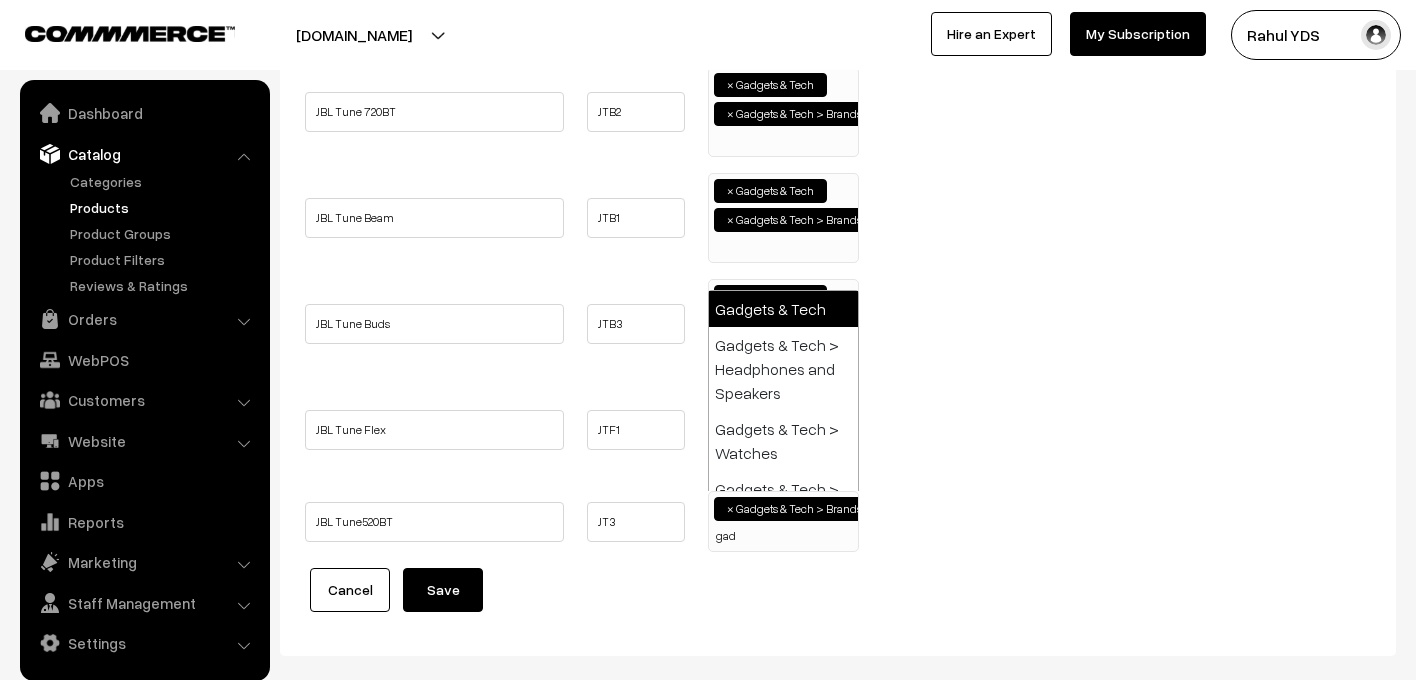 type on "gad" 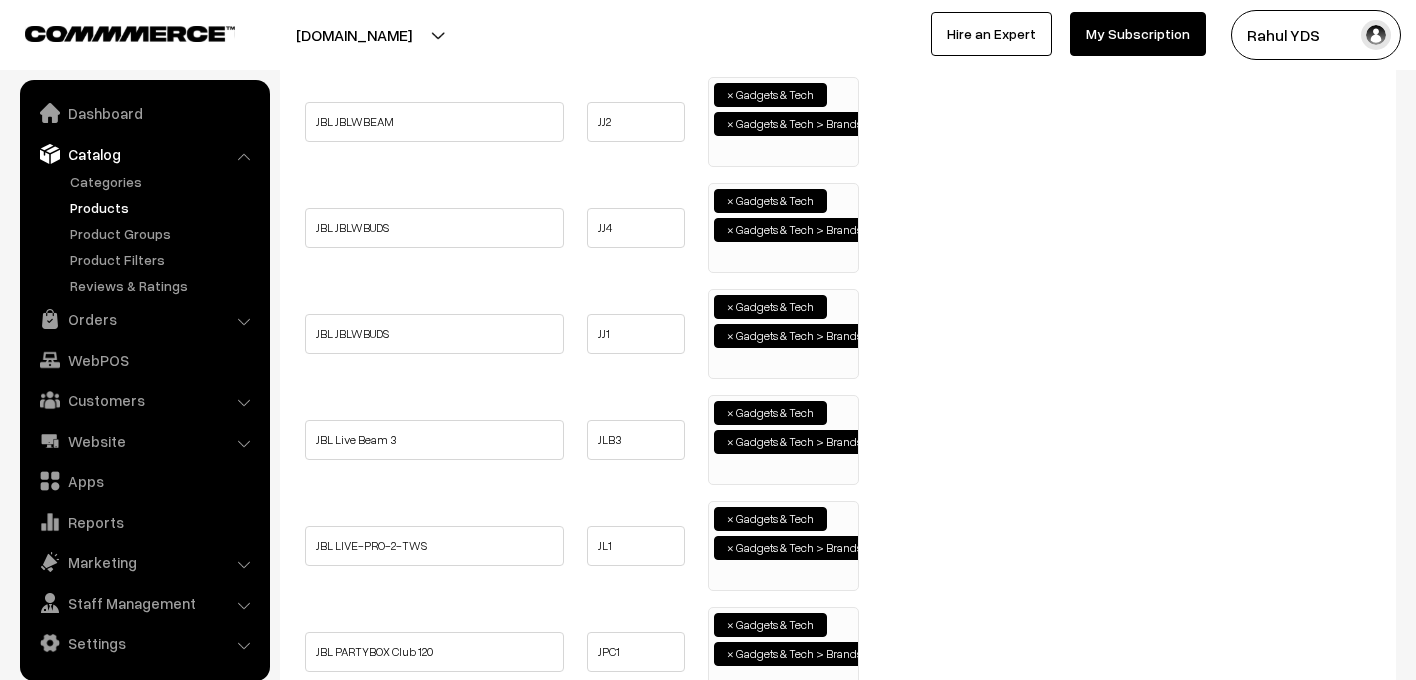 click on "JBL JBLWBUDS" at bounding box center [434, 334] 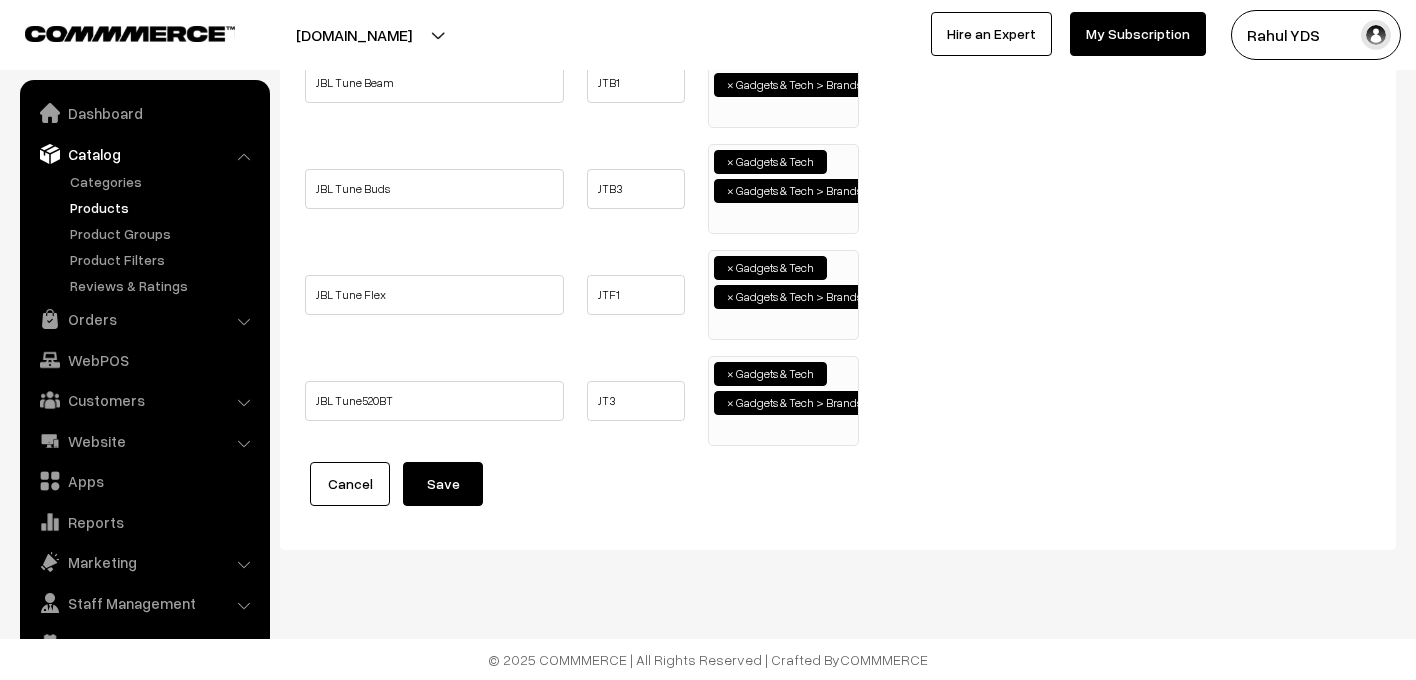 click on "Save" at bounding box center [443, 484] 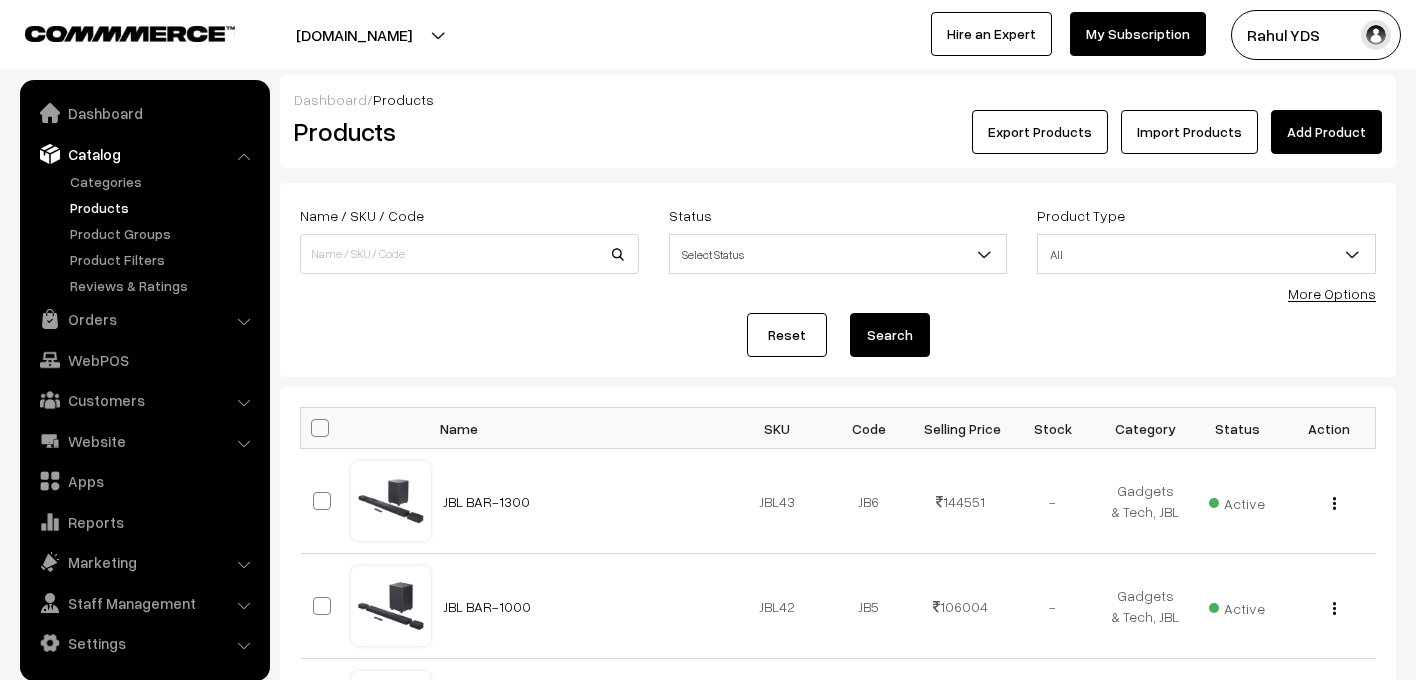 scroll, scrollTop: 0, scrollLeft: 0, axis: both 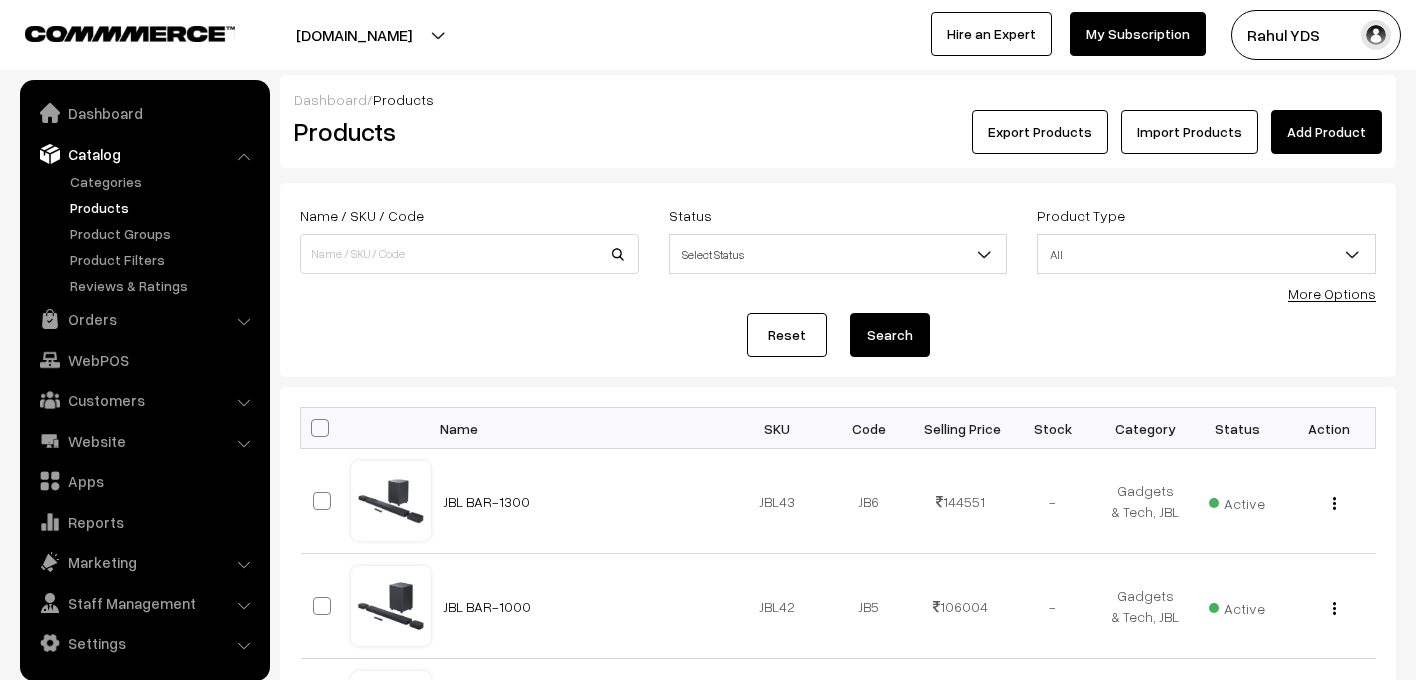 click on "More Options" at bounding box center [1332, 293] 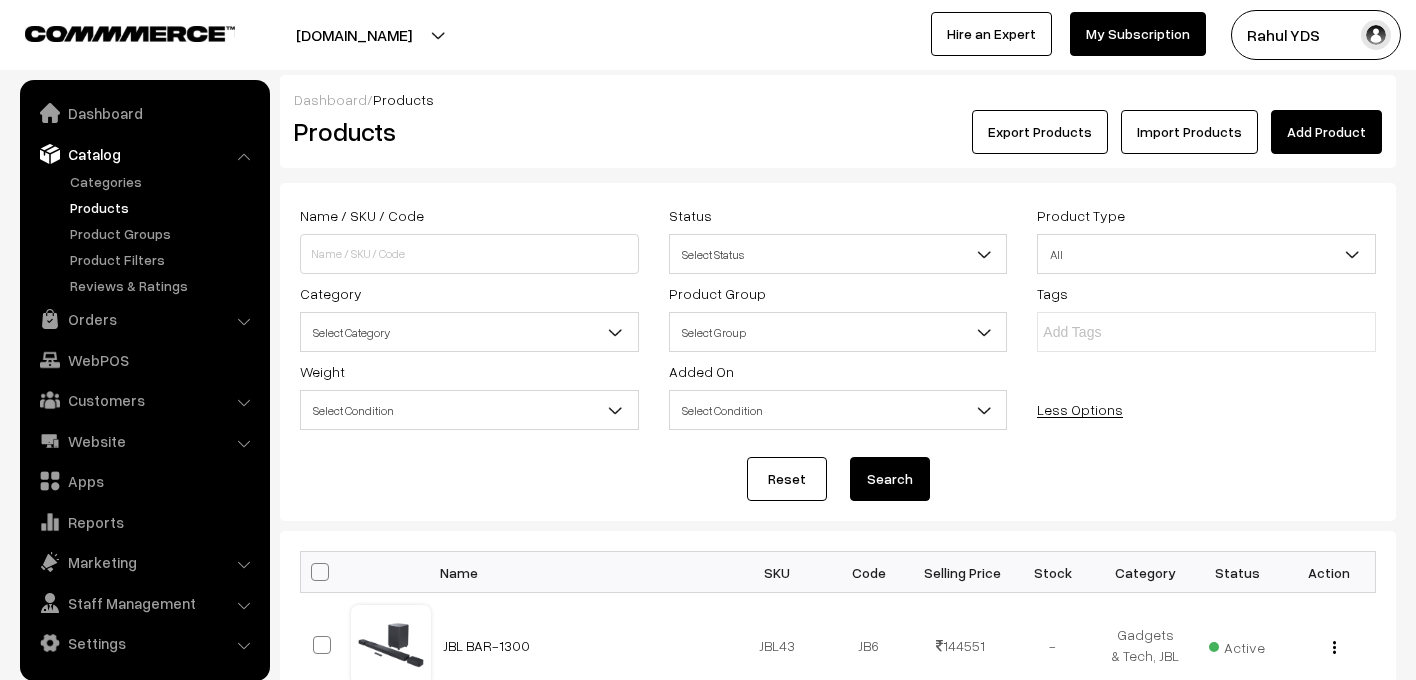 click on "Select Category" at bounding box center (469, 332) 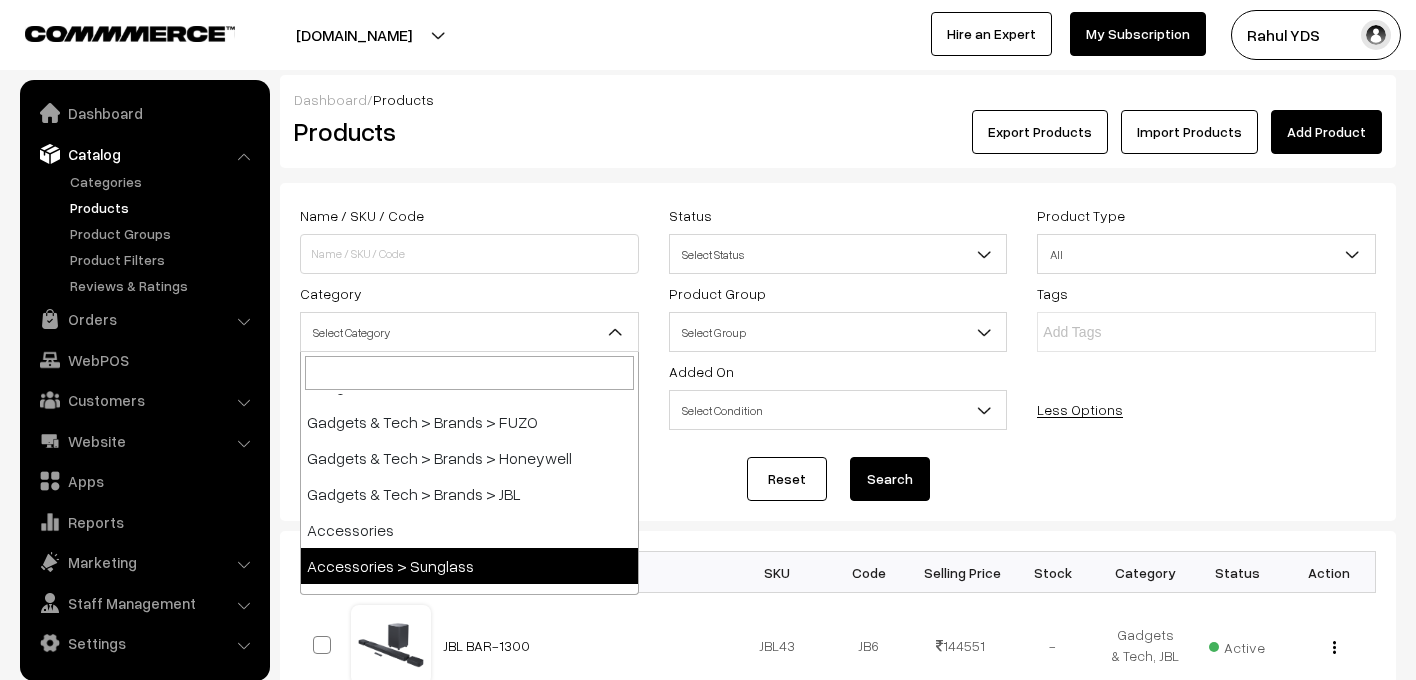 scroll, scrollTop: 999, scrollLeft: 0, axis: vertical 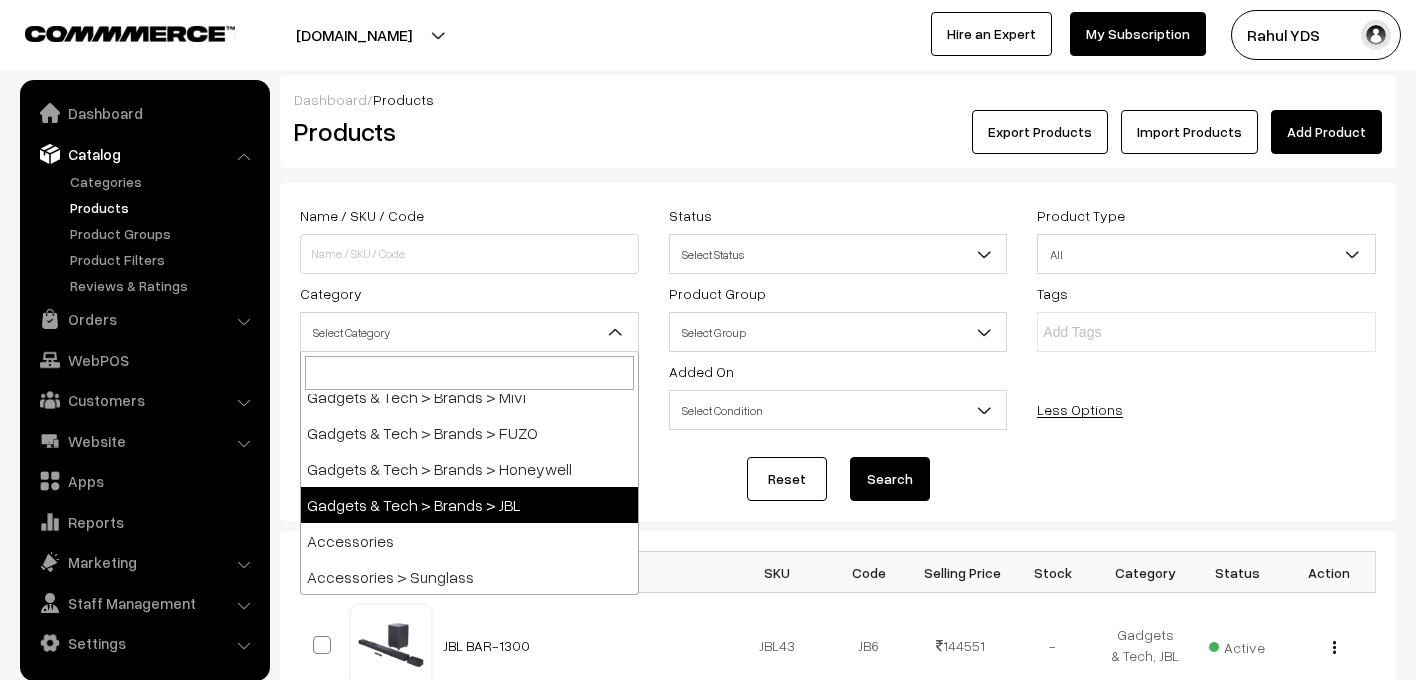 select on "88" 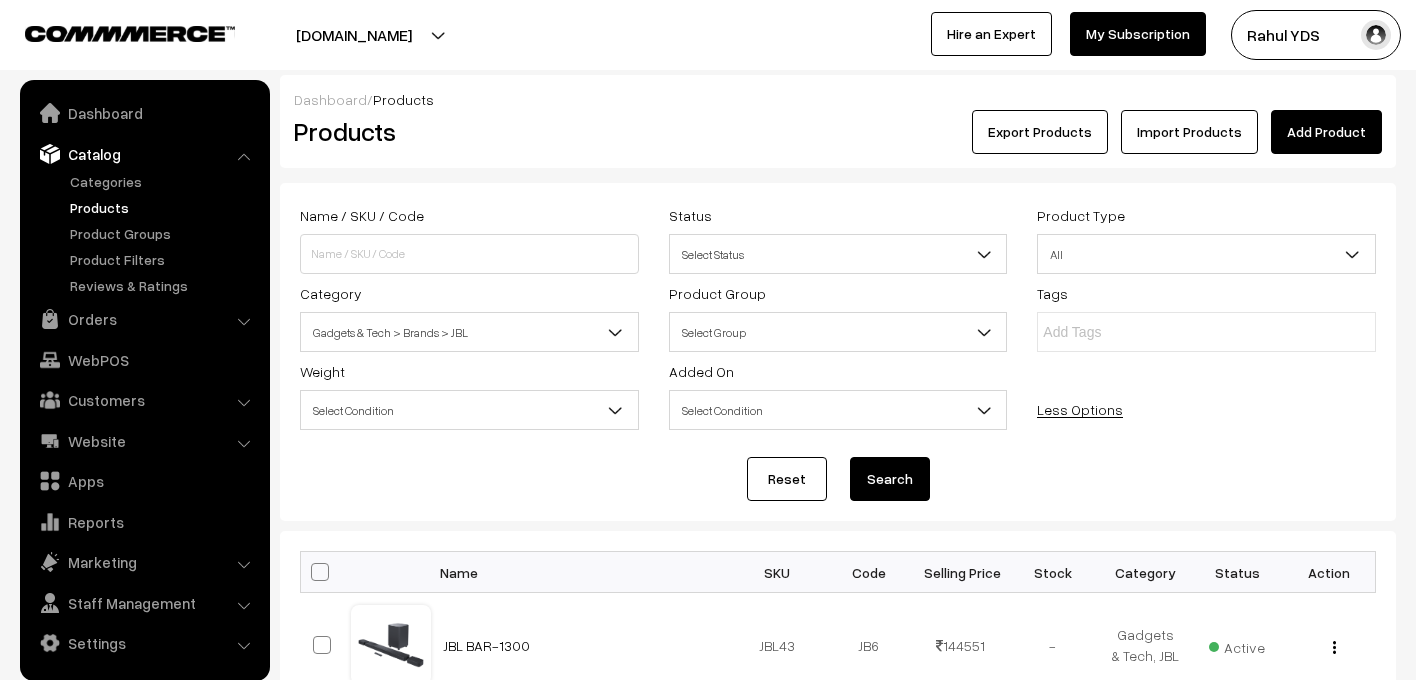 click on "Search" at bounding box center [890, 479] 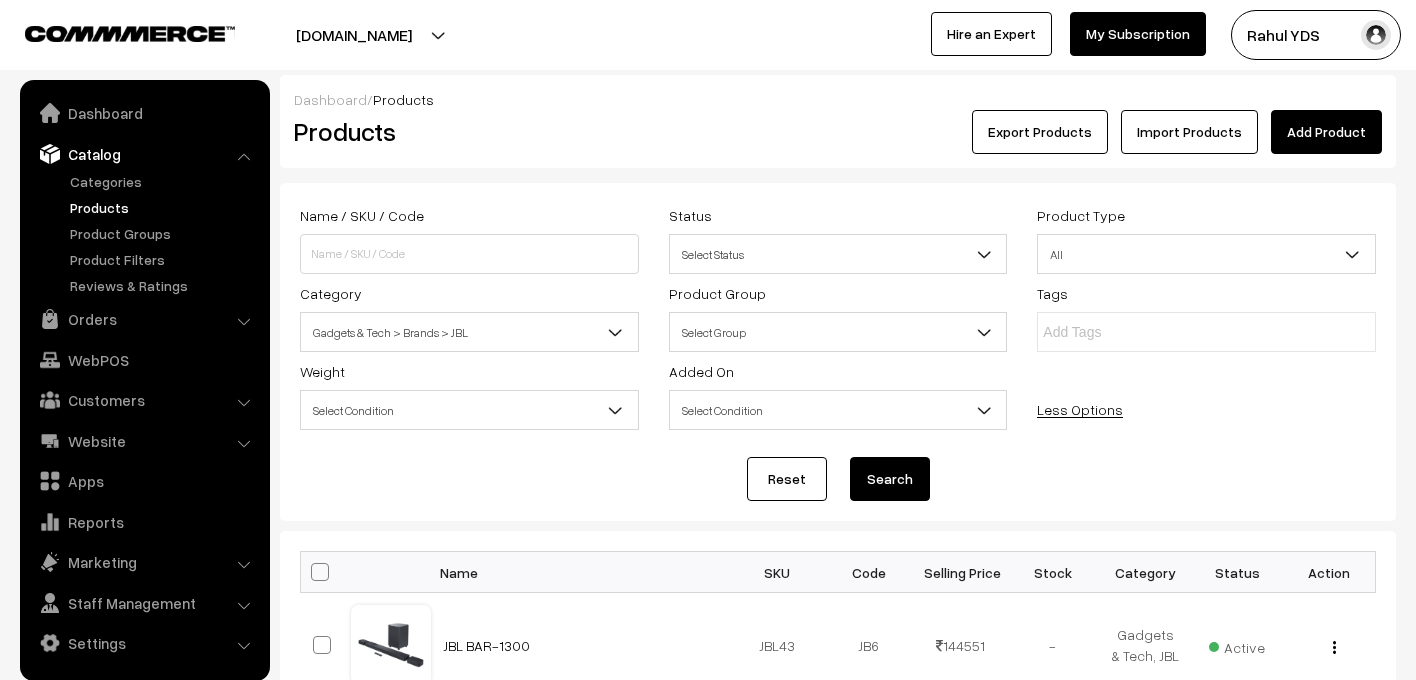 scroll, scrollTop: 0, scrollLeft: 0, axis: both 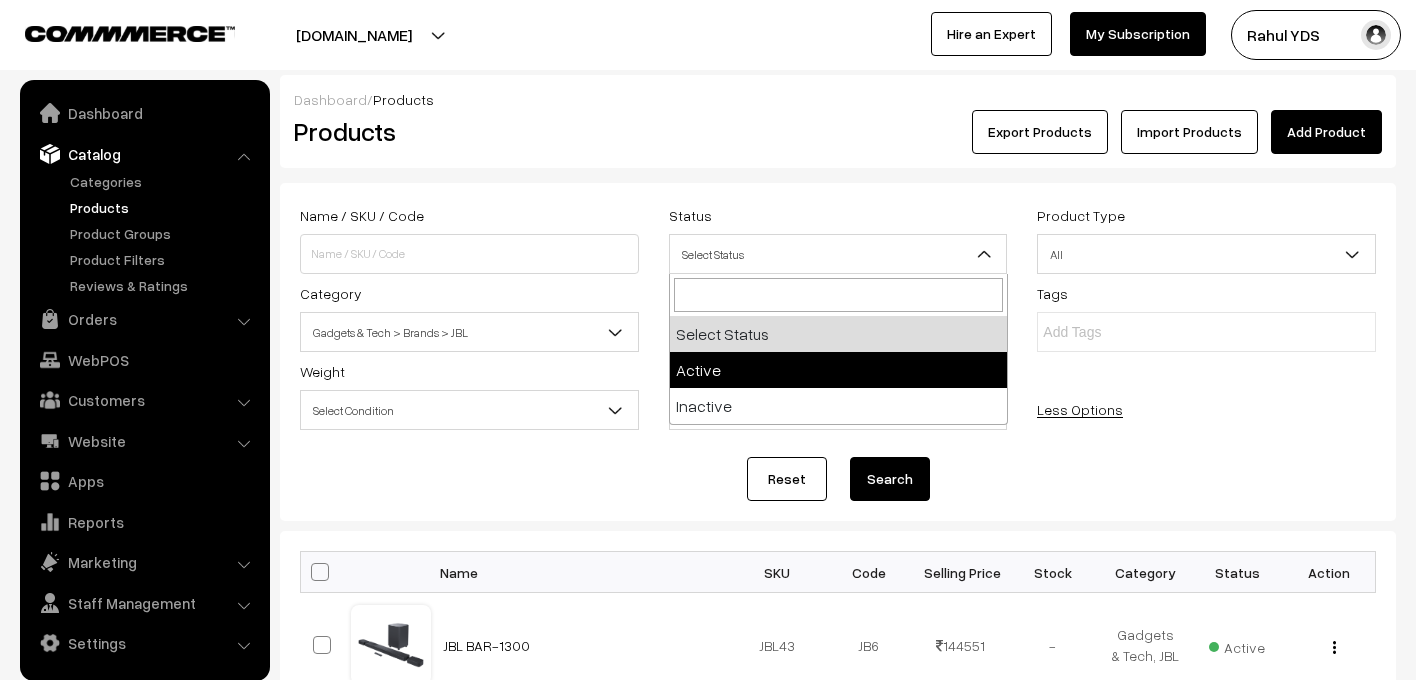 select on "active" 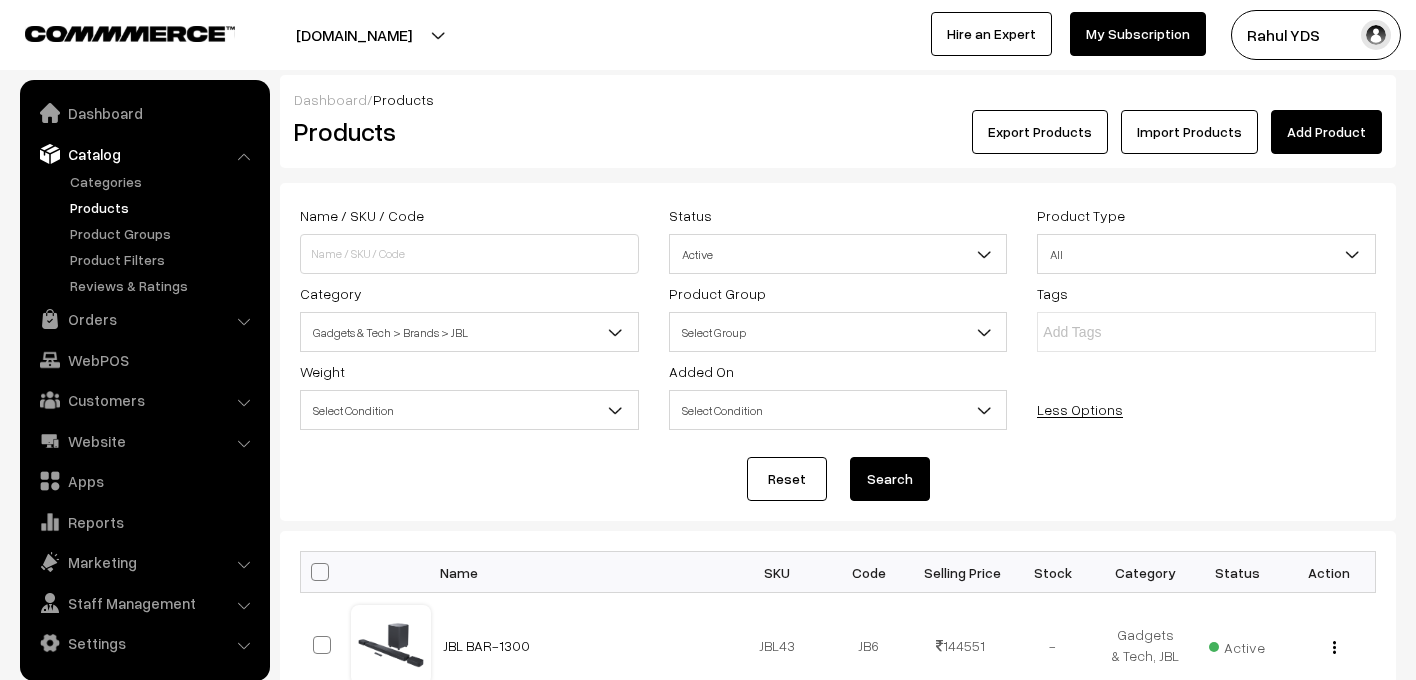 click on "Search" at bounding box center (890, 479) 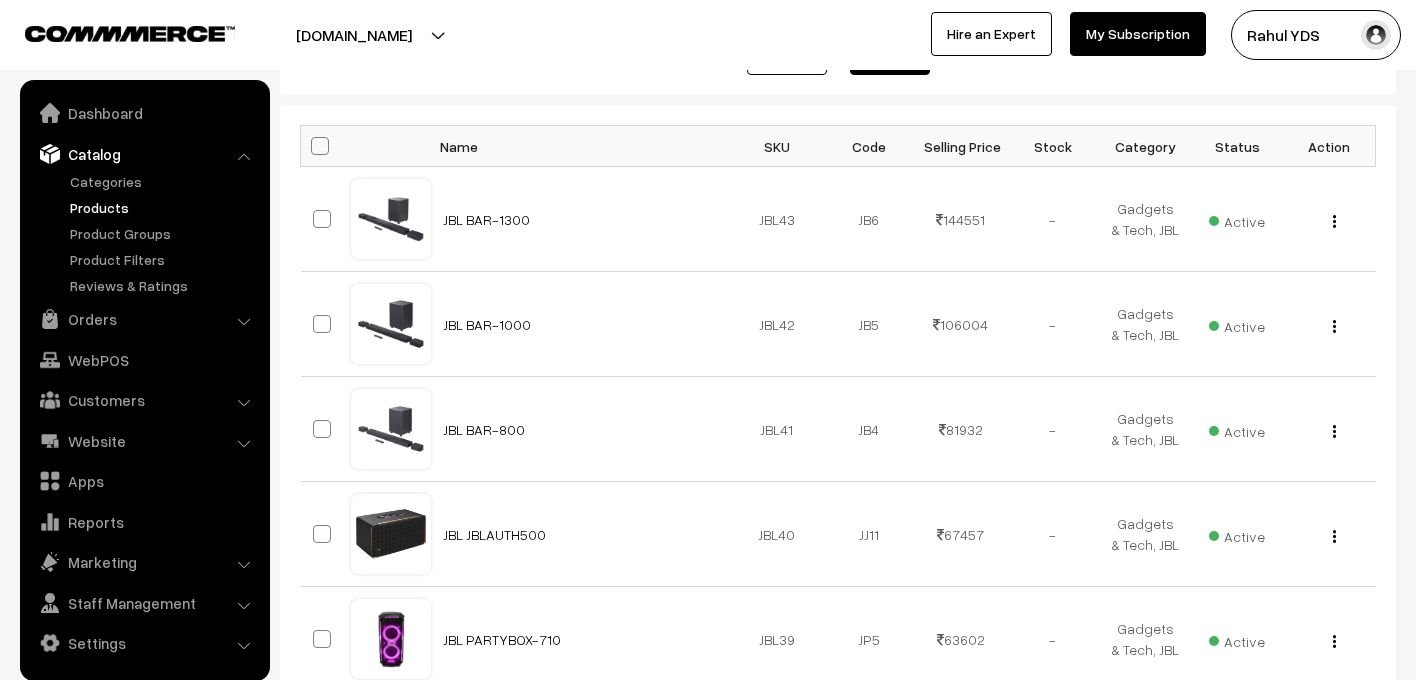 scroll, scrollTop: 1214, scrollLeft: 0, axis: vertical 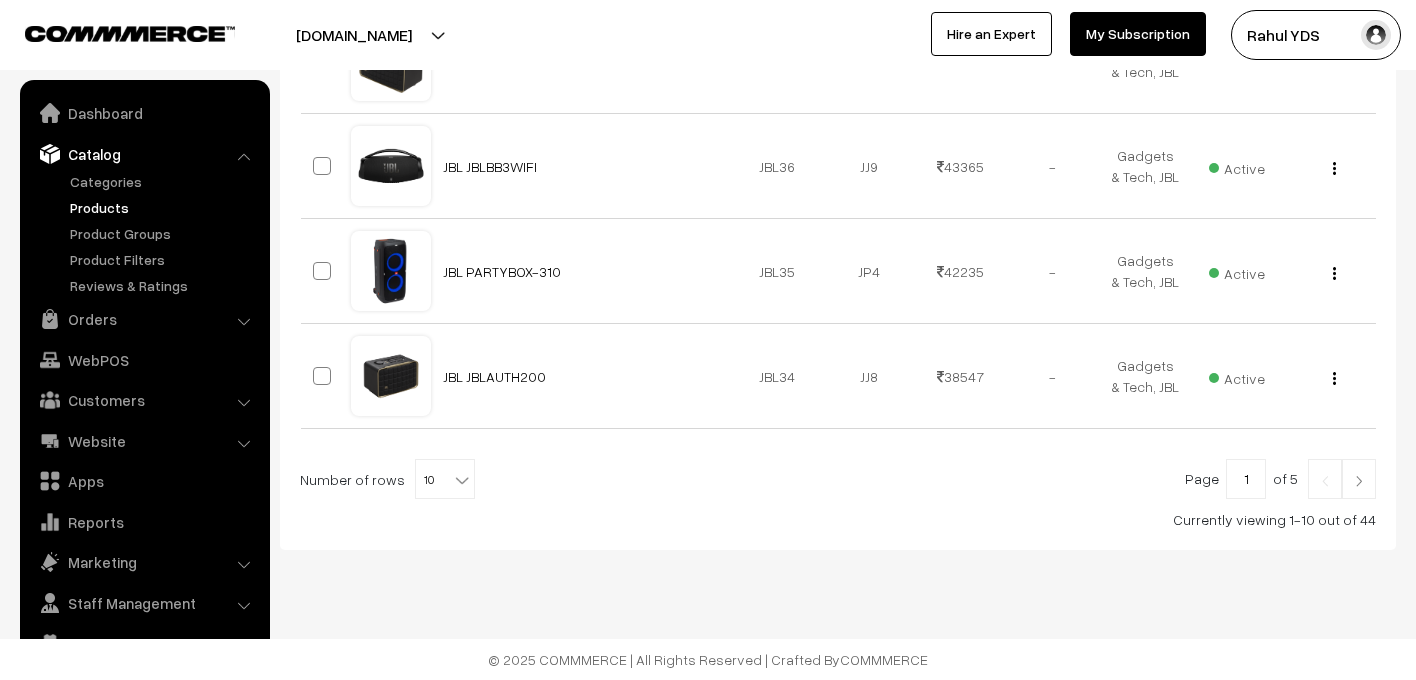 click at bounding box center [462, 480] 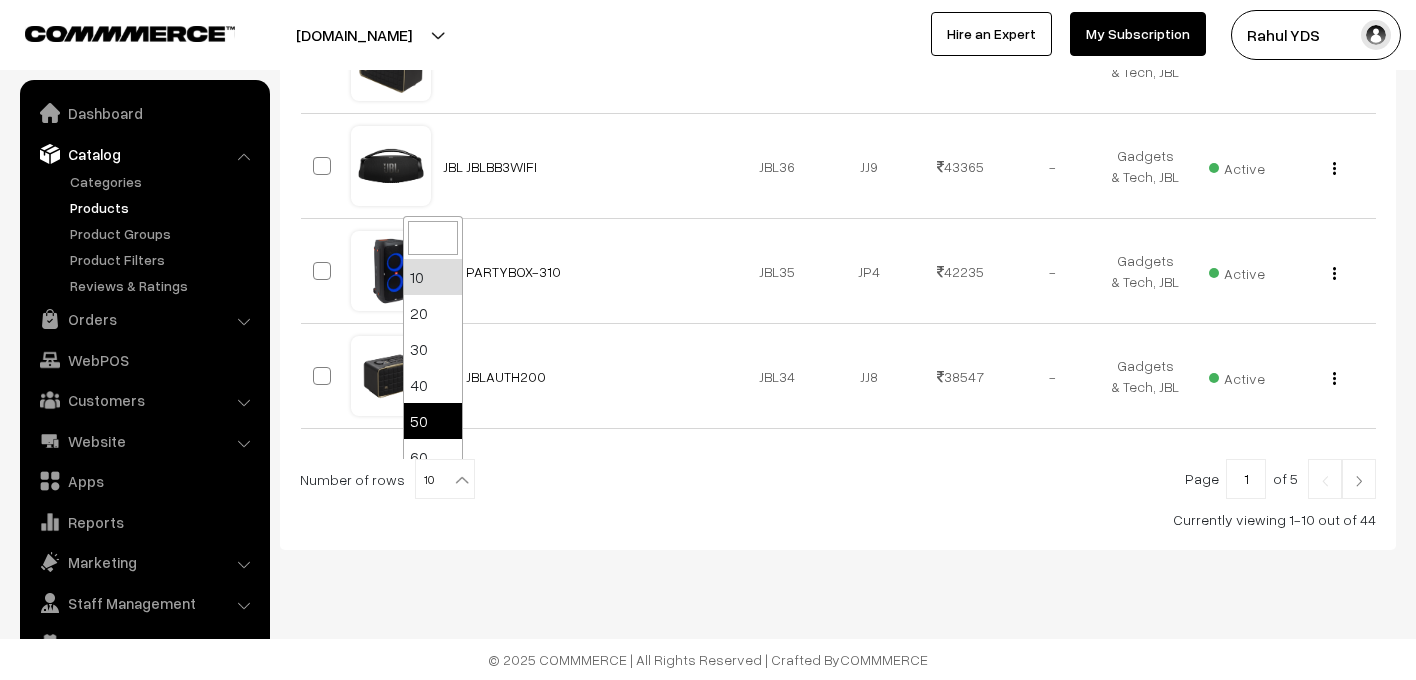 select on "50" 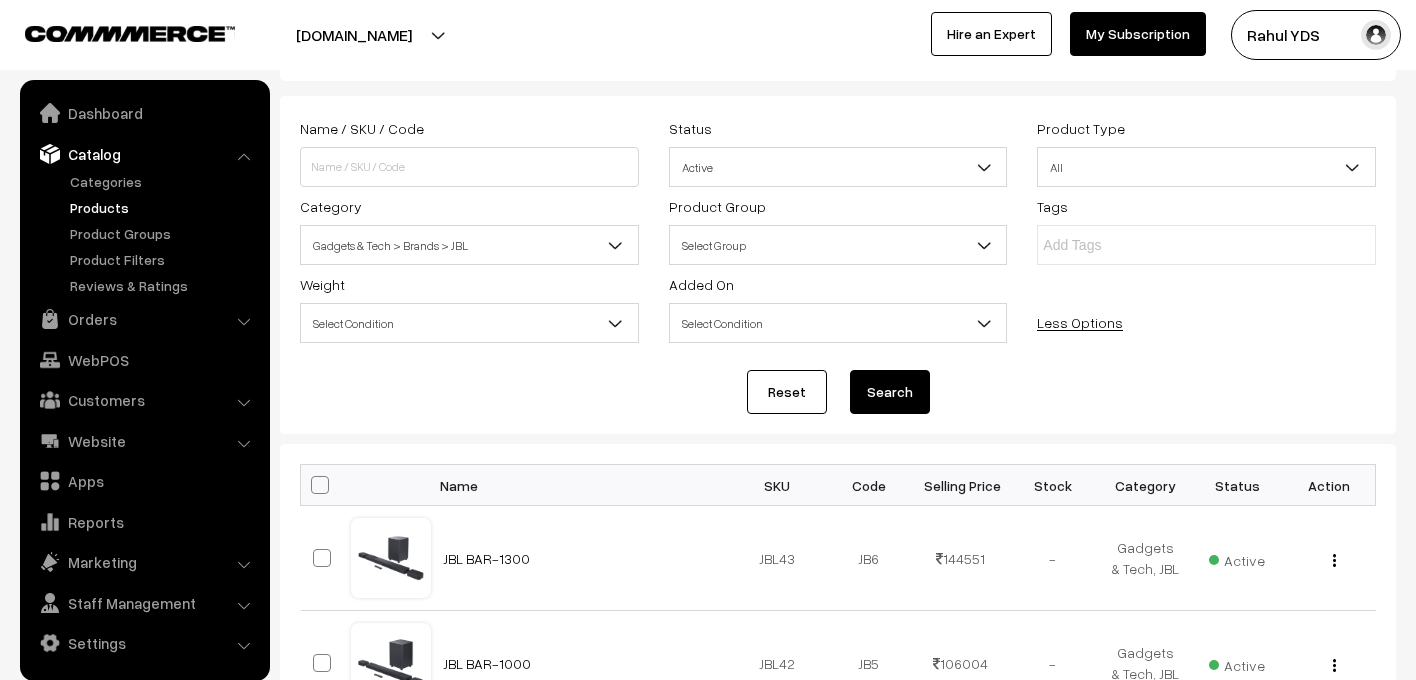 scroll, scrollTop: 182, scrollLeft: 0, axis: vertical 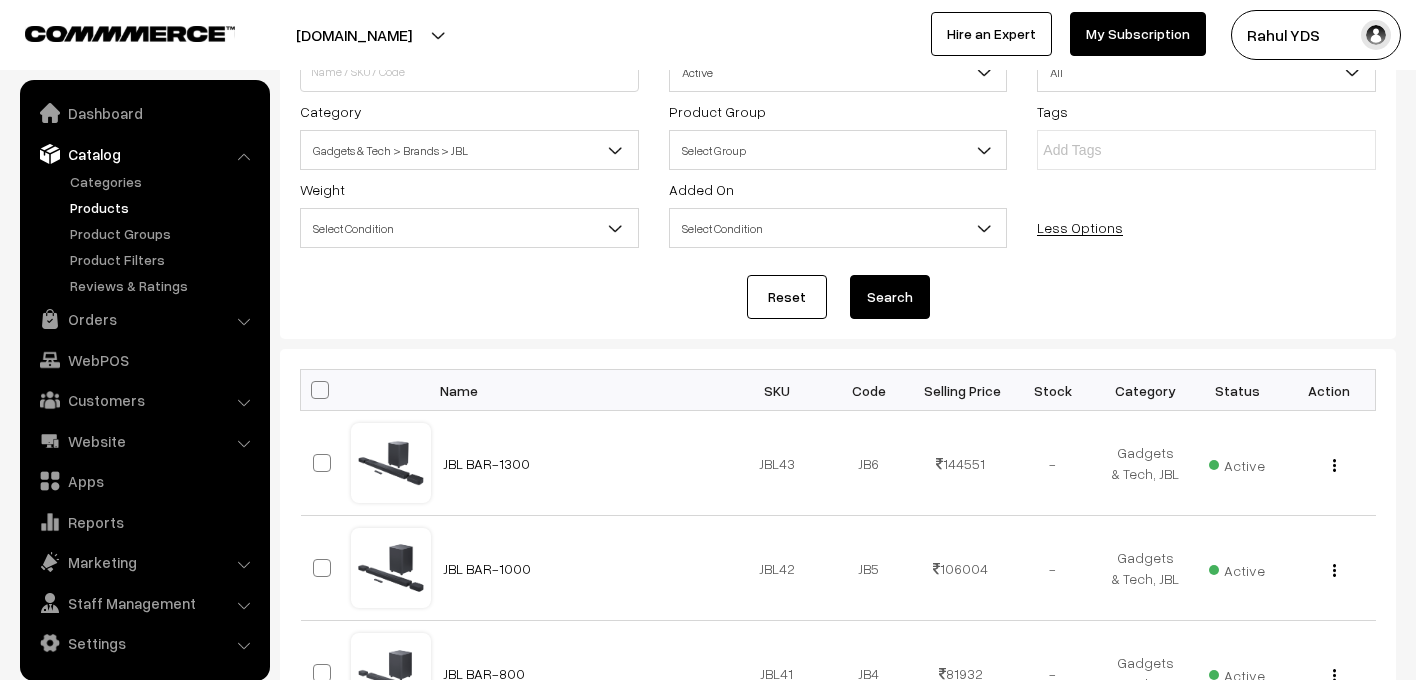 click at bounding box center [320, 390] 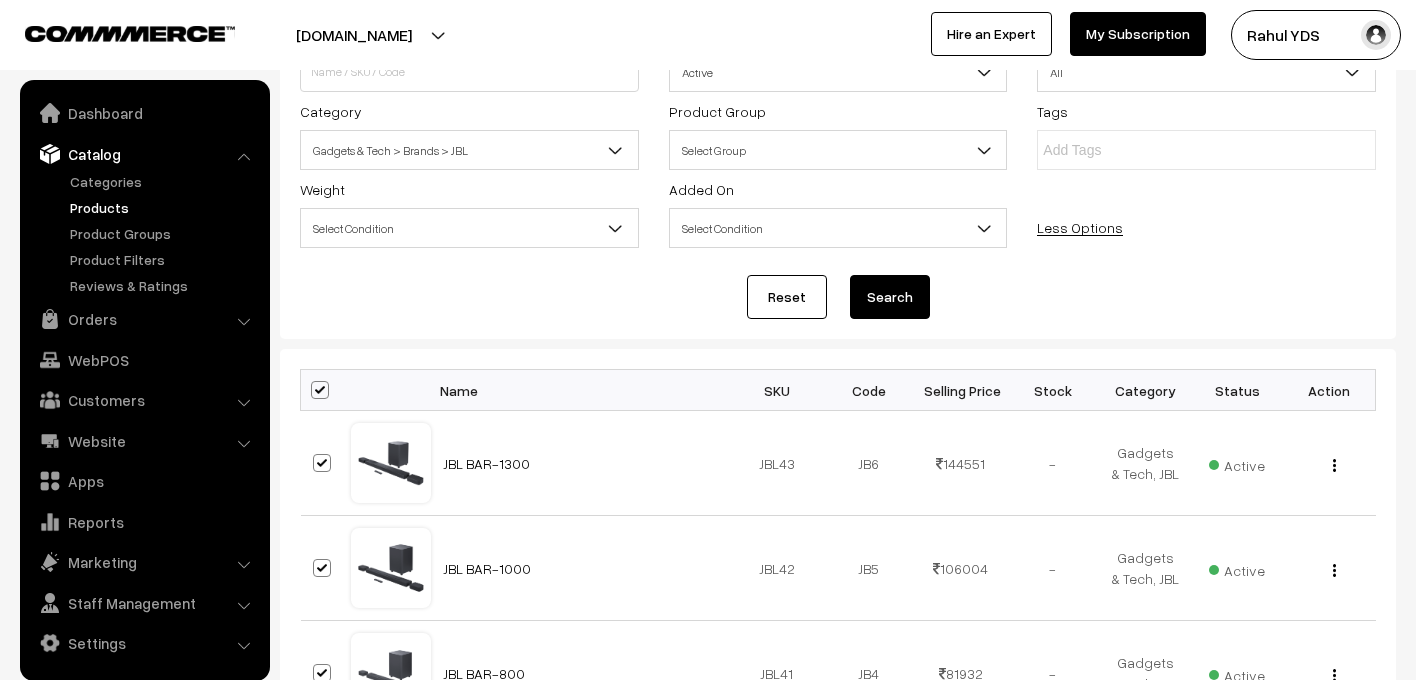 checkbox on "true" 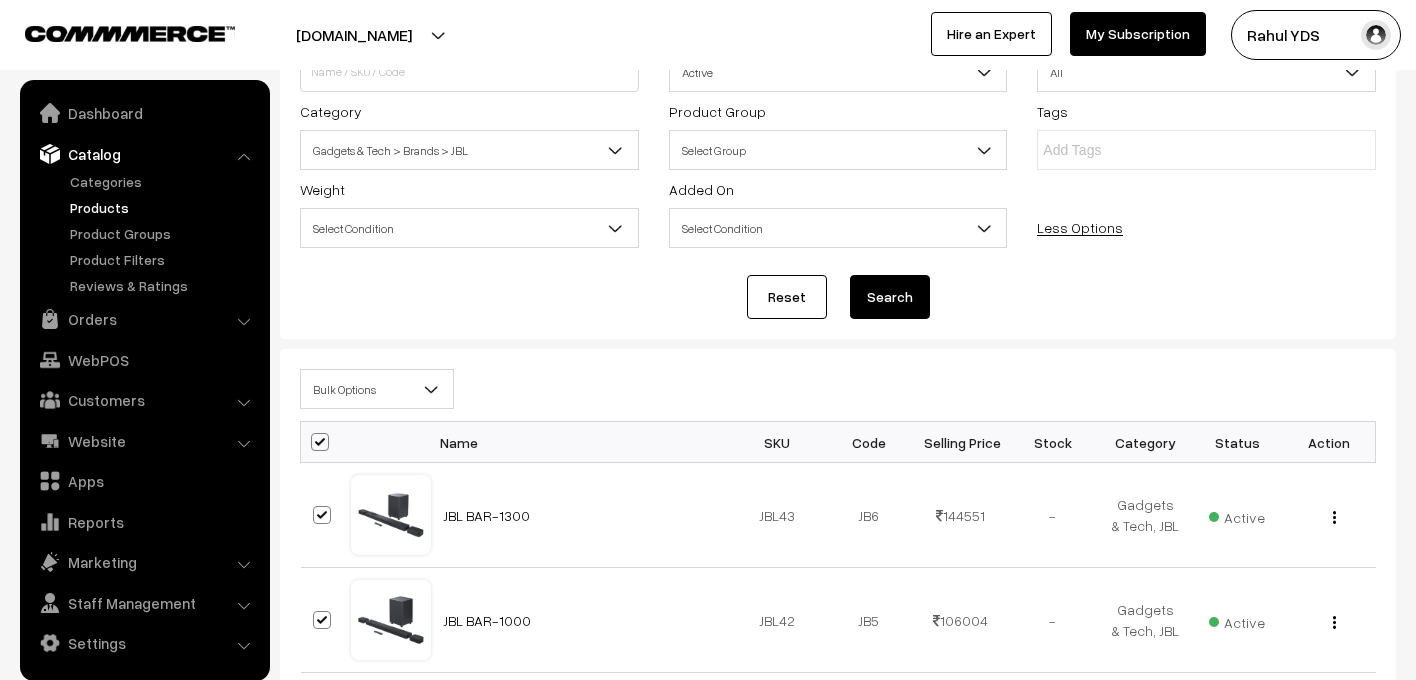 click on "Bulk Options" at bounding box center (377, 389) 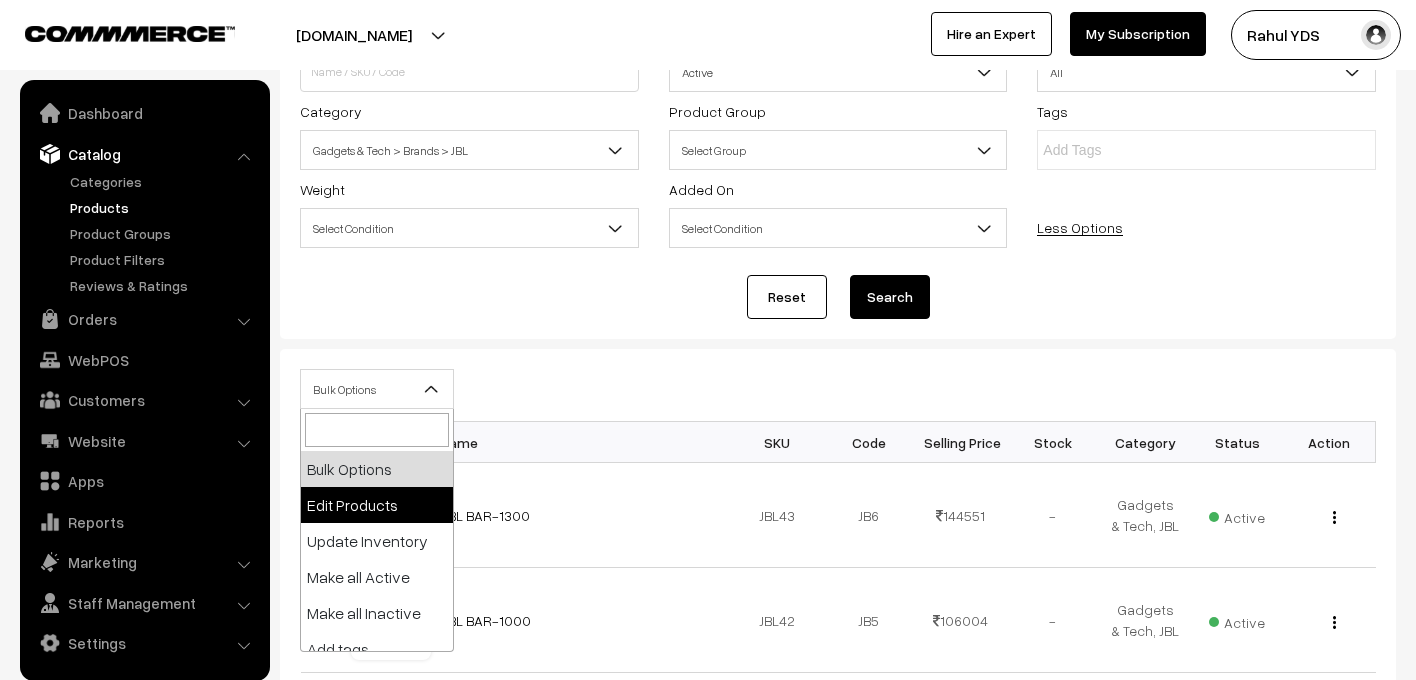 select on "editProduct" 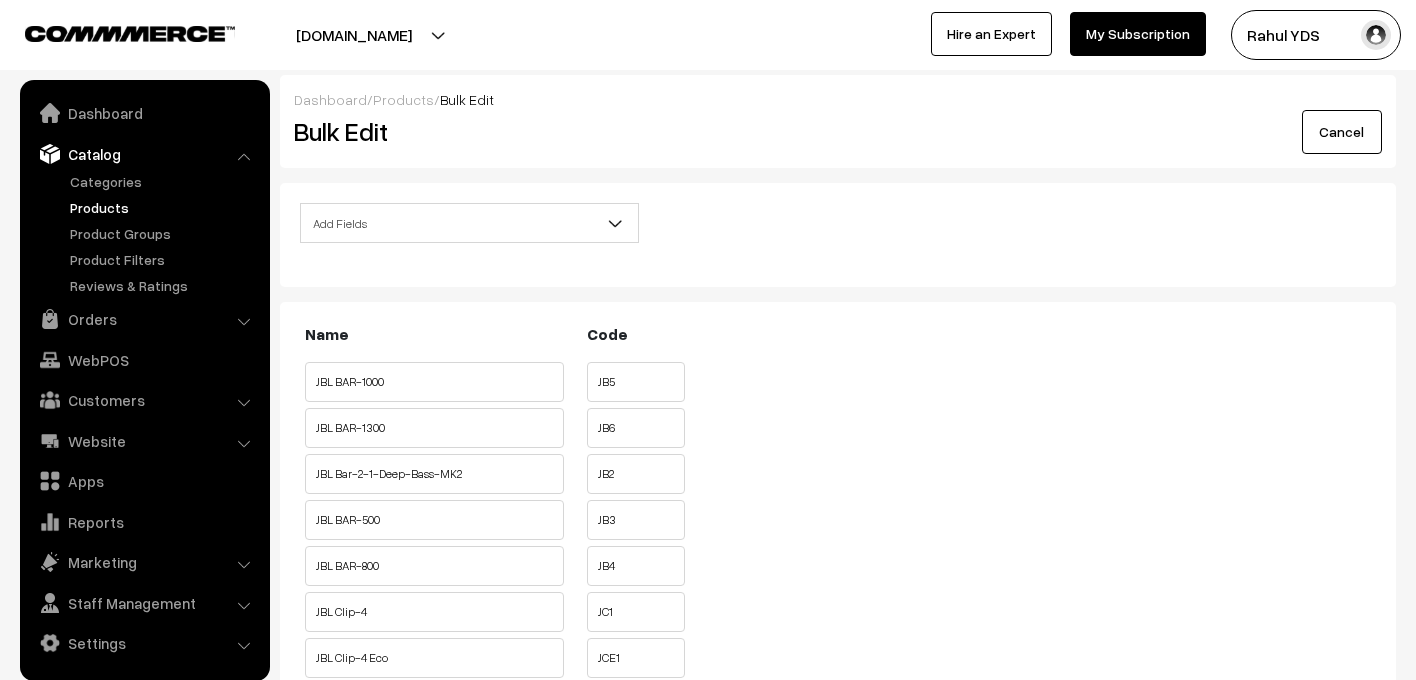 scroll, scrollTop: 0, scrollLeft: 0, axis: both 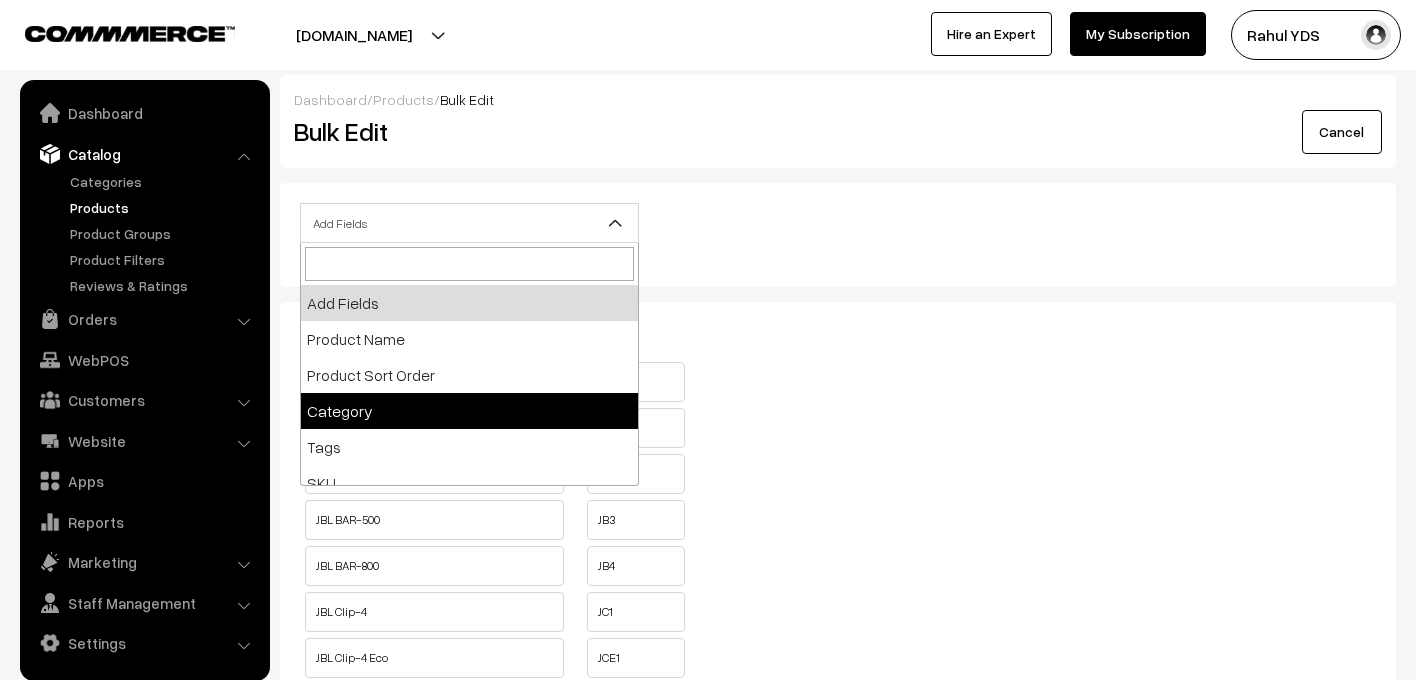 select on "category" 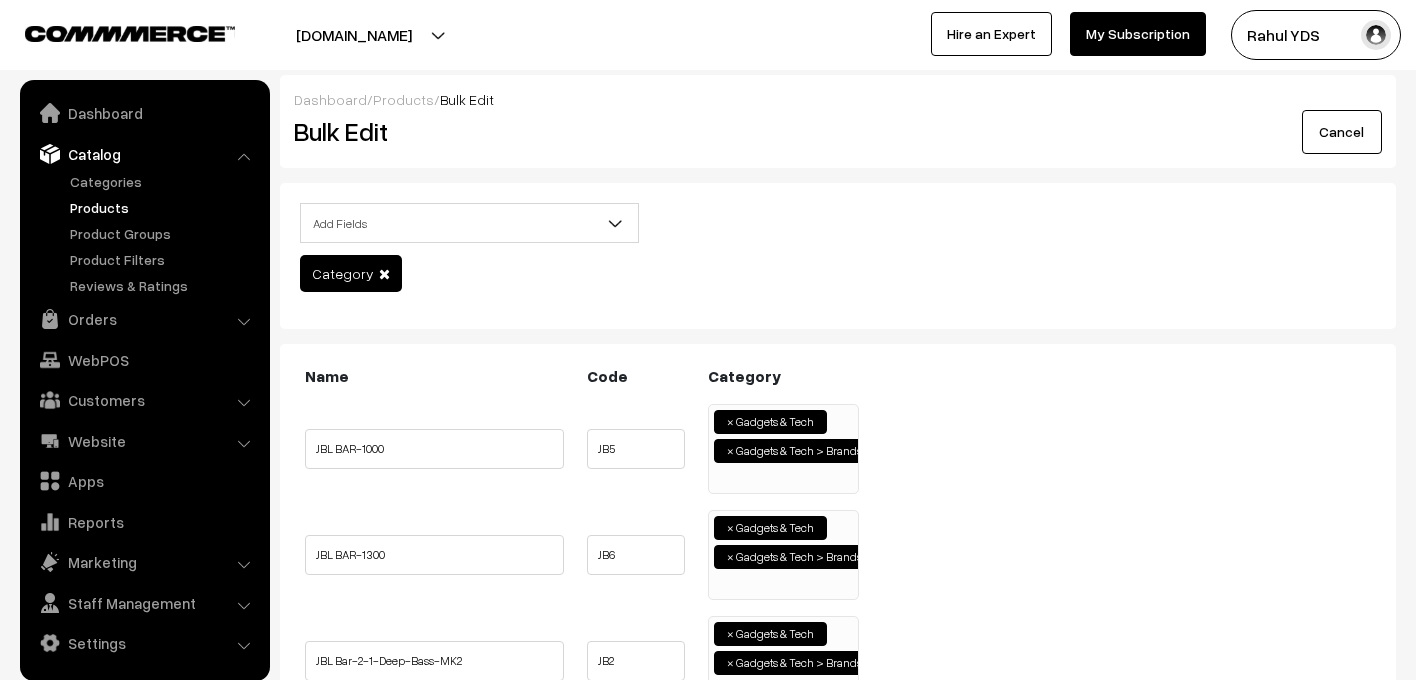 scroll, scrollTop: 0, scrollLeft: 0, axis: both 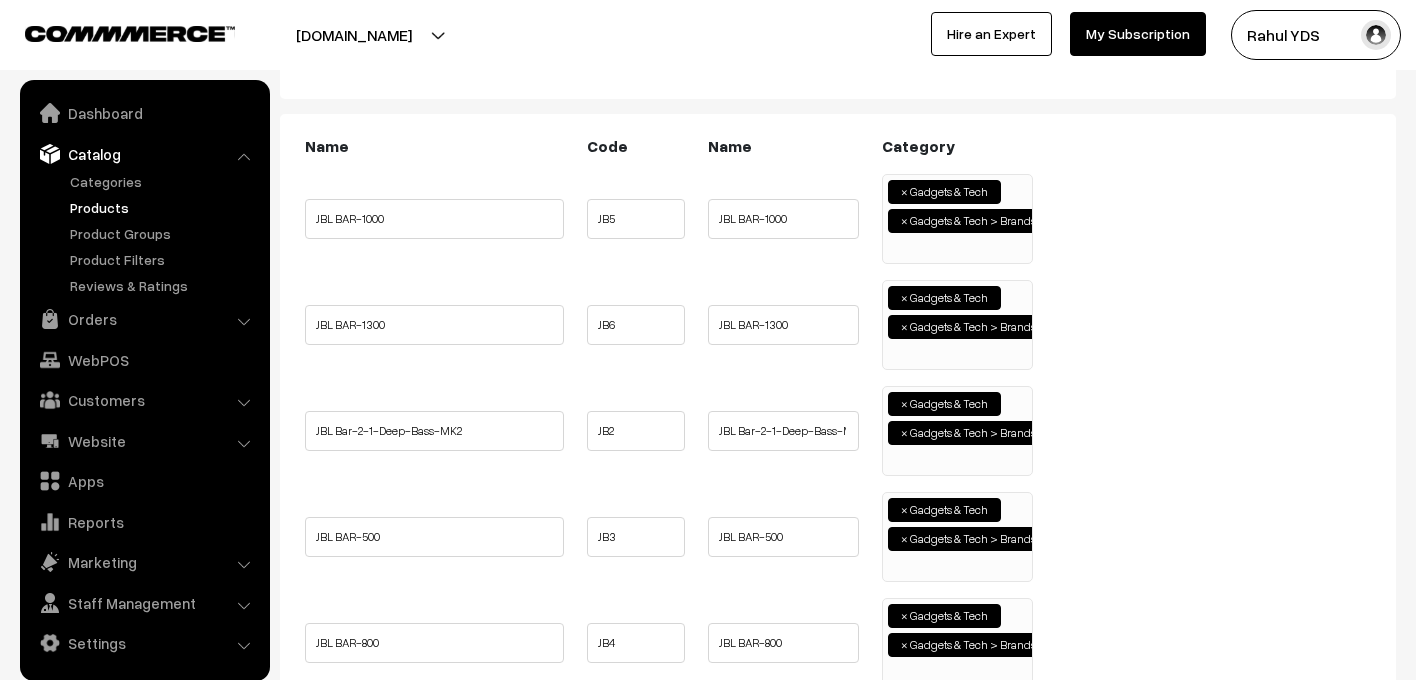 click on "× Gadgets & Tech × Gadgets & Tech > Brands > JBL" at bounding box center (957, 216) 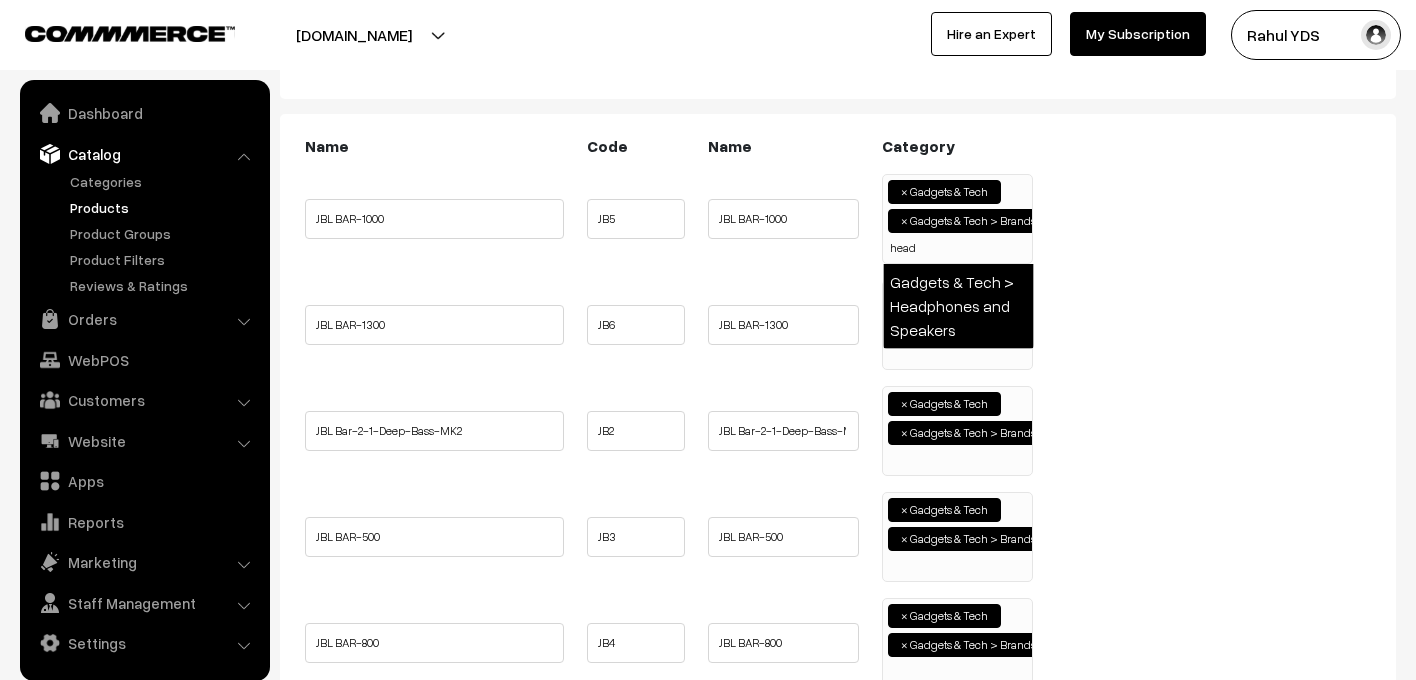 type on "head" 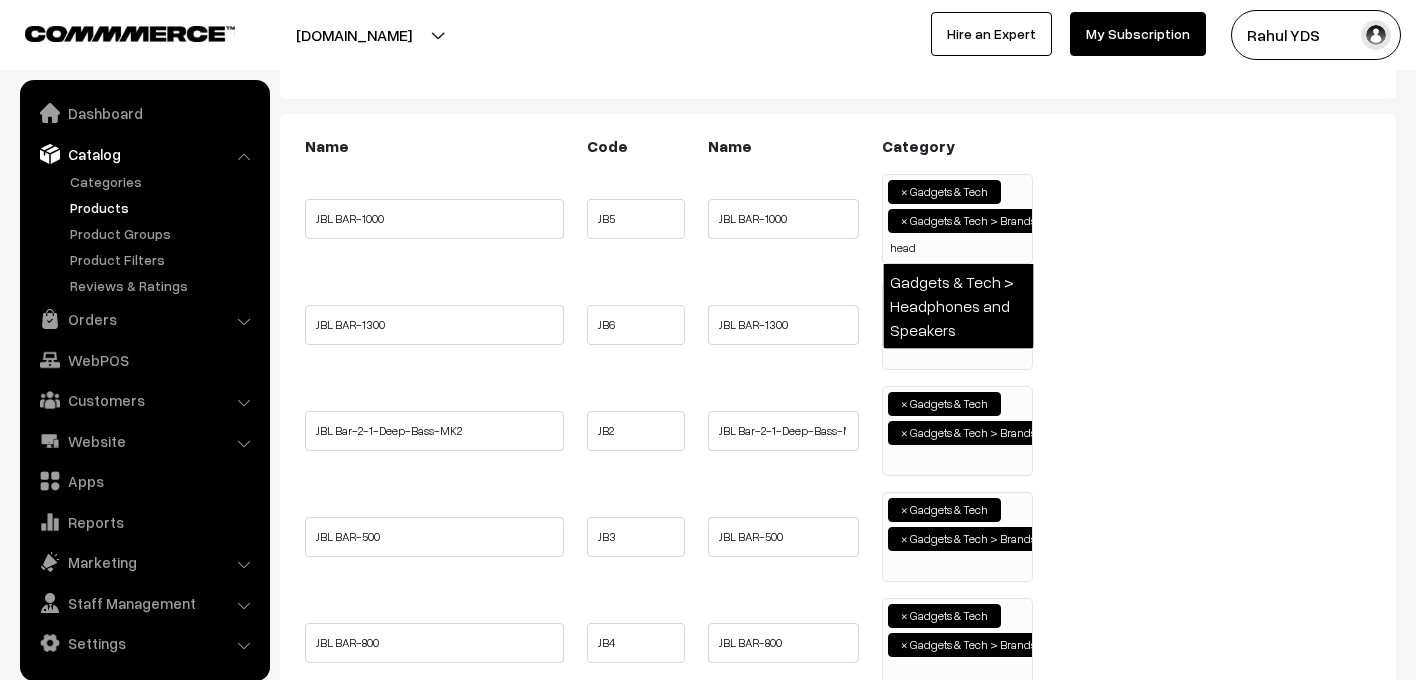 type 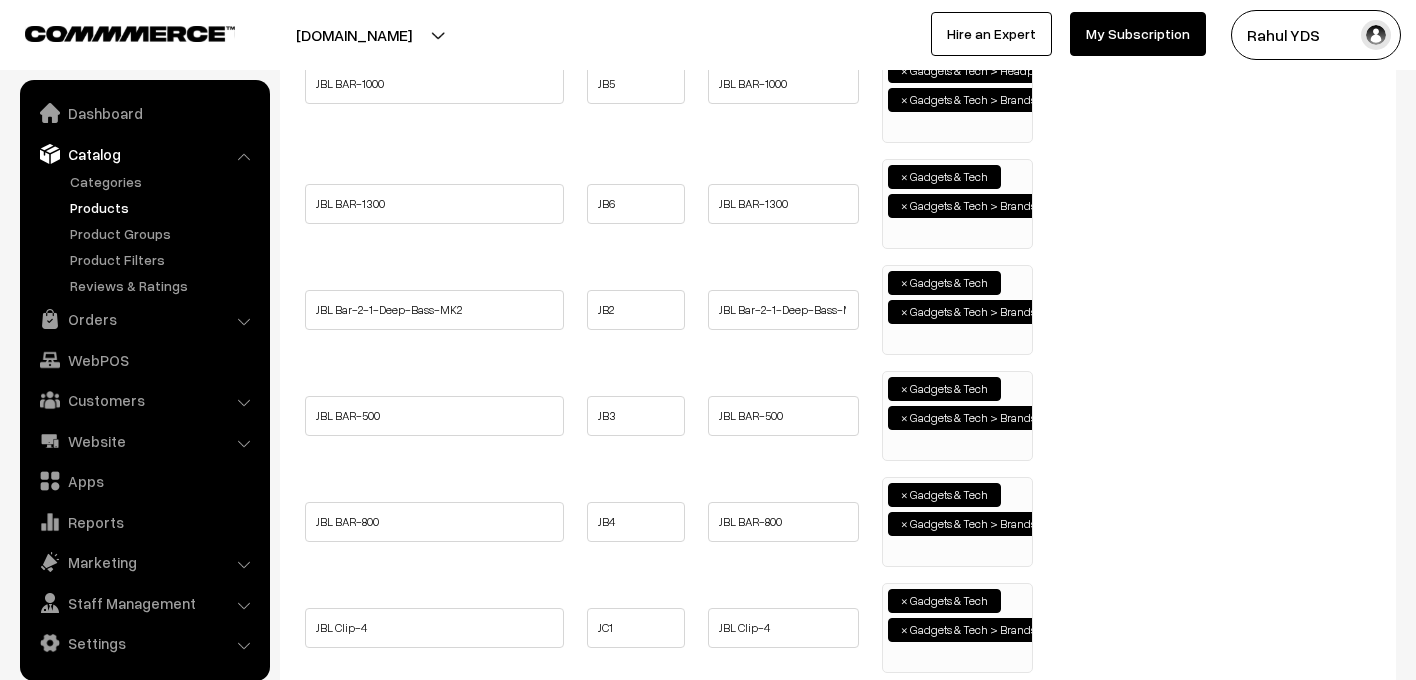 click on "× Gadgets & Tech × Gadgets & Tech > Brands > JBL" at bounding box center [957, 201] 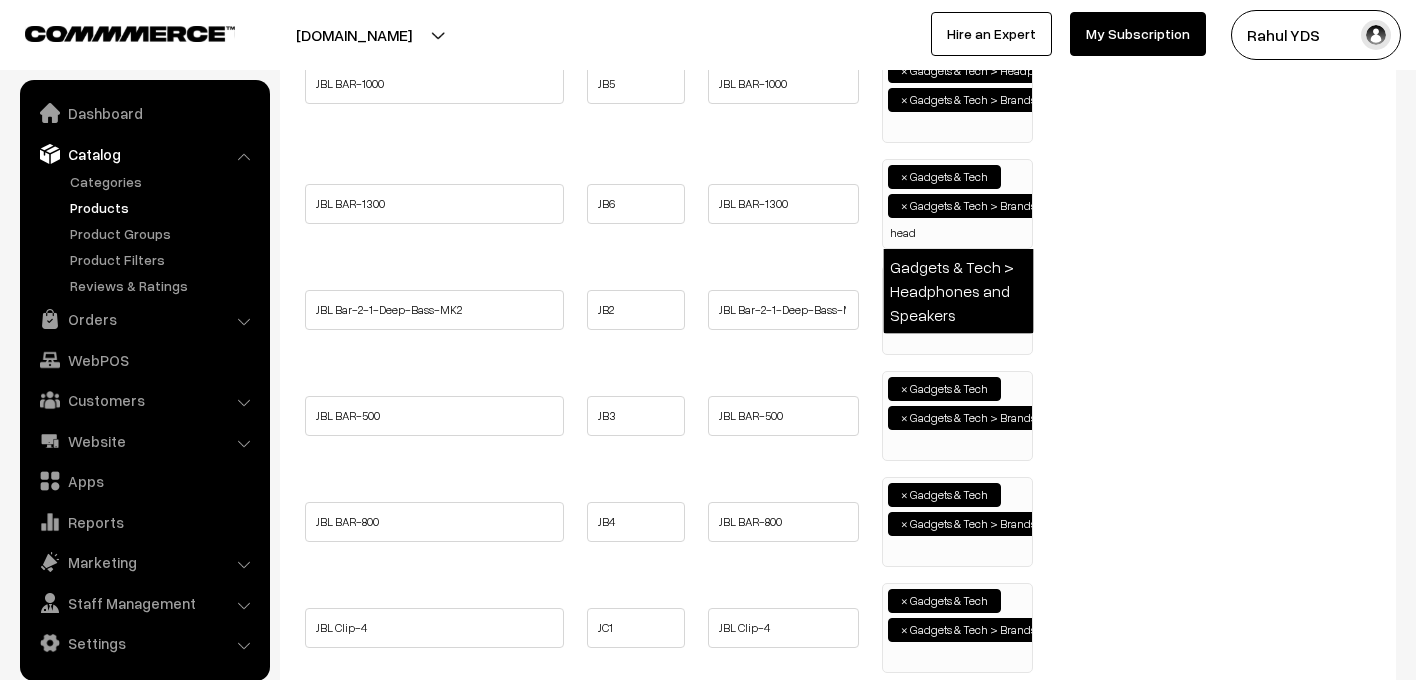 type on "head" 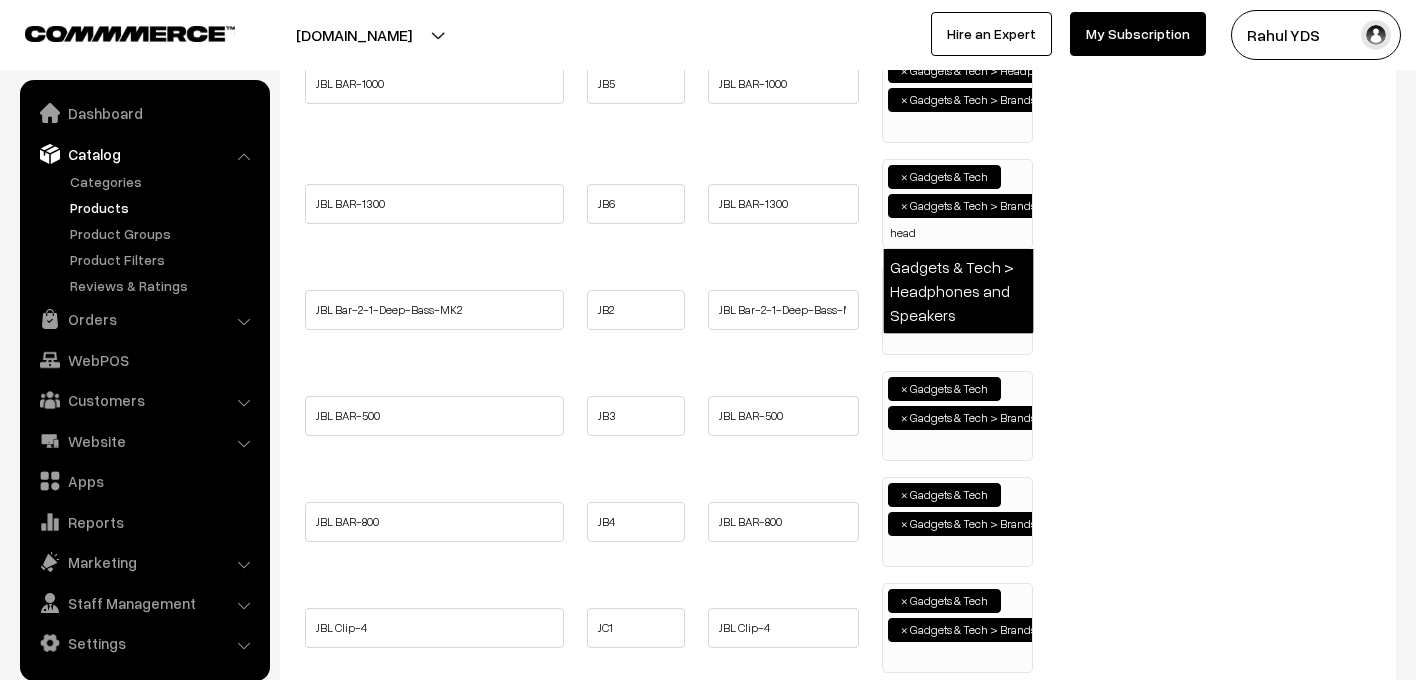 type 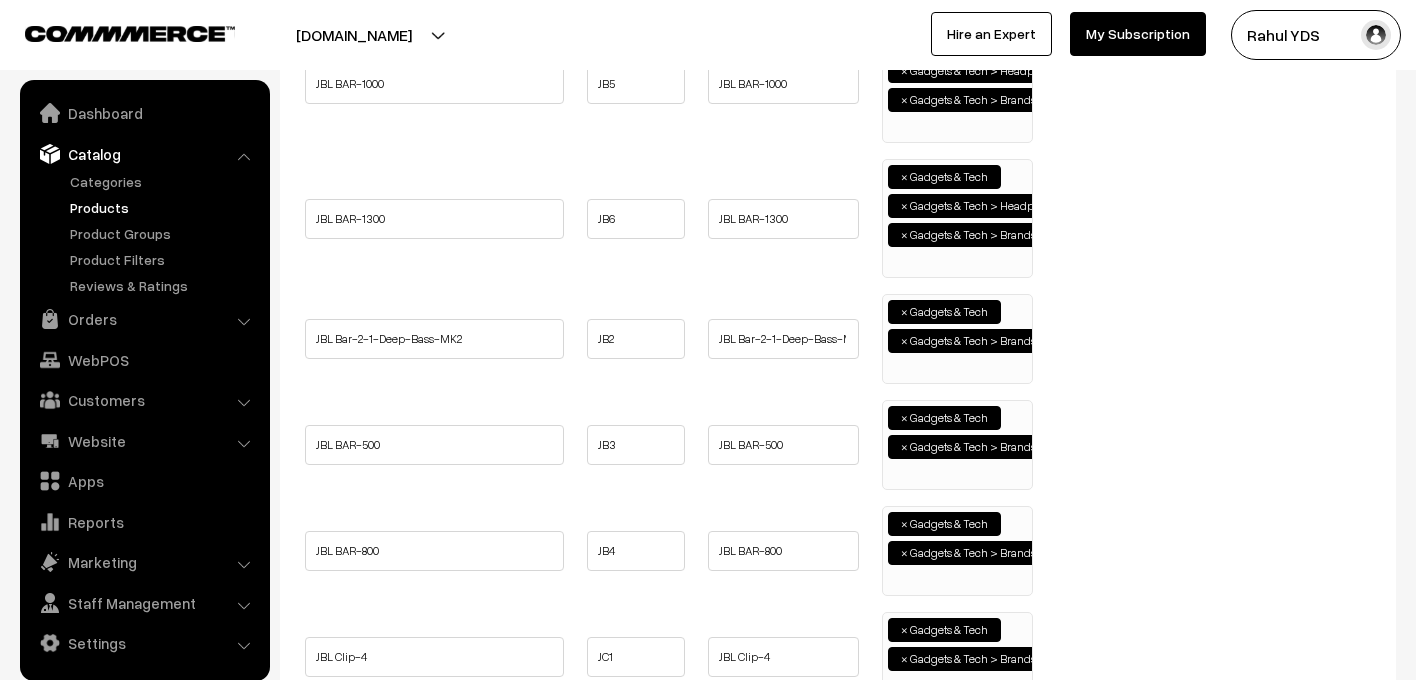 click on "× Gadgets & Tech × Gadgets & Tech > Brands > JBL" at bounding box center (957, 336) 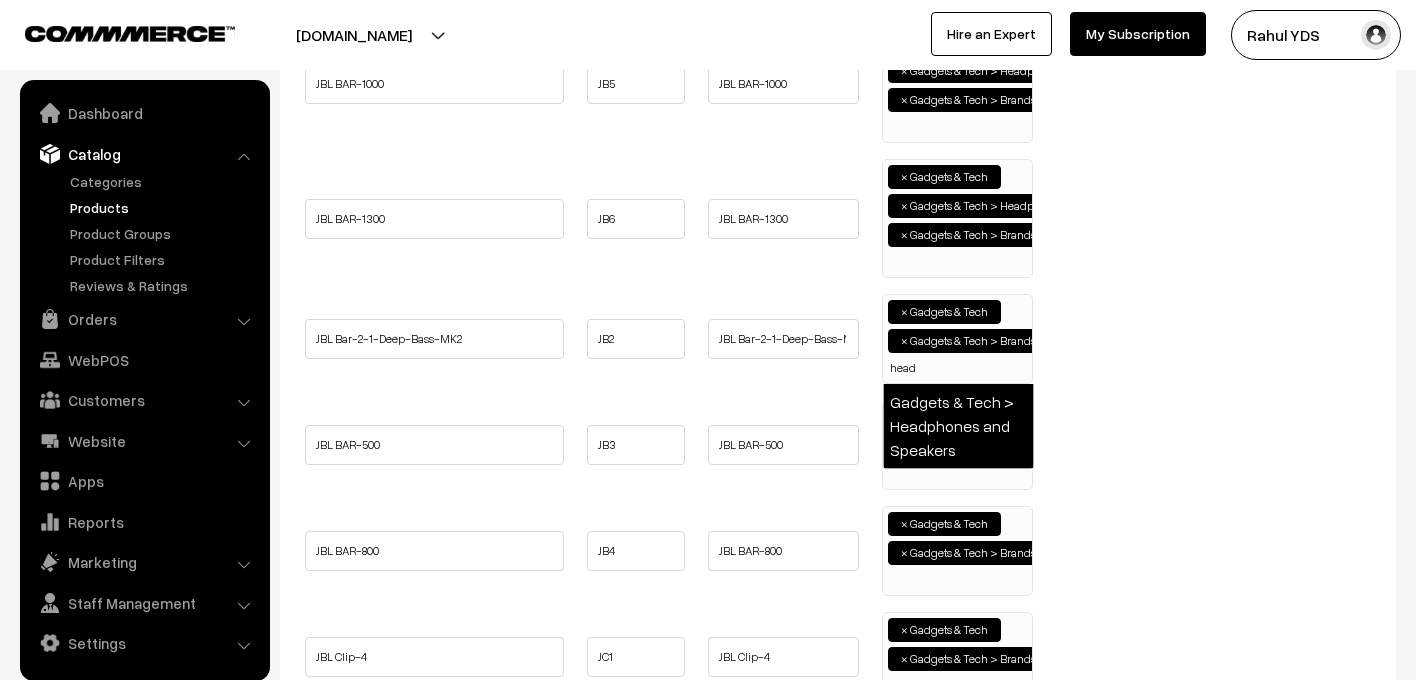 type on "head" 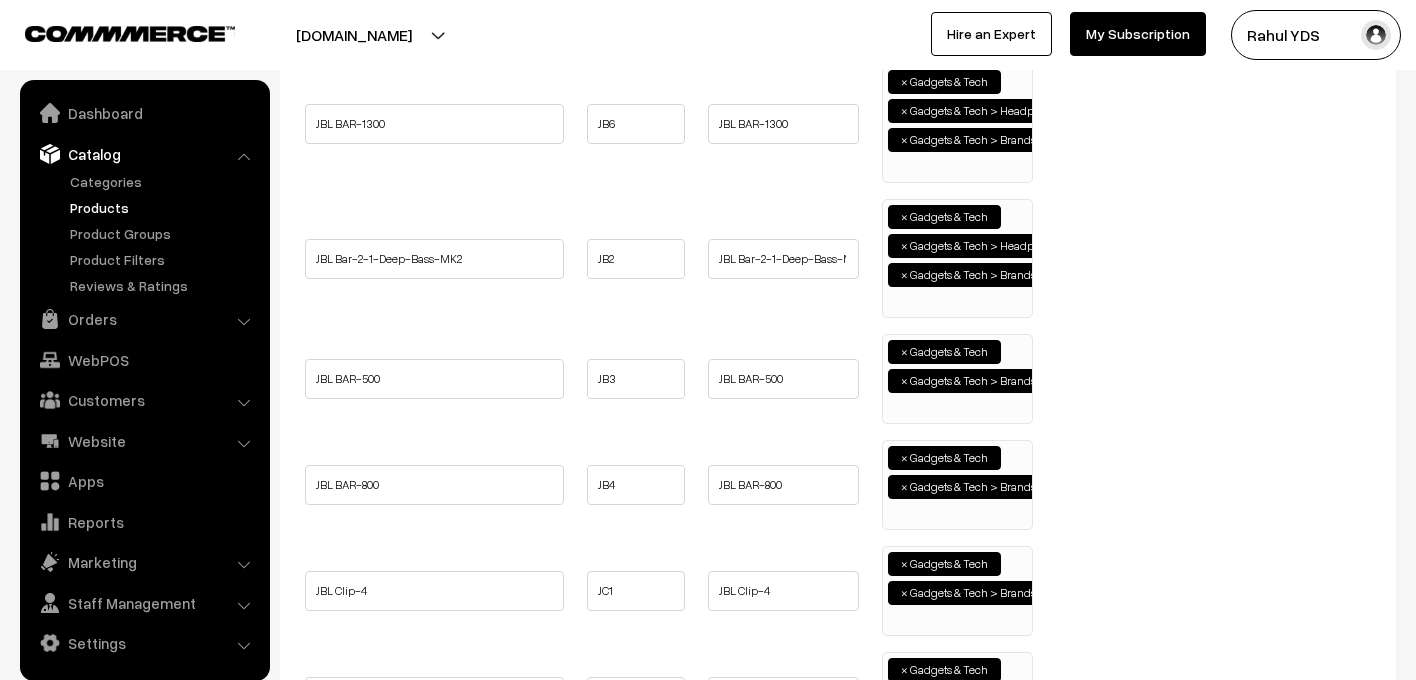 click on "× Gadgets & Tech × Gadgets & Tech > Brands > JBL" at bounding box center [957, 376] 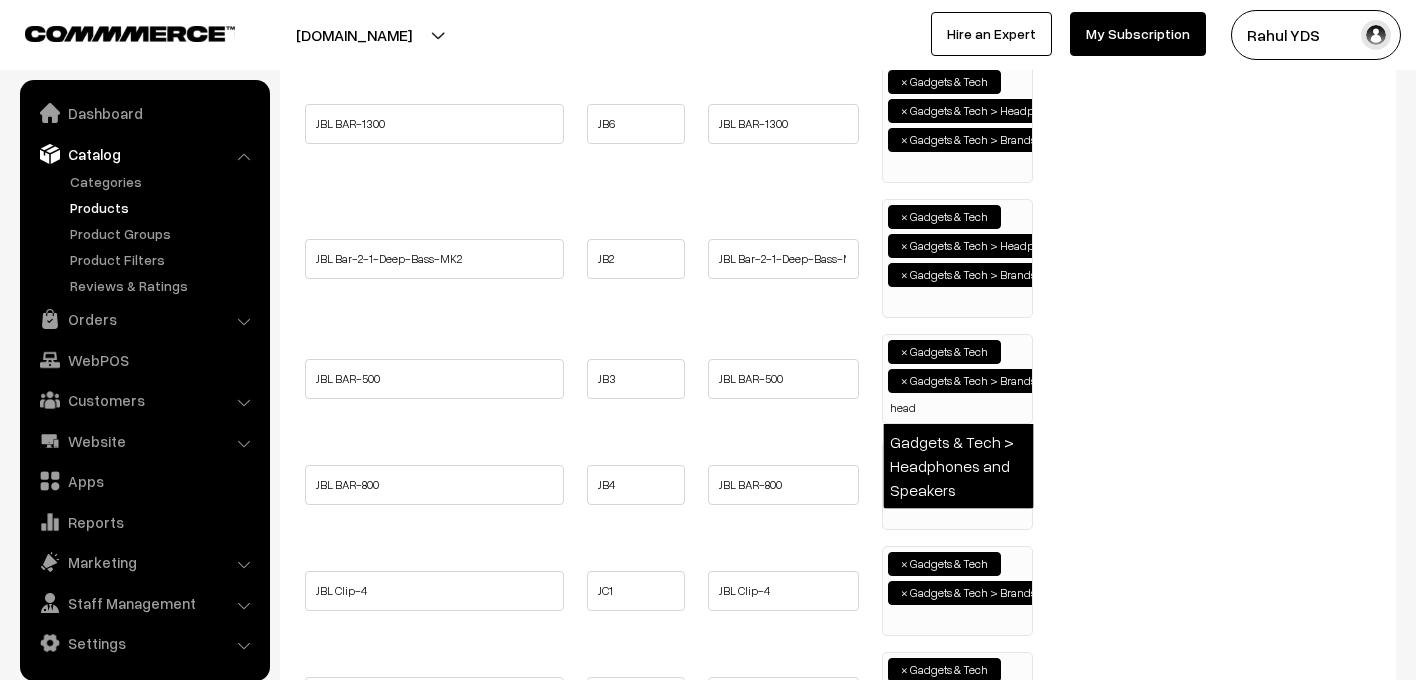 type on "head" 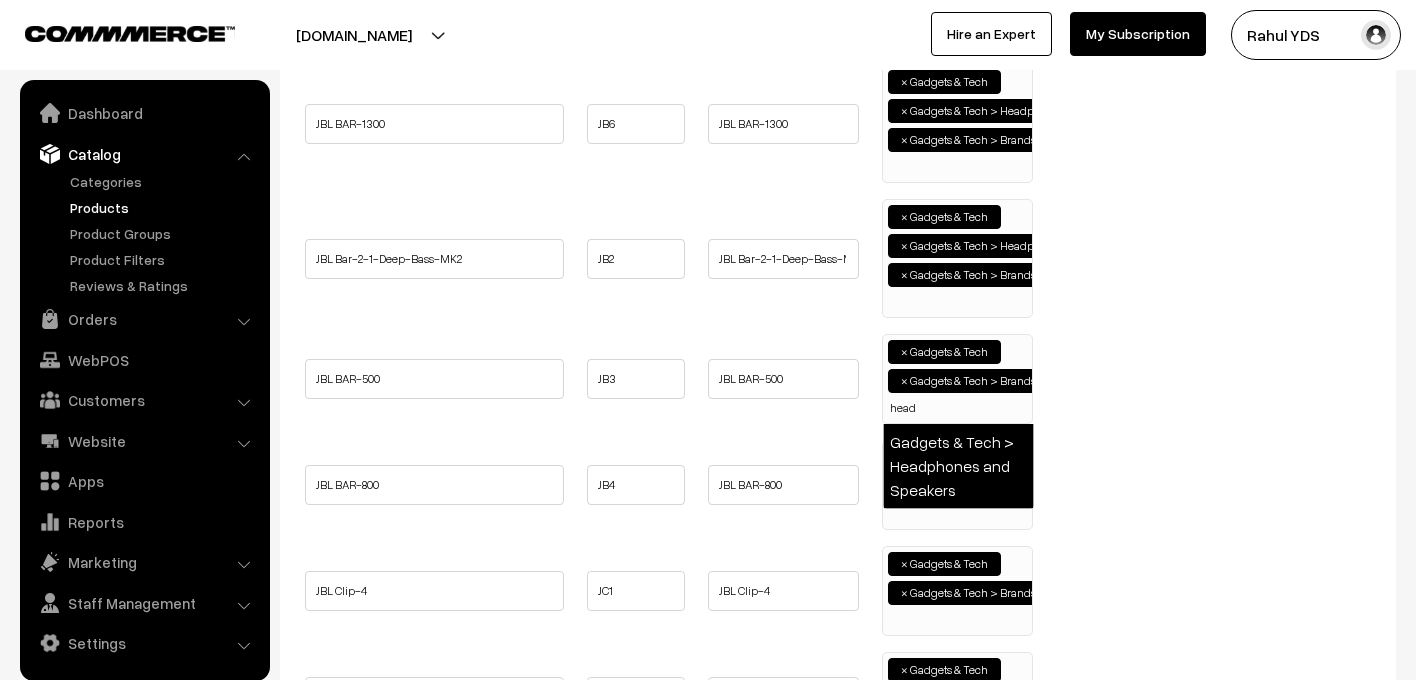 type 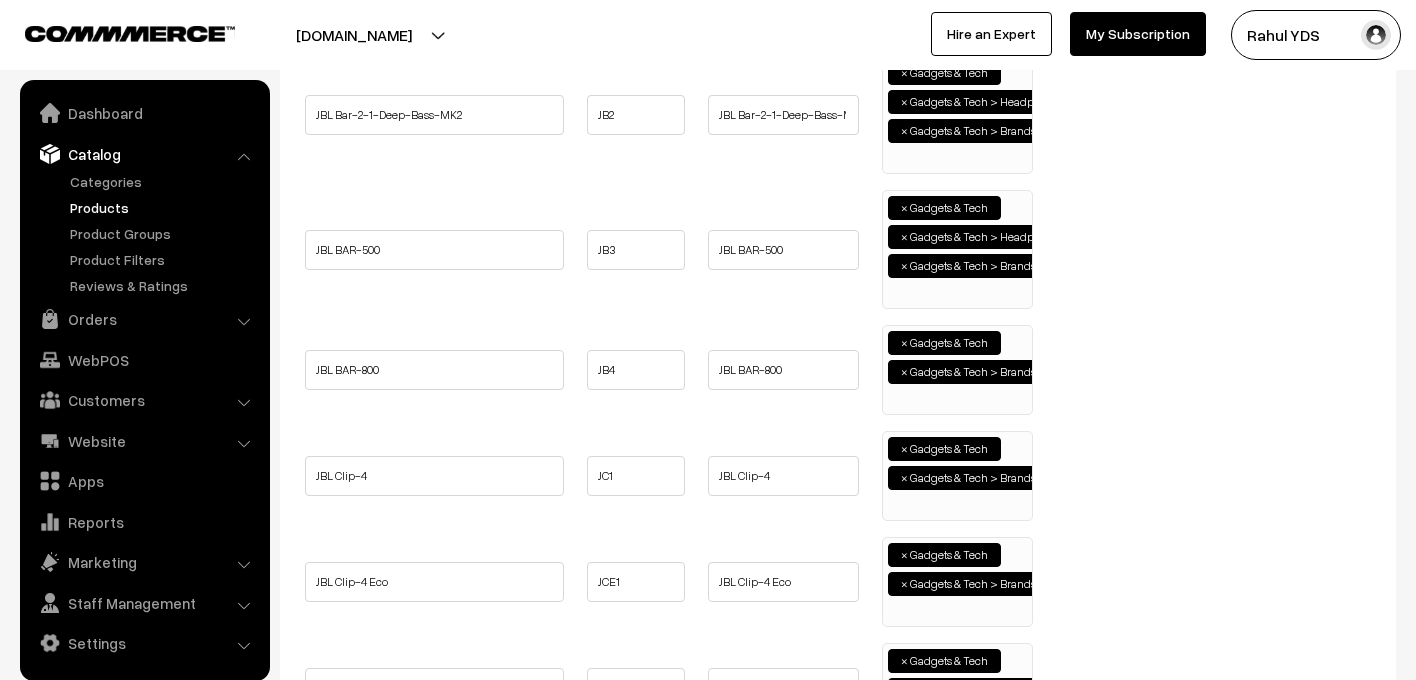 click on "× Gadgets & Tech × Gadgets & Tech > Brands > JBL" at bounding box center (957, 367) 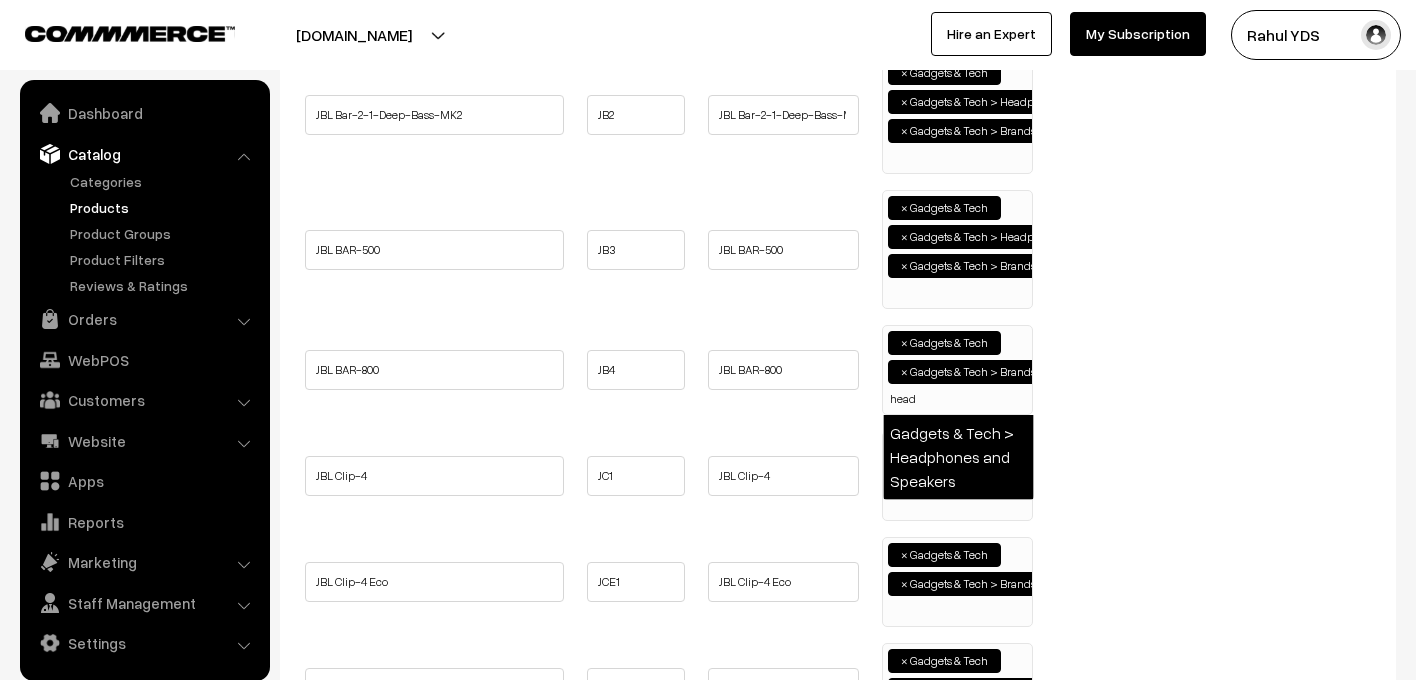 type on "head" 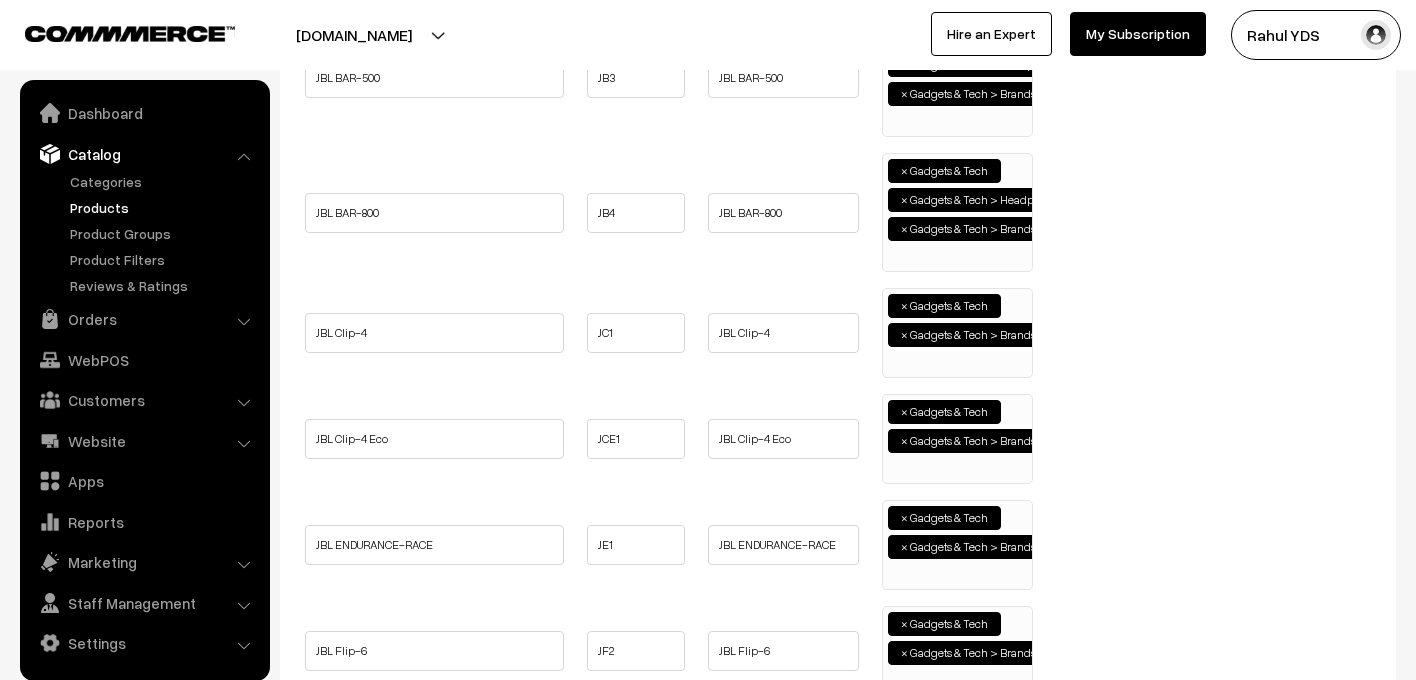 click on "× Gadgets & Tech × Gadgets & Tech > Brands > JBL" at bounding box center [957, 330] 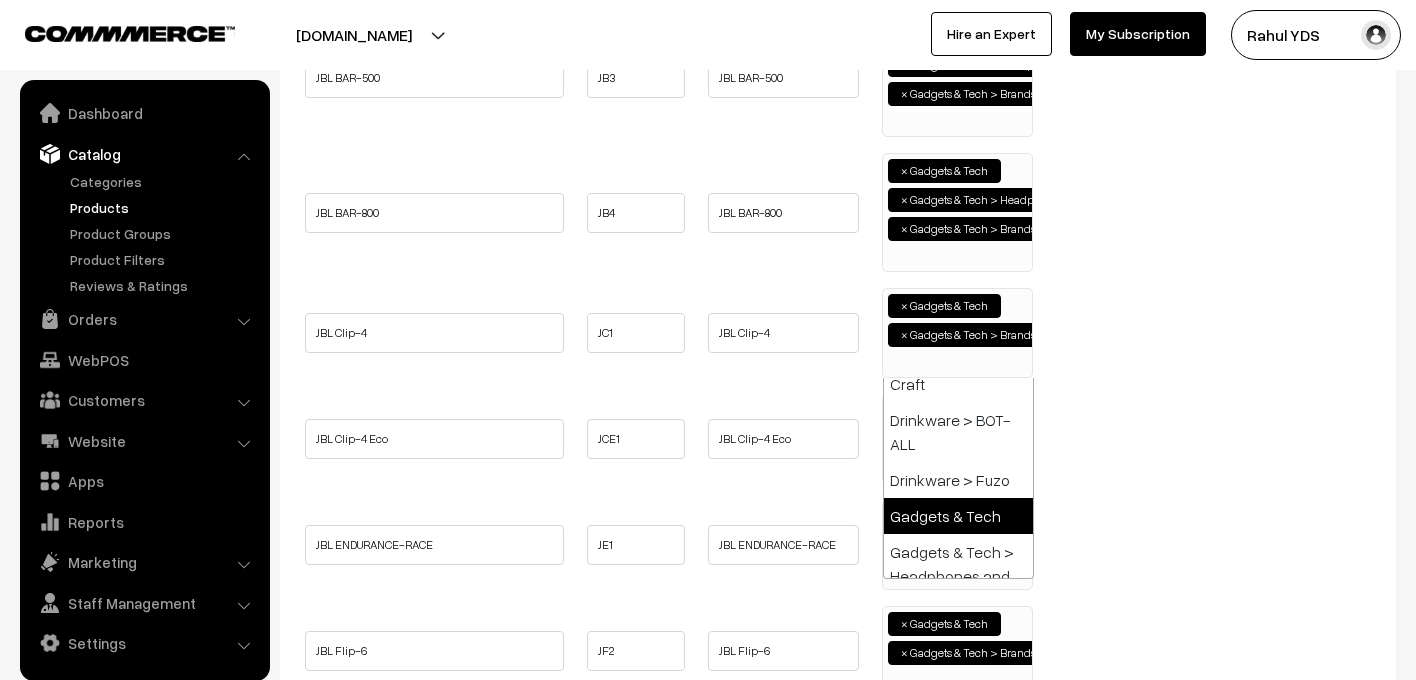 type on "e" 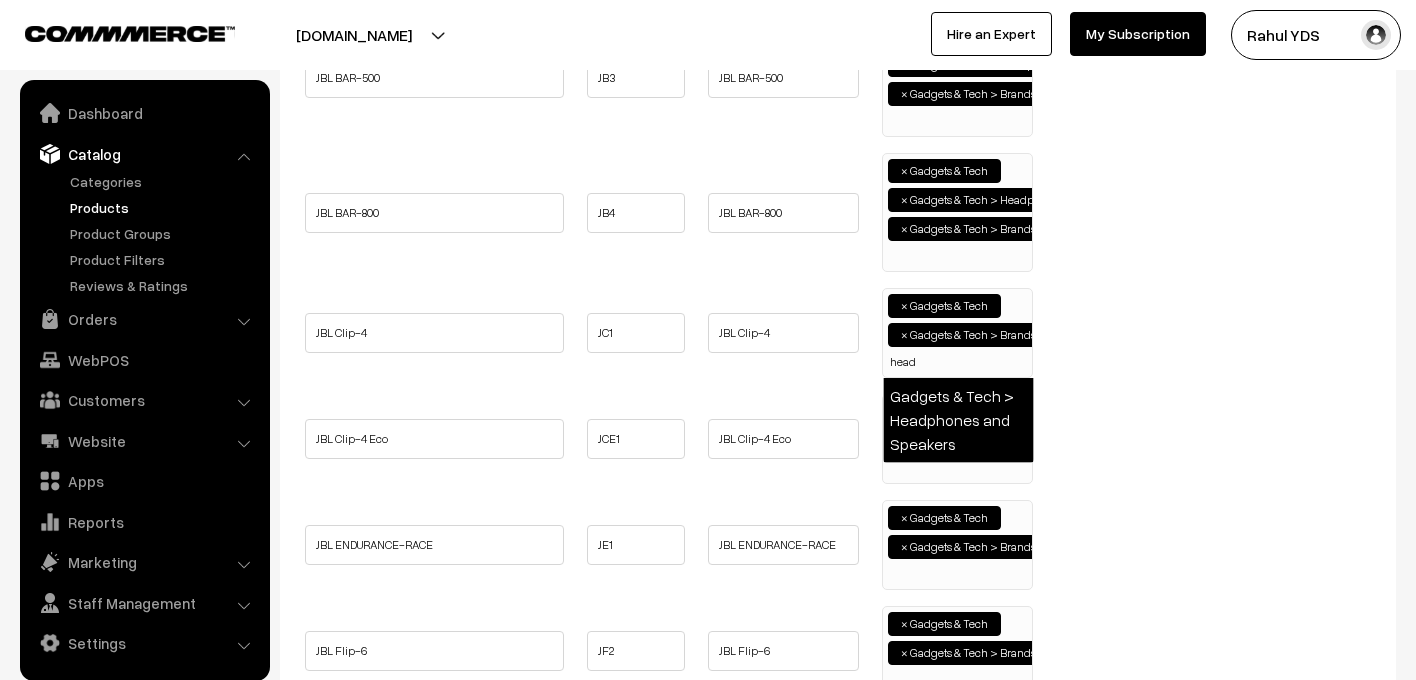 type on "head" 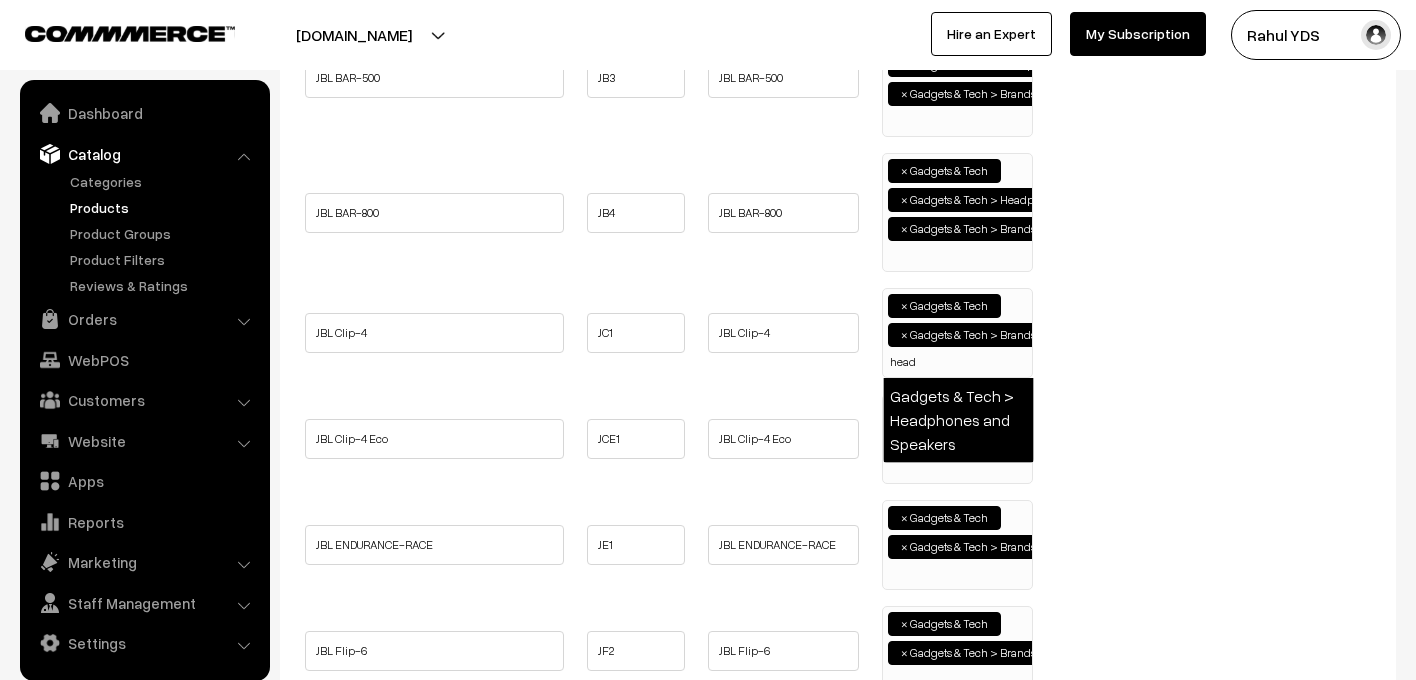type 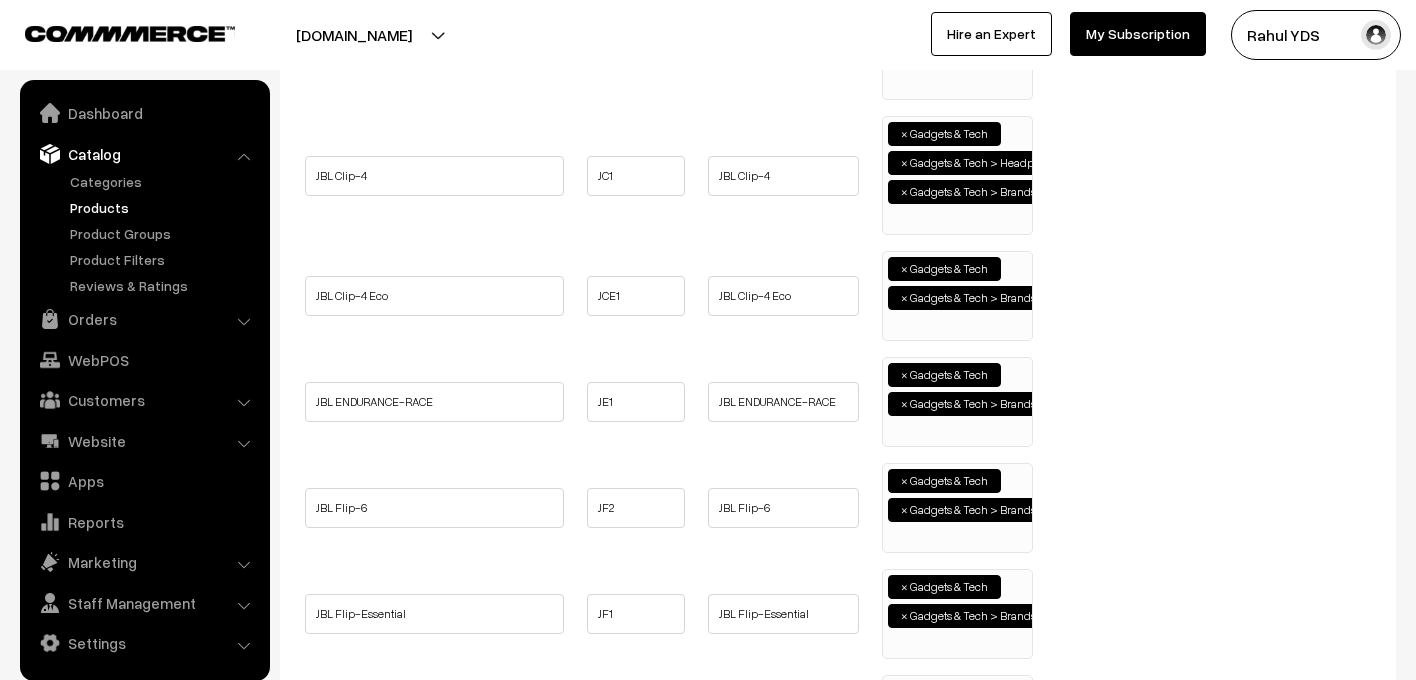 click on "× Gadgets & Tech × Gadgets & Tech > Brands > JBL" at bounding box center (957, 399) 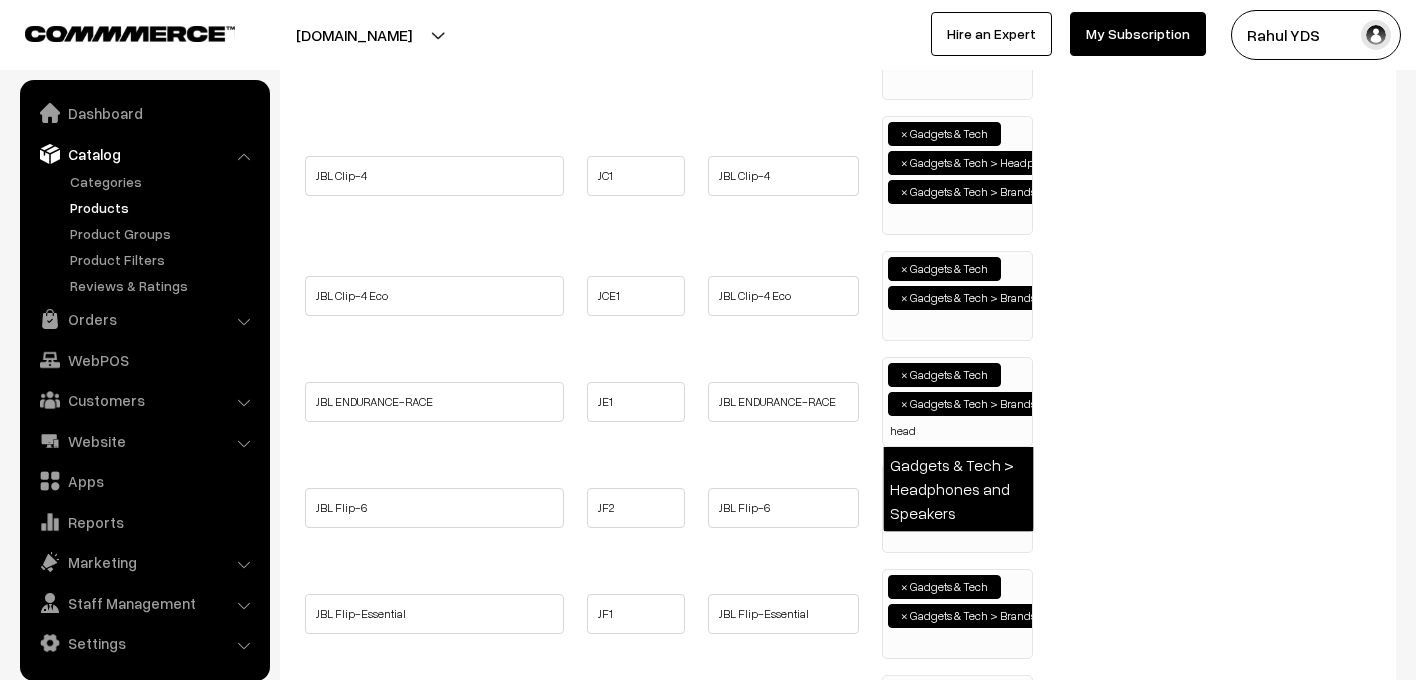 type on "head" 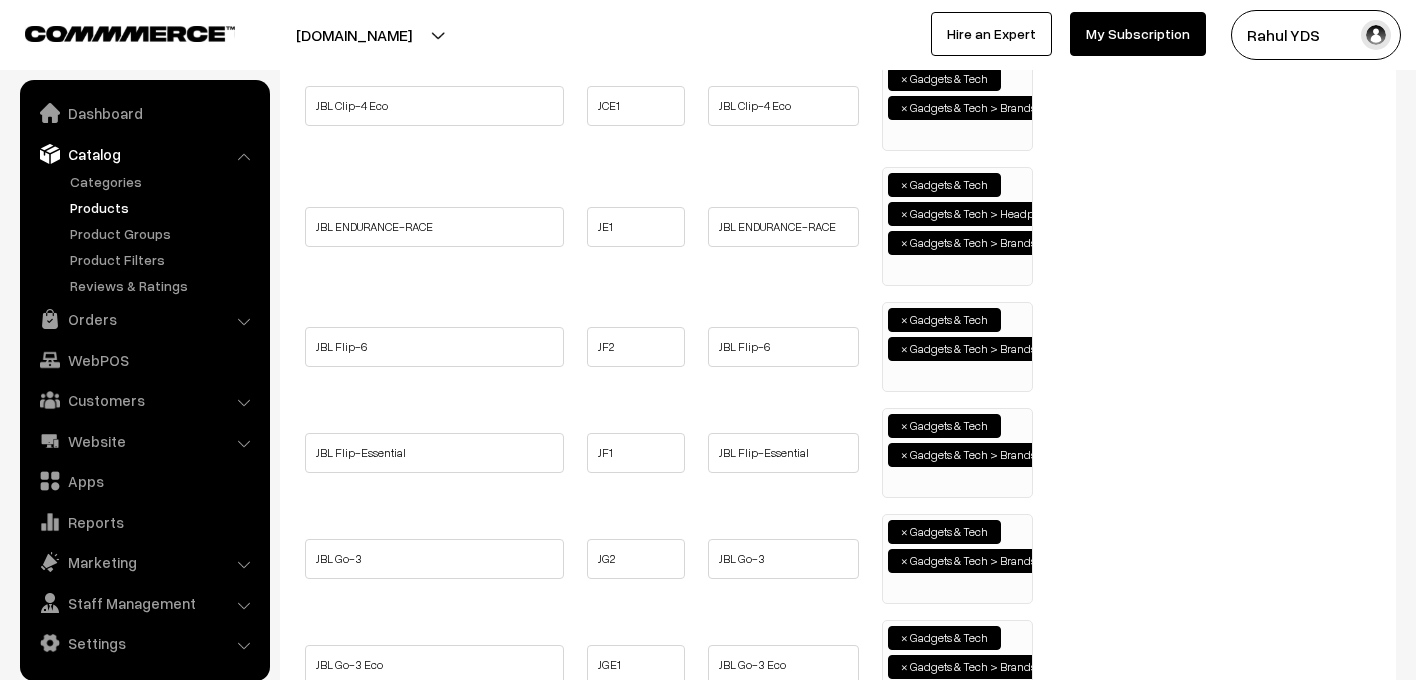 click on "× Gadgets & Tech × Gadgets & Tech > Brands > JBL" at bounding box center (957, 344) 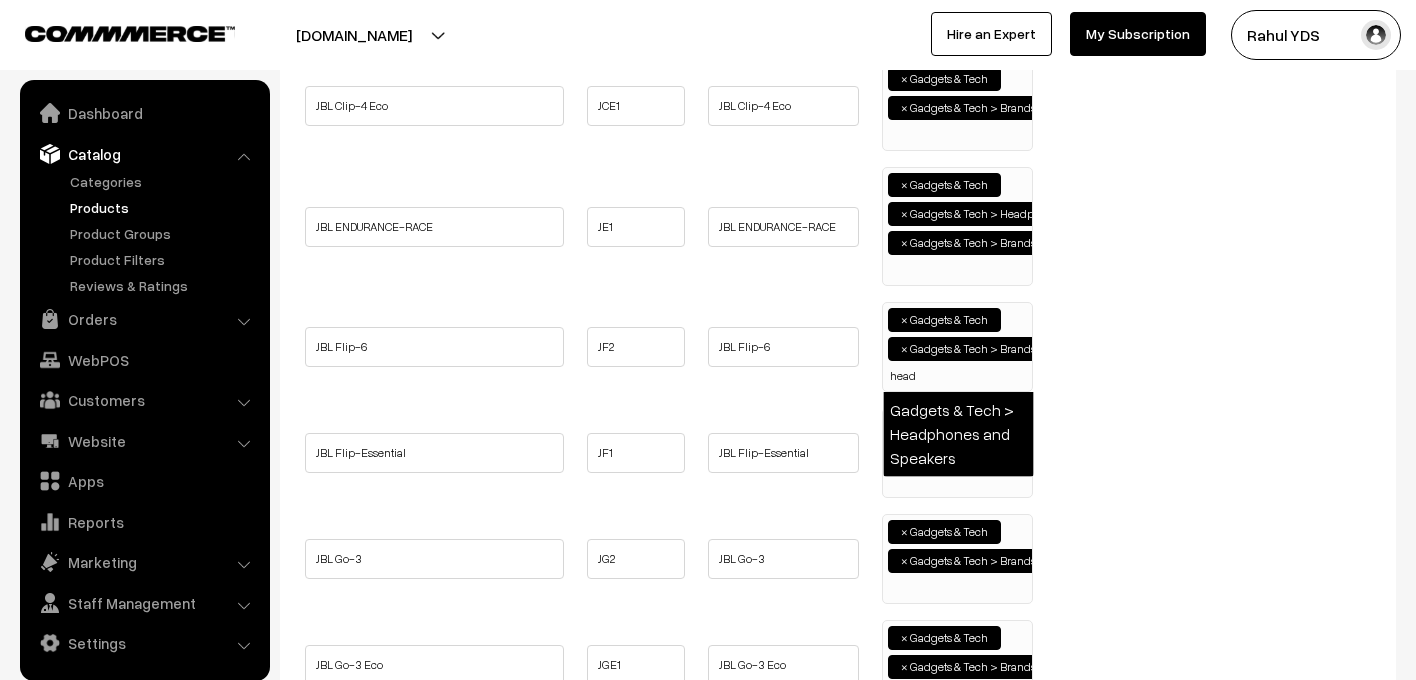 type on "head" 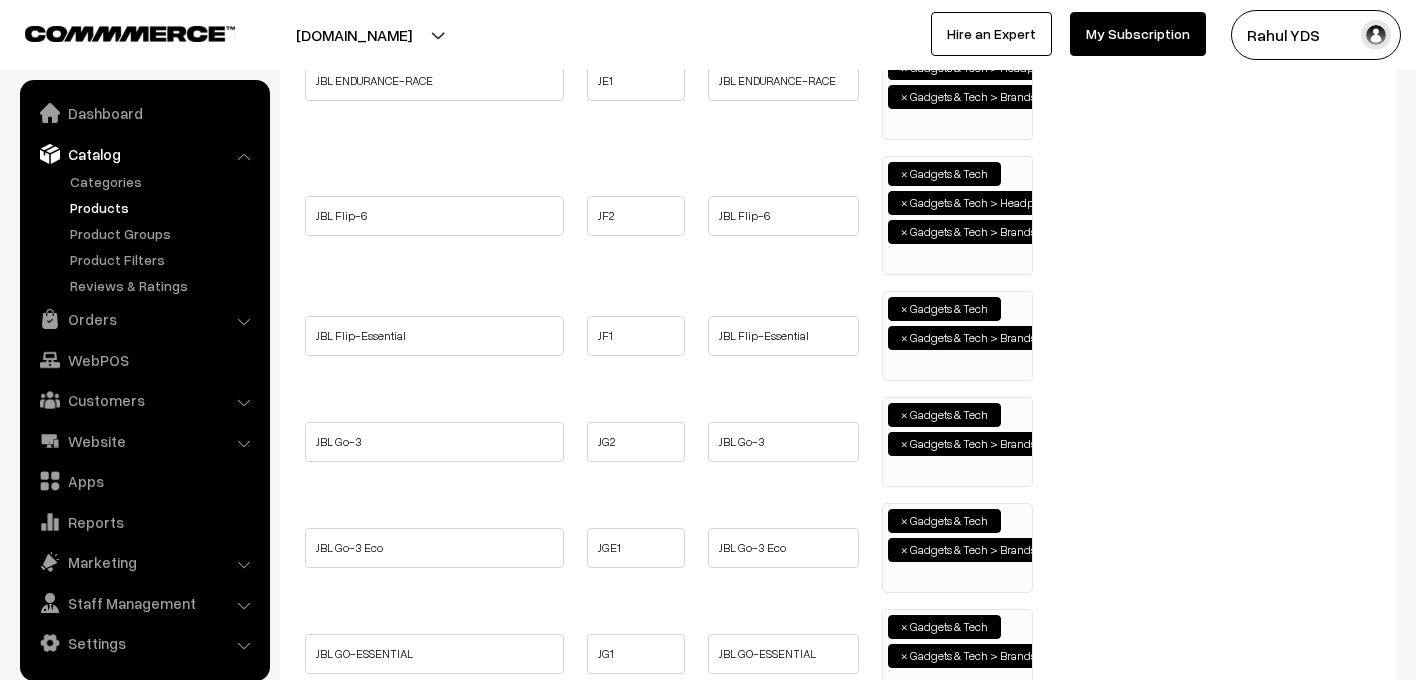 click on "× Gadgets & Tech × Gadgets & Tech > Brands > JBL" at bounding box center (957, 333) 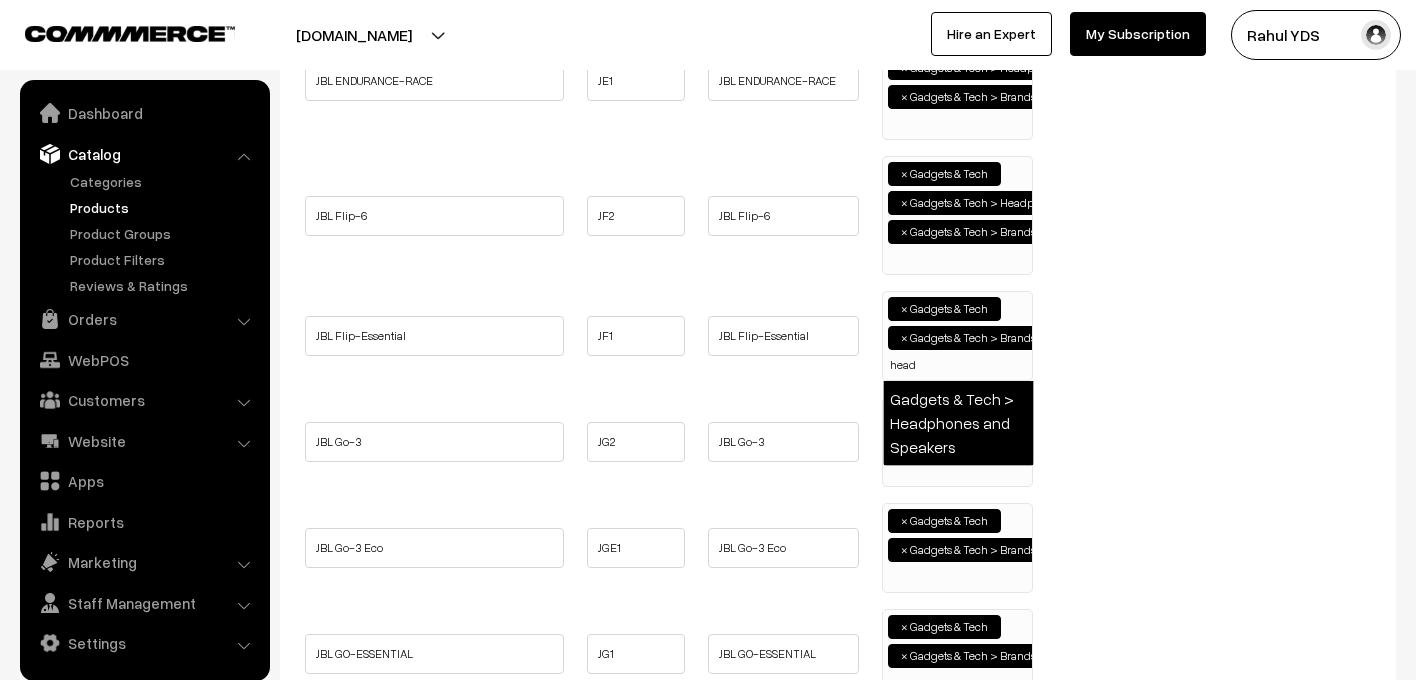 type on "head" 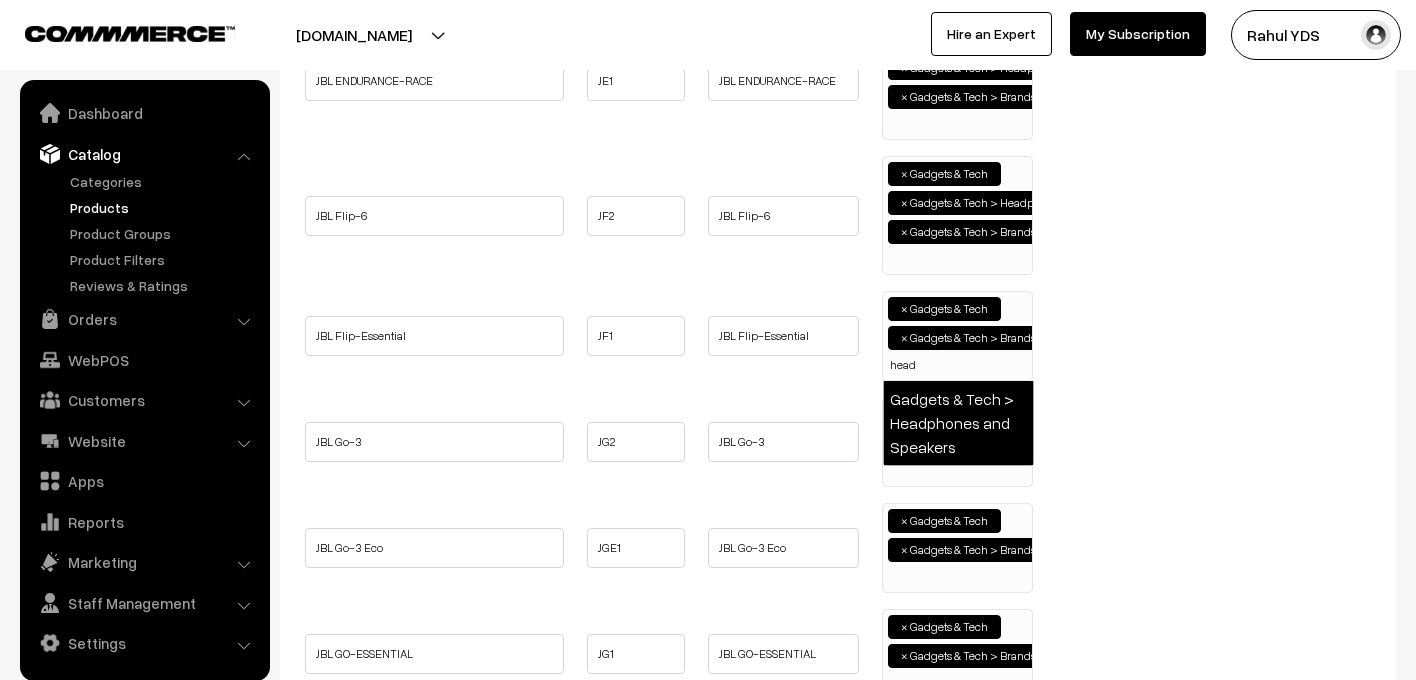 type 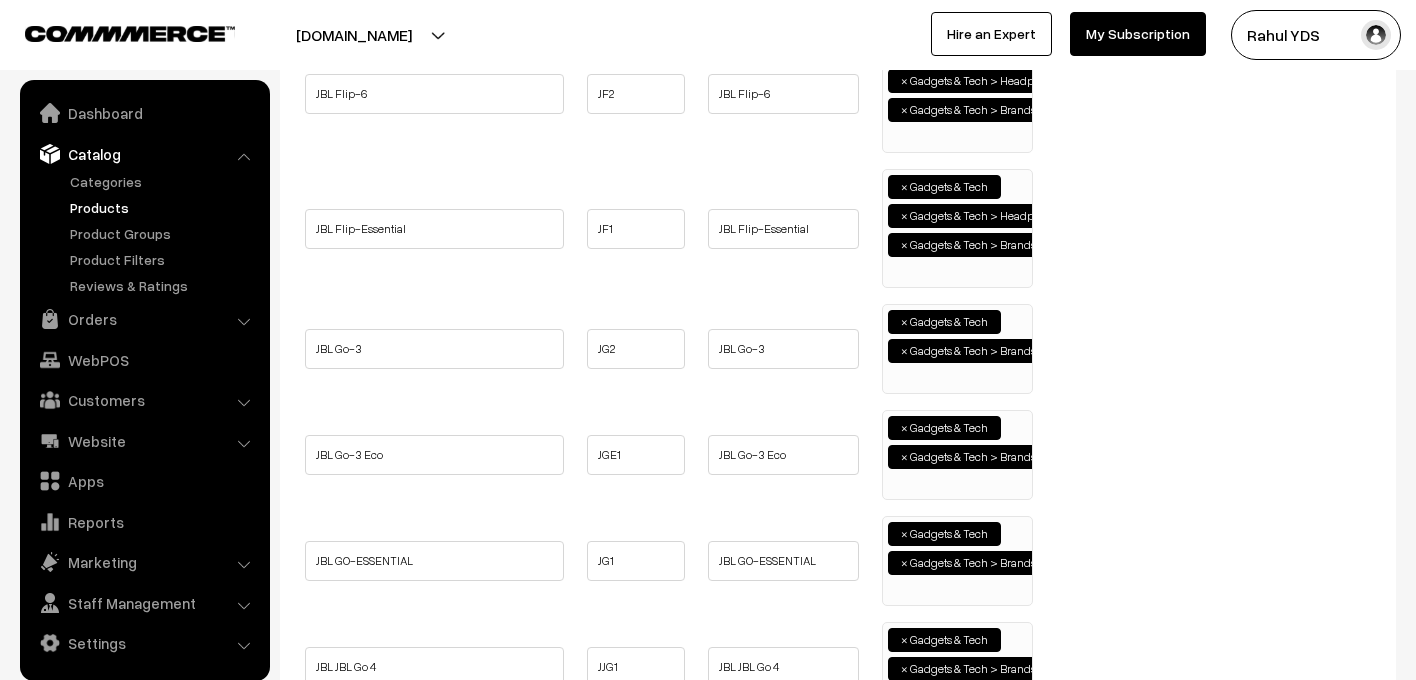 click on "× Gadgets & Tech × Gadgets & Tech > Brands > JBL" at bounding box center (957, 346) 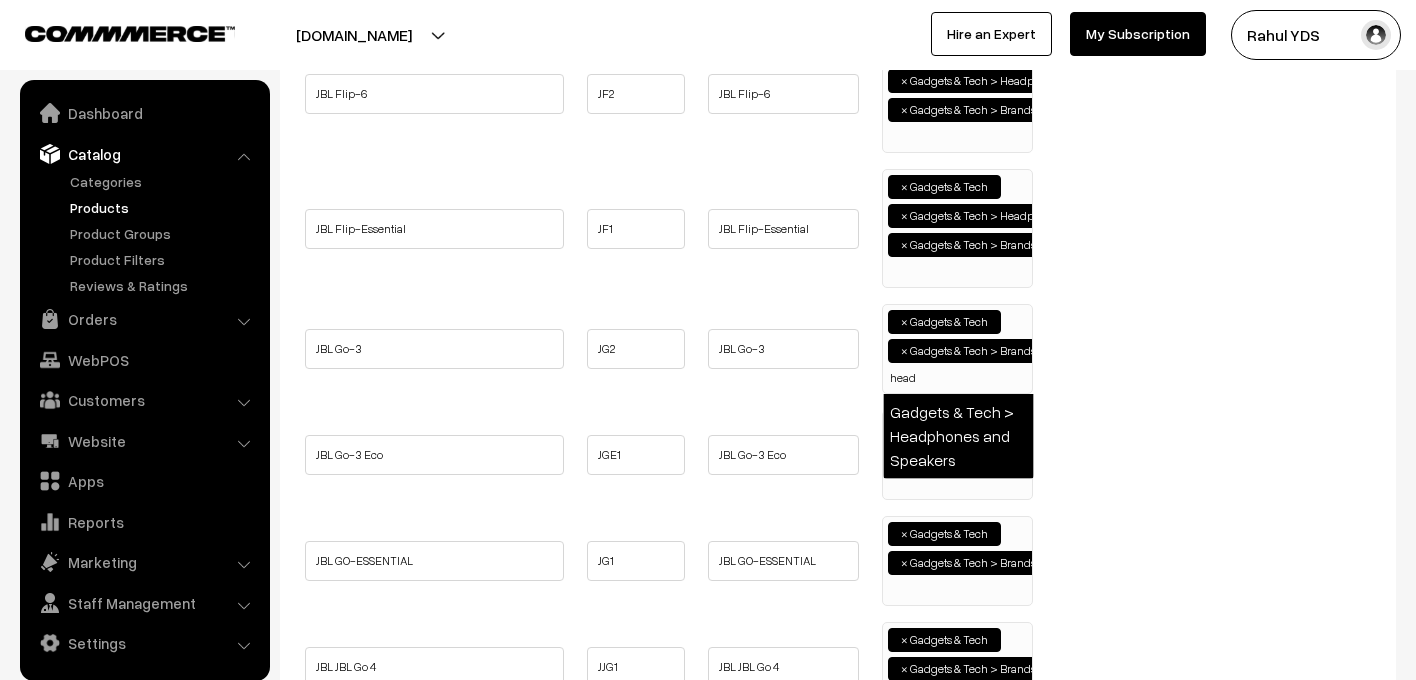 type on "head" 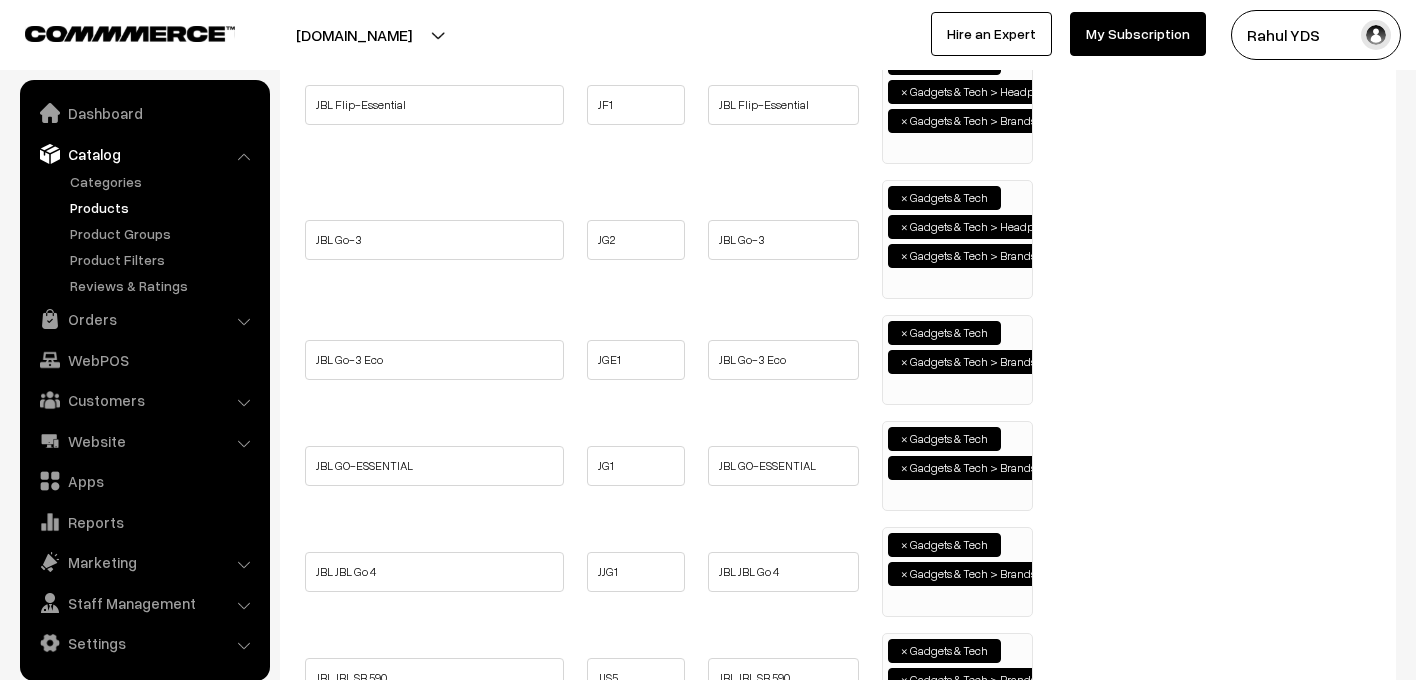 click on "× Gadgets & Tech × Gadgets & Tech > Brands > JBL" at bounding box center [957, 357] 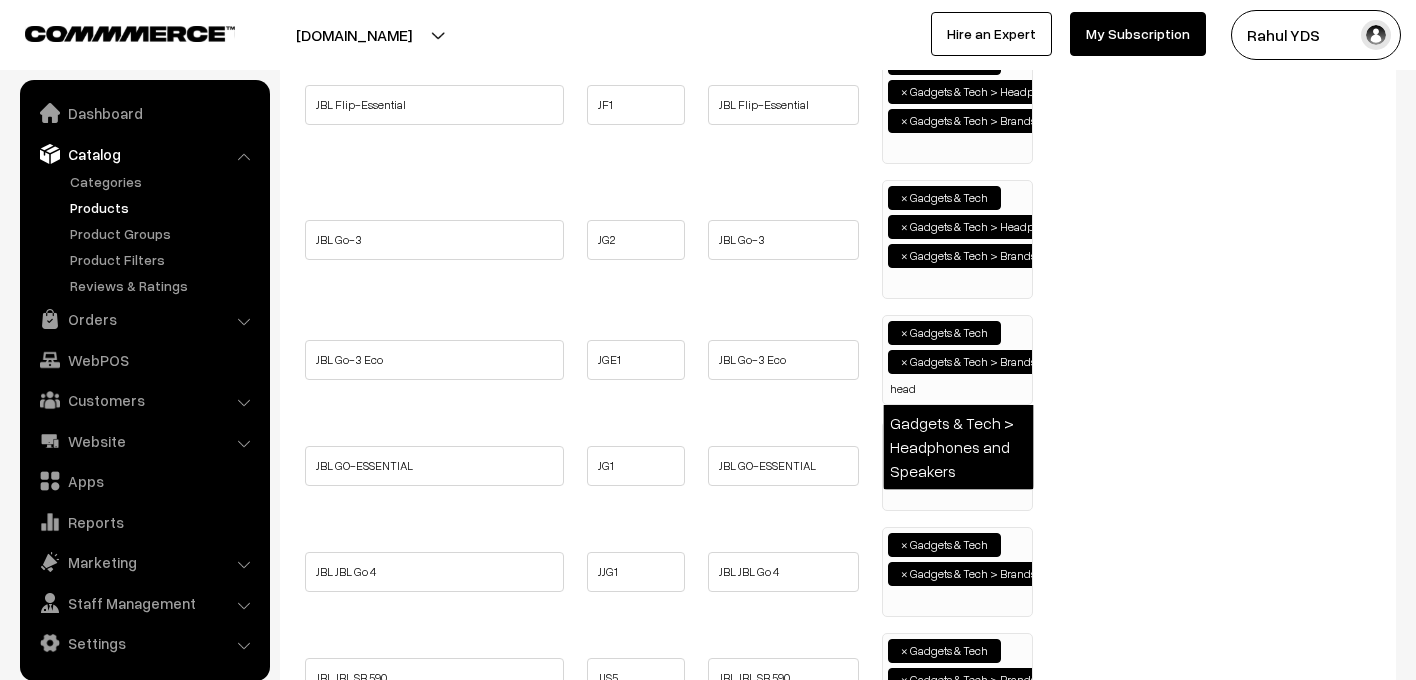 type on "head" 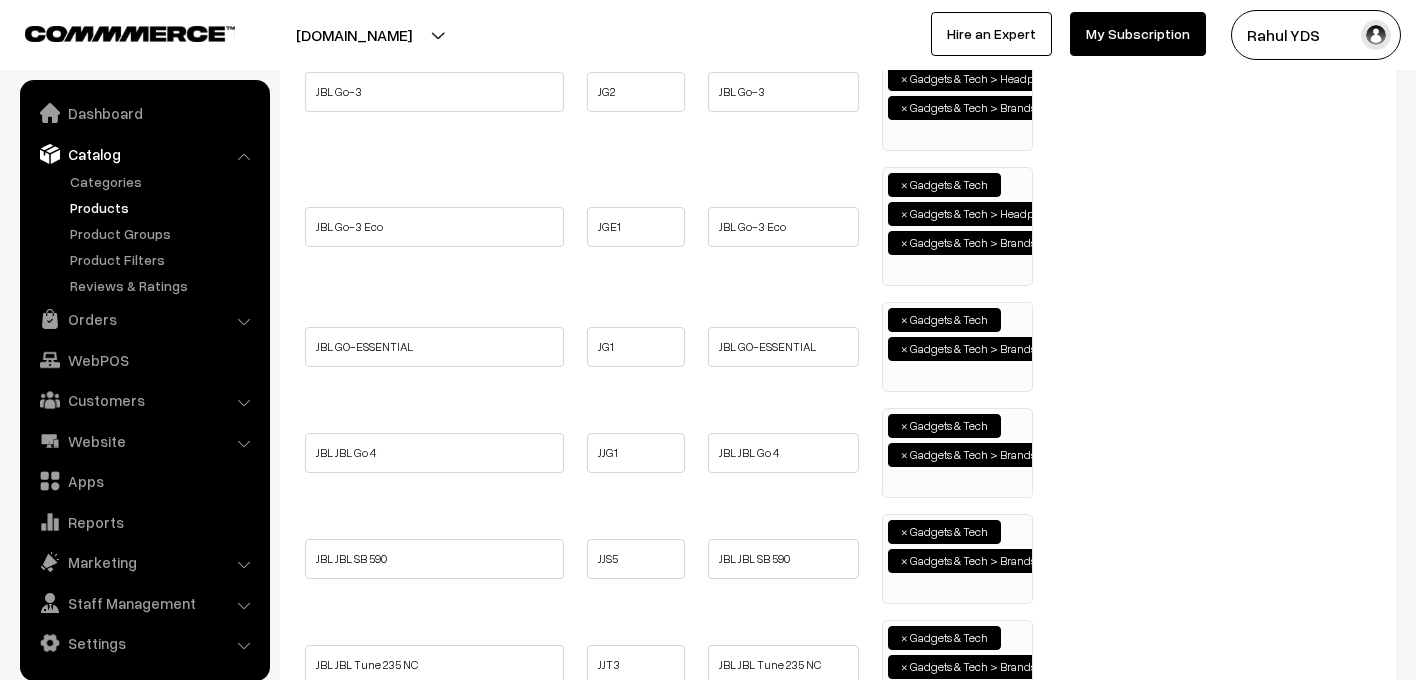 click on "× Gadgets & Tech × Gadgets & Tech > Brands > JBL" at bounding box center [957, 344] 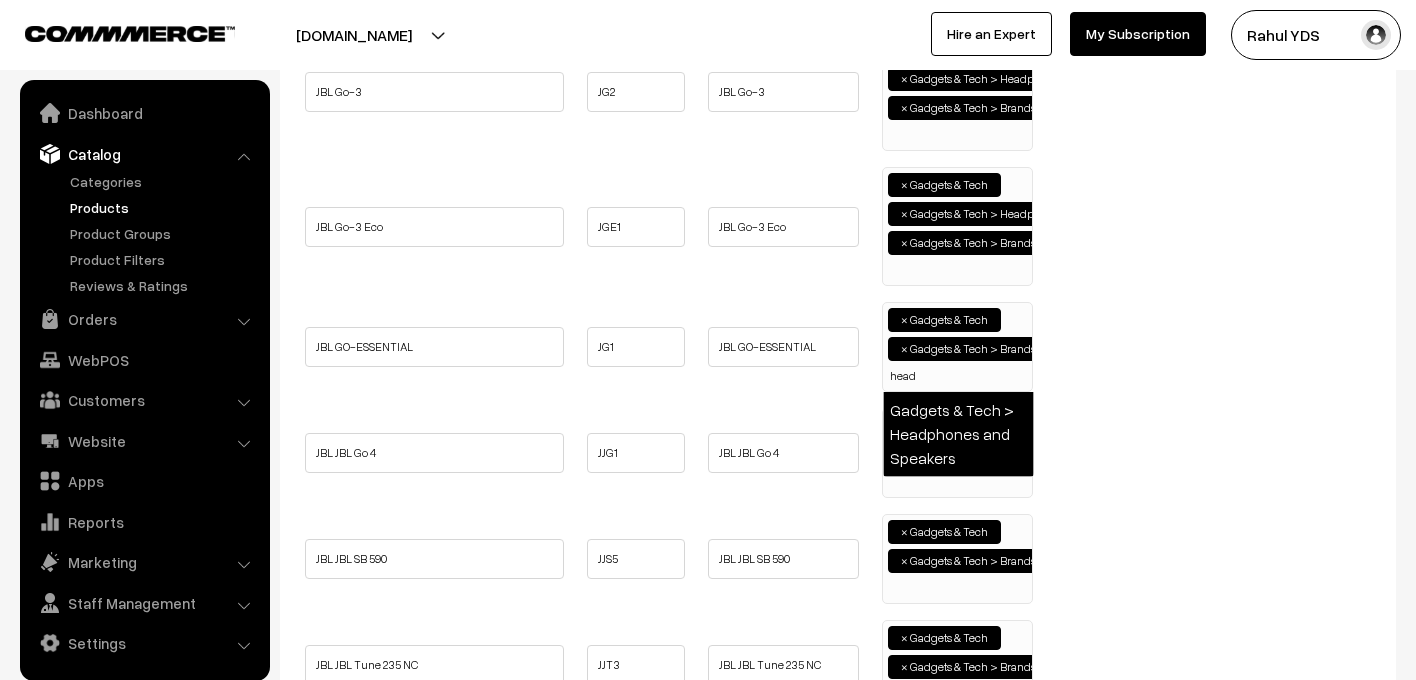 type on "head" 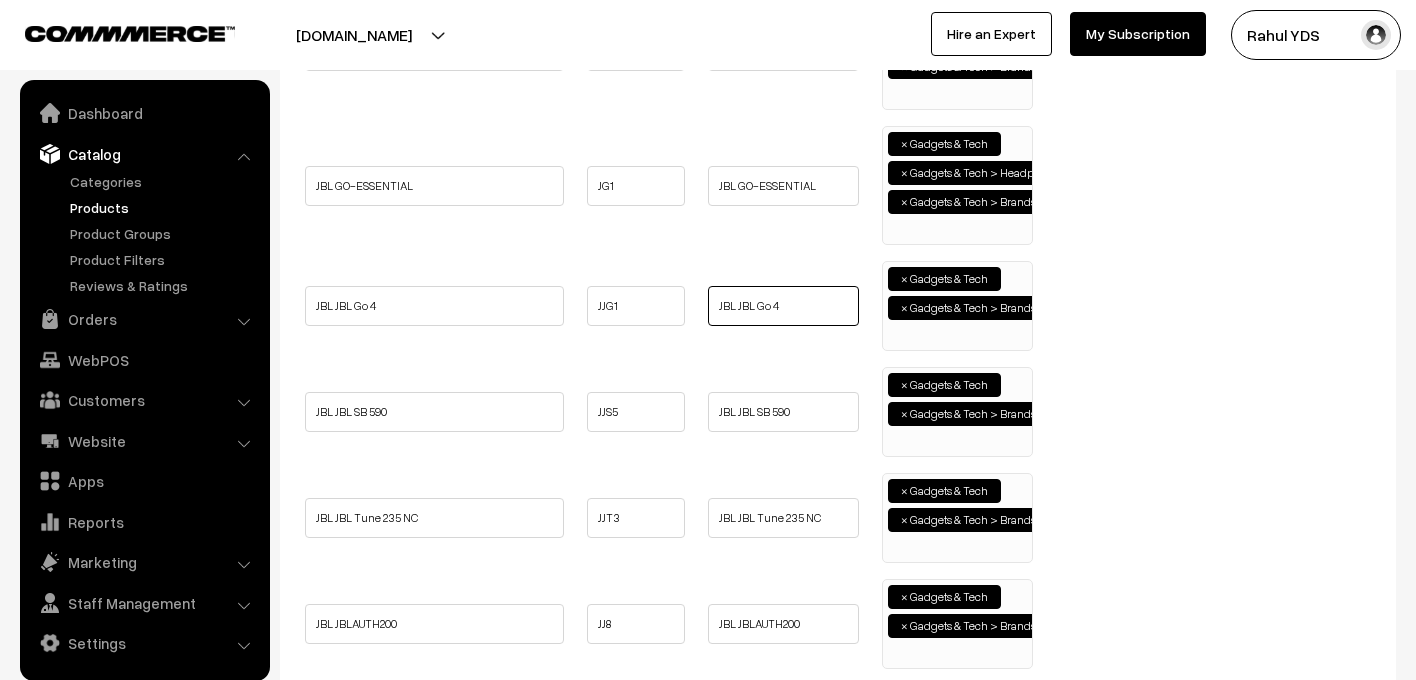 click on "JBL JBL Go 4" at bounding box center [783, 306] 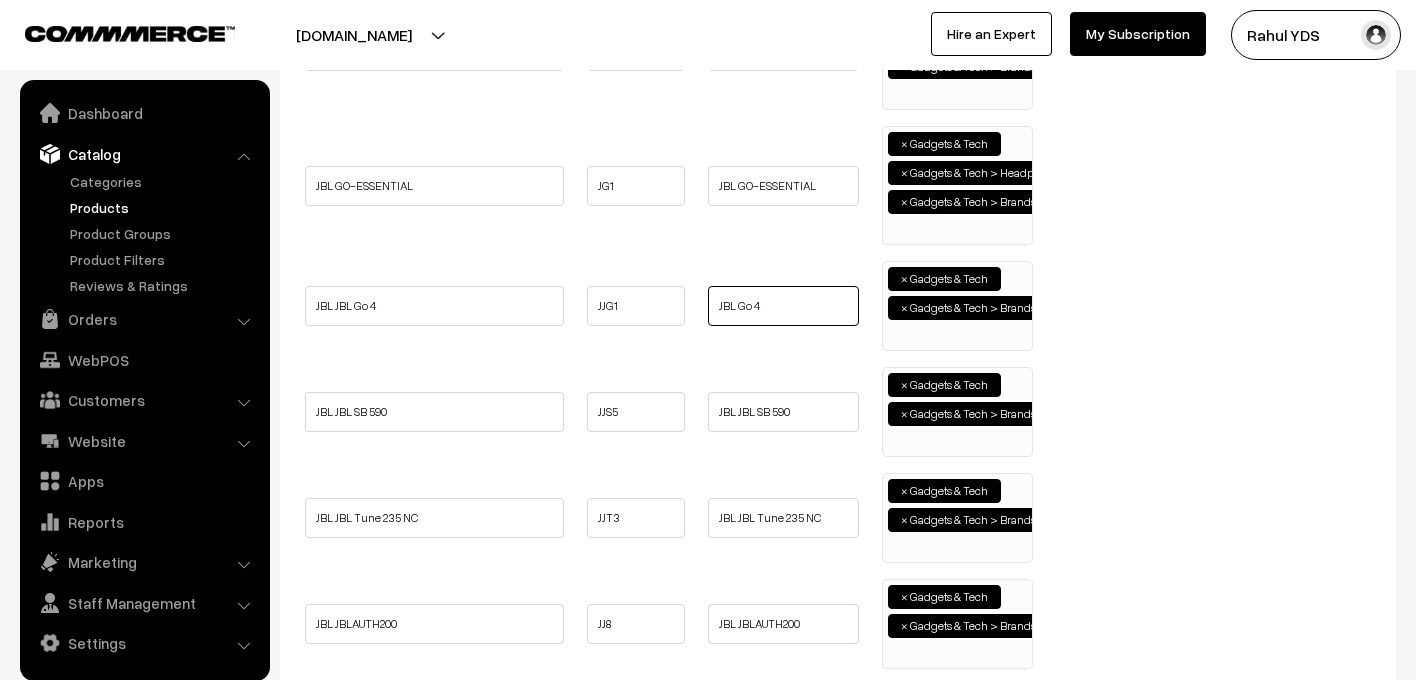 type on "JBL Go 4" 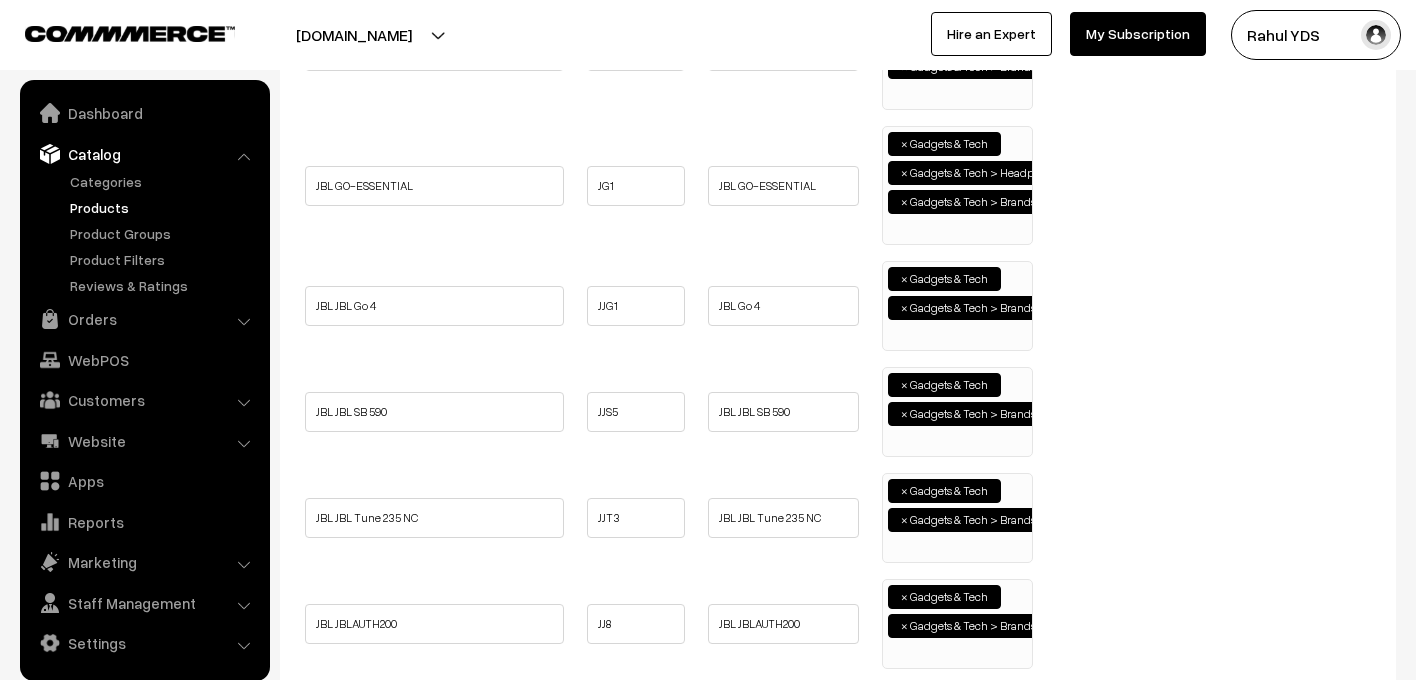 click on "× Gadgets & Tech × Gadgets & Tech > Brands > JBL" at bounding box center [957, 303] 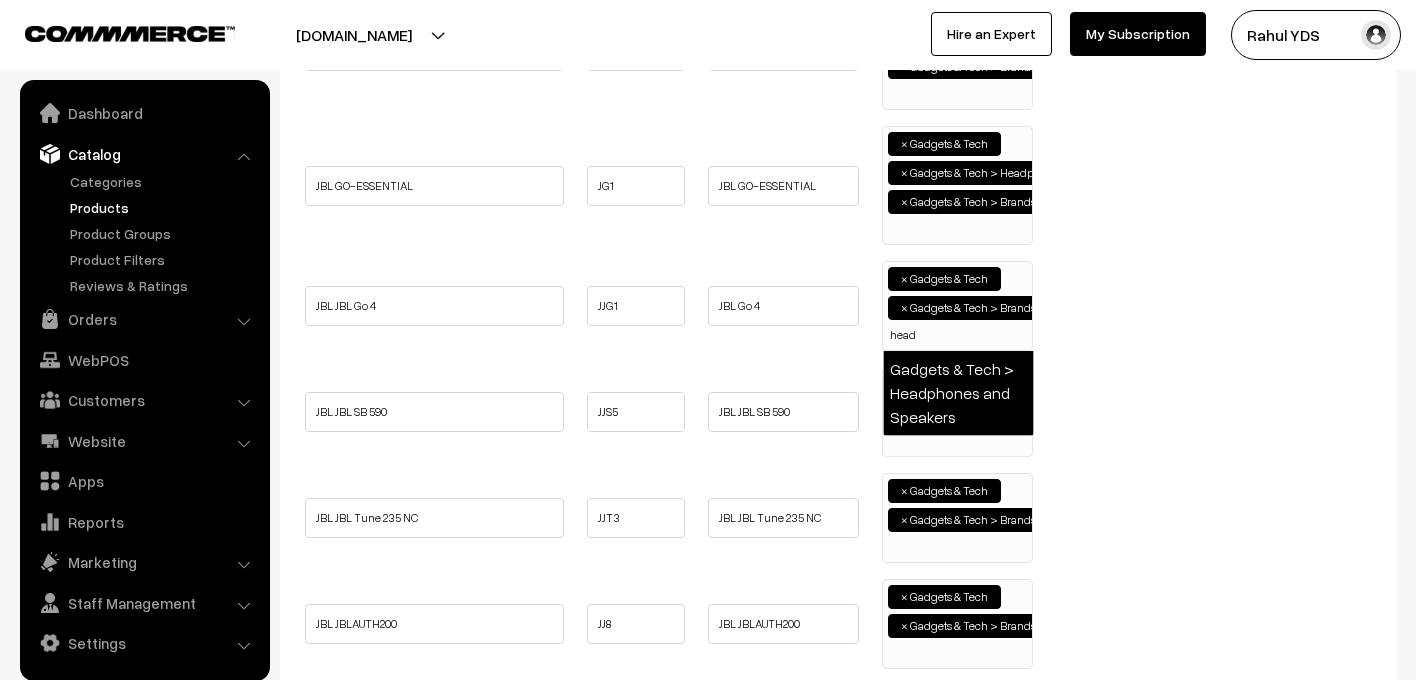 type on "head" 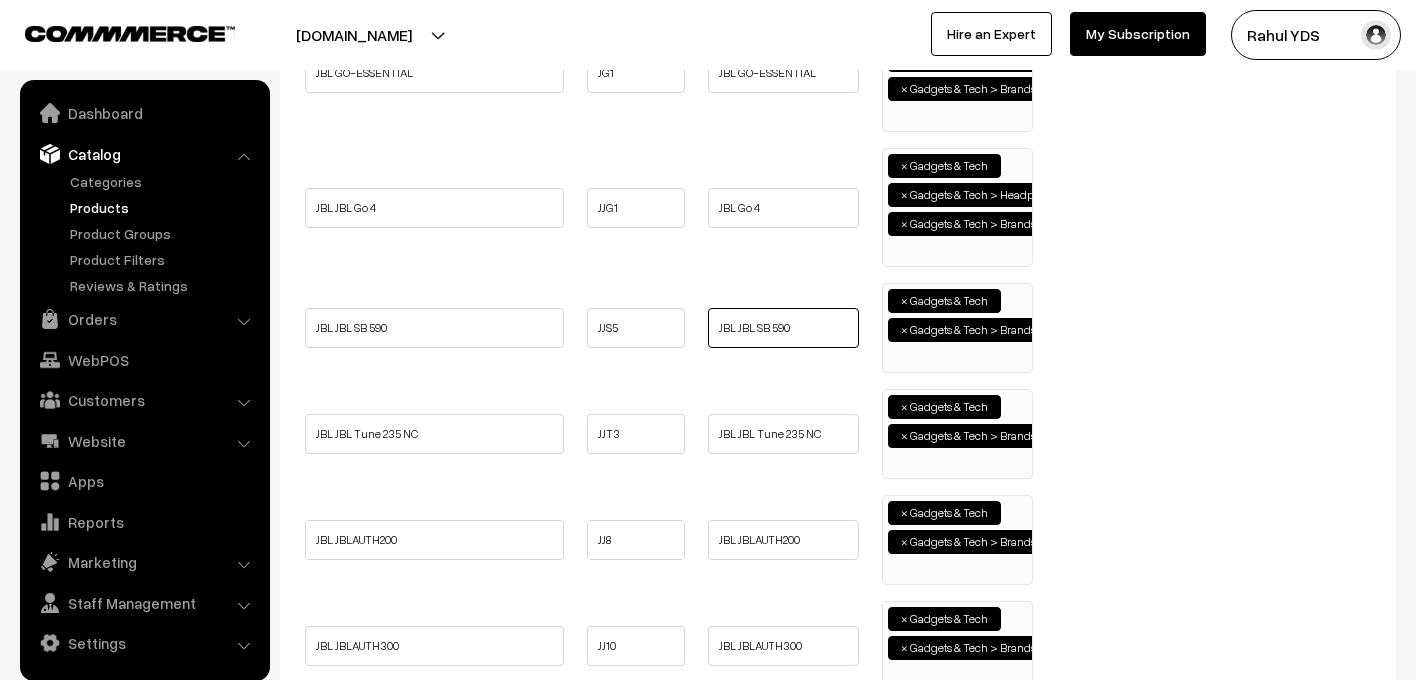 click on "JBL JBL SB 590" at bounding box center (783, 328) 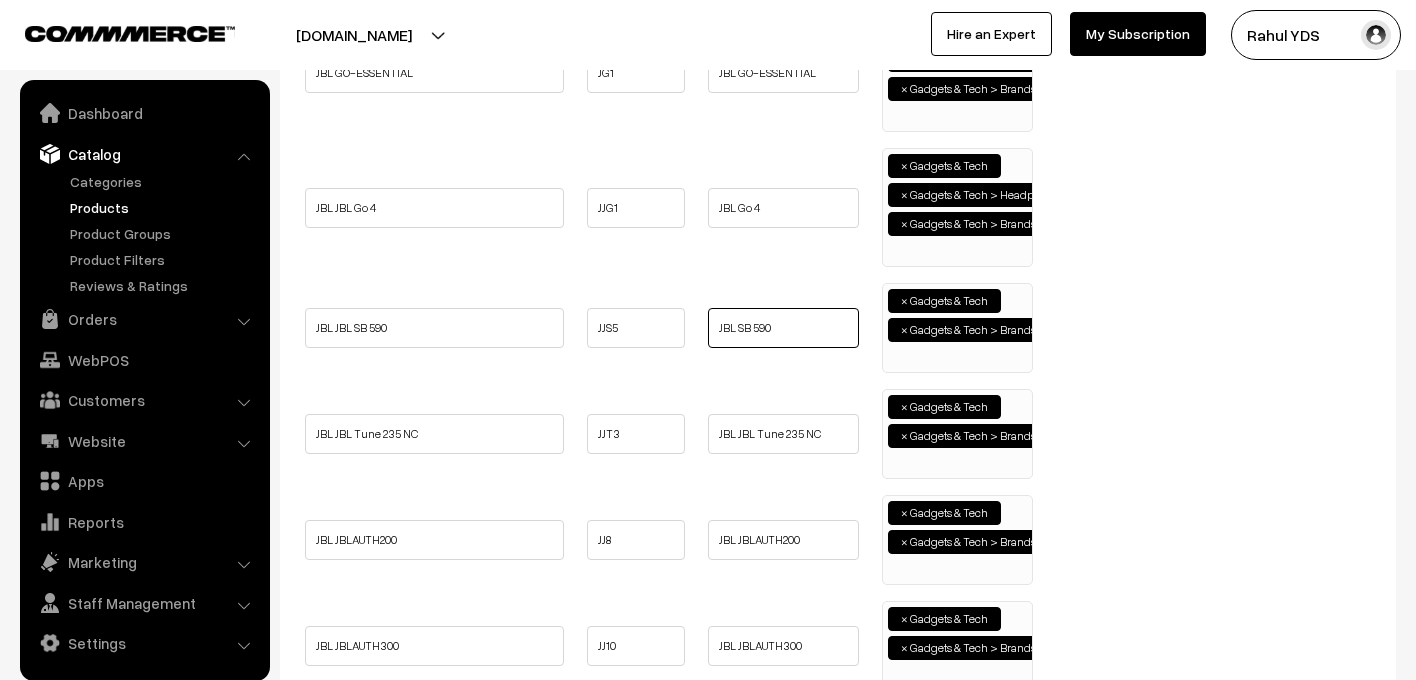 type on "JBL SB 590" 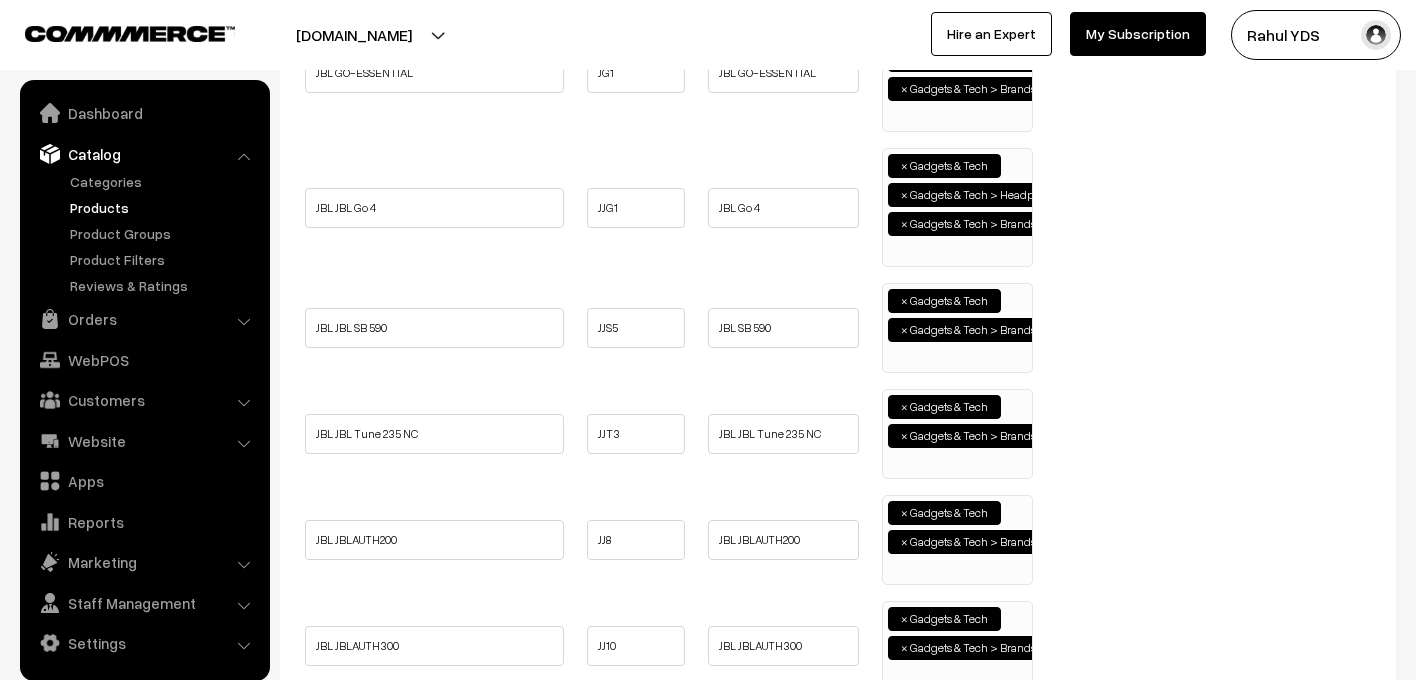 click on "× Gadgets & Tech × Gadgets & Tech > Brands > JBL" at bounding box center [957, 325] 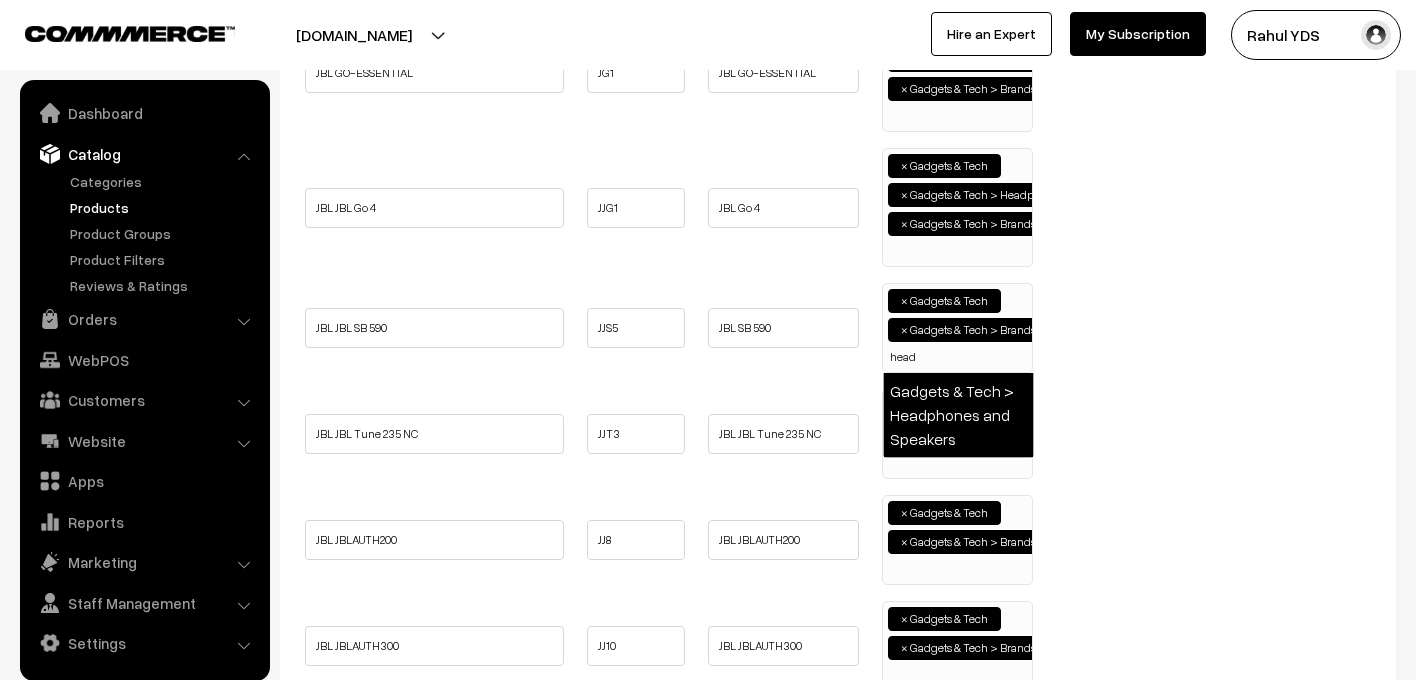 type on "head" 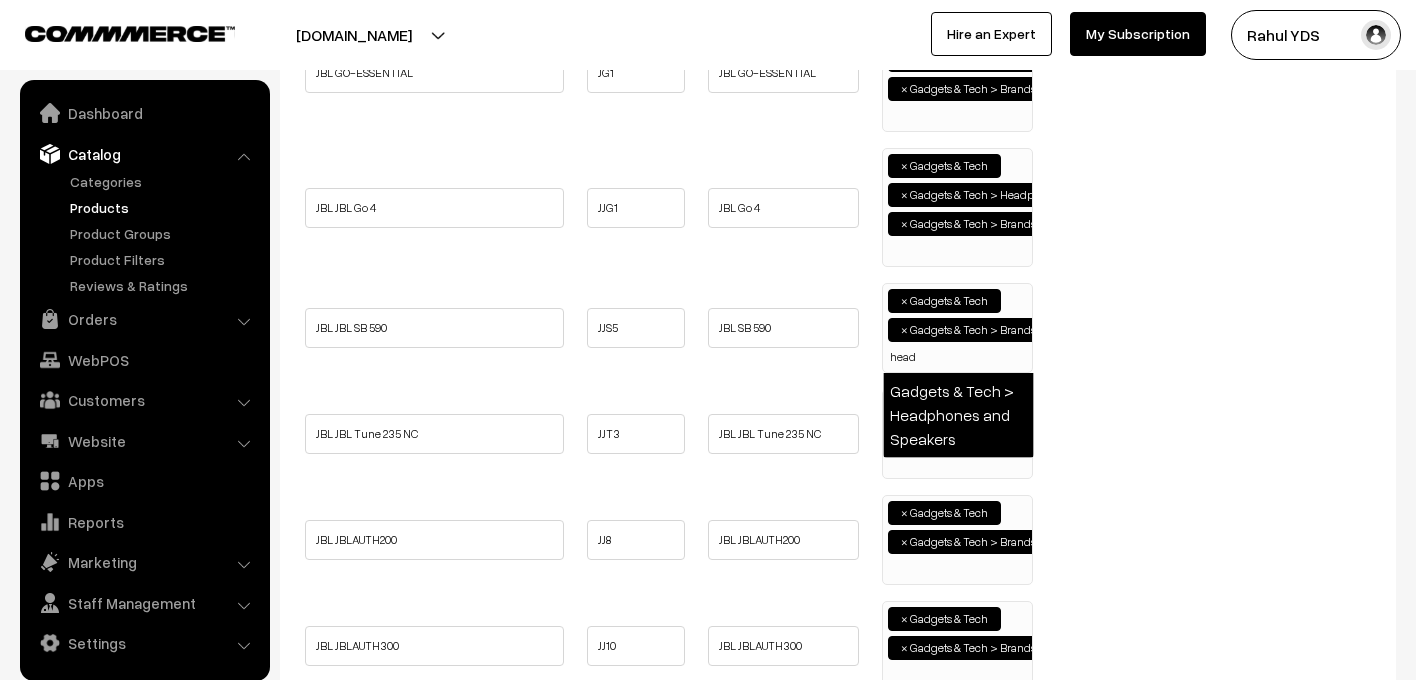 type 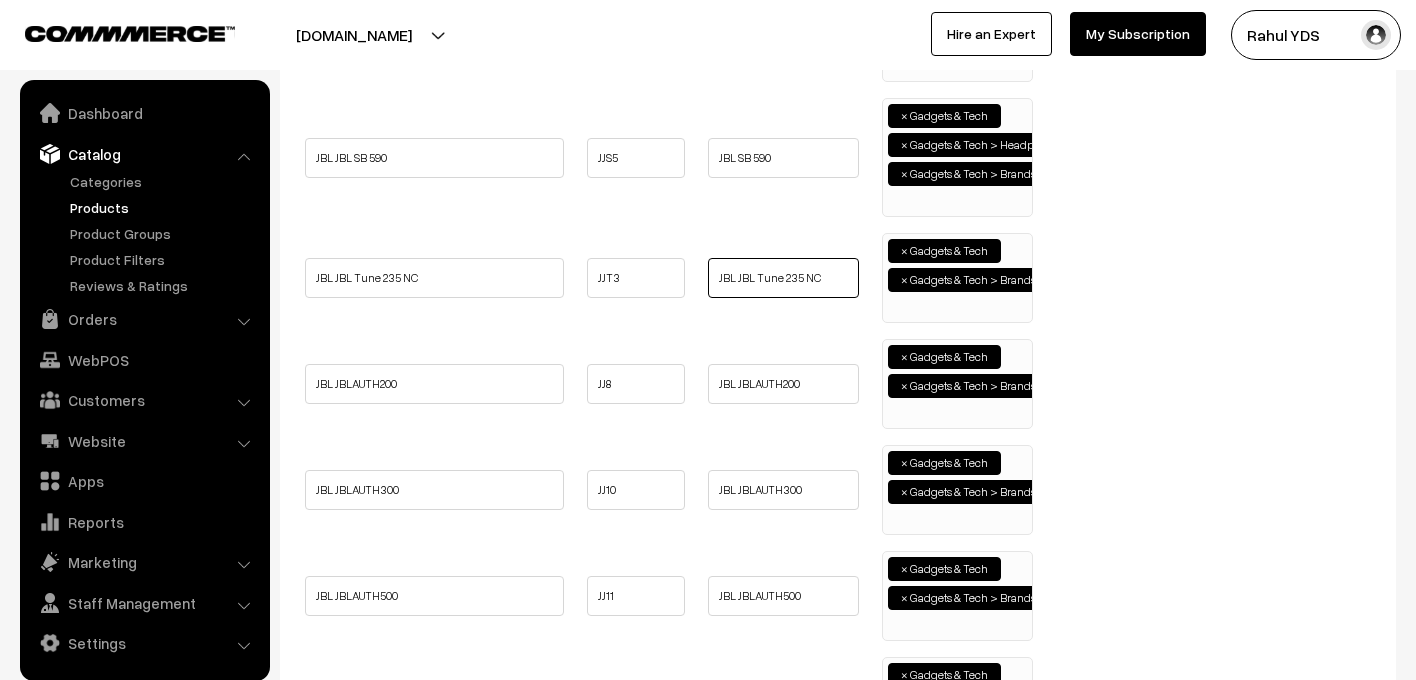click on "JBL JBL Tune 235 NC" at bounding box center [783, 278] 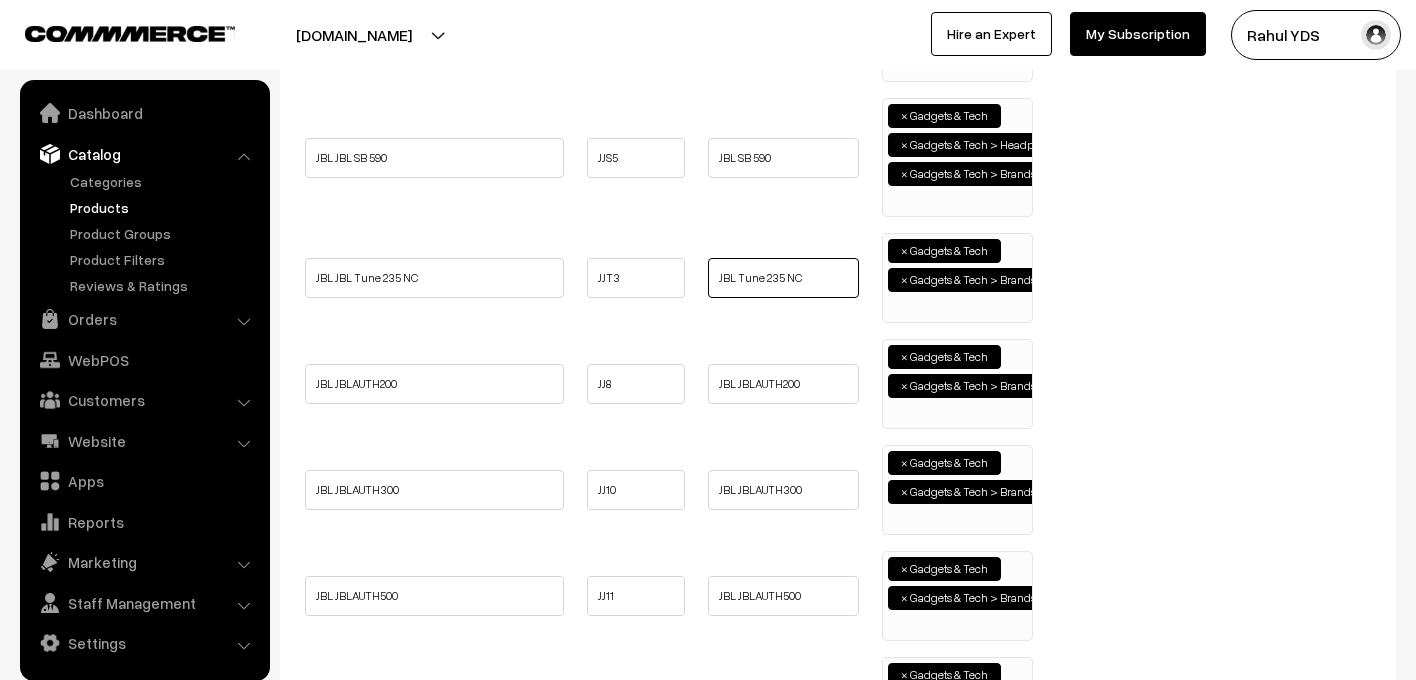 type on "JBL Tune 235 NC" 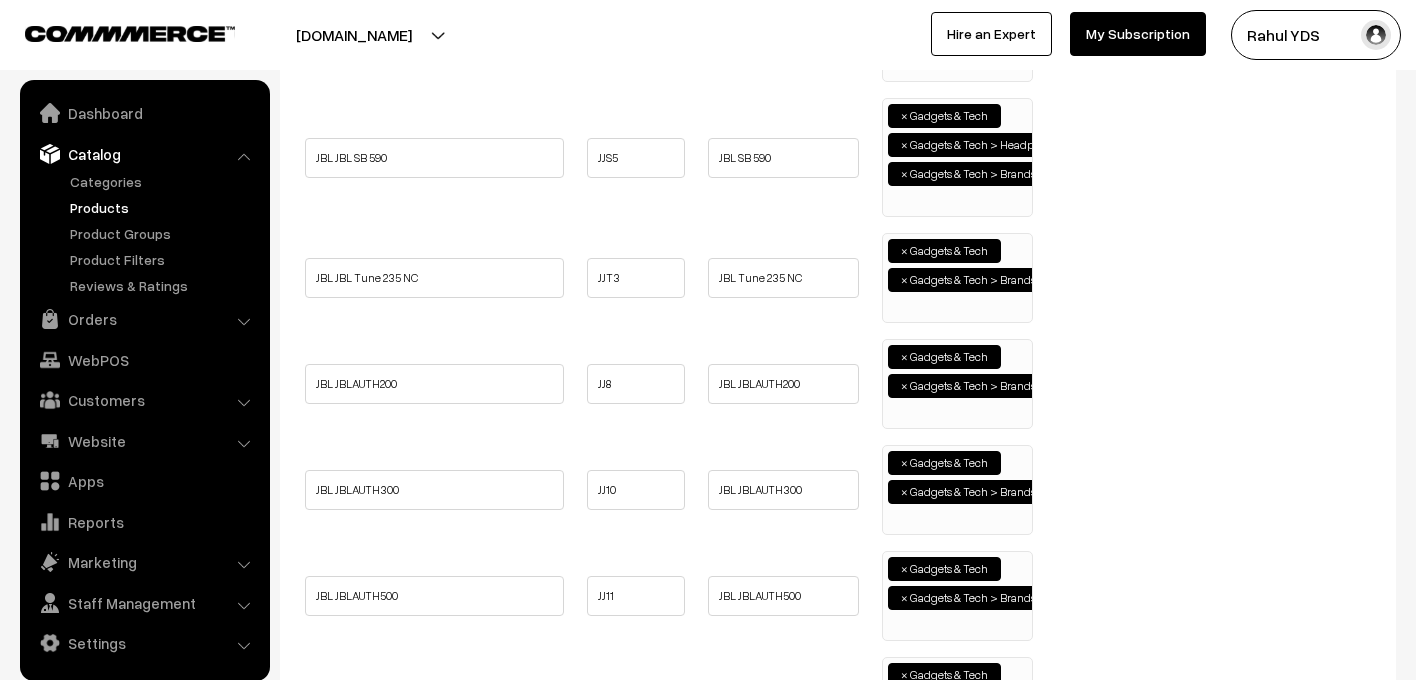 click on "× Gadgets & Tech × Gadgets & Tech > Brands > JBL" at bounding box center (957, 275) 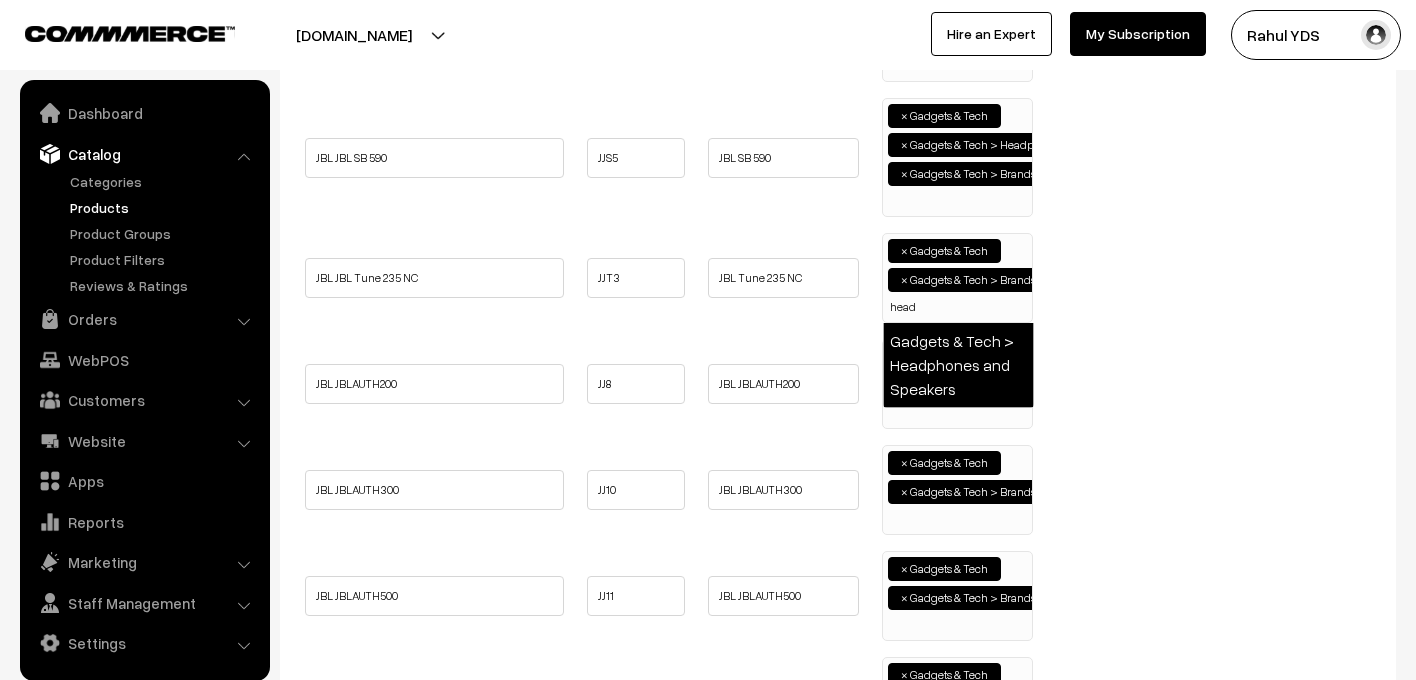 type on "head" 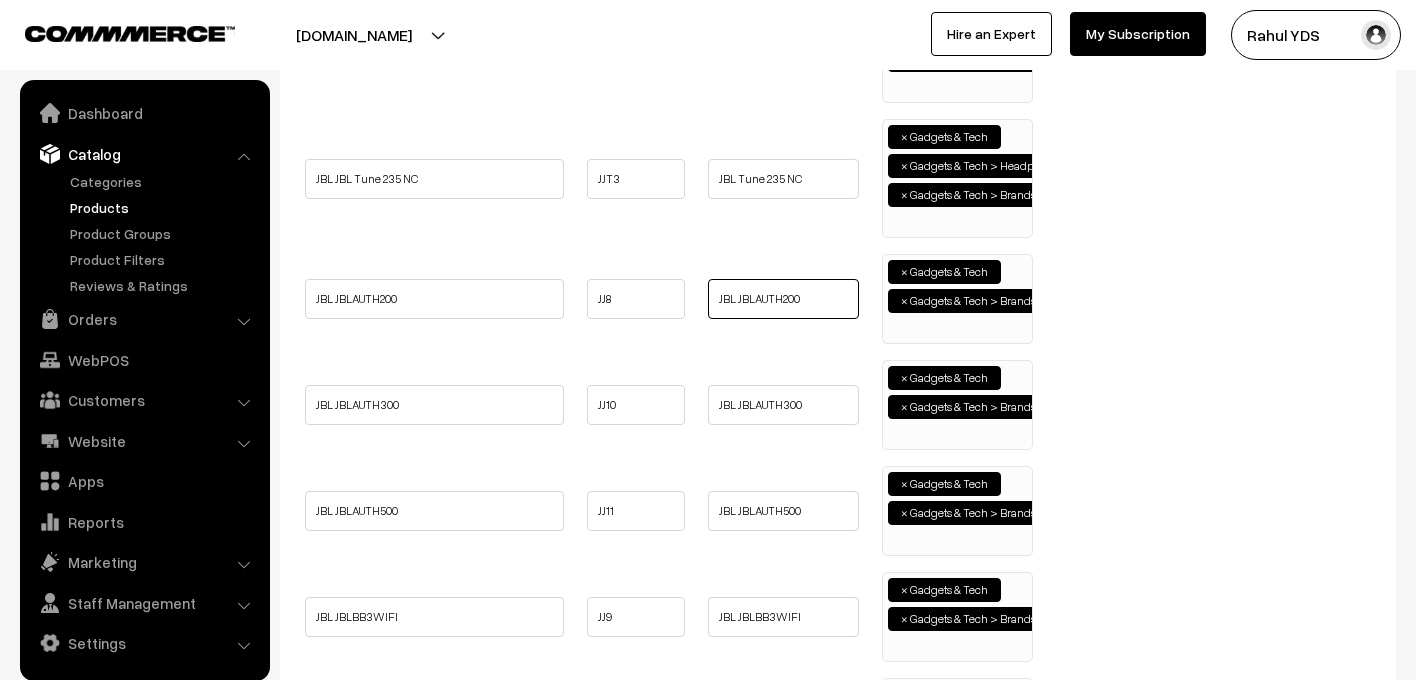 click on "JBL JBLAUTH200" at bounding box center (783, 299) 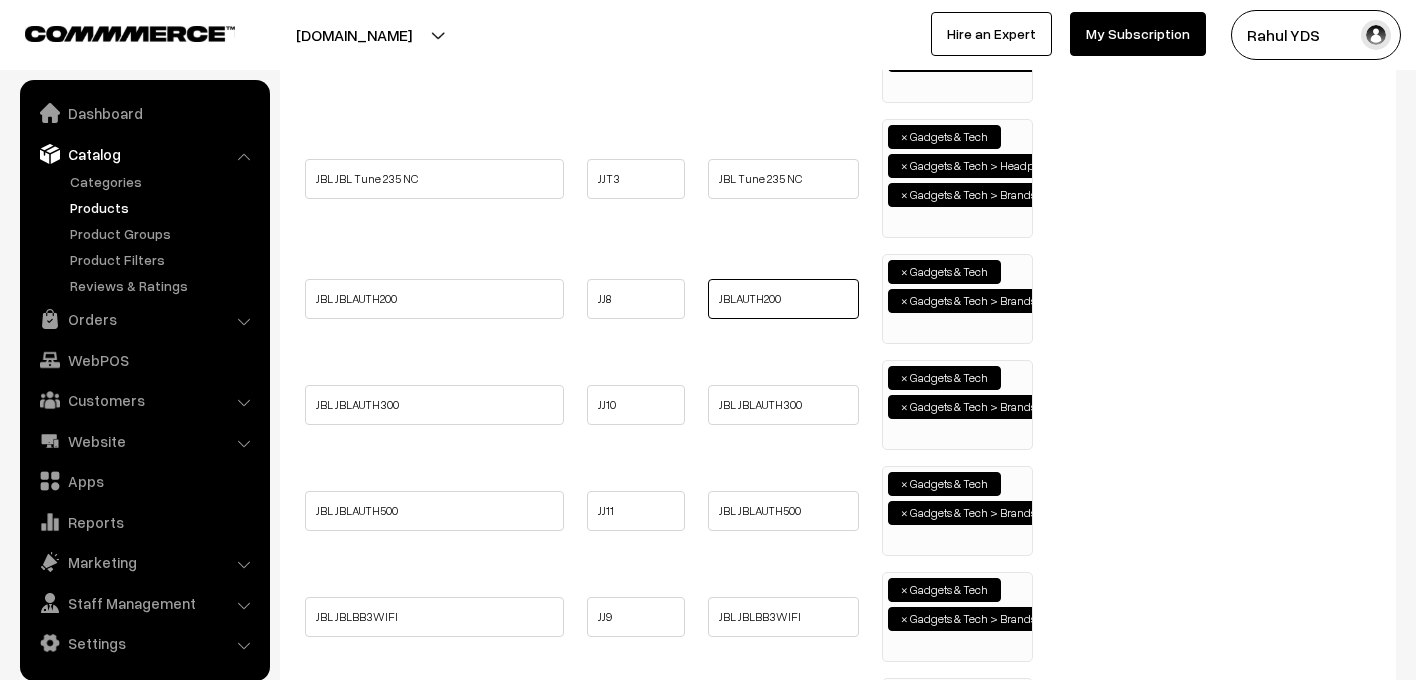type on "JBLAUTH200" 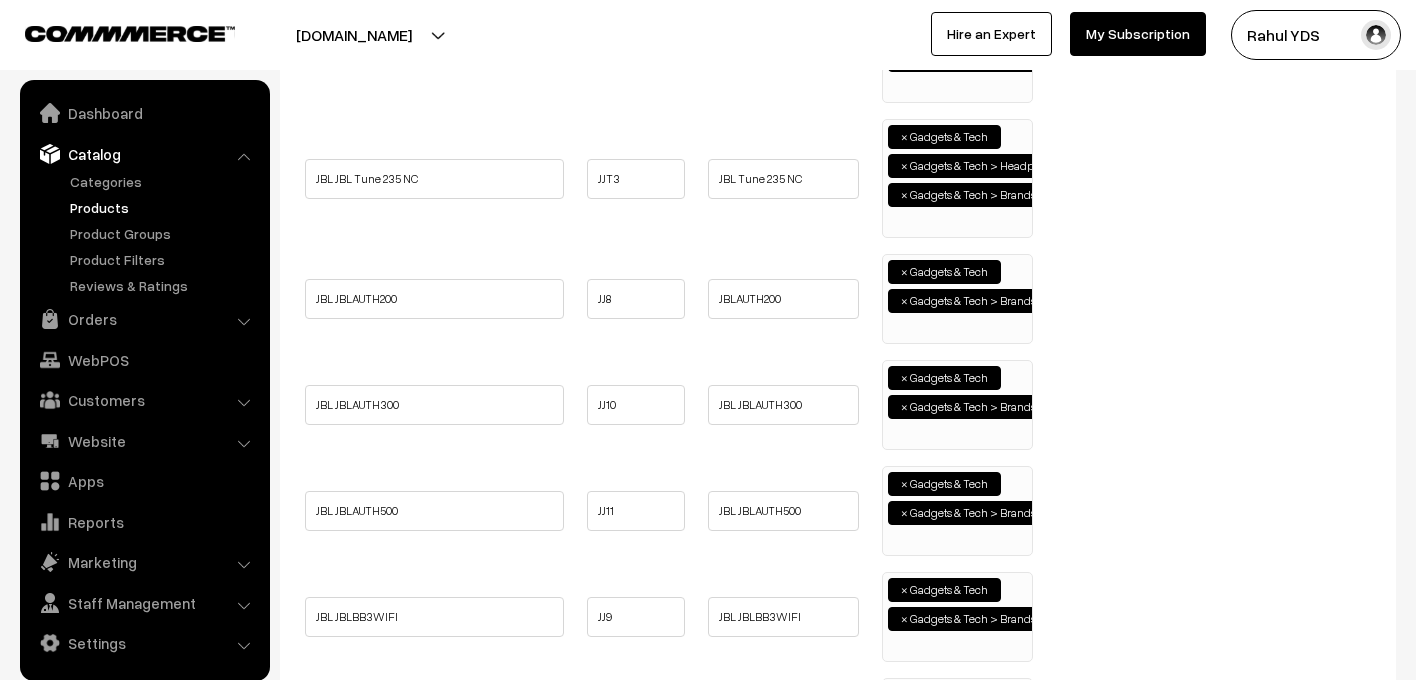 click on "× Gadgets & Tech × Gadgets & Tech > Brands > JBL" at bounding box center (957, 296) 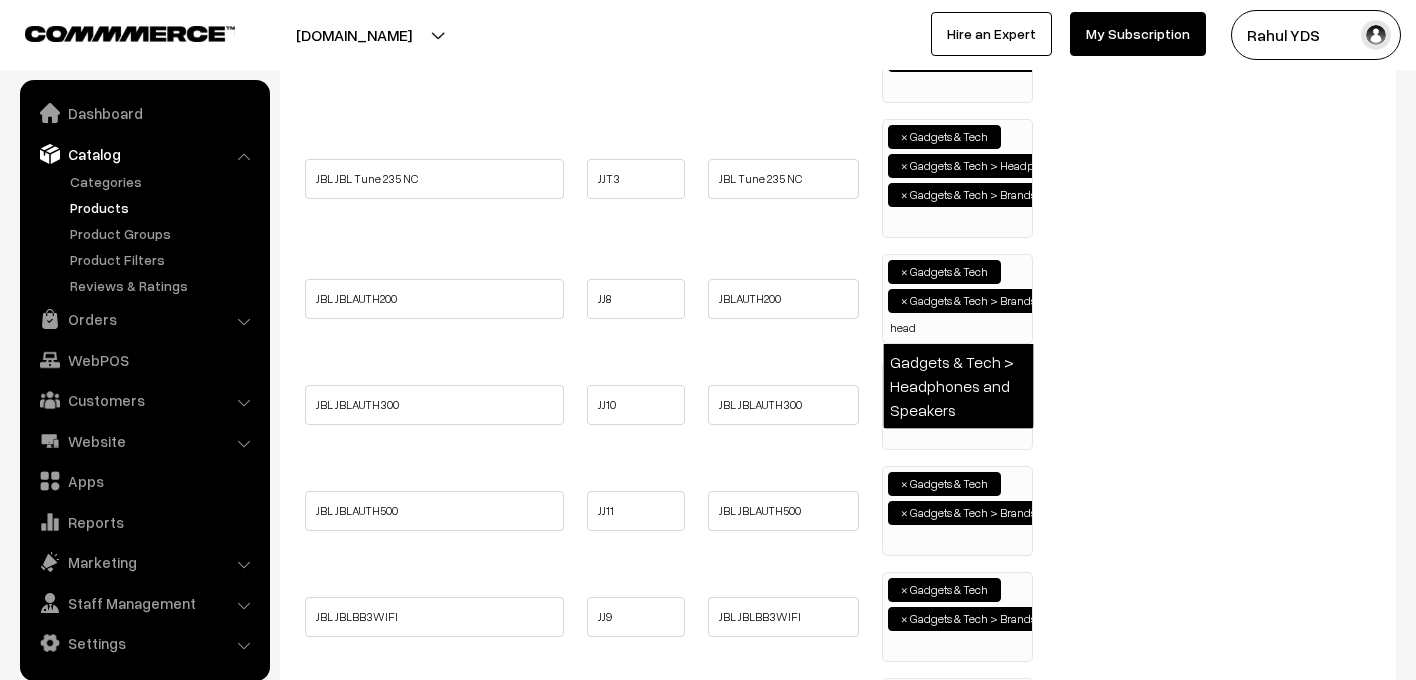 type on "head" 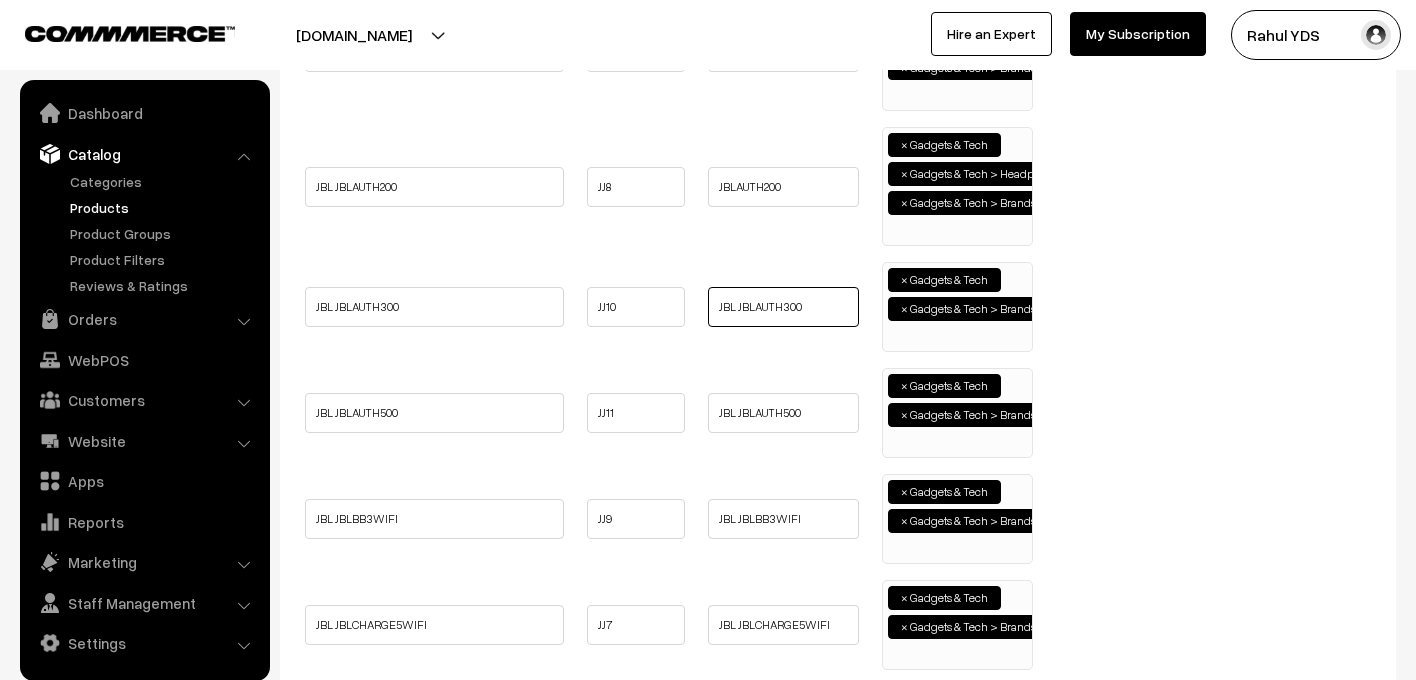 click on "JBL JBLAUTH300" at bounding box center (783, 307) 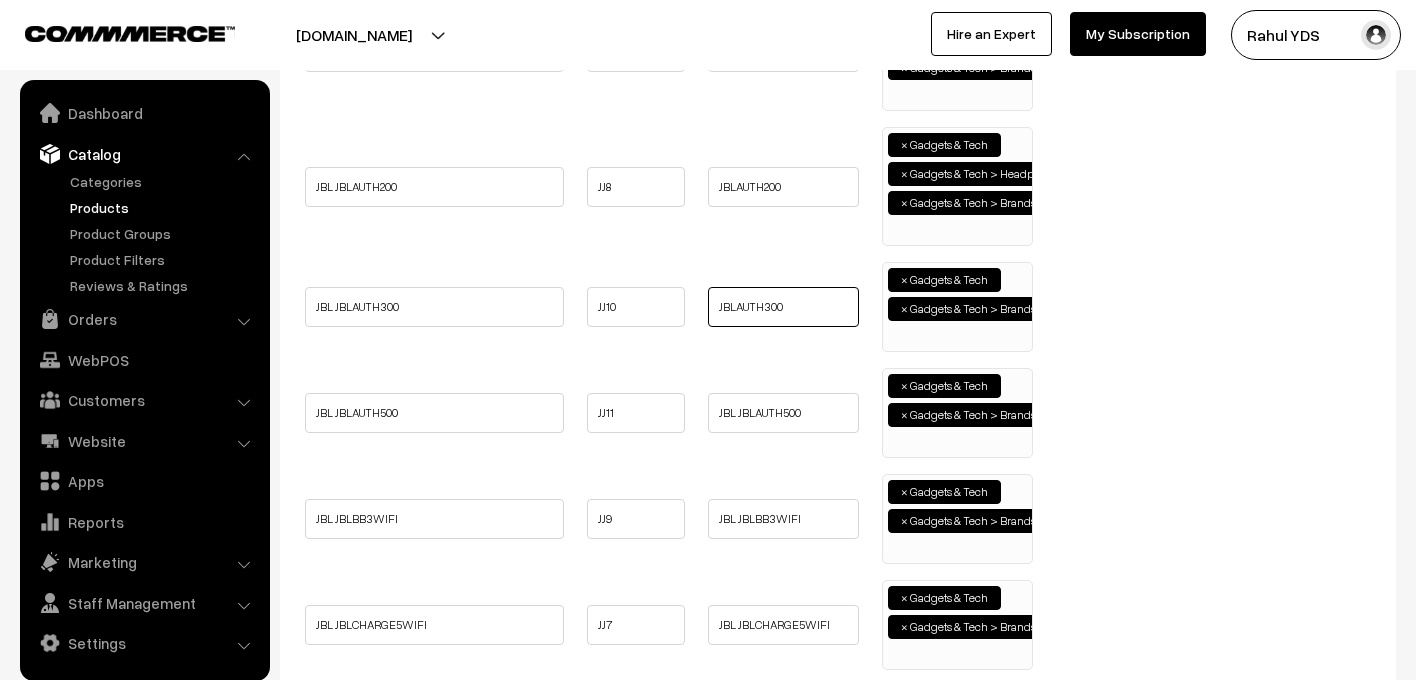 type on "JBLAUTH300" 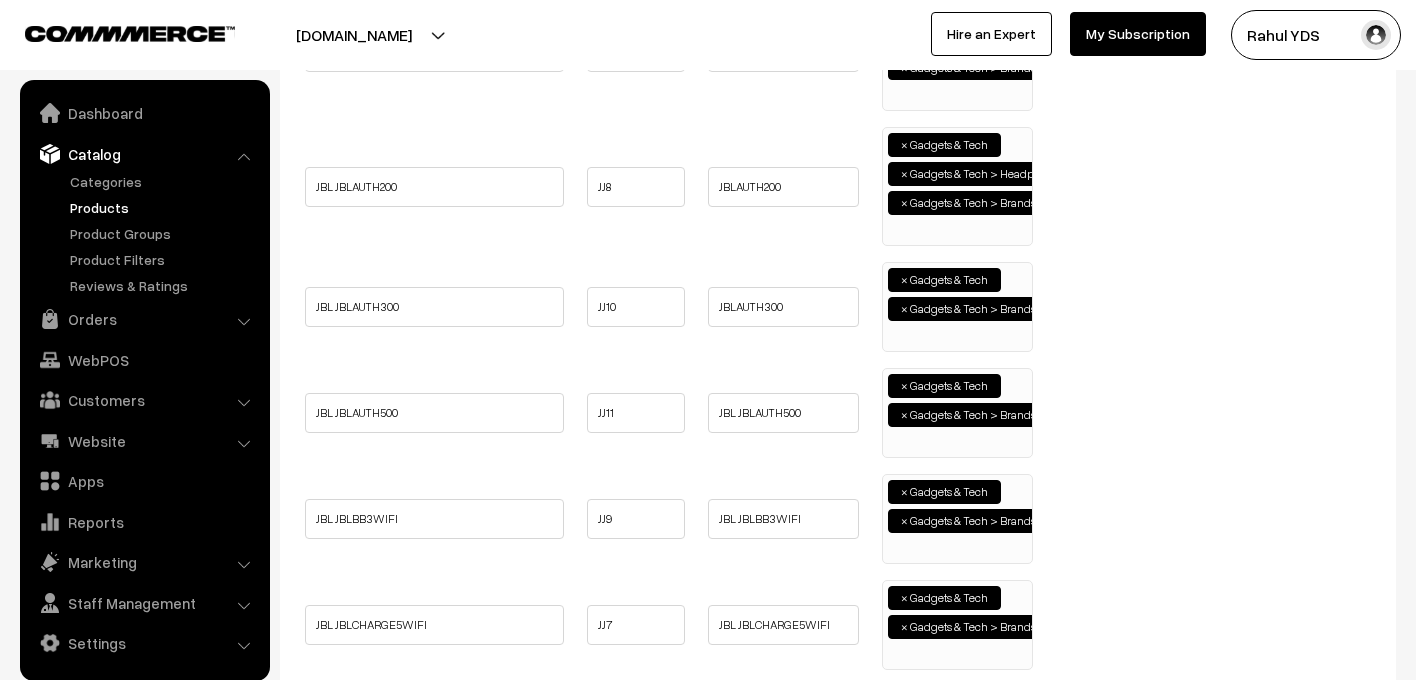 click on "× Gadgets & Tech × Gadgets & Tech > Brands > JBL" at bounding box center (957, 304) 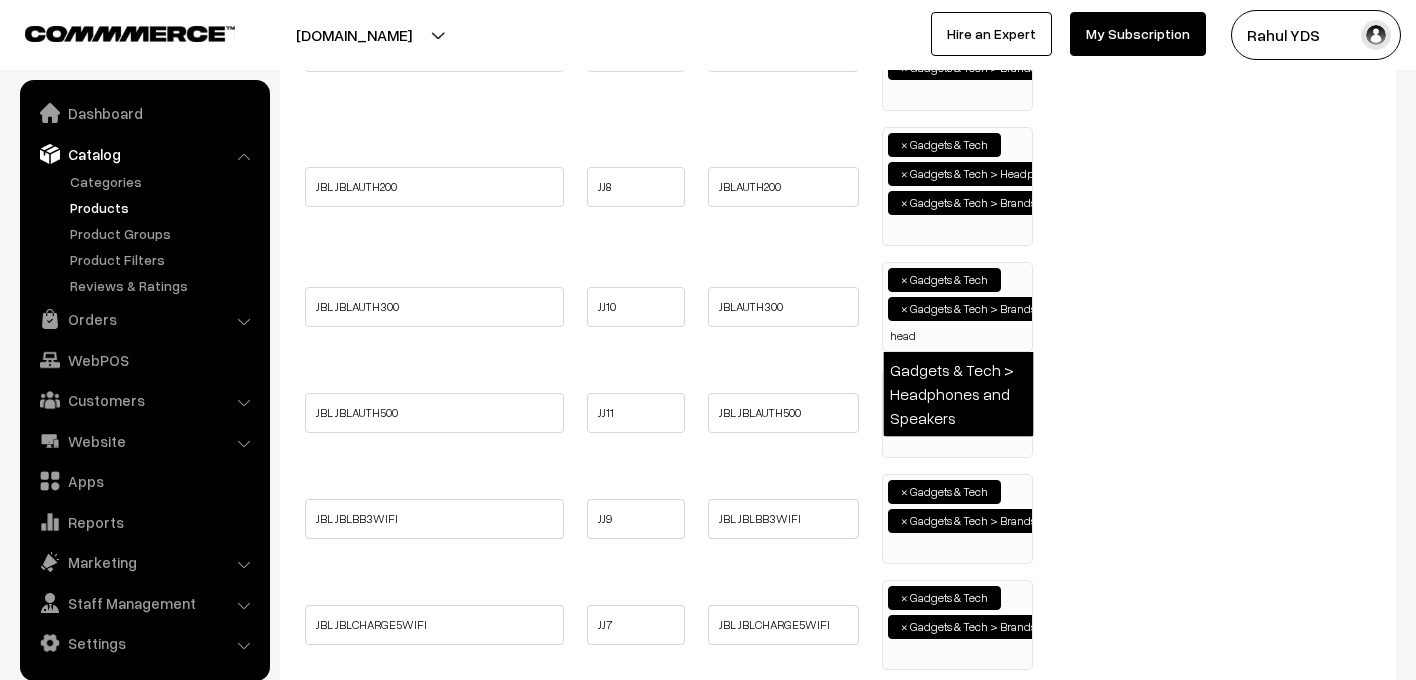 type on "head" 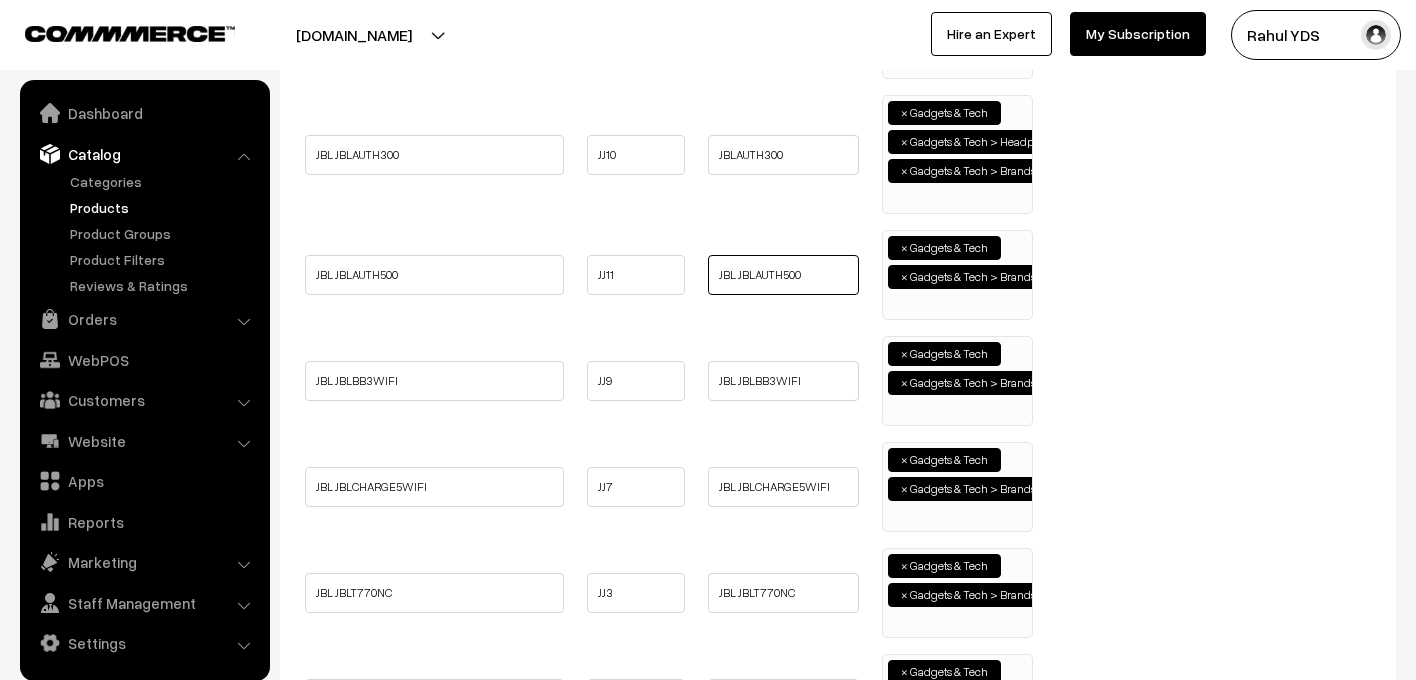 click on "JBL JBLAUTH500" at bounding box center (783, 275) 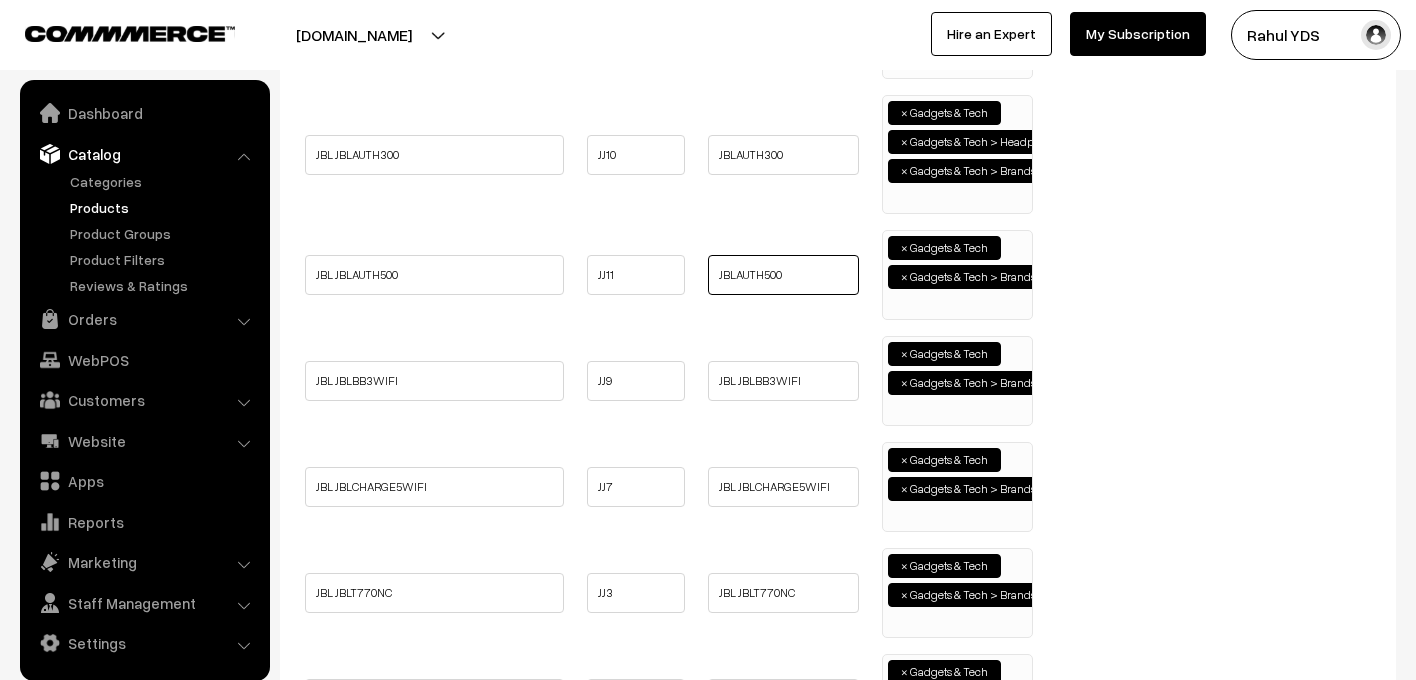 type on "JBLAUTH500" 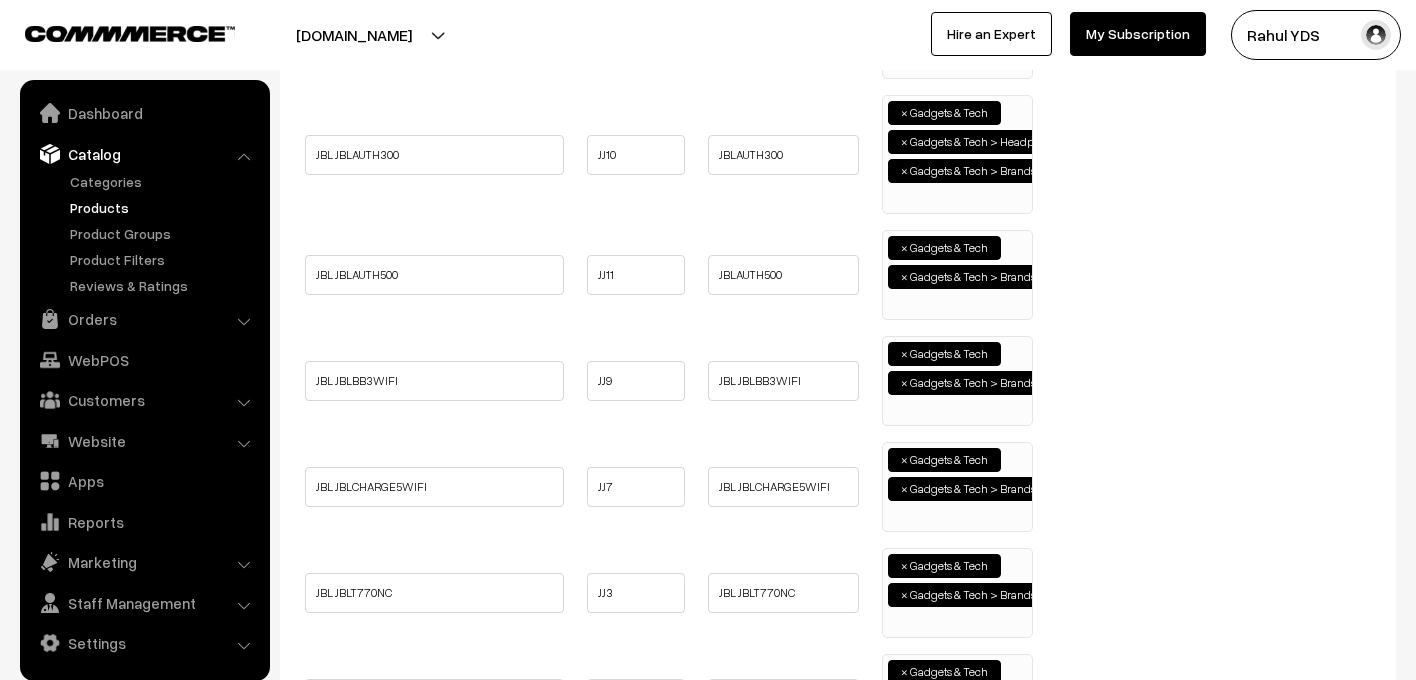 click on "× Gadgets & Tech × Gadgets & Tech > Brands > JBL" at bounding box center [957, 272] 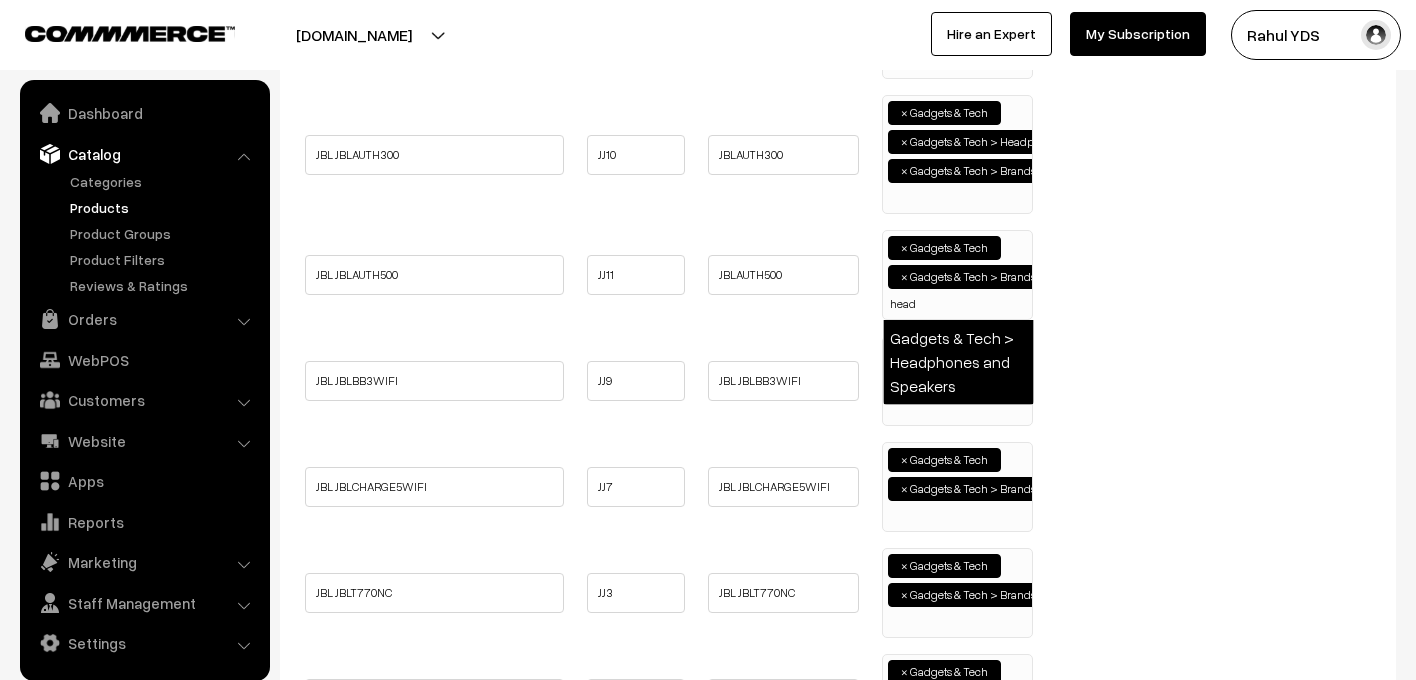type on "head" 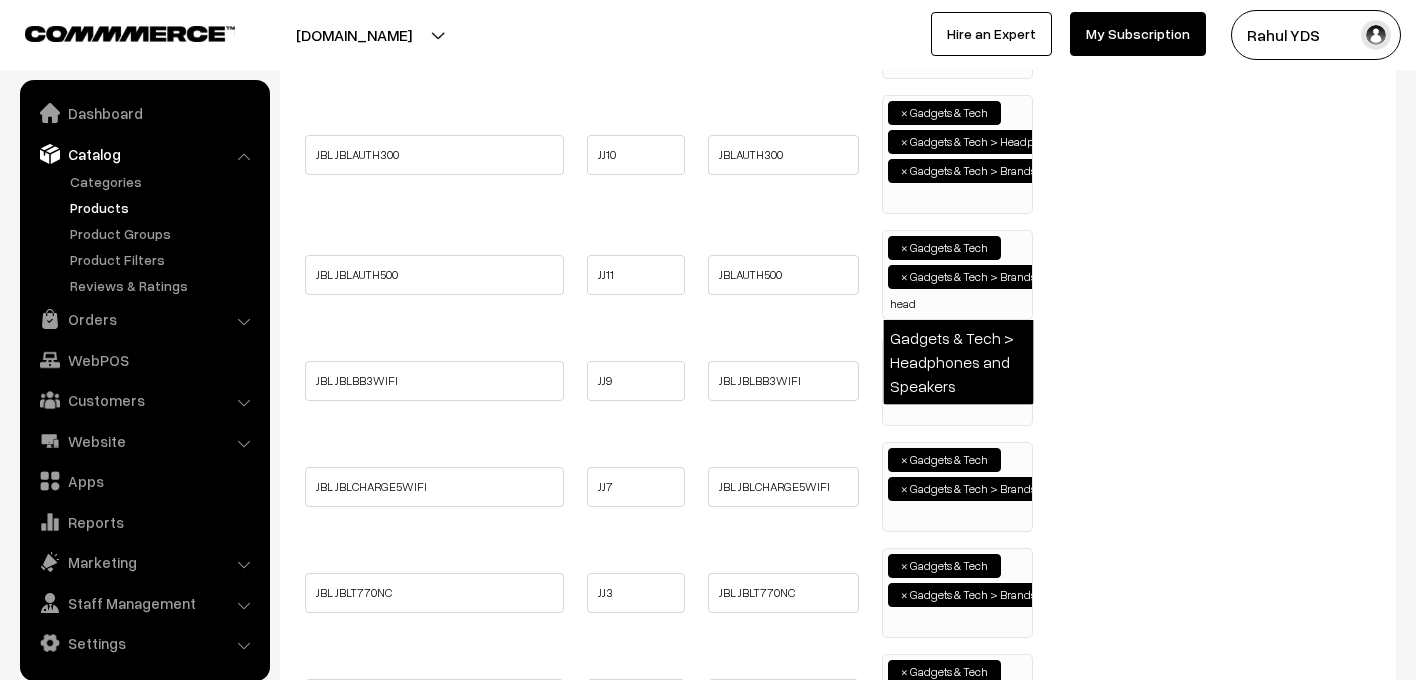 type 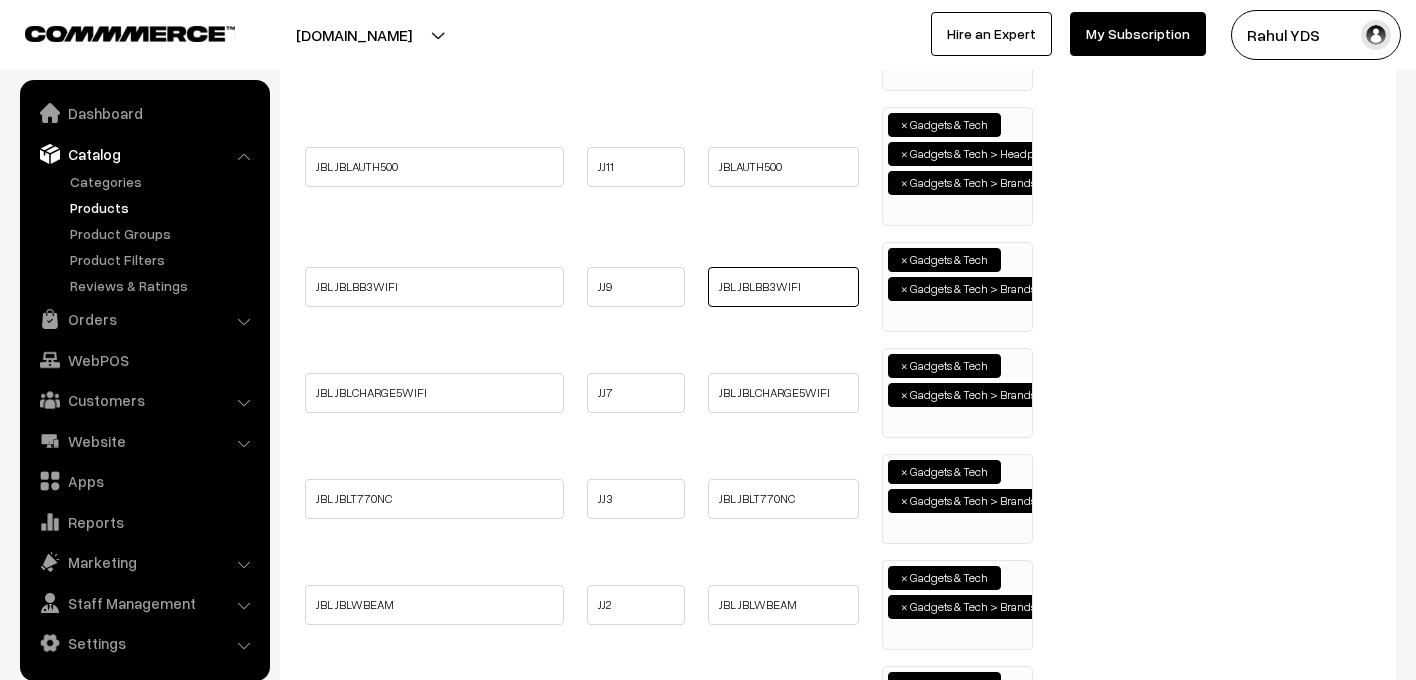 click on "JBL JBLBB3WIFI" at bounding box center [783, 287] 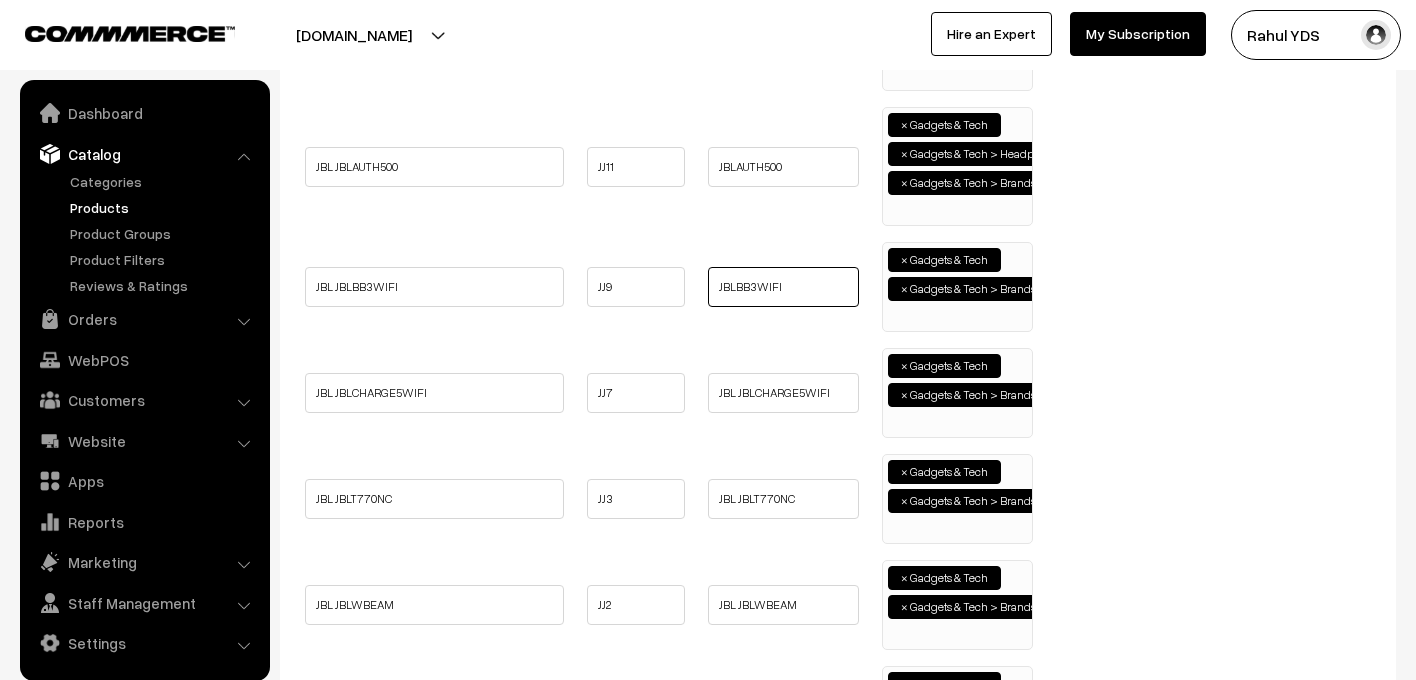 type on "JBLBB3WIFI" 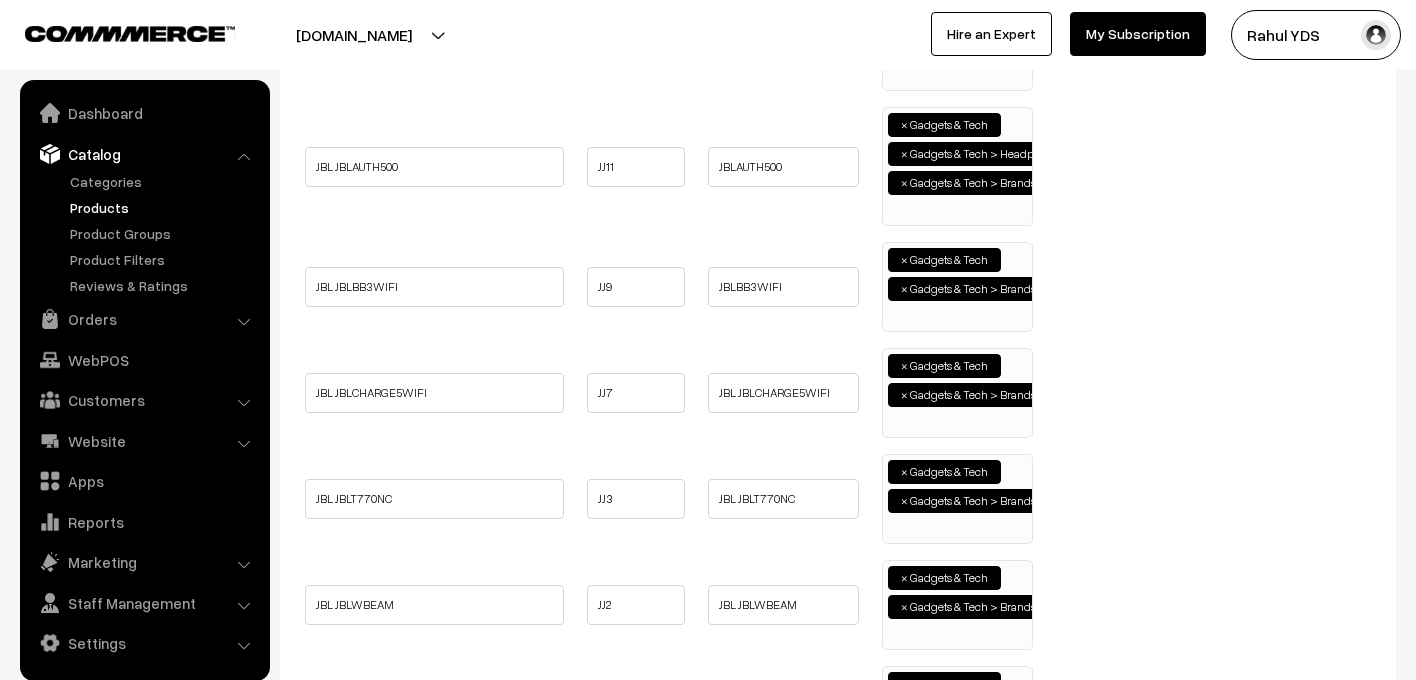 click on "× Gadgets & Tech × Gadgets & Tech > Brands > JBL" at bounding box center [957, 284] 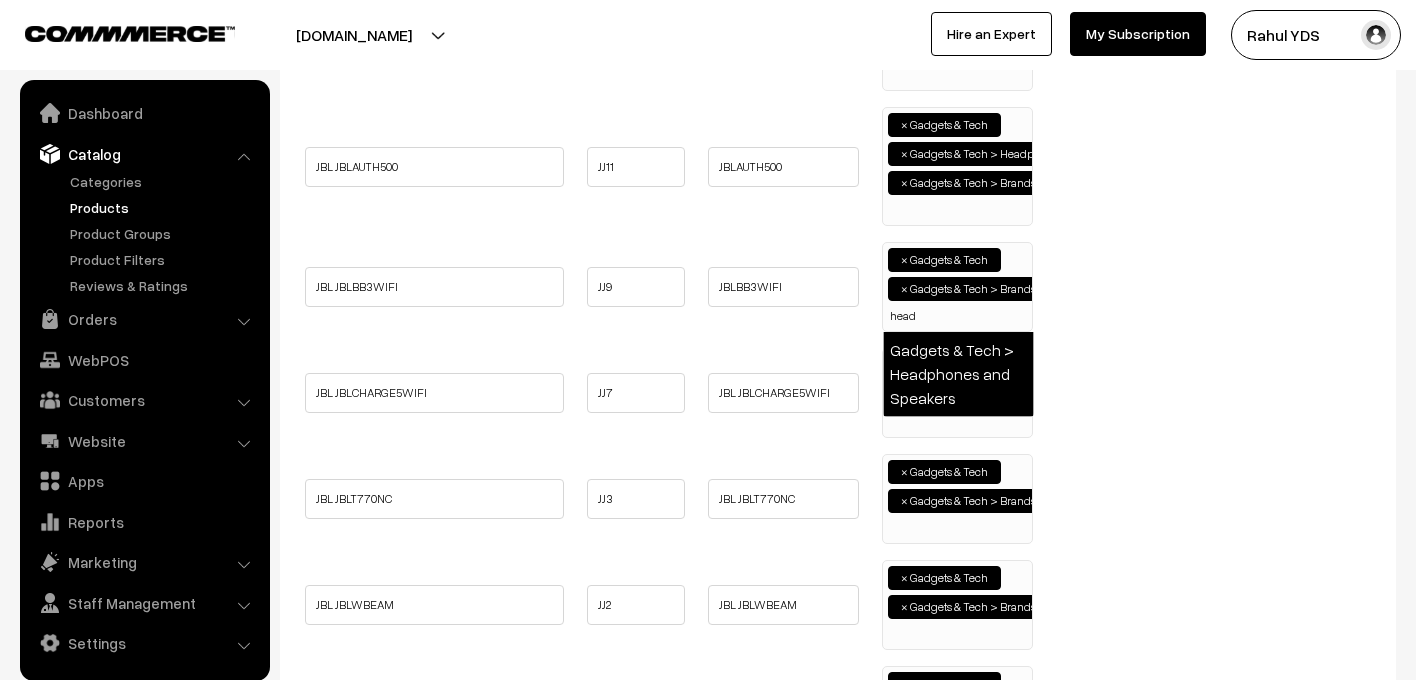 type on "head" 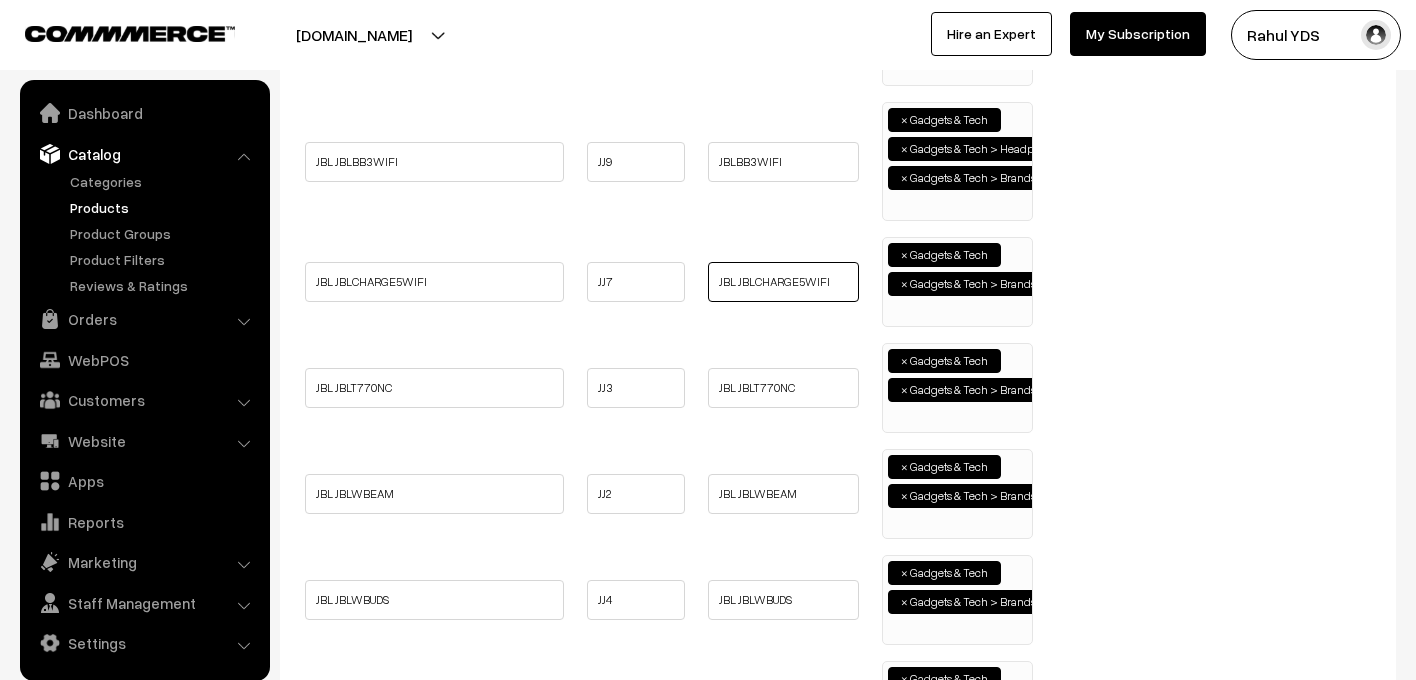 click on "JBL JBLCHARGE5WIFI" at bounding box center (783, 282) 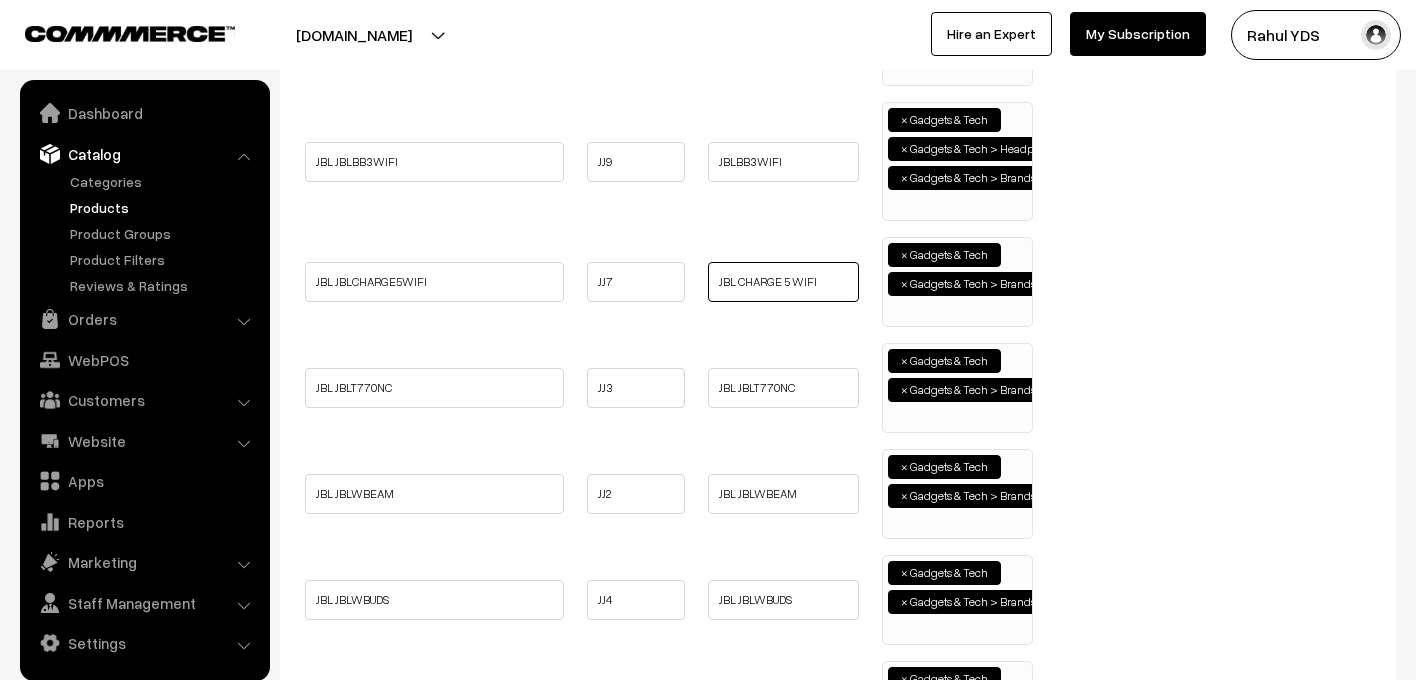 type on "JBL CHARGE 5 WIFI" 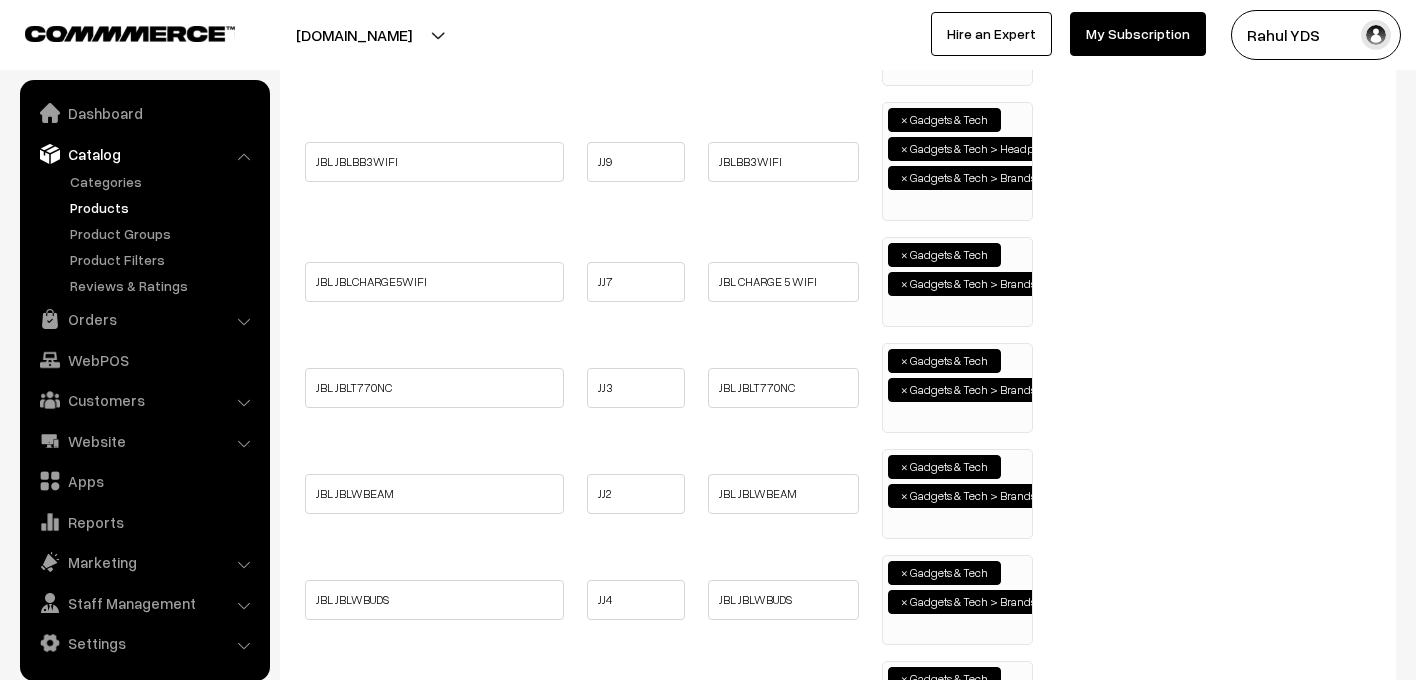 click on "× Gadgets & Tech × Gadgets & Tech > Brands > JBL" at bounding box center (957, 279) 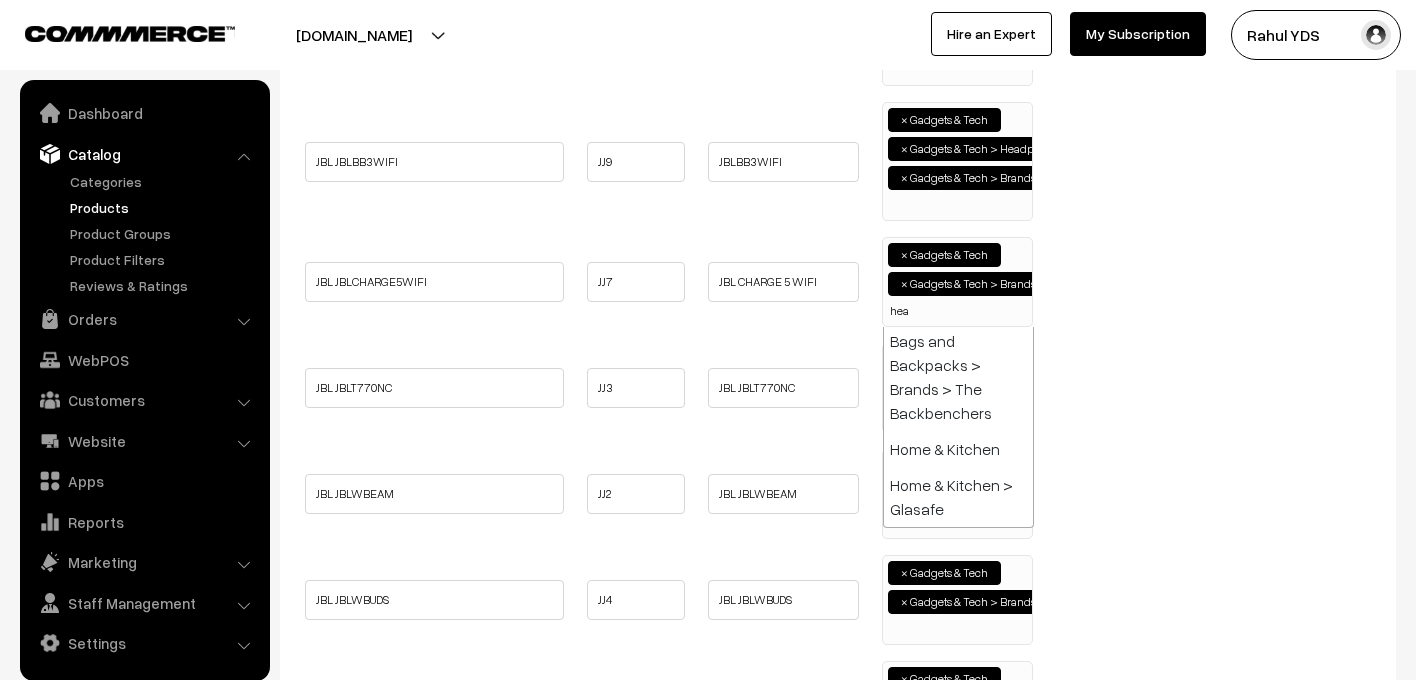 scroll, scrollTop: 0, scrollLeft: 0, axis: both 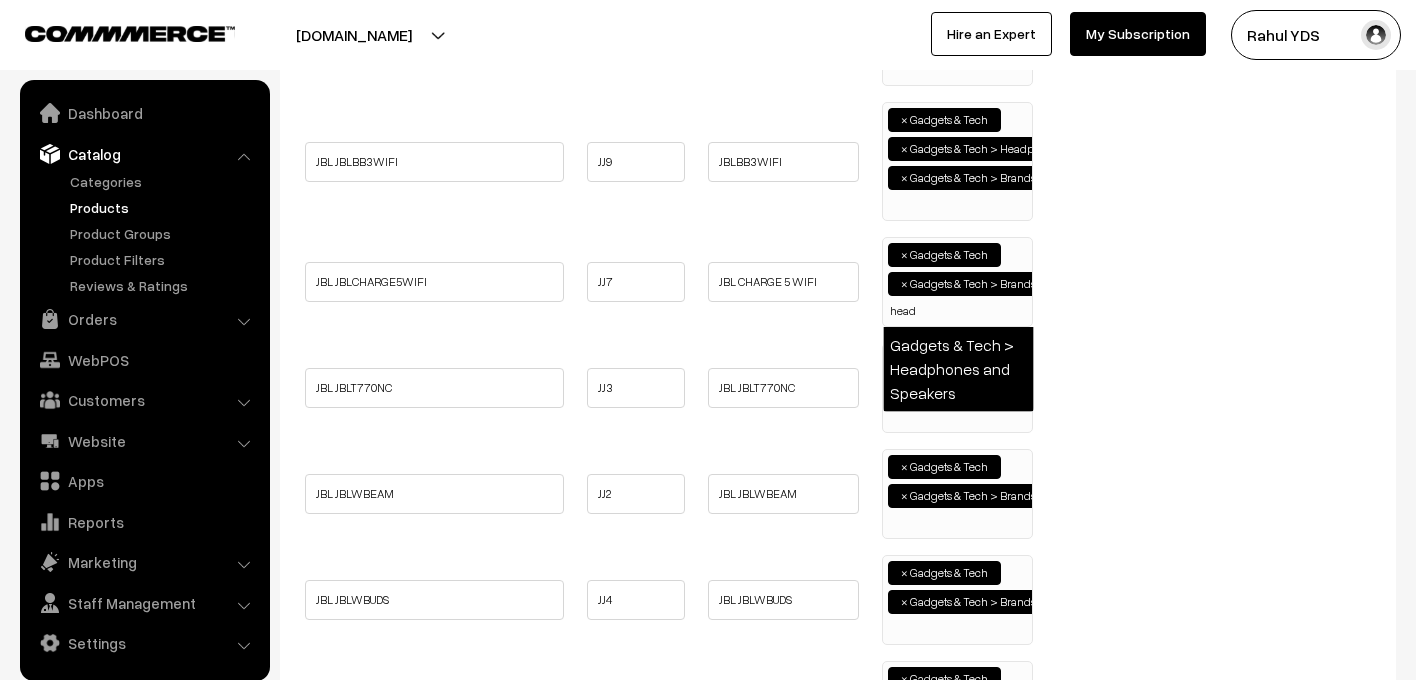 type on "head" 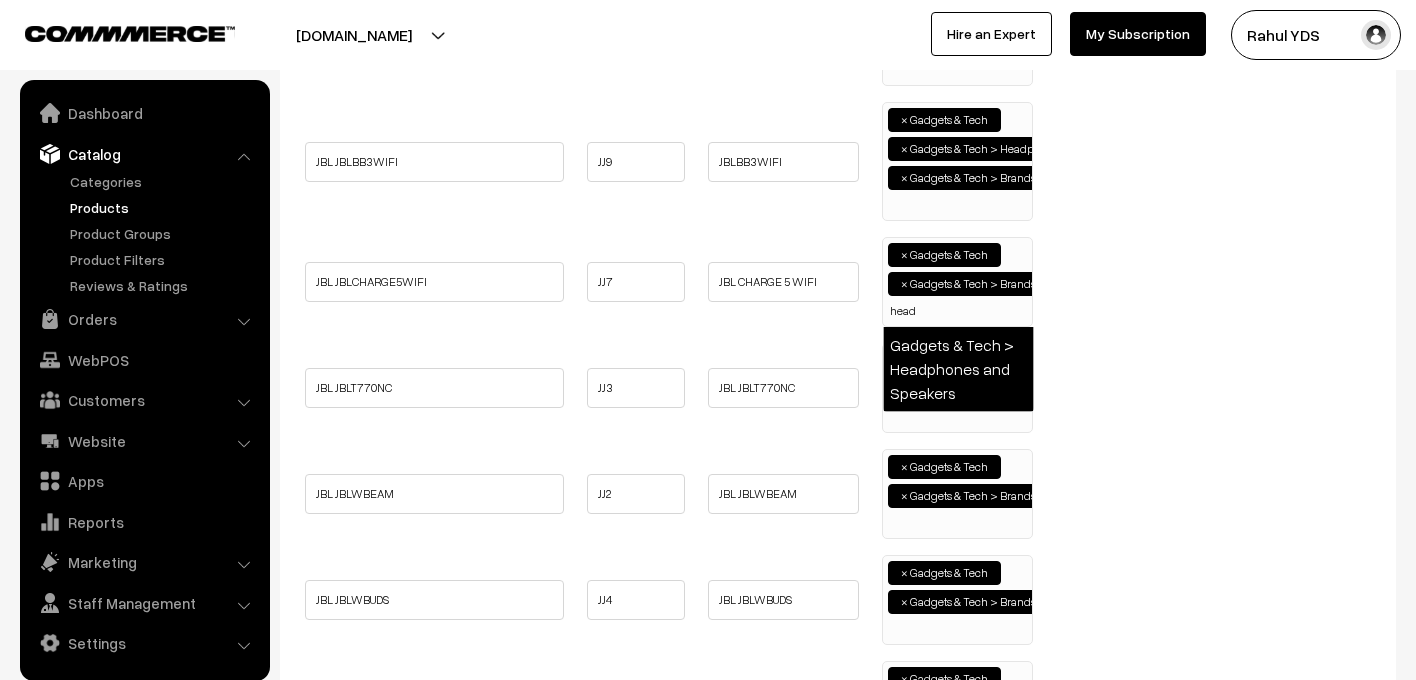 type 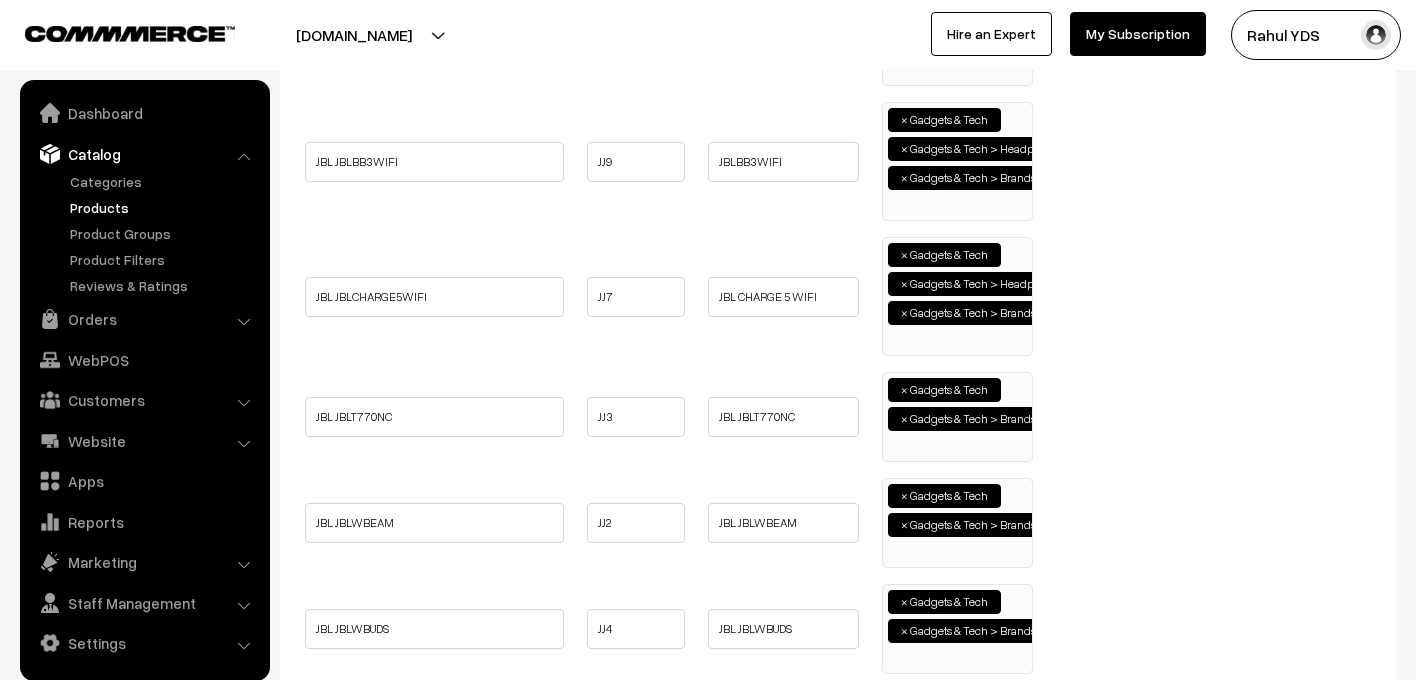 click on "× Gadgets & Tech × Gadgets & Tech > Brands > JBL" at bounding box center (957, 414) 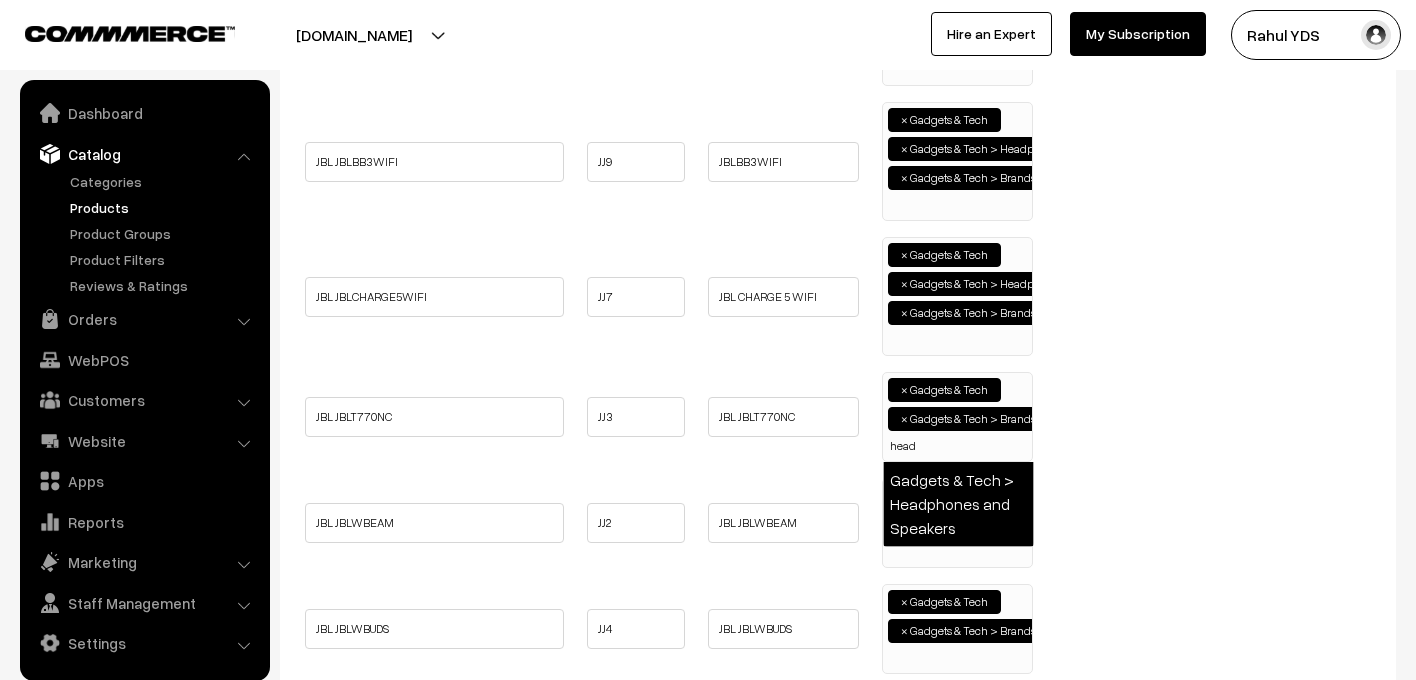 type on "head" 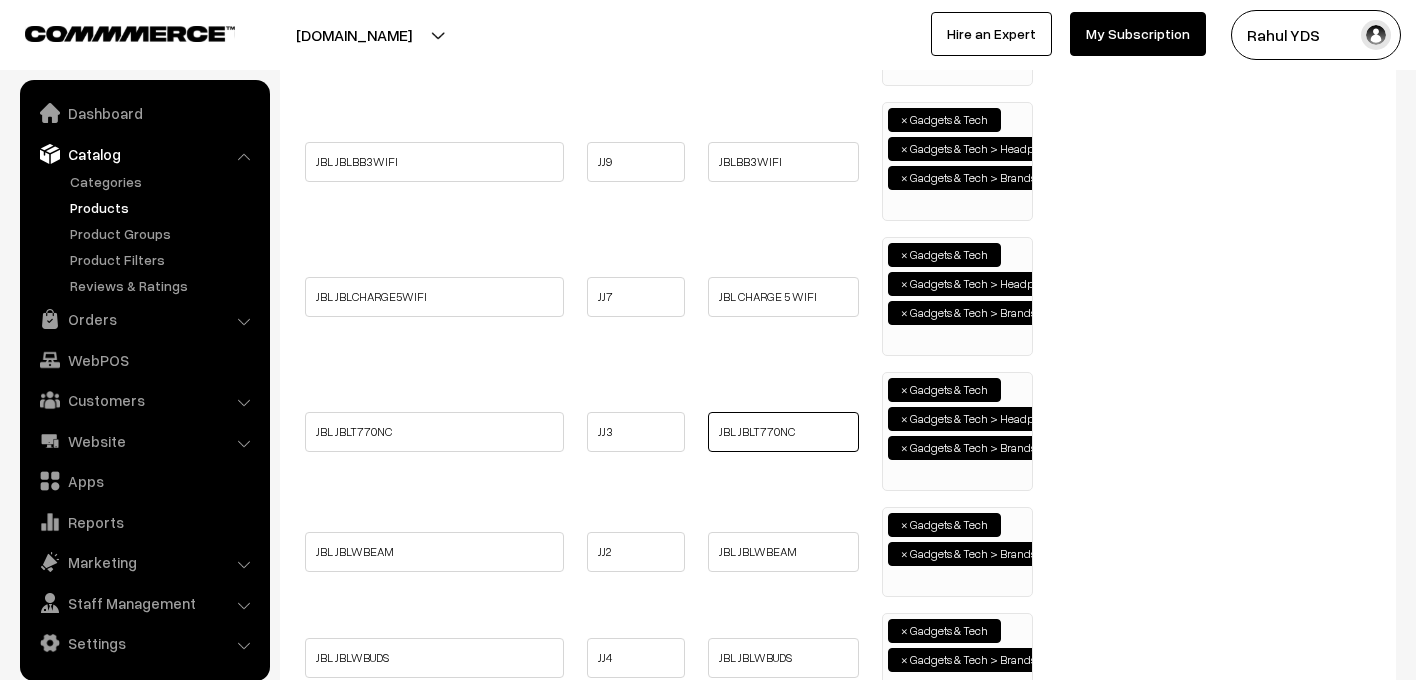 click on "JBL JBLT770NC" at bounding box center (783, 432) 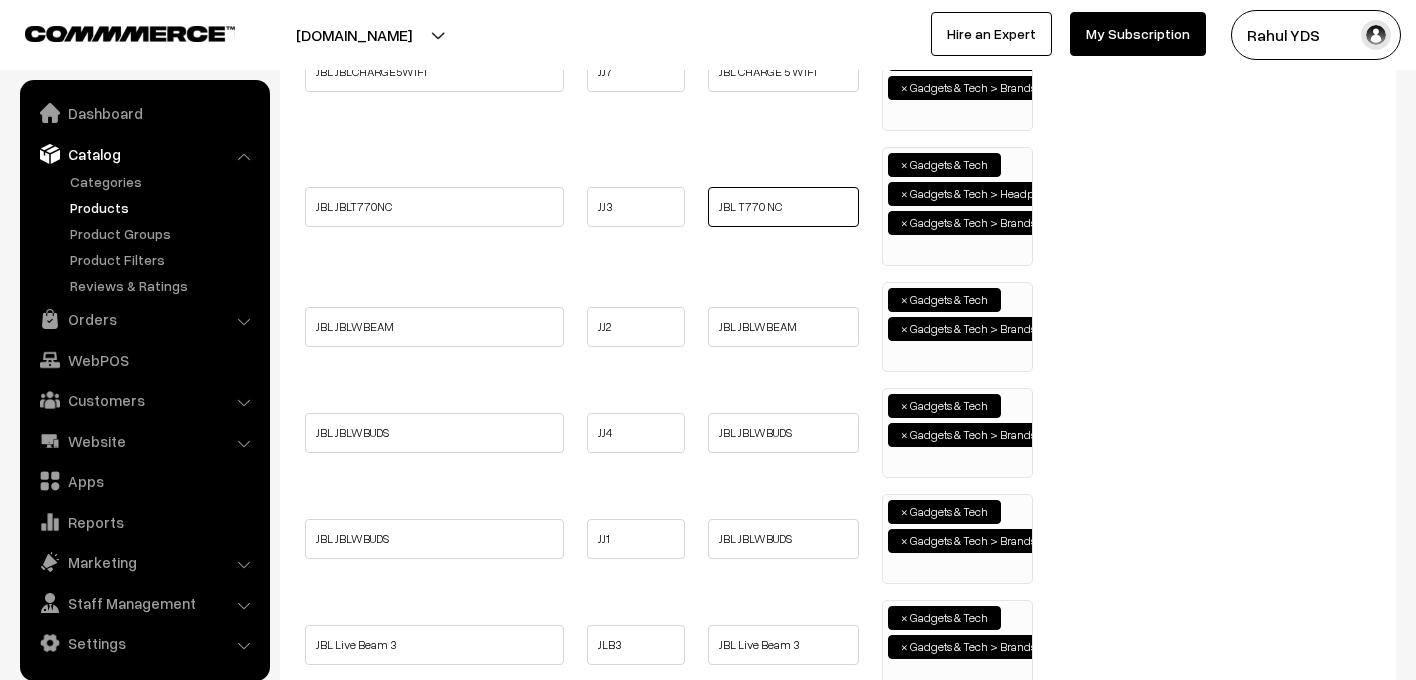 type on "JBL T770 NC" 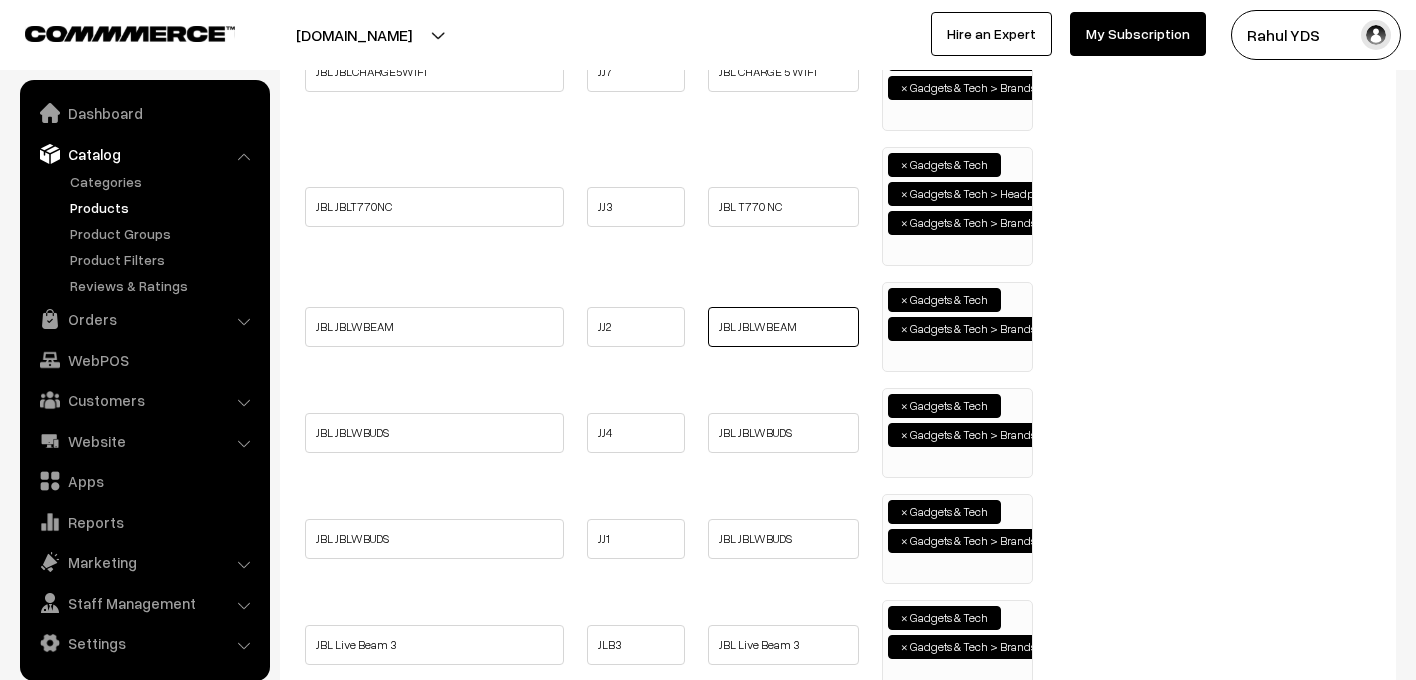 click on "JBL JBLWBEAM" at bounding box center [783, 327] 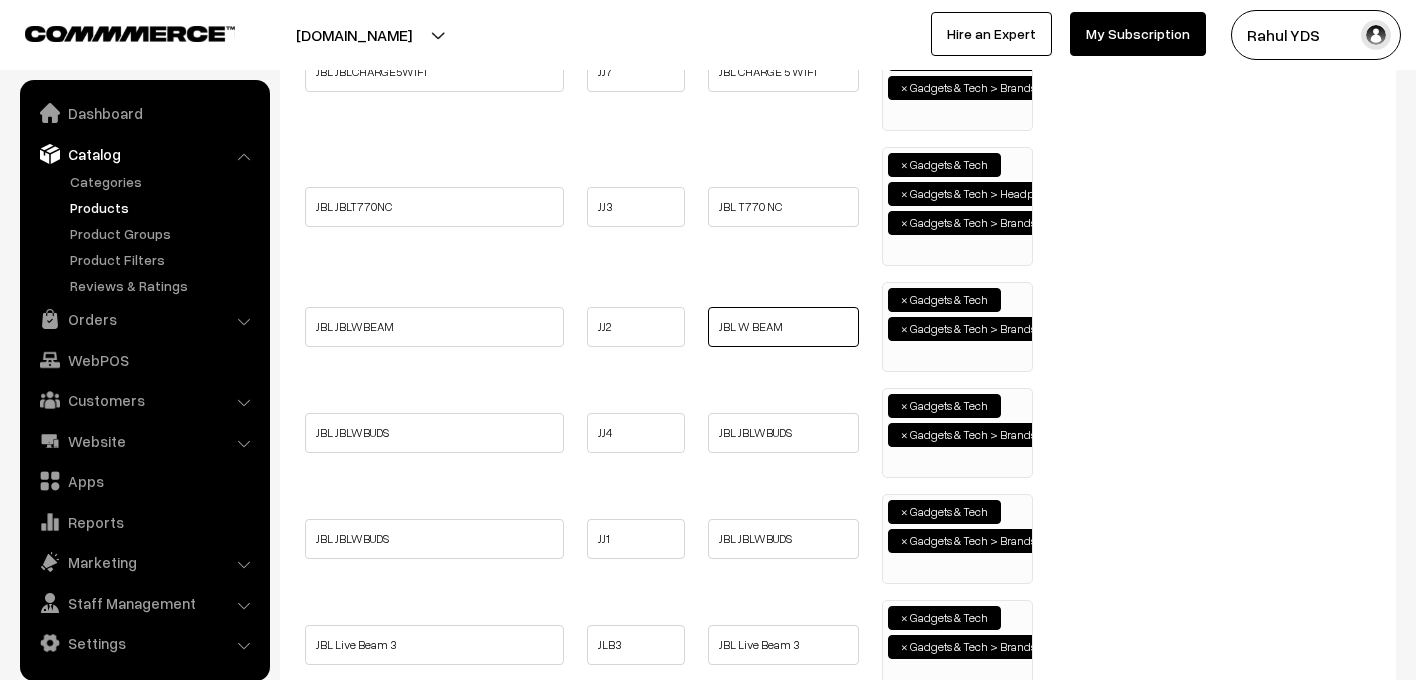 type on "JBL W BEAM" 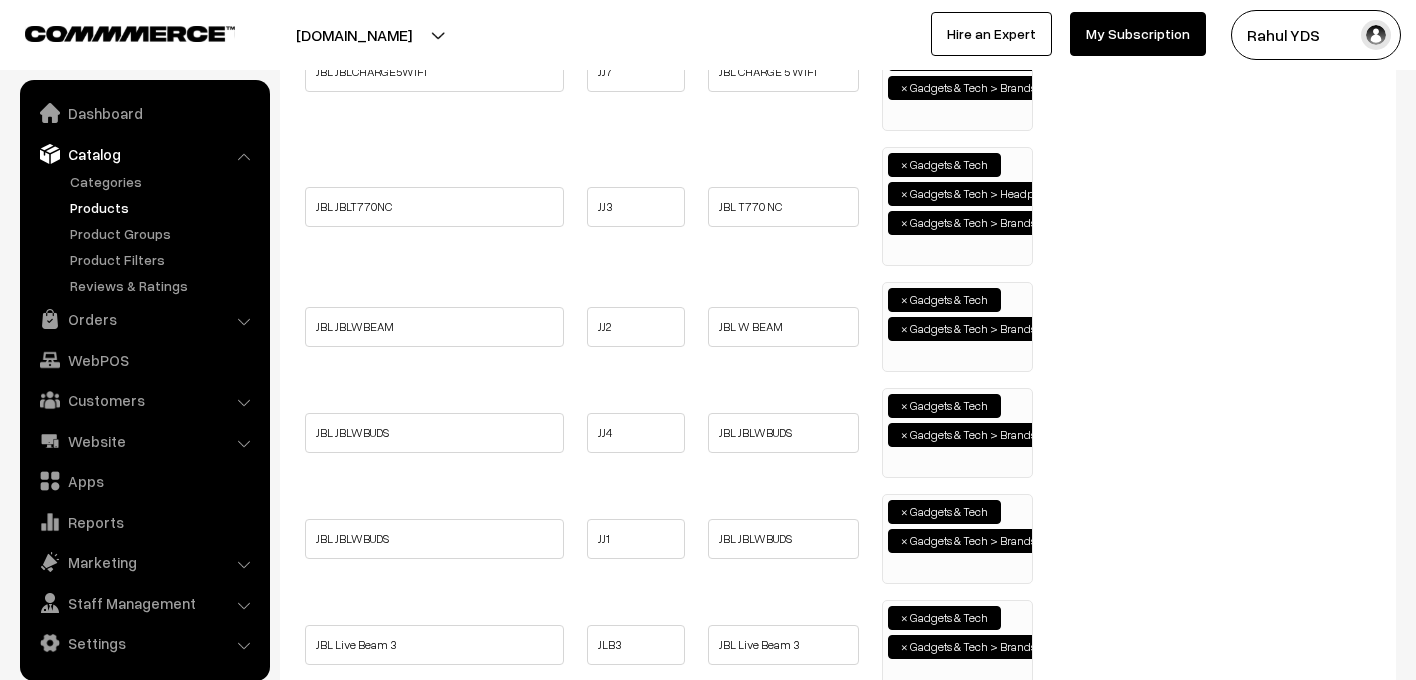 click on "× Gadgets & Tech × Gadgets & Tech > Brands > JBL" at bounding box center [957, 324] 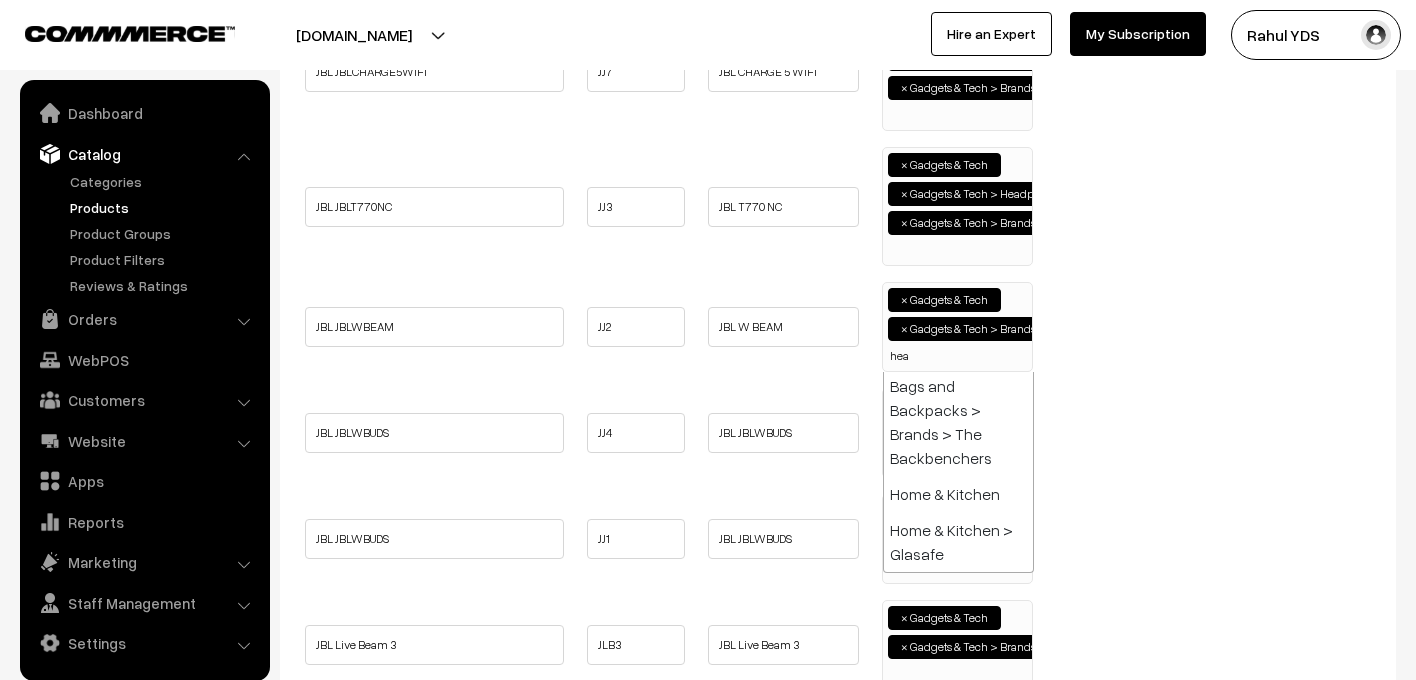 scroll, scrollTop: 0, scrollLeft: 0, axis: both 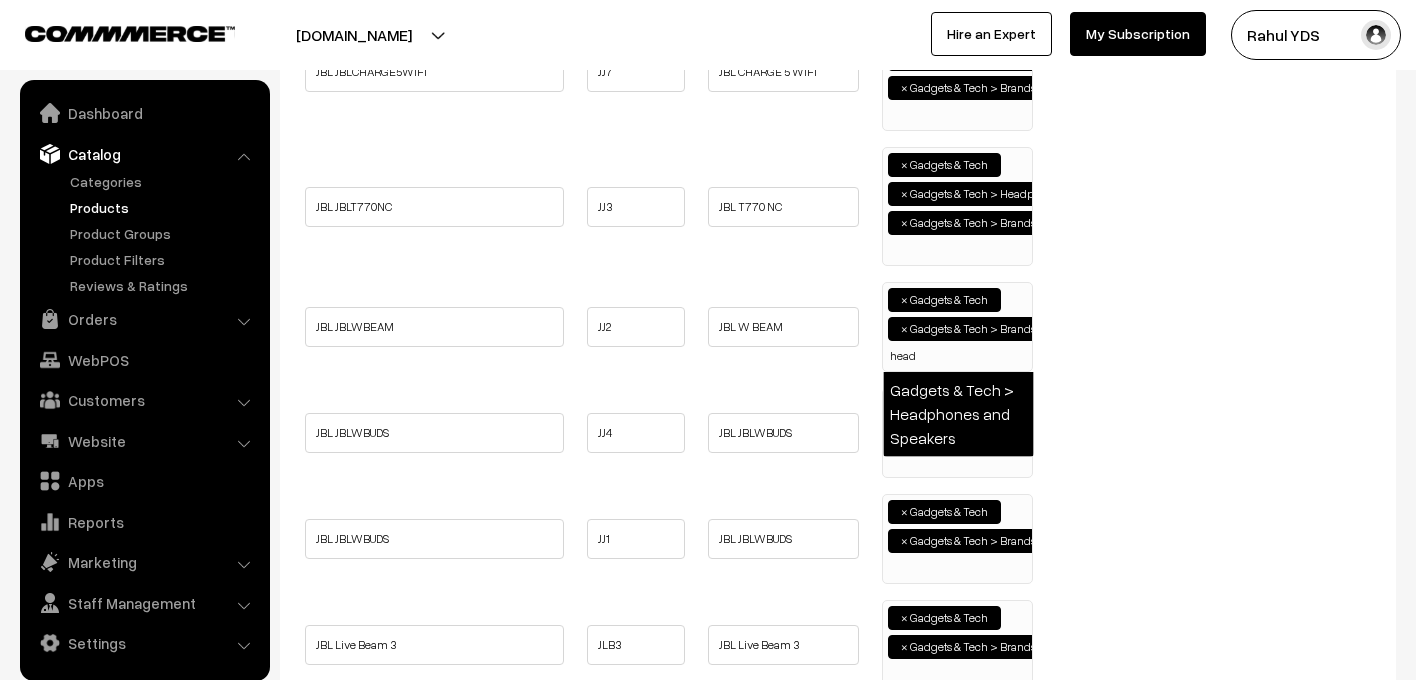 type on "head" 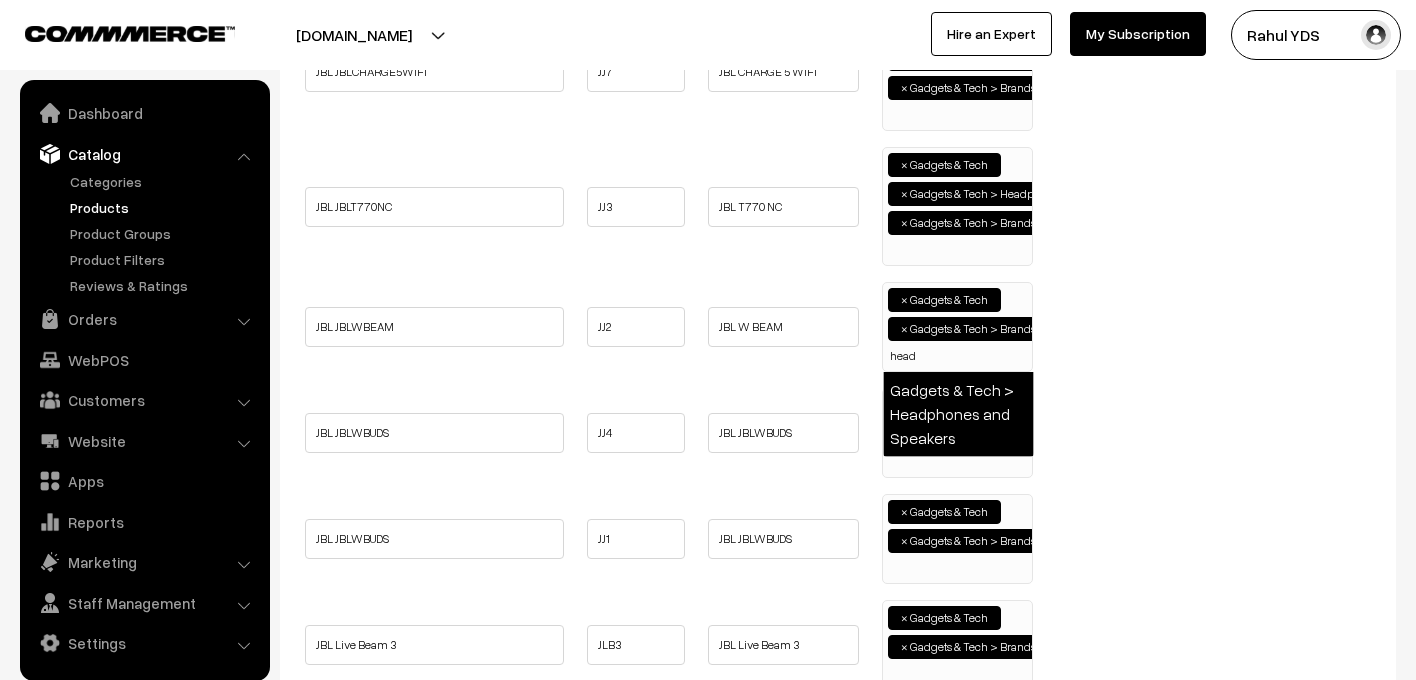 type 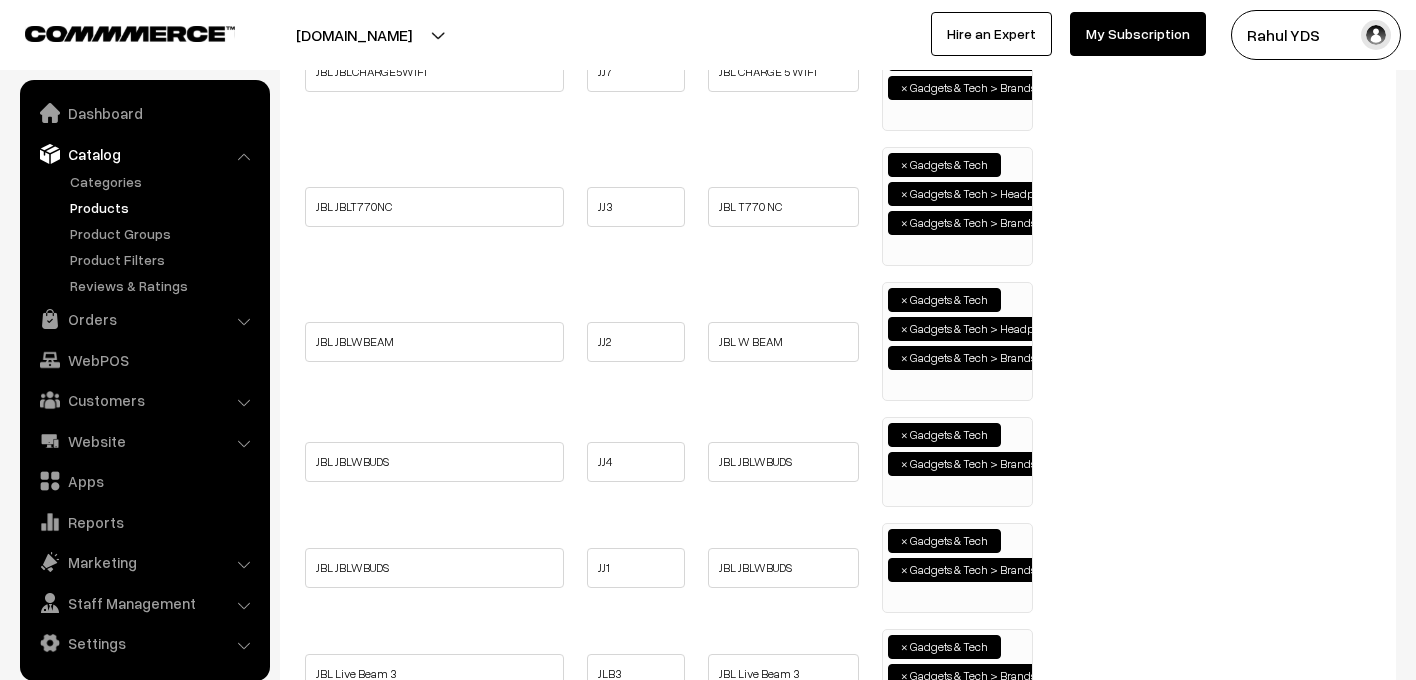 scroll, scrollTop: 221, scrollLeft: 0, axis: vertical 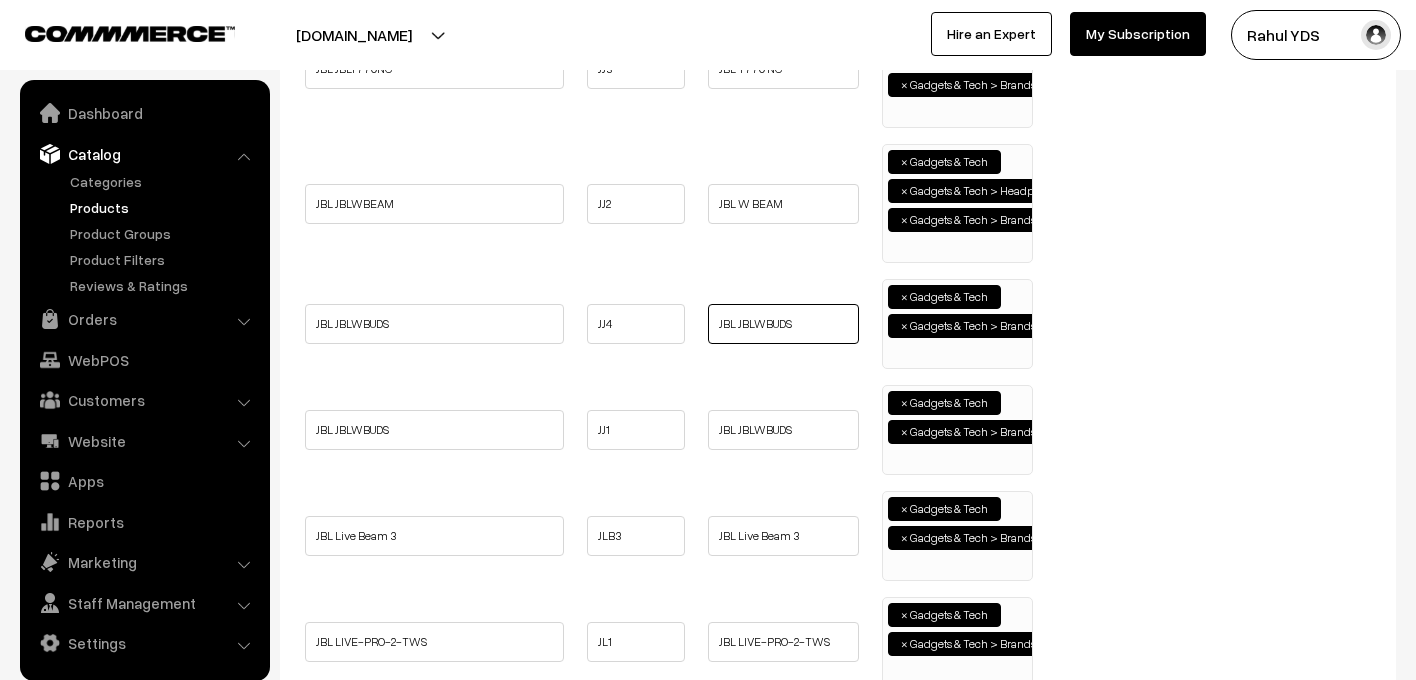 click on "JBL JBLWBUDS" at bounding box center (783, 324) 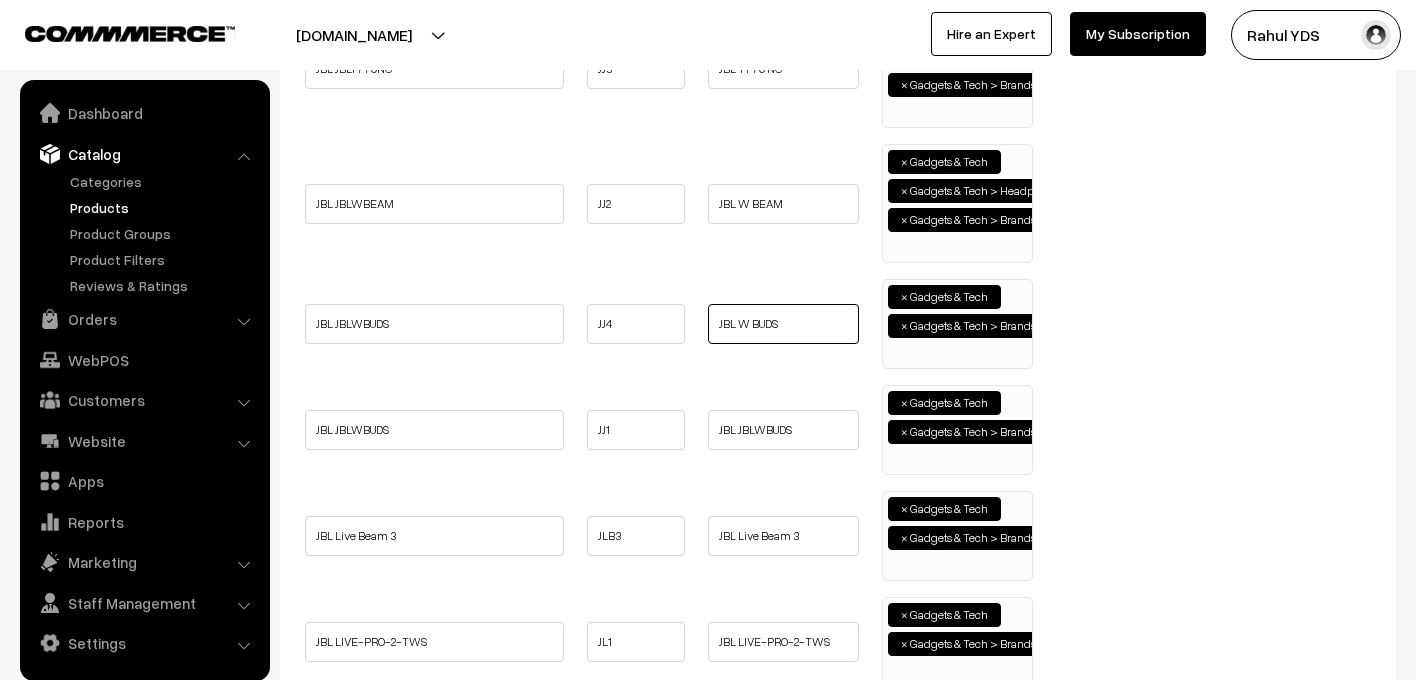type on "JBL W BUDS" 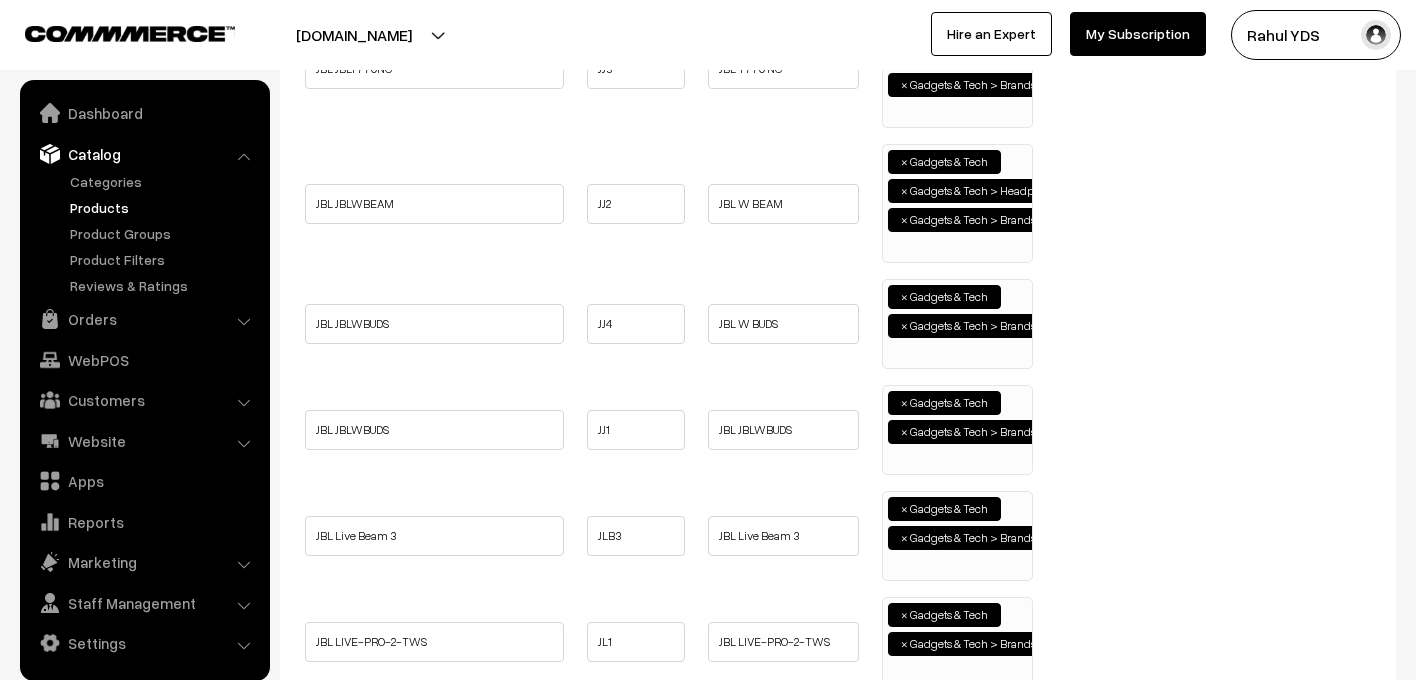 click on "× Gadgets & Tech × Gadgets & Tech > Brands > JBL" at bounding box center [957, 321] 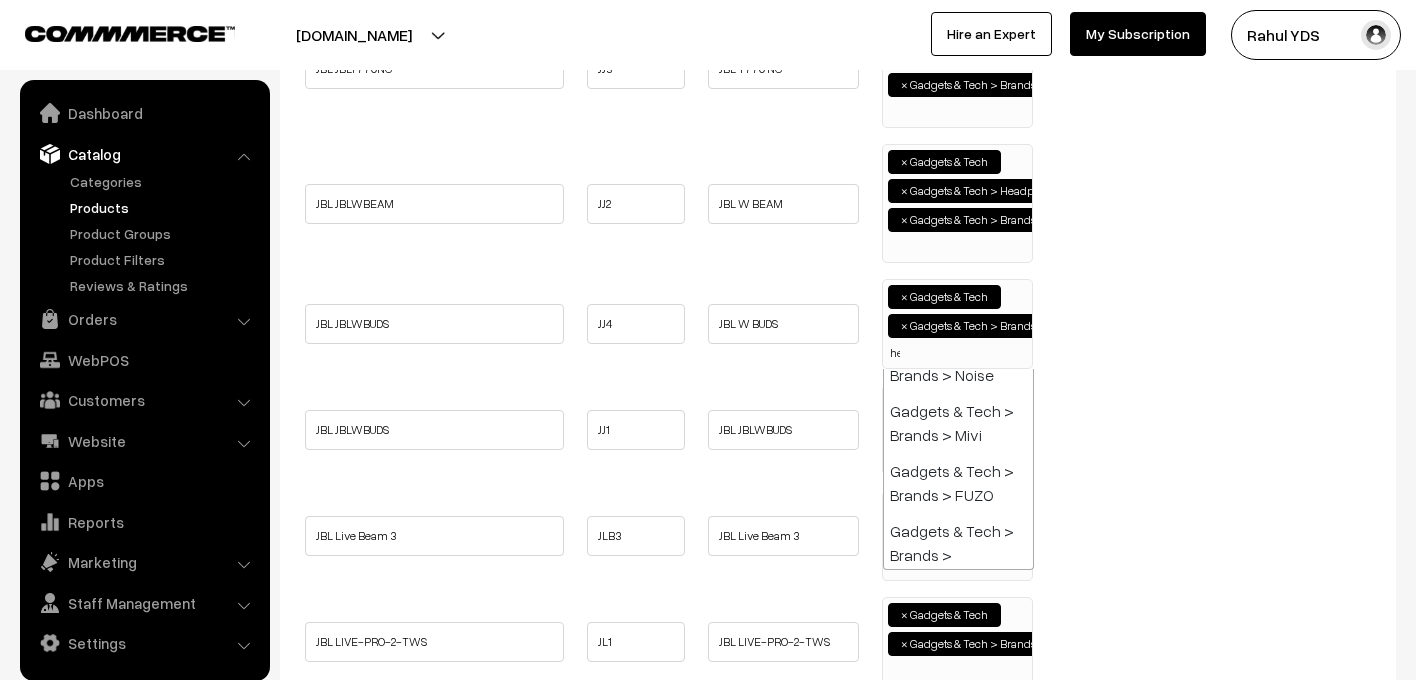 scroll, scrollTop: 0, scrollLeft: 0, axis: both 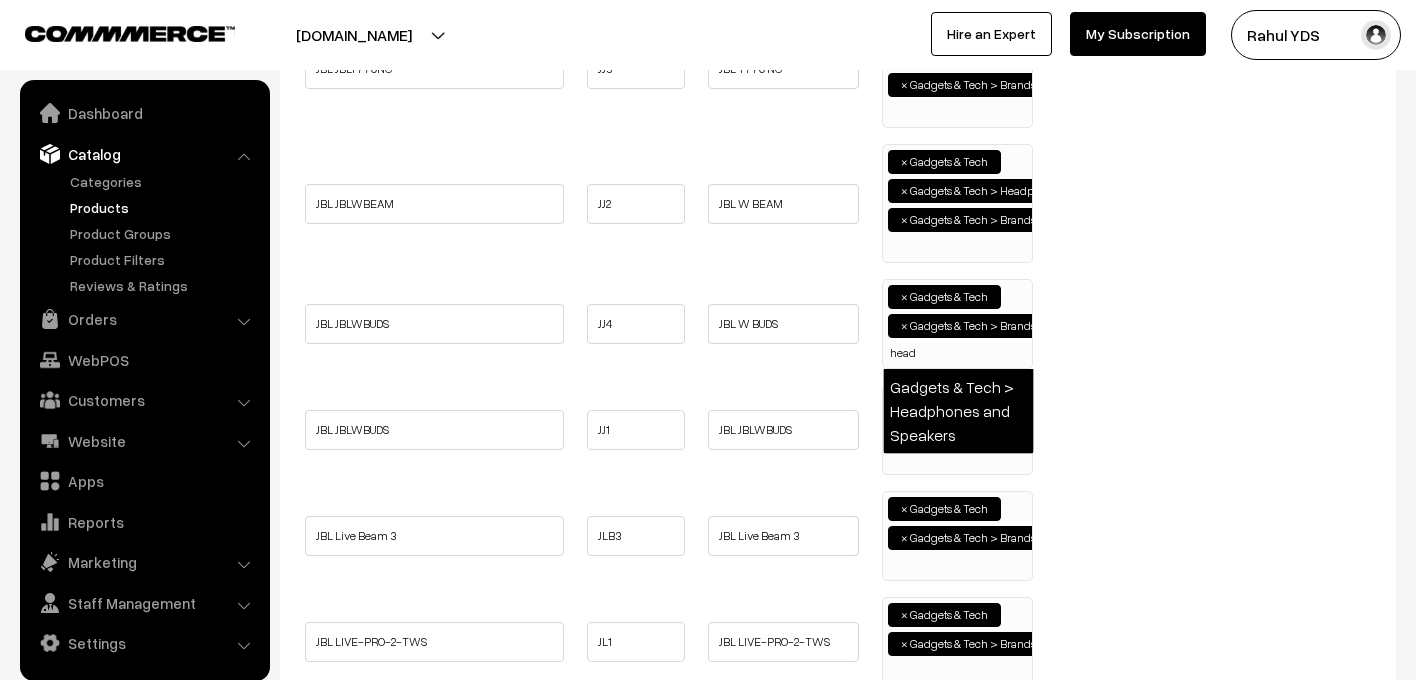 type on "head" 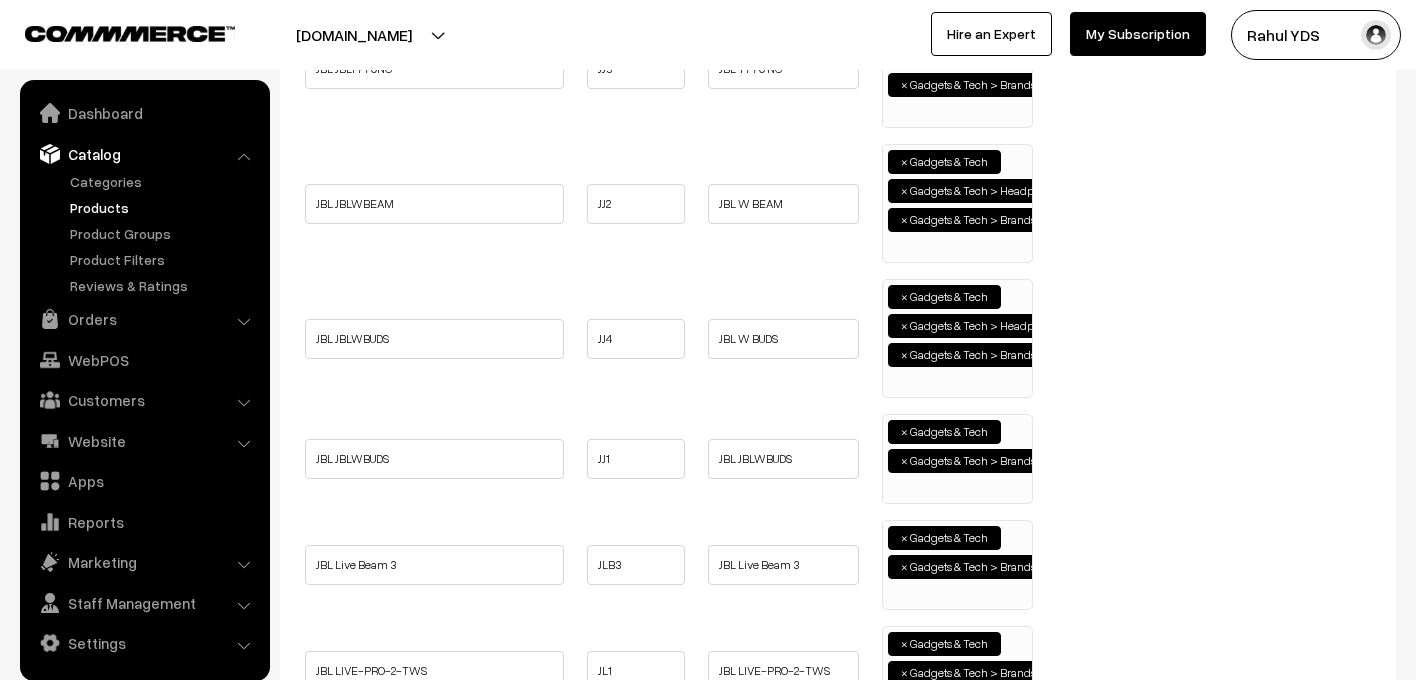 scroll, scrollTop: 221, scrollLeft: 0, axis: vertical 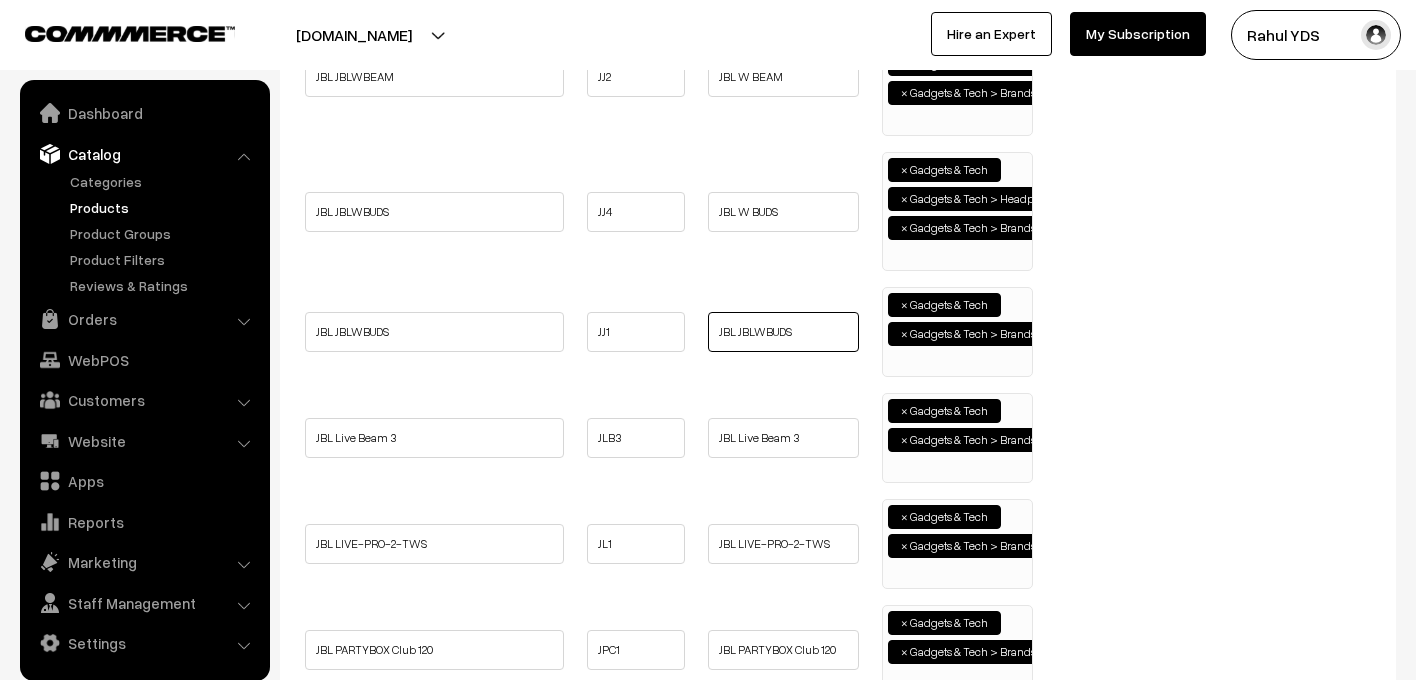 click on "JBL JBLWBUDS" at bounding box center (783, 332) 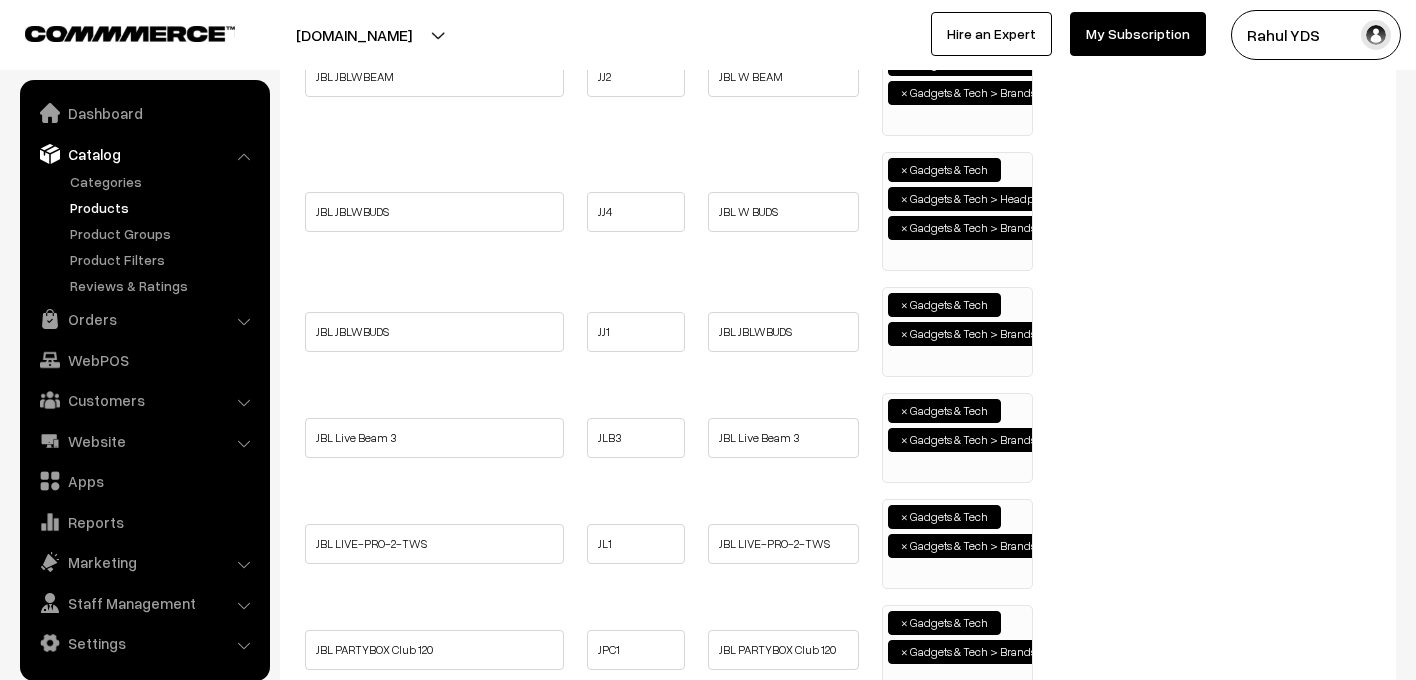 click on "× Gadgets & Tech × Gadgets & Tech > Brands > JBL" at bounding box center (957, 329) 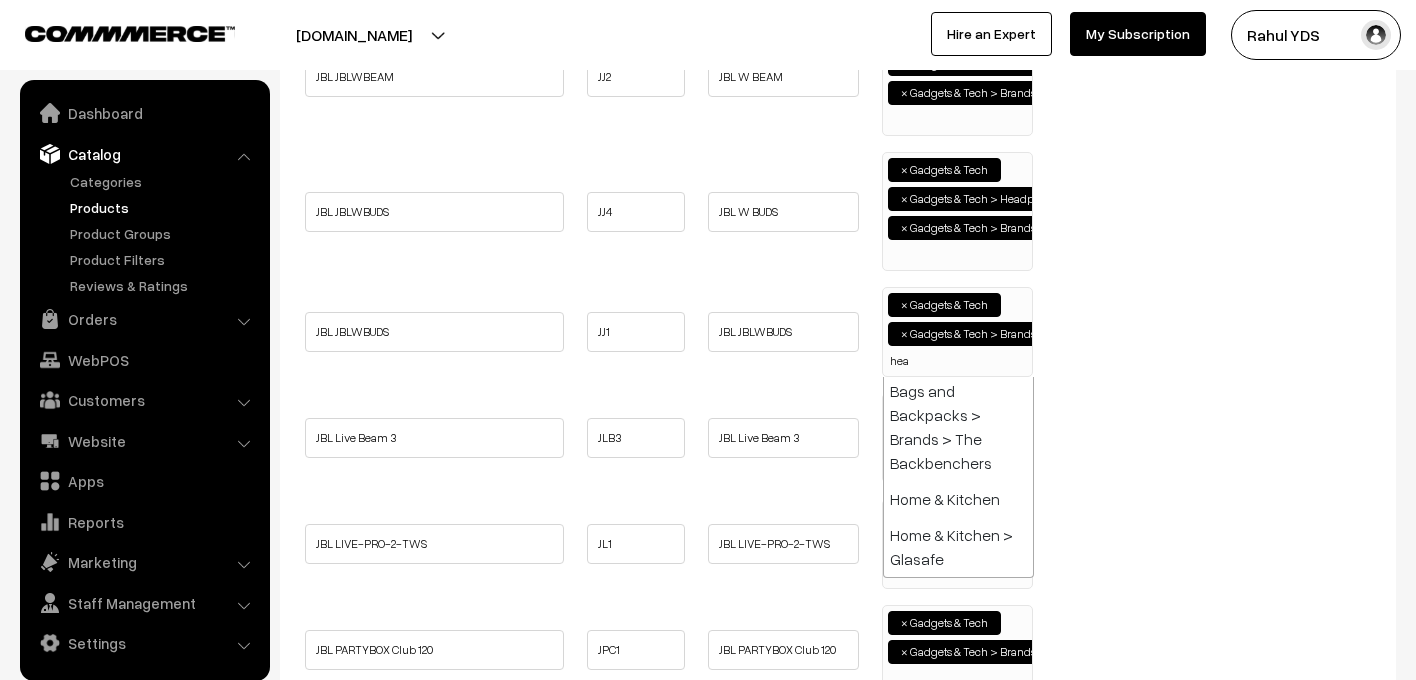 scroll, scrollTop: 0, scrollLeft: 0, axis: both 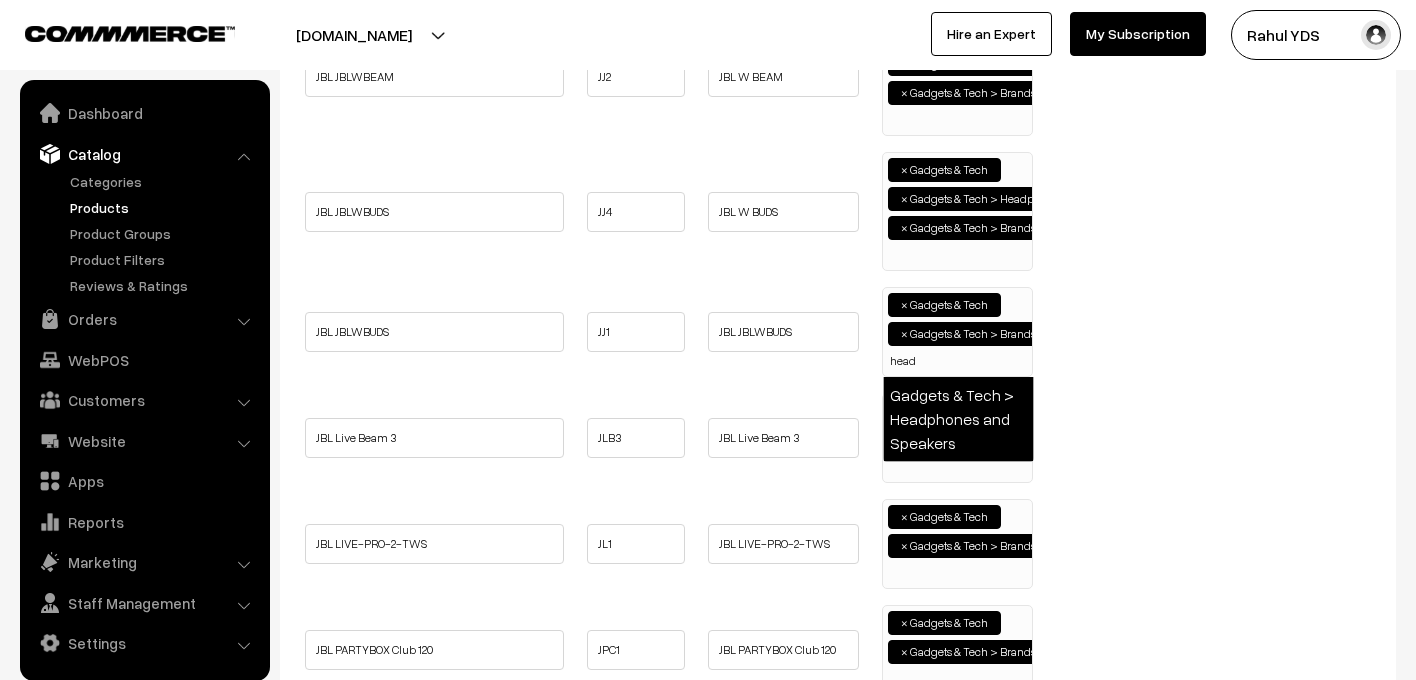 type on "head" 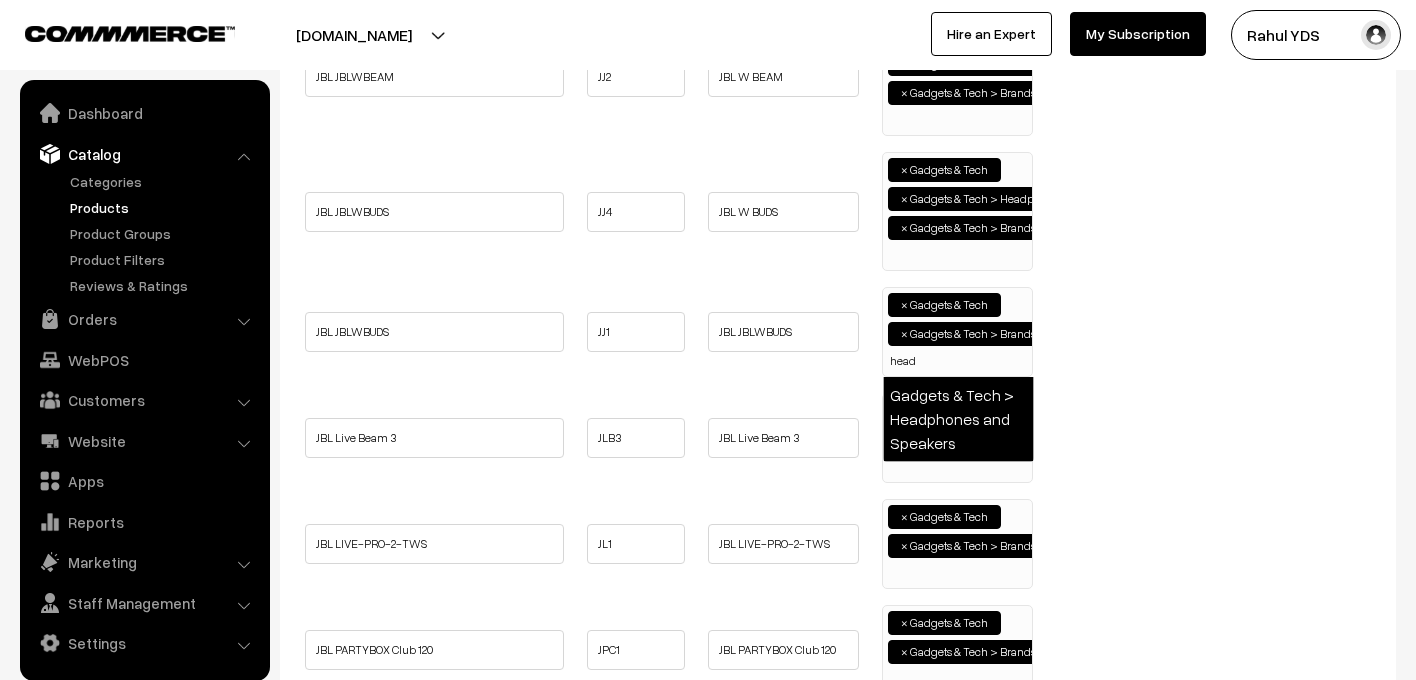 type 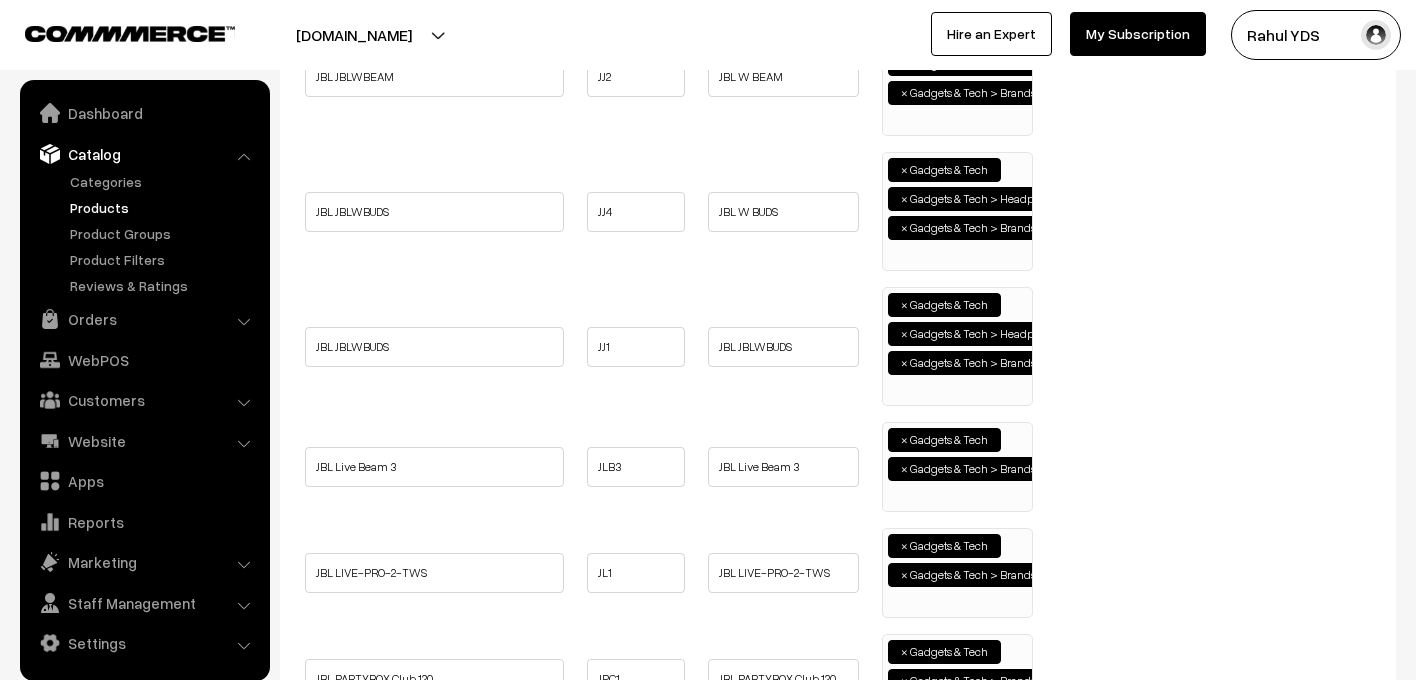 scroll, scrollTop: 221, scrollLeft: 0, axis: vertical 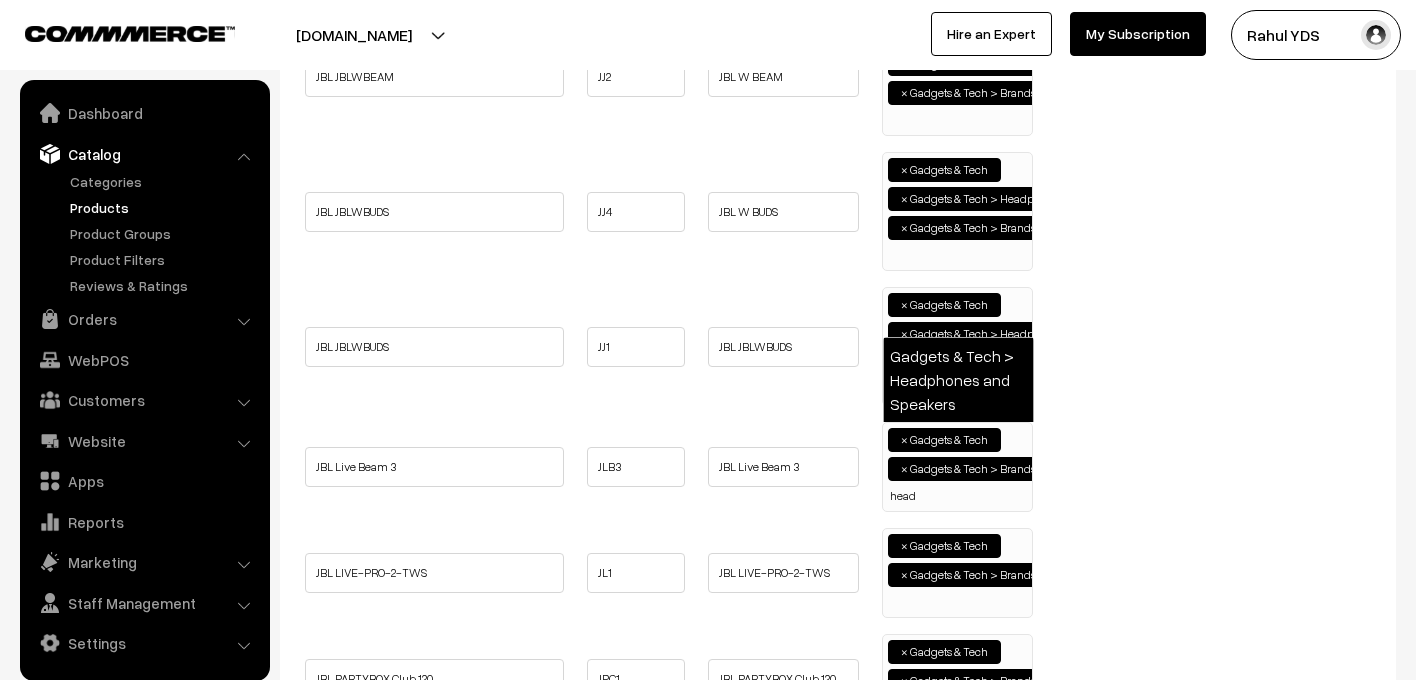 type on "head" 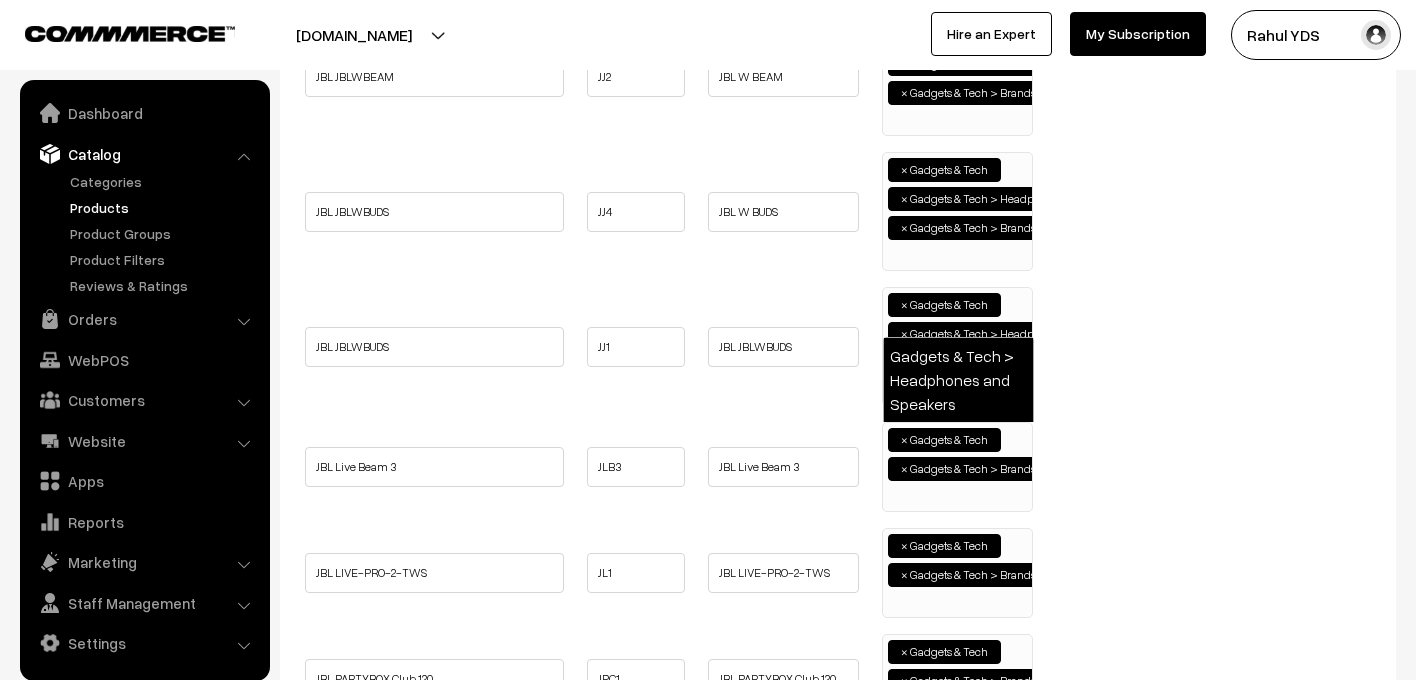 scroll, scrollTop: 221, scrollLeft: 0, axis: vertical 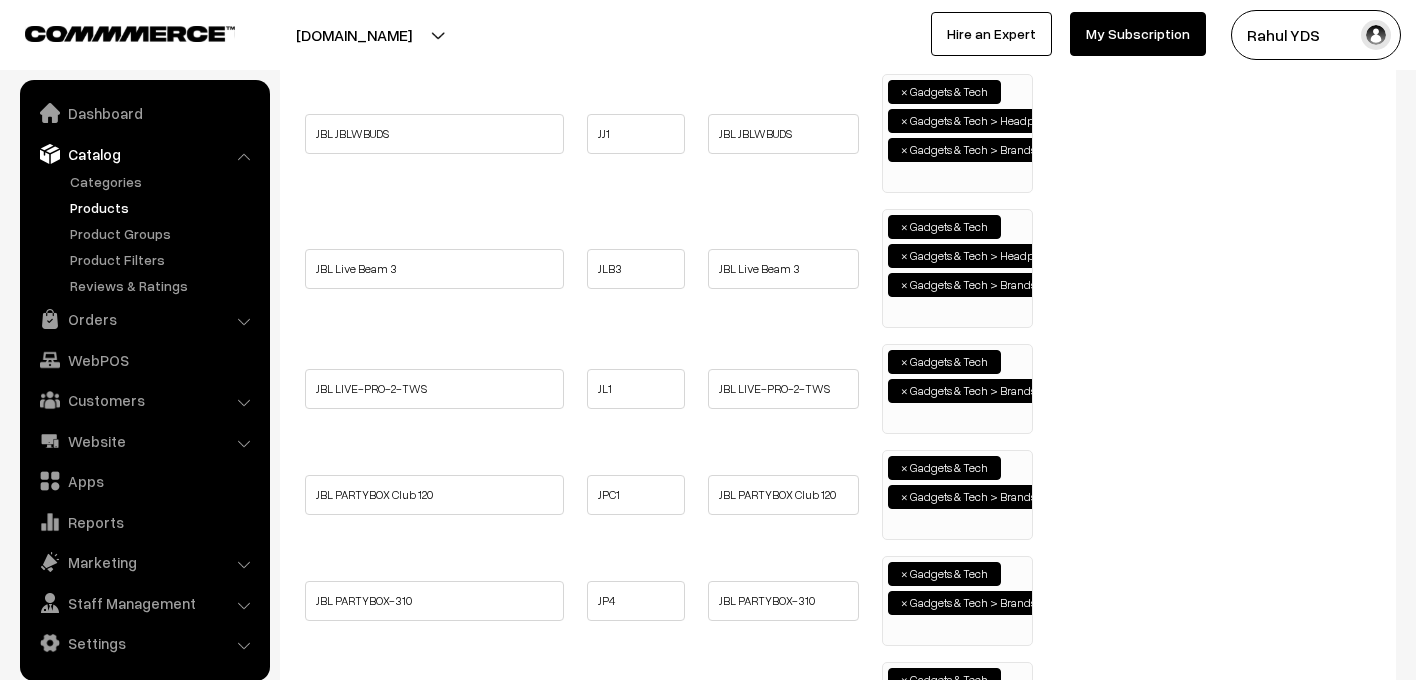 click on "× Gadgets & Tech × Gadgets & Tech > Brands > JBL" at bounding box center [957, 386] 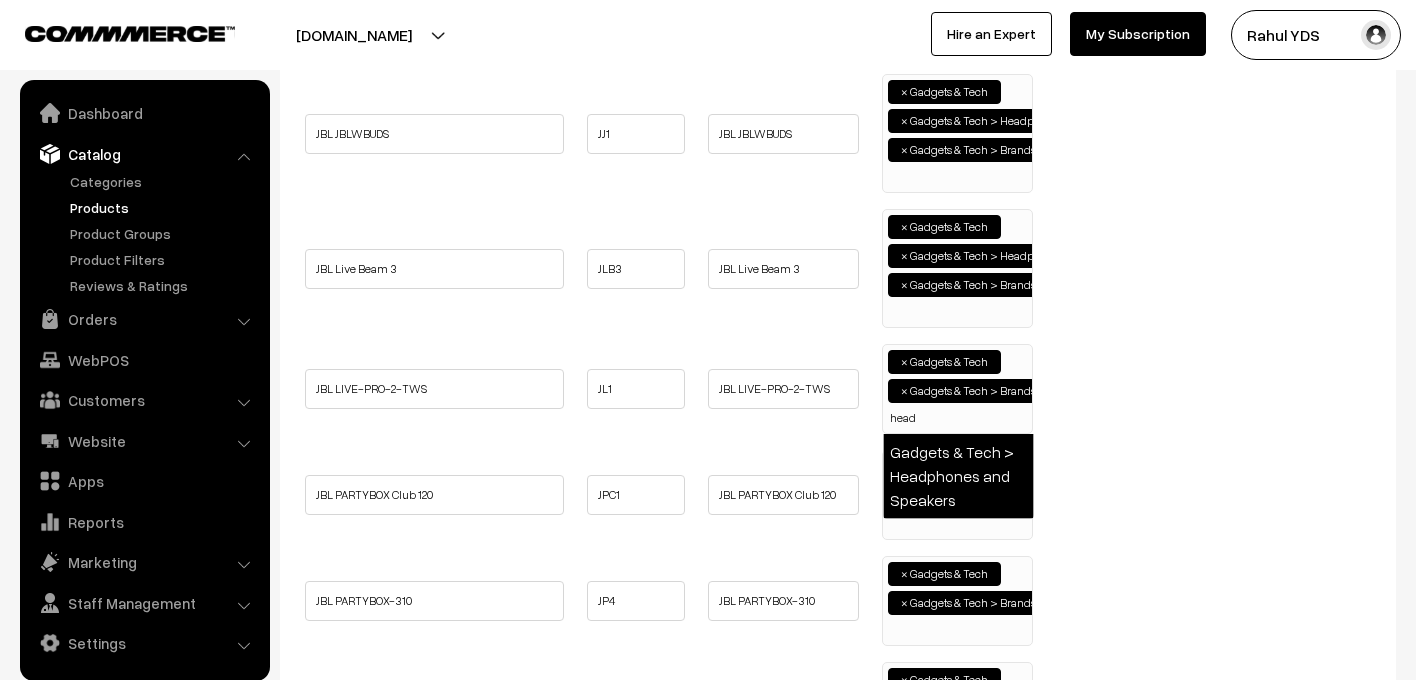 type on "head" 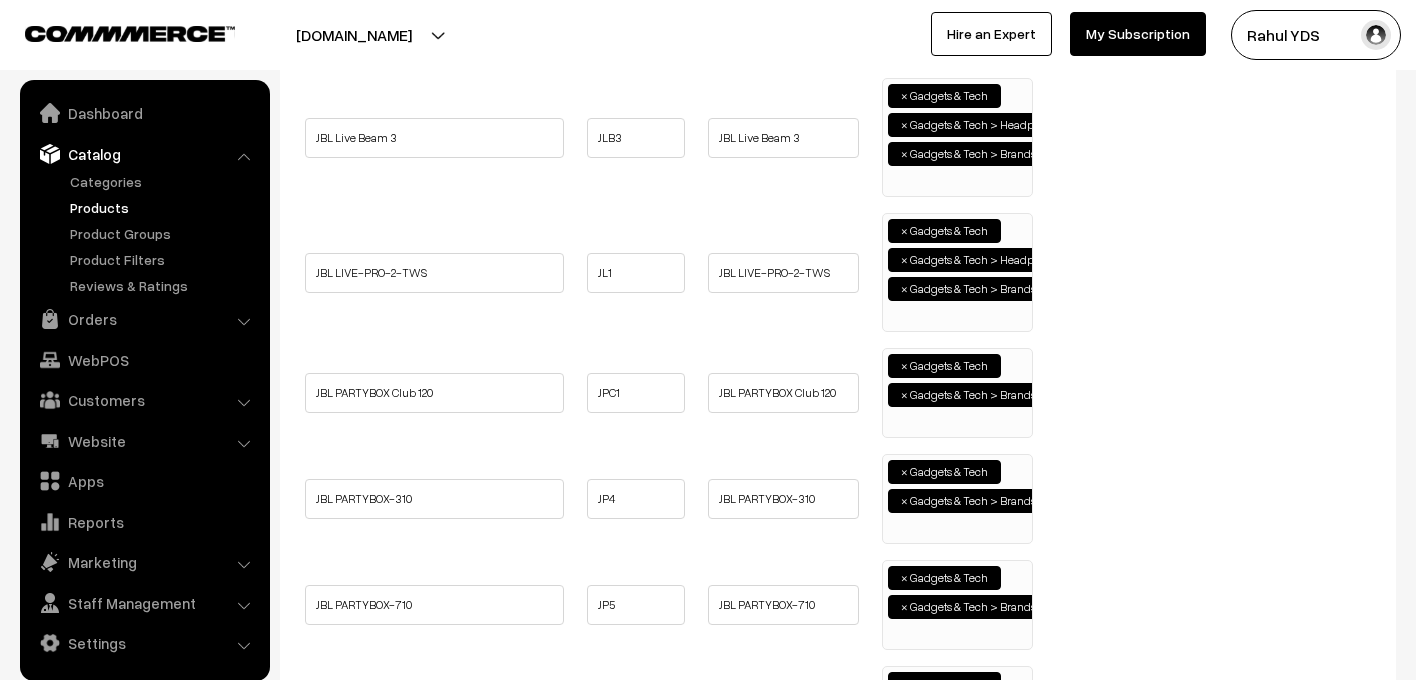 click on "× Gadgets & Tech × Gadgets & Tech > Brands > JBL" at bounding box center (957, 390) 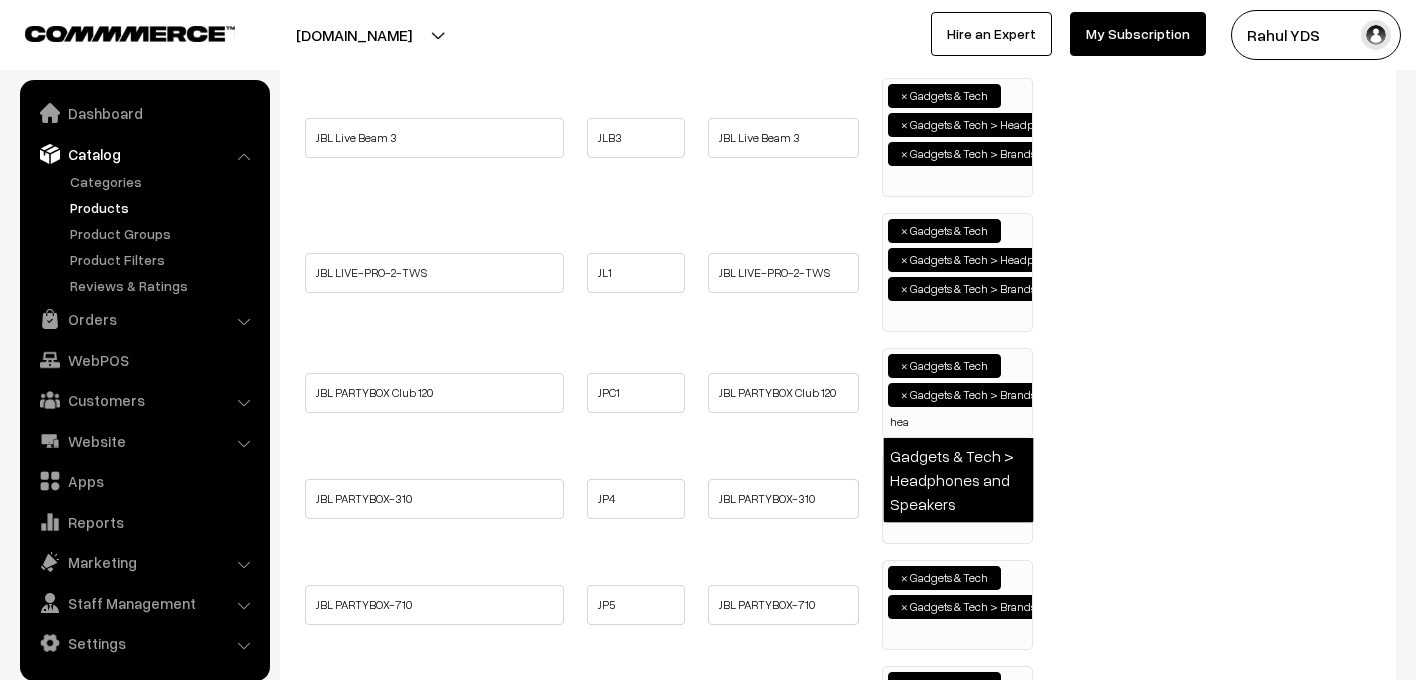 type on "hea" 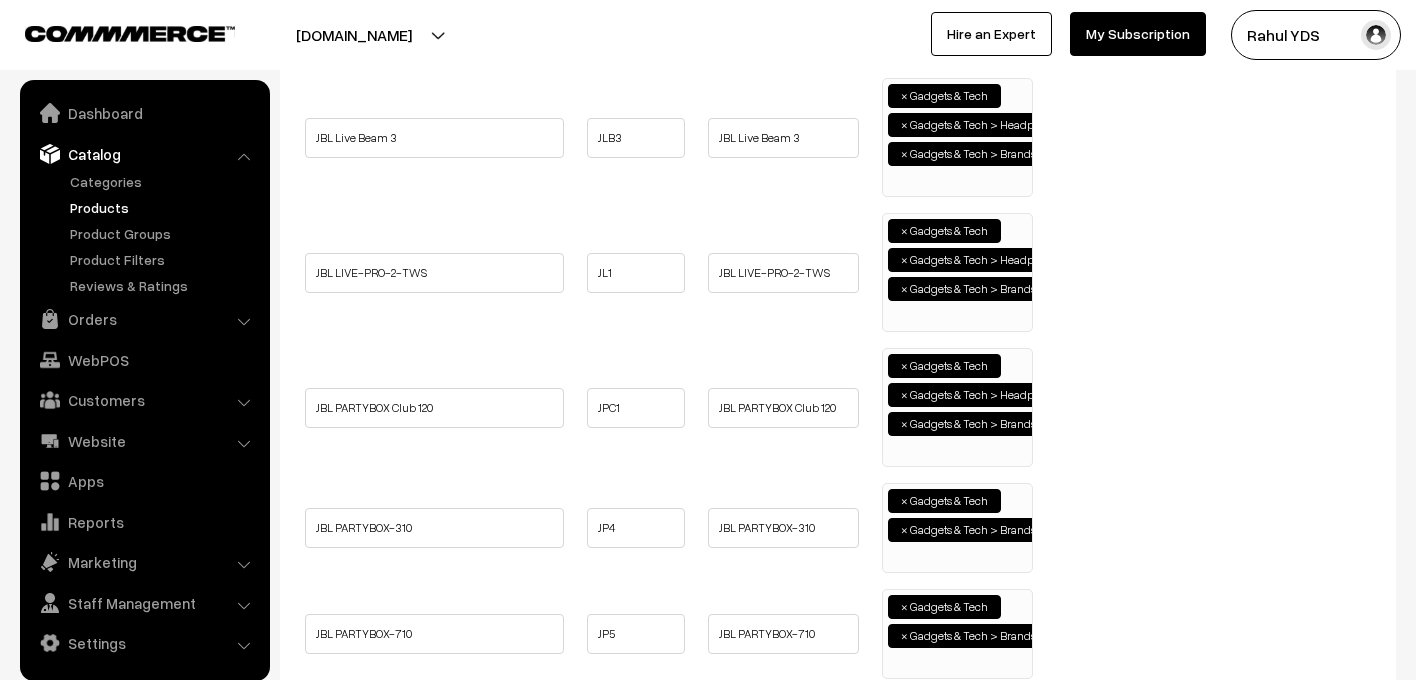 click on "×" at bounding box center [904, 395] 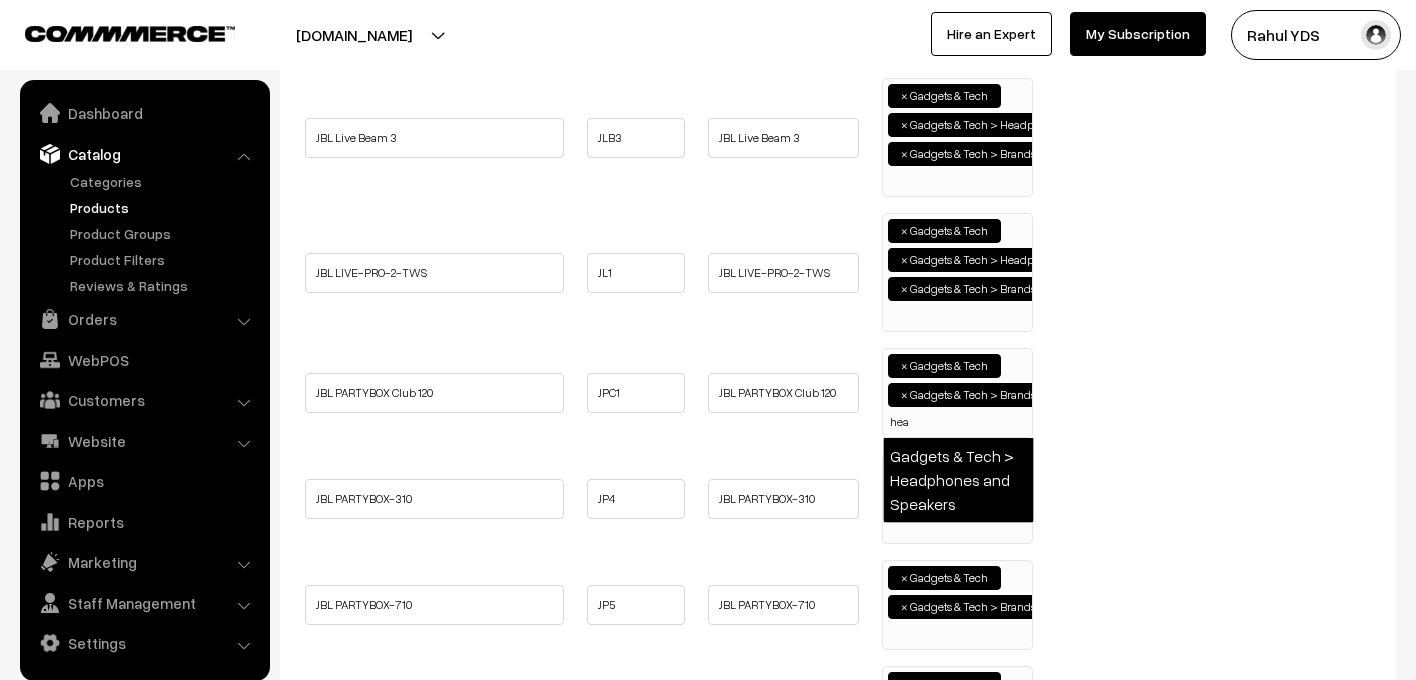type on "hea" 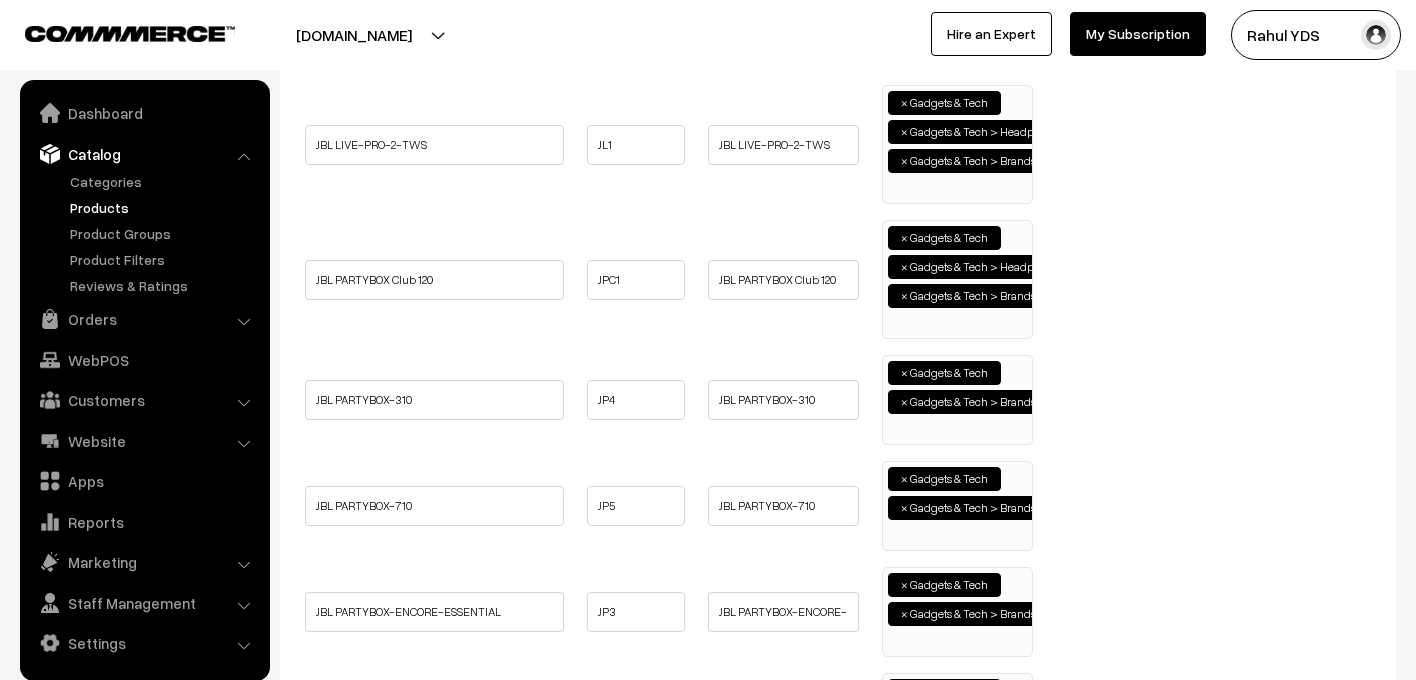 click on "× Gadgets & Tech × Gadgets & Tech > Brands > JBL" at bounding box center (957, 397) 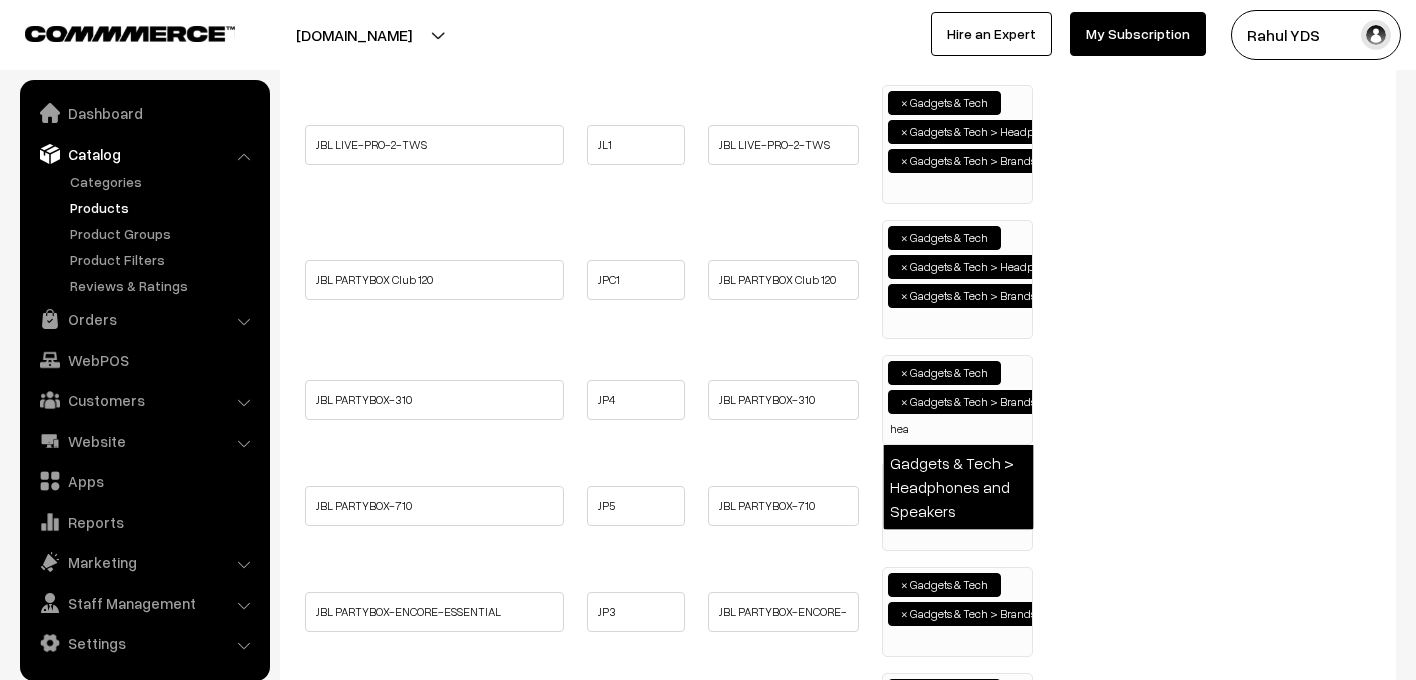 type on "hea" 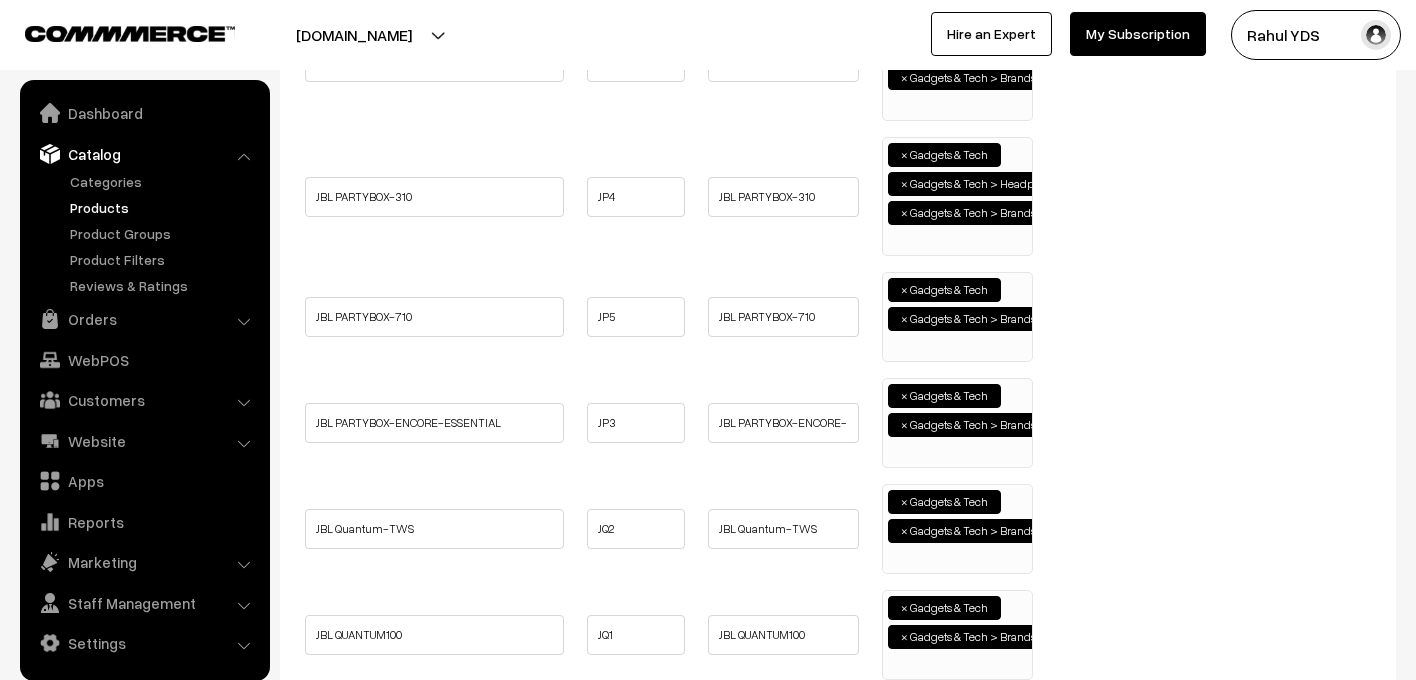 click on "× Gadgets & Tech × Gadgets & Tech > Brands > JBL" at bounding box center (957, 314) 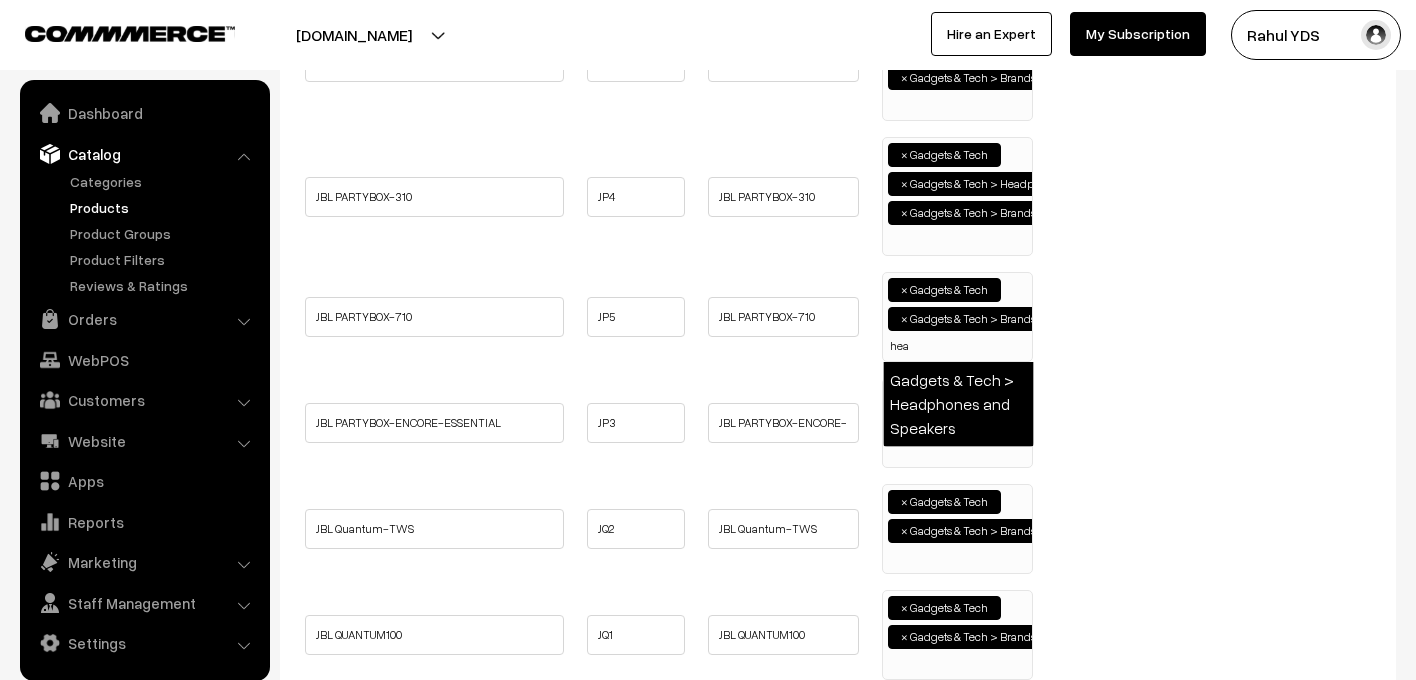 type on "hea" 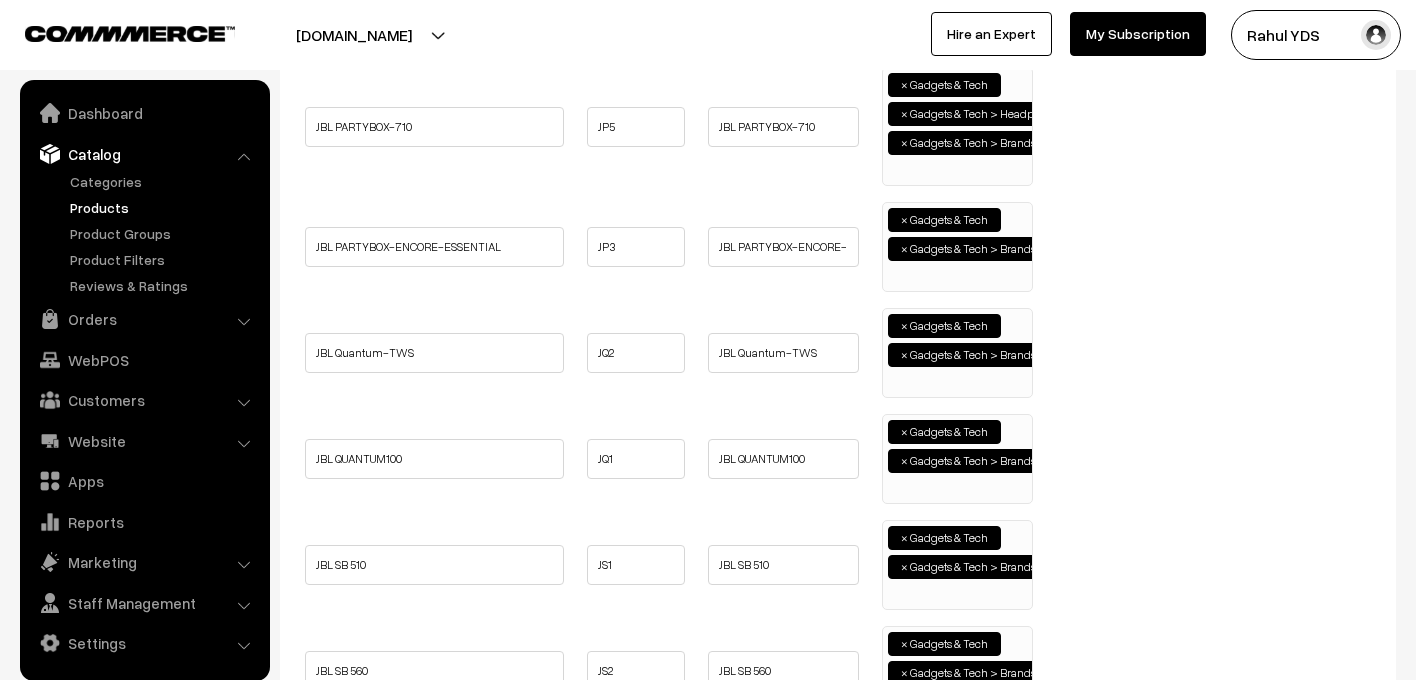 click on "× Gadgets & Tech × Gadgets & Tech > Brands > JBL" at bounding box center (957, 244) 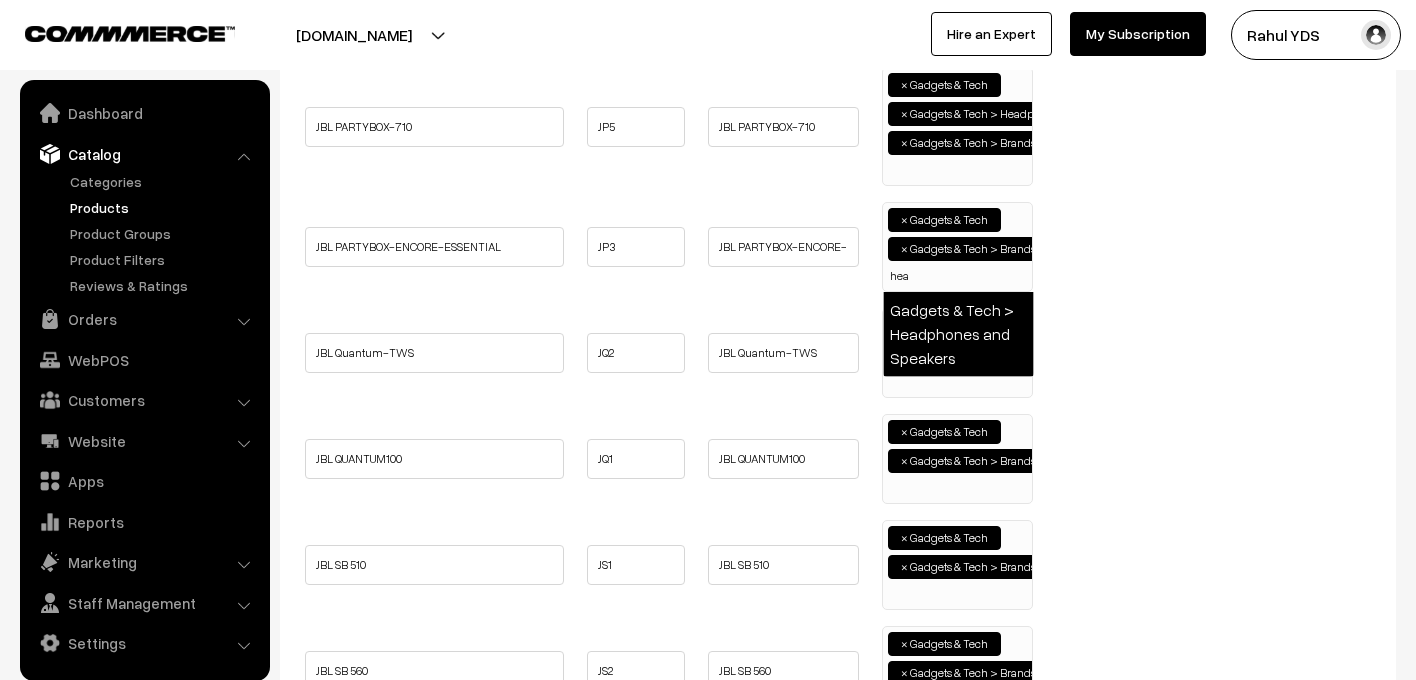type on "hea" 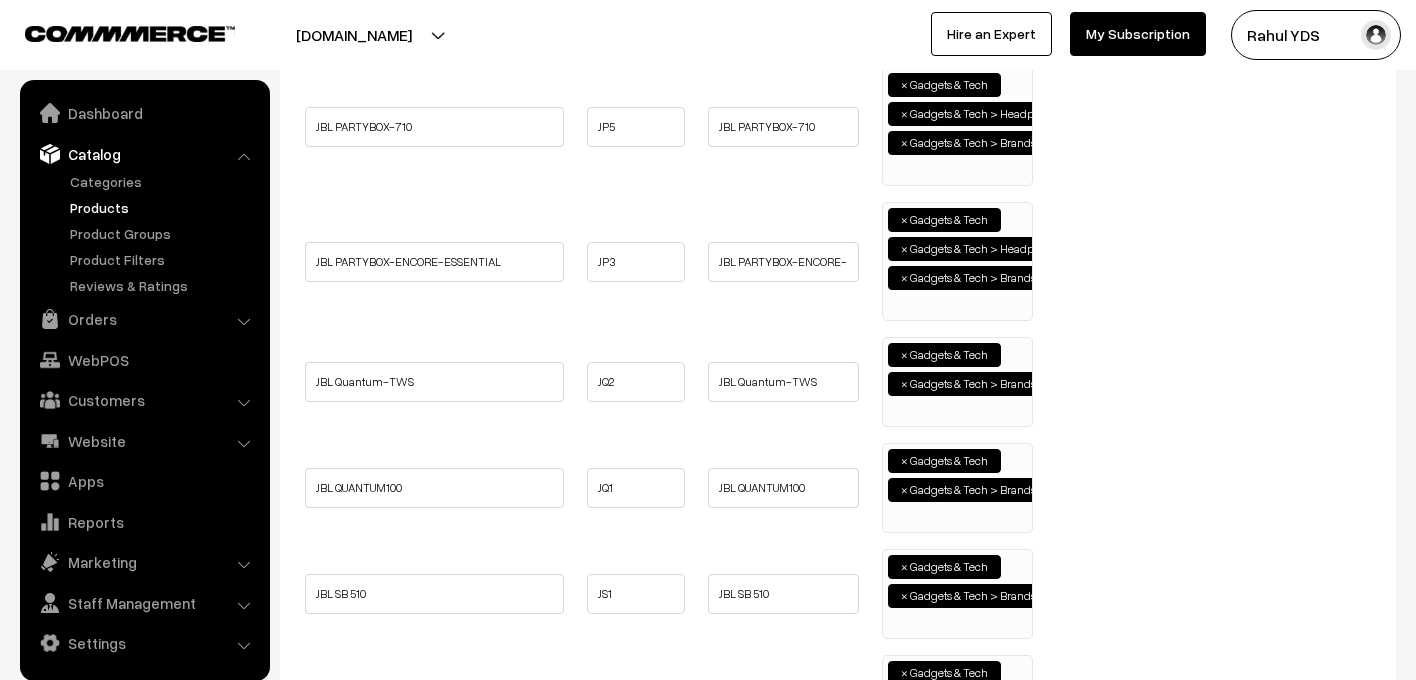 click on "× Gadgets & Tech × Gadgets & Tech > Brands > JBL" at bounding box center [957, 379] 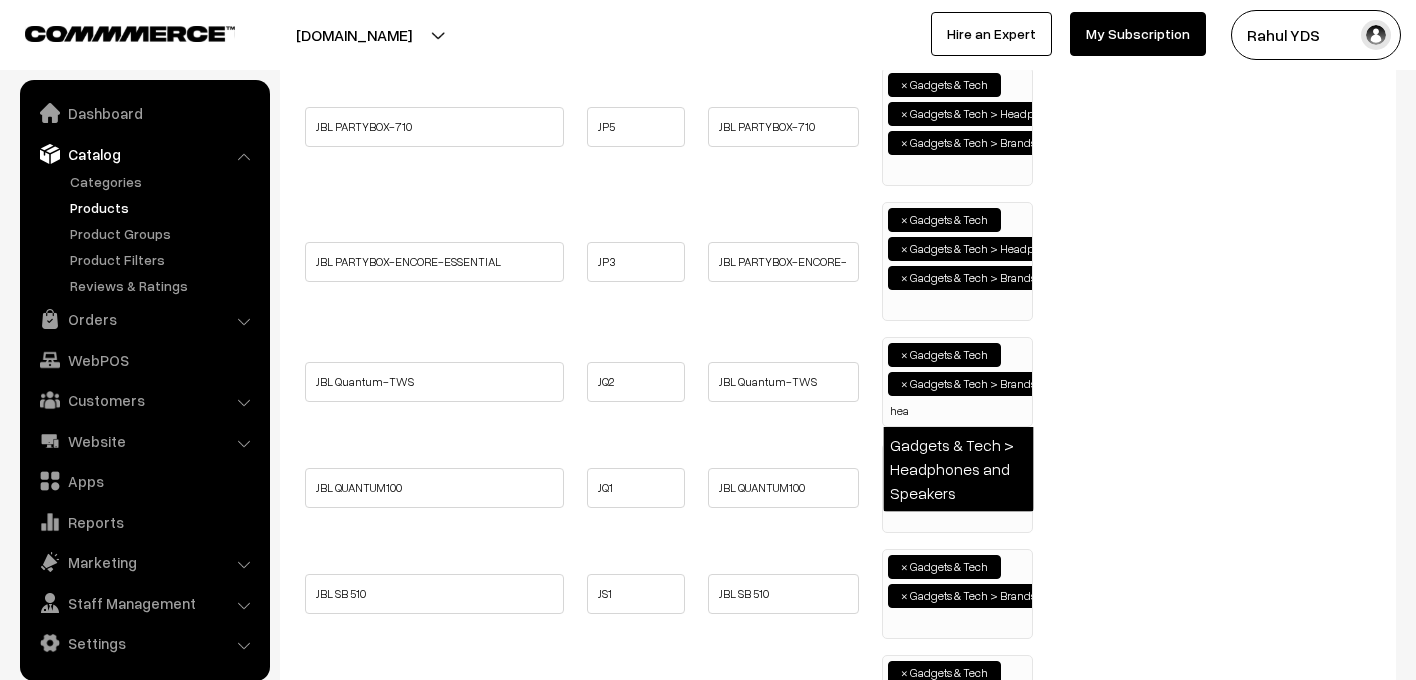 type on "hea" 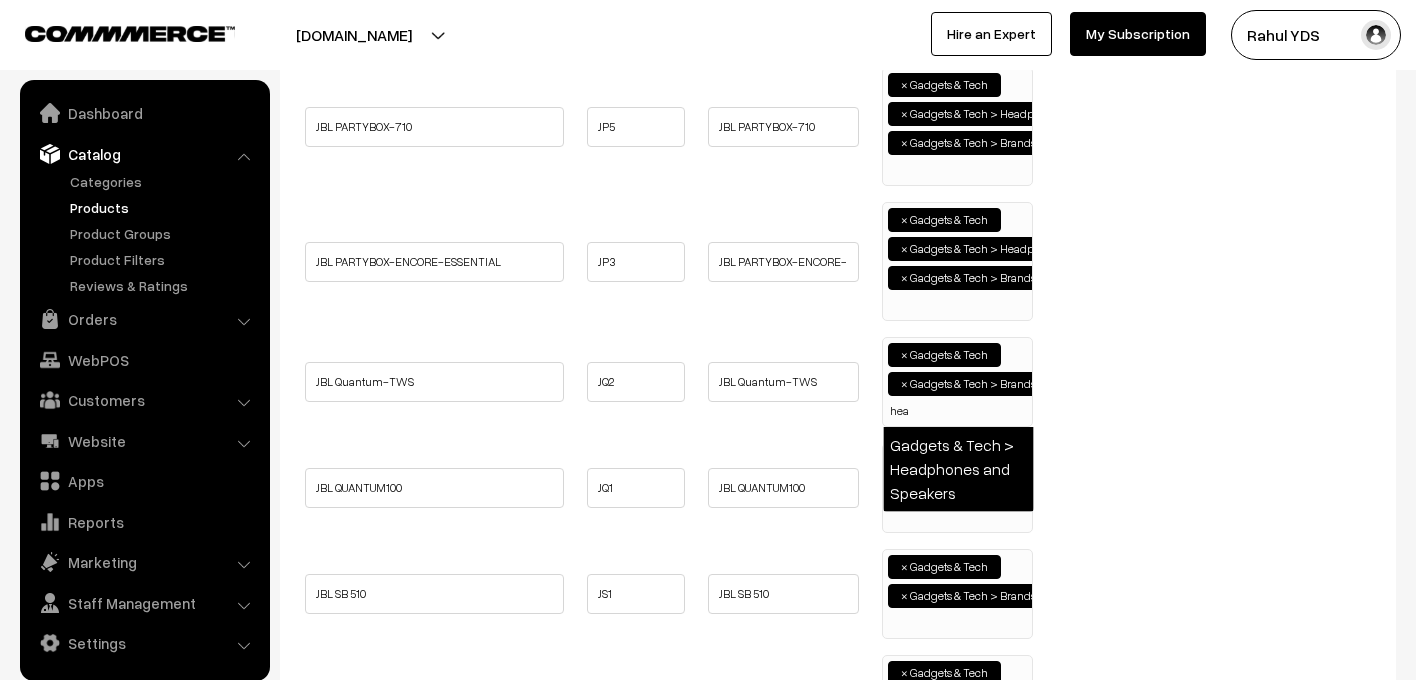 type 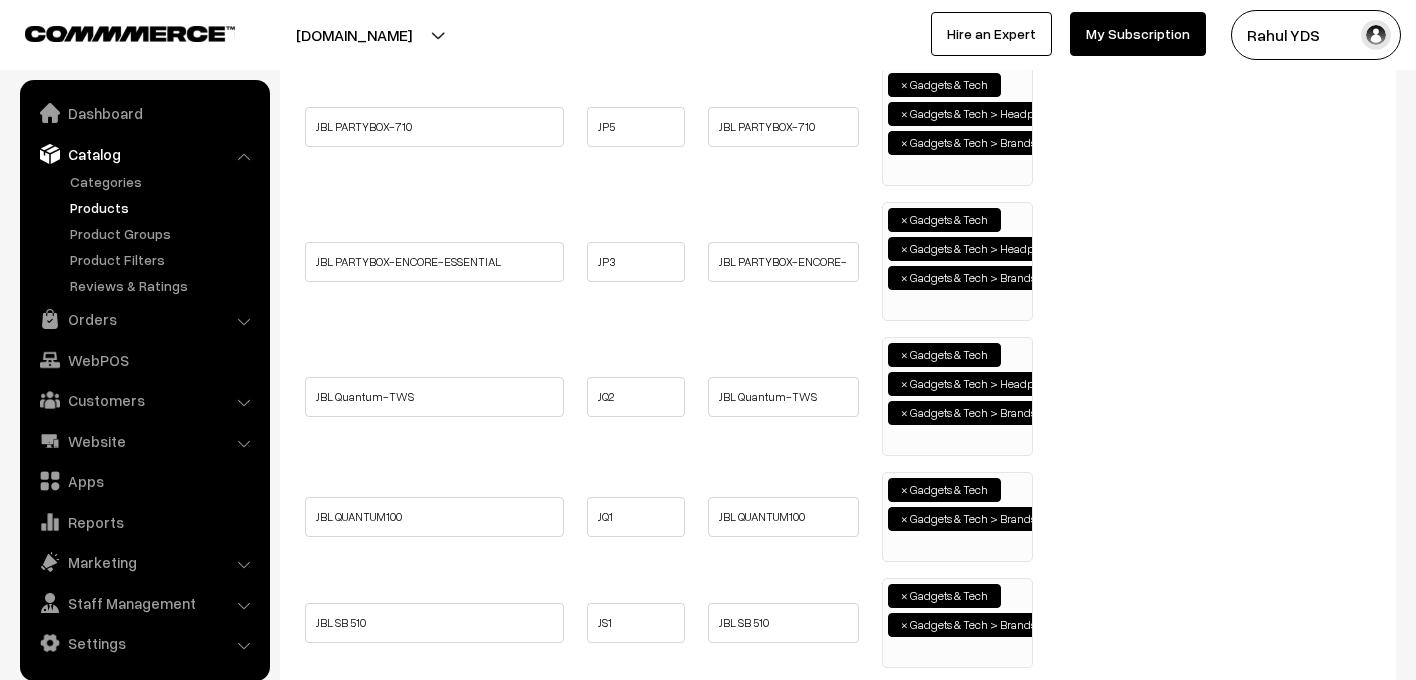 click on "× Gadgets & Tech × Gadgets & Tech > Brands > JBL" at bounding box center (957, 514) 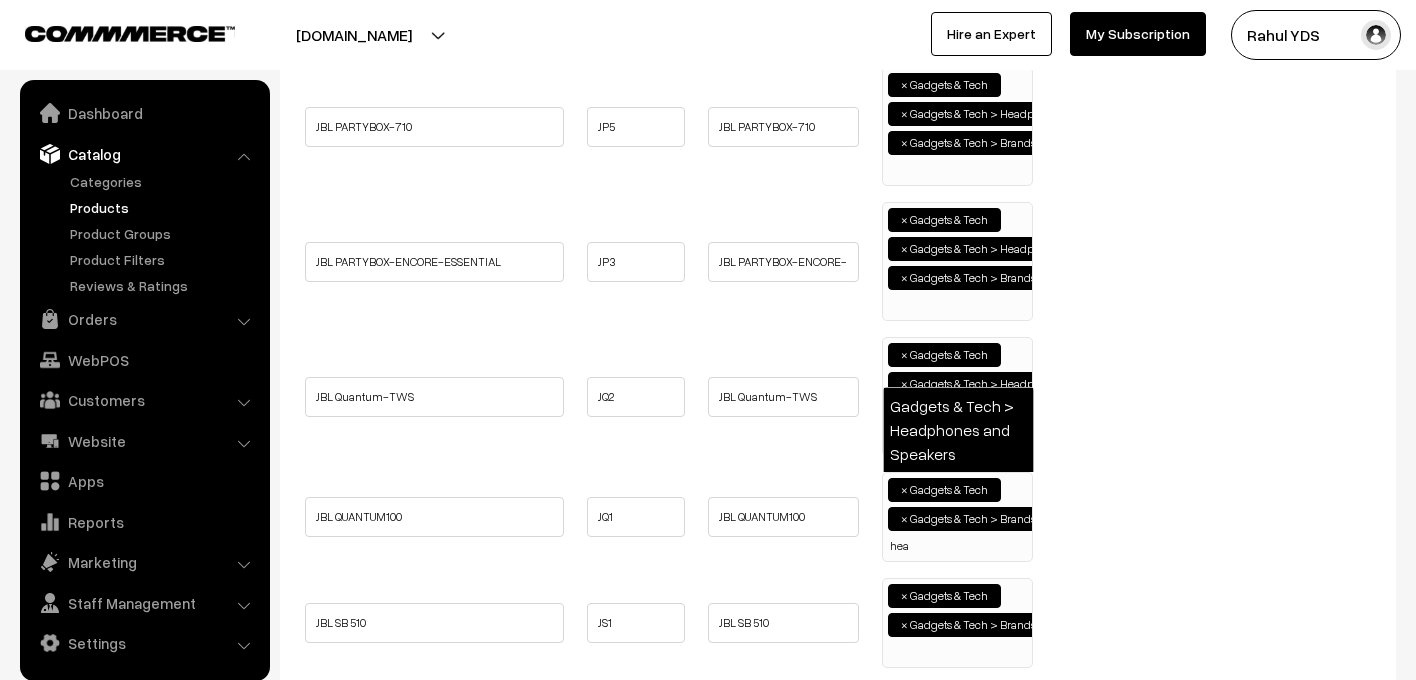 type on "hea" 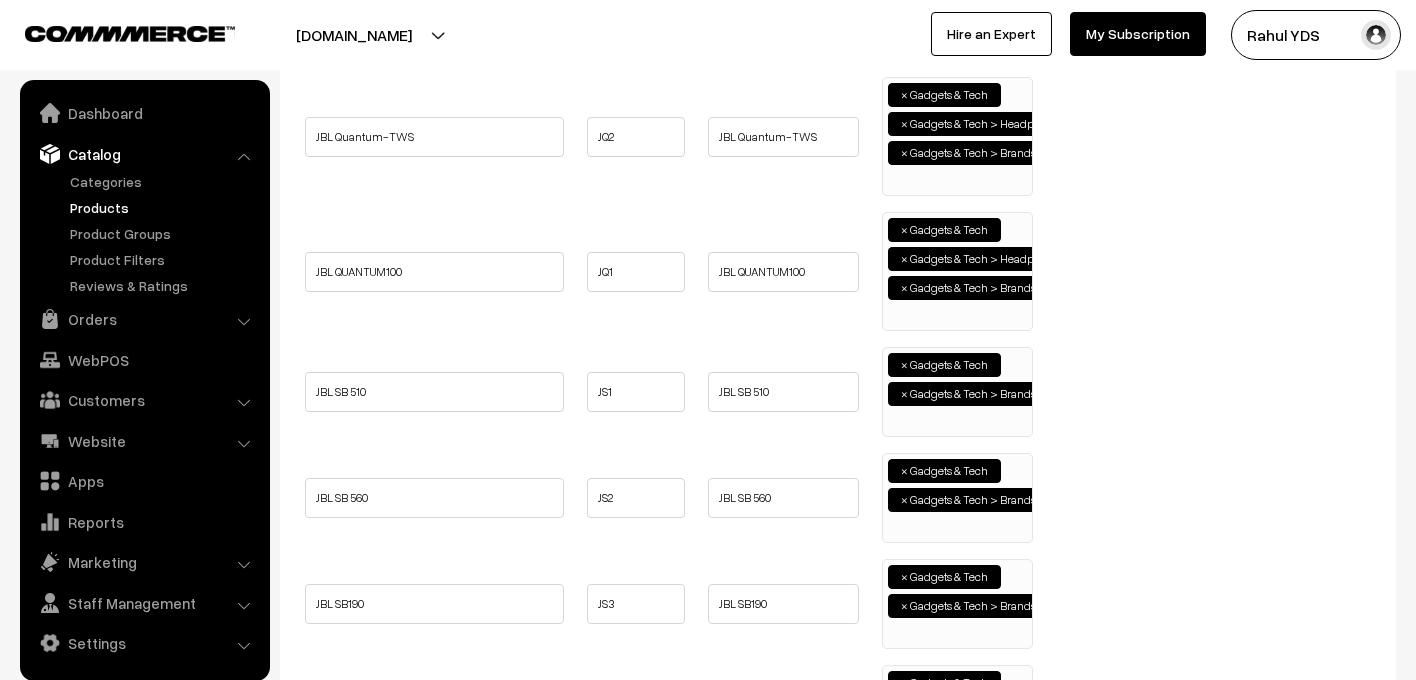 click on "× Gadgets & Tech × Gadgets & Tech > Brands > JBL" at bounding box center (957, 389) 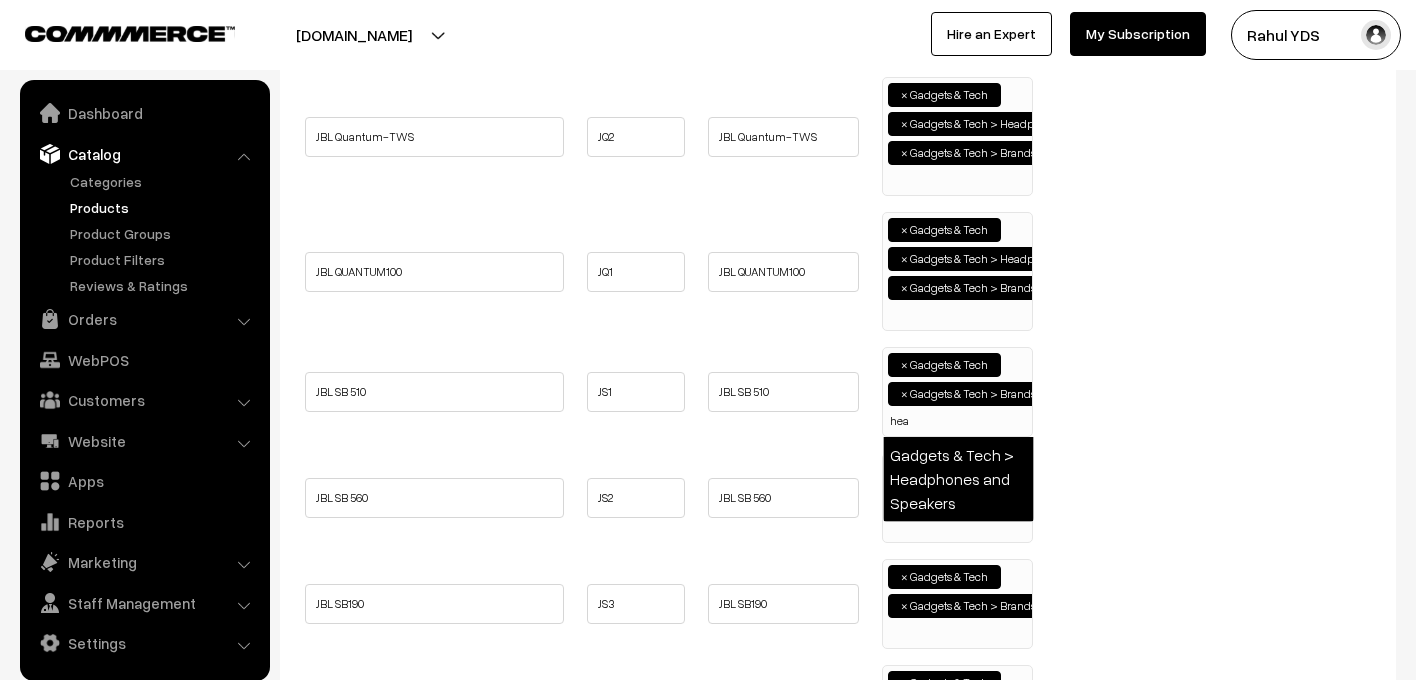 type on "hea" 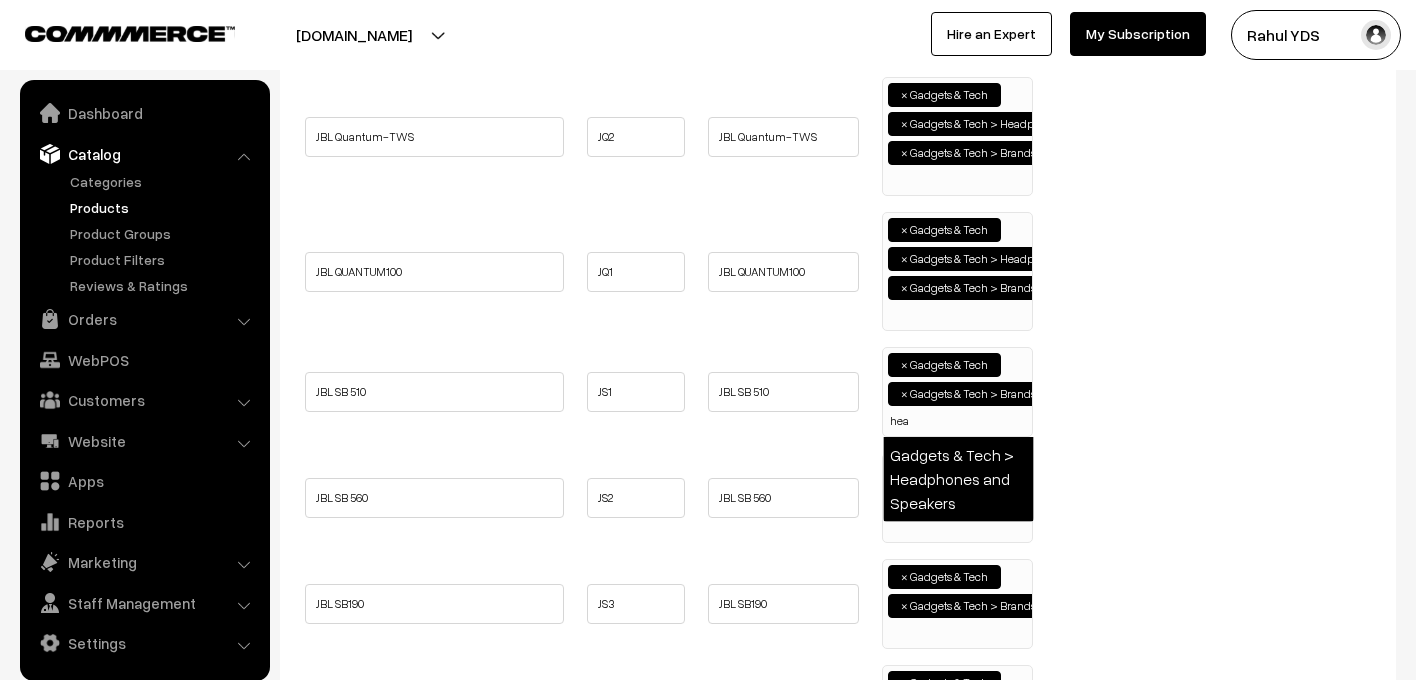 type 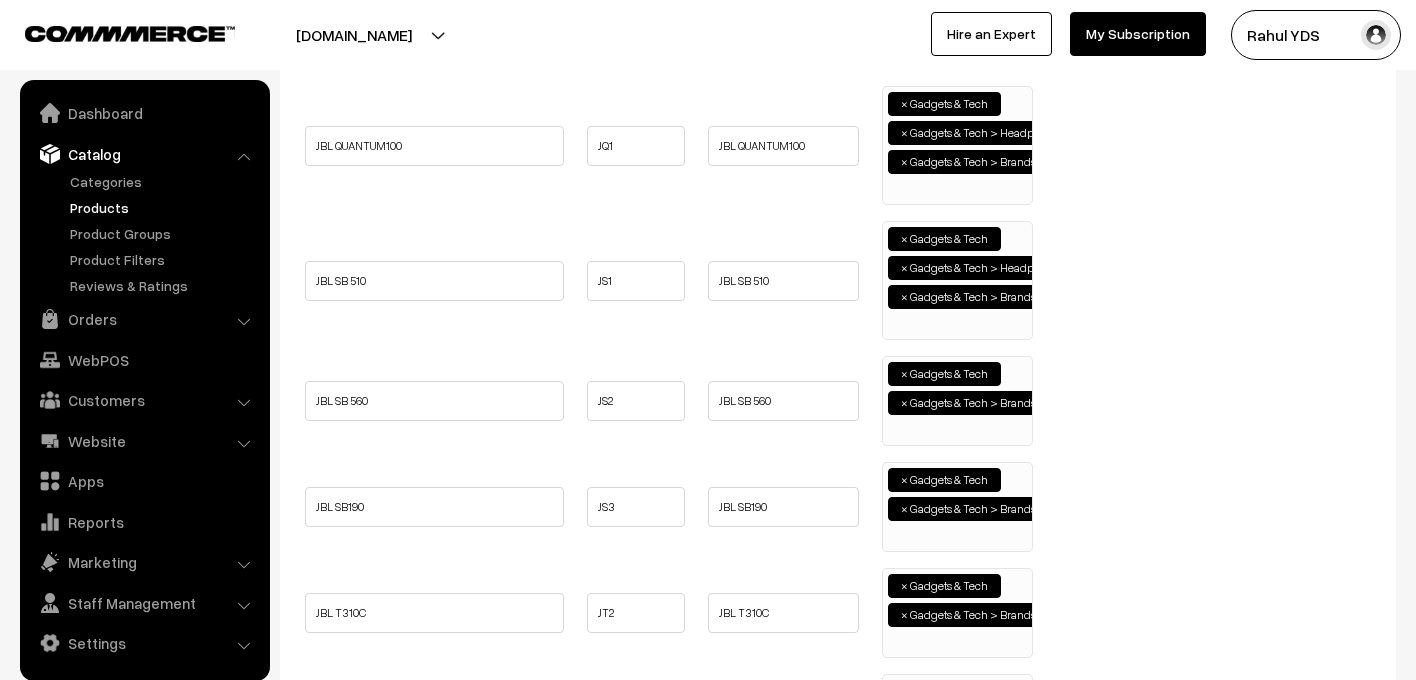 click on "× Gadgets & Tech × Gadgets & Tech > Brands > JBL" at bounding box center [957, 398] 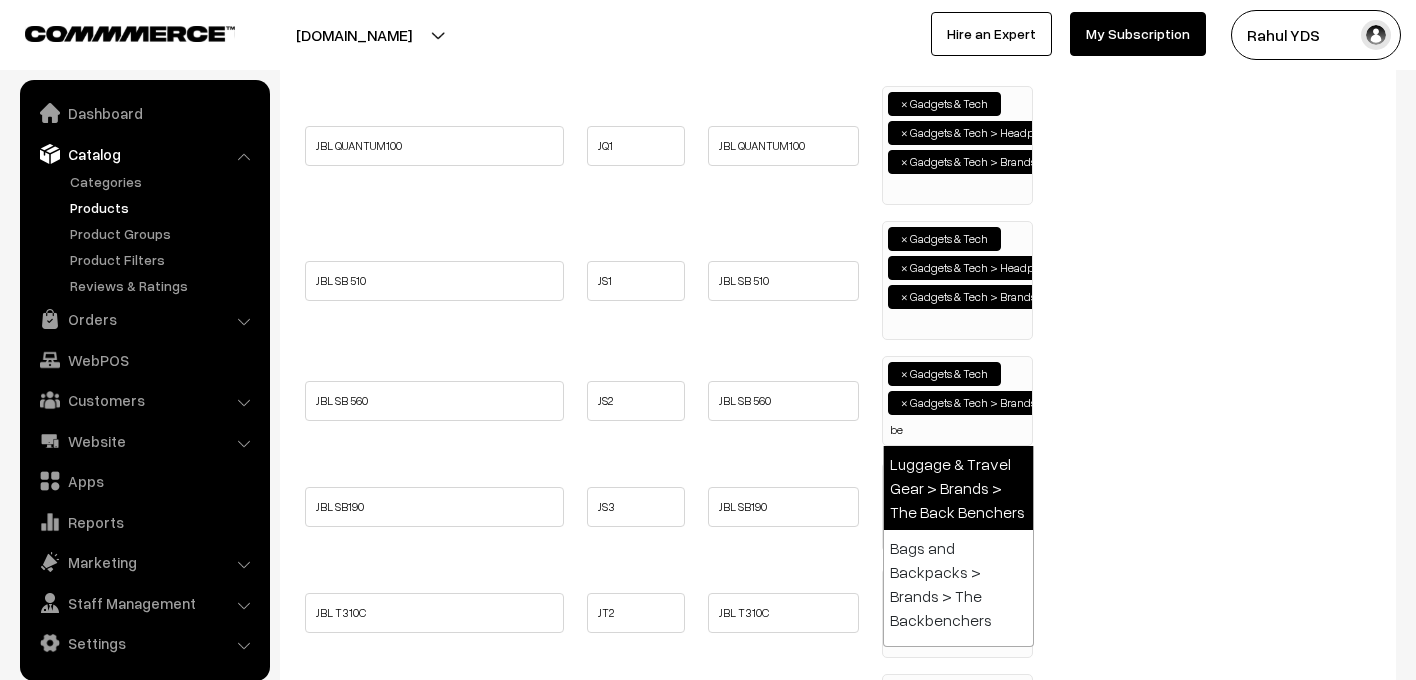 type on "b" 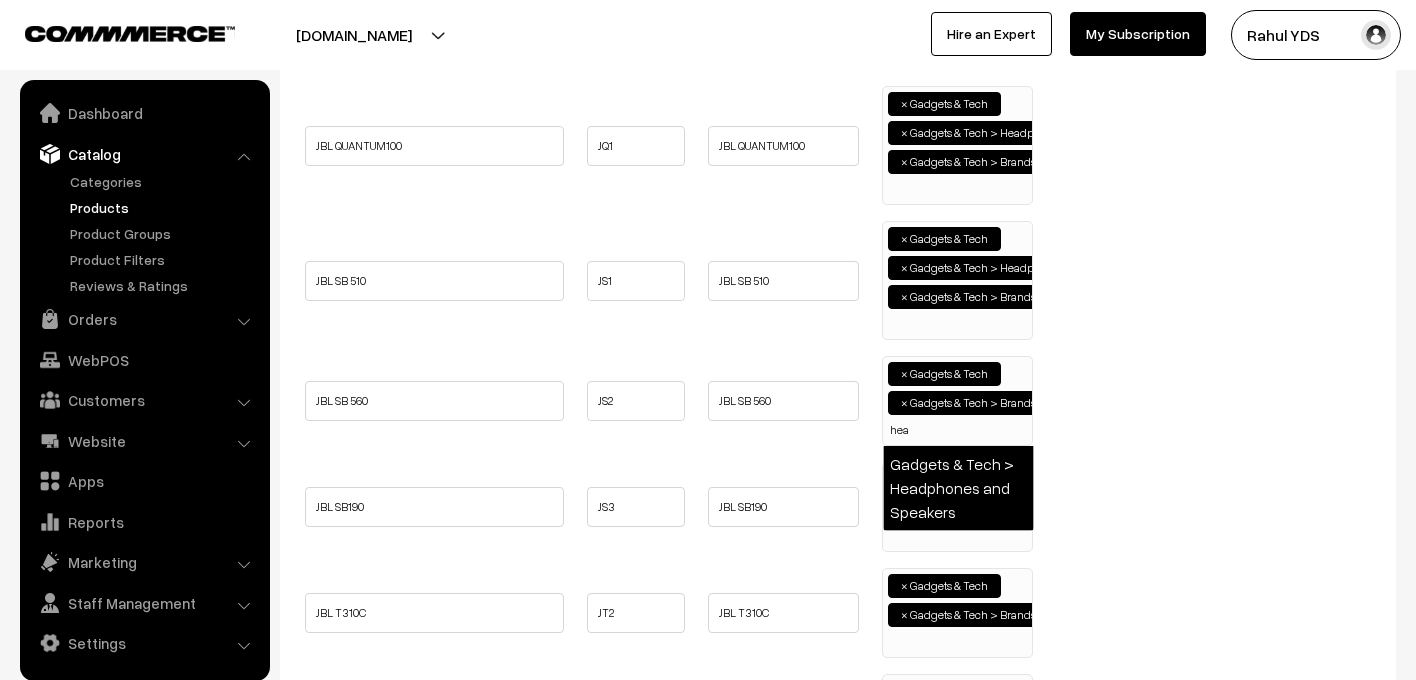 type on "hea" 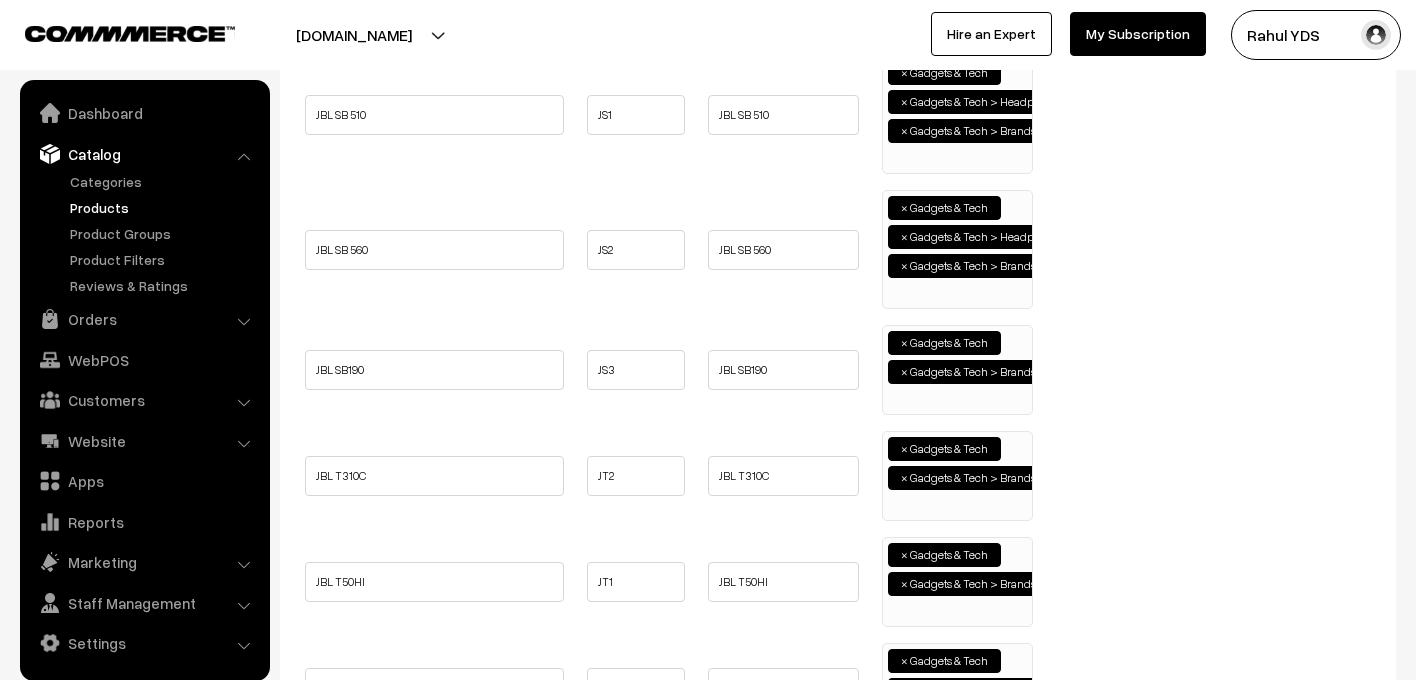 click on "× Gadgets & Tech × Gadgets & Tech > Brands > JBL" at bounding box center [957, 367] 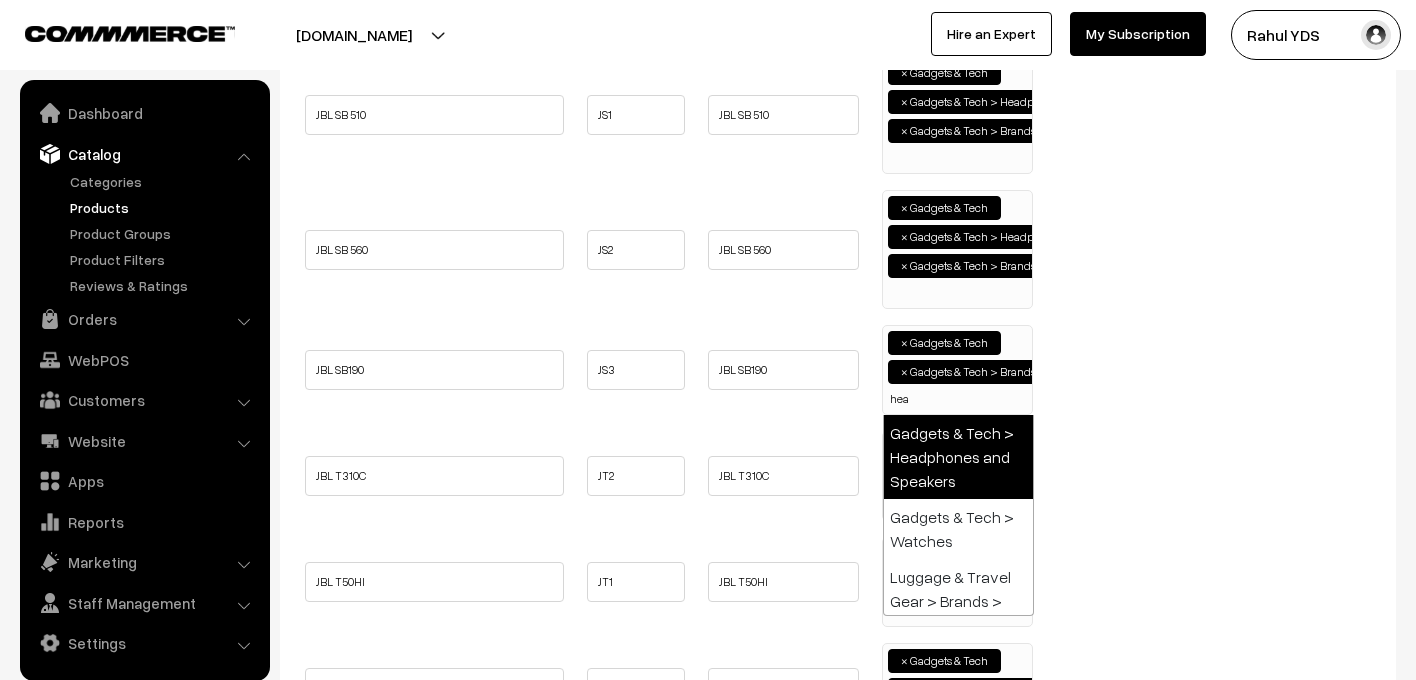 type on "hea" 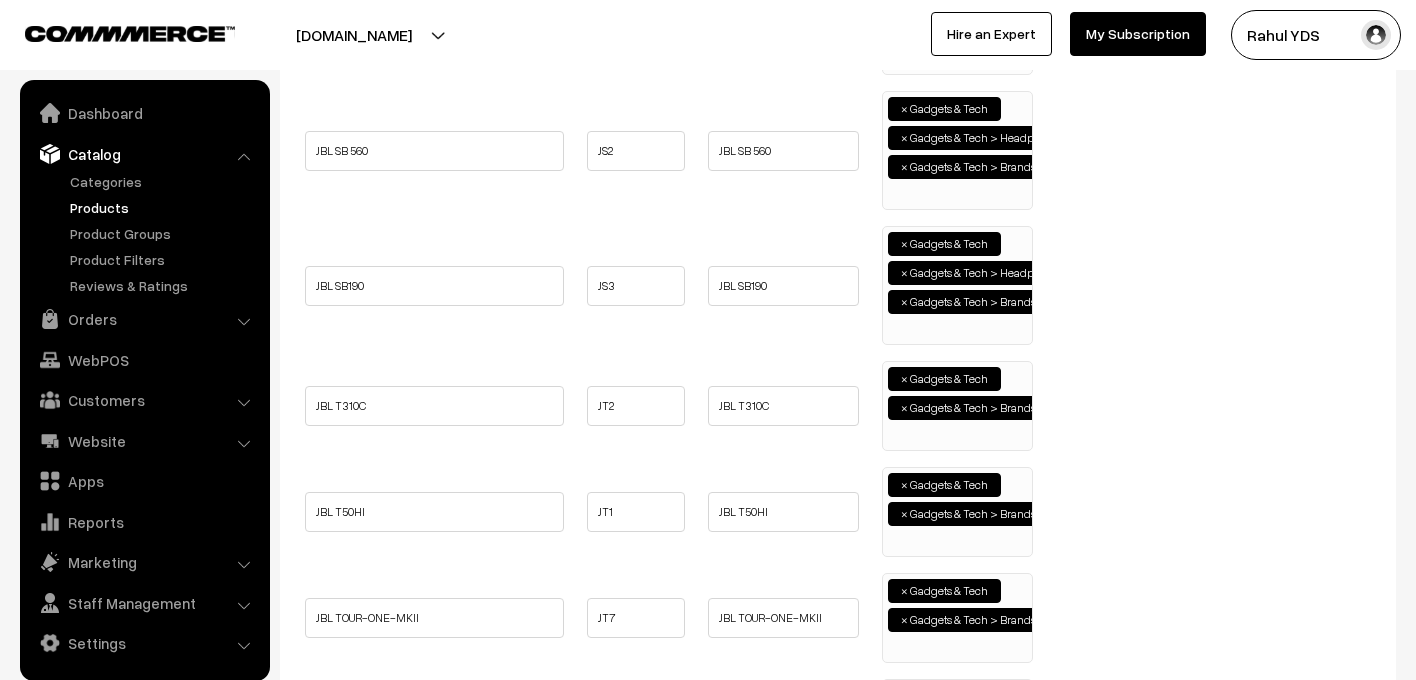 click on "× Gadgets & Tech × Gadgets & Tech > Brands > JBL" at bounding box center (957, 403) 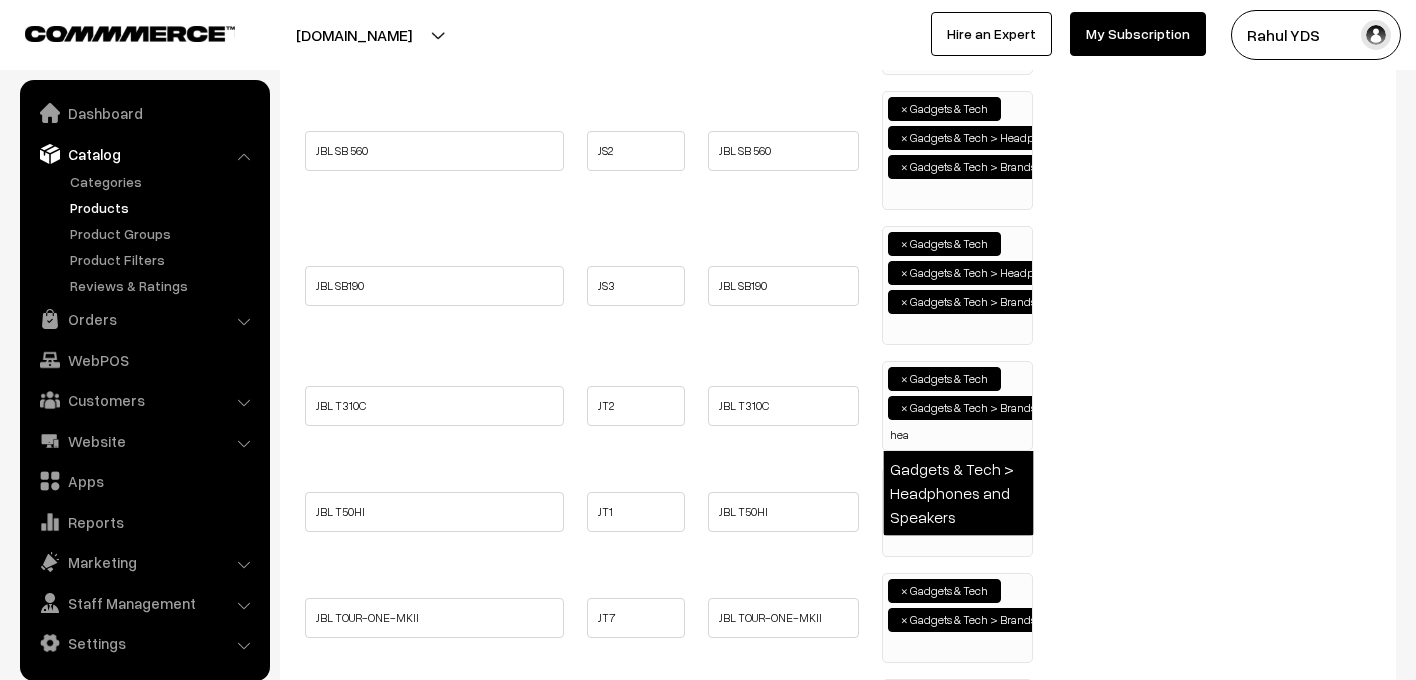 type on "hea" 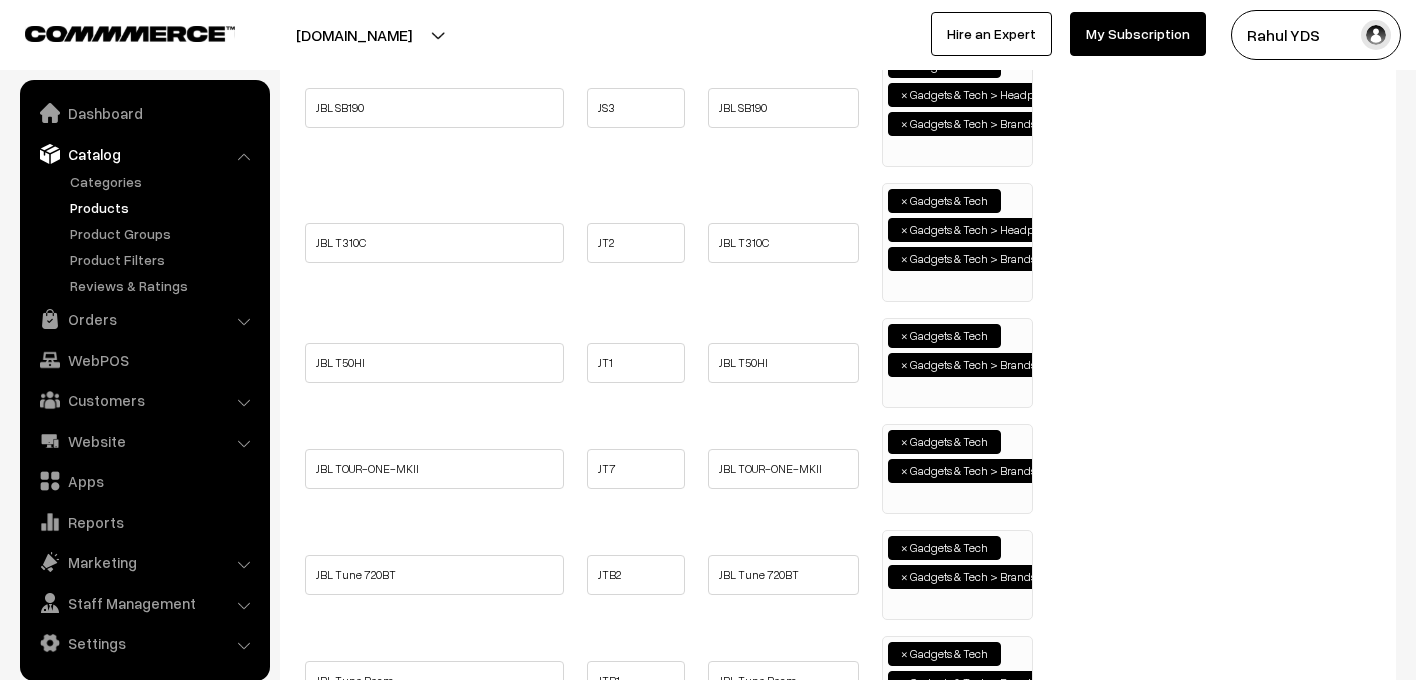 click on "× Gadgets & Tech × Gadgets & Tech > Brands > JBL" at bounding box center [957, 363] 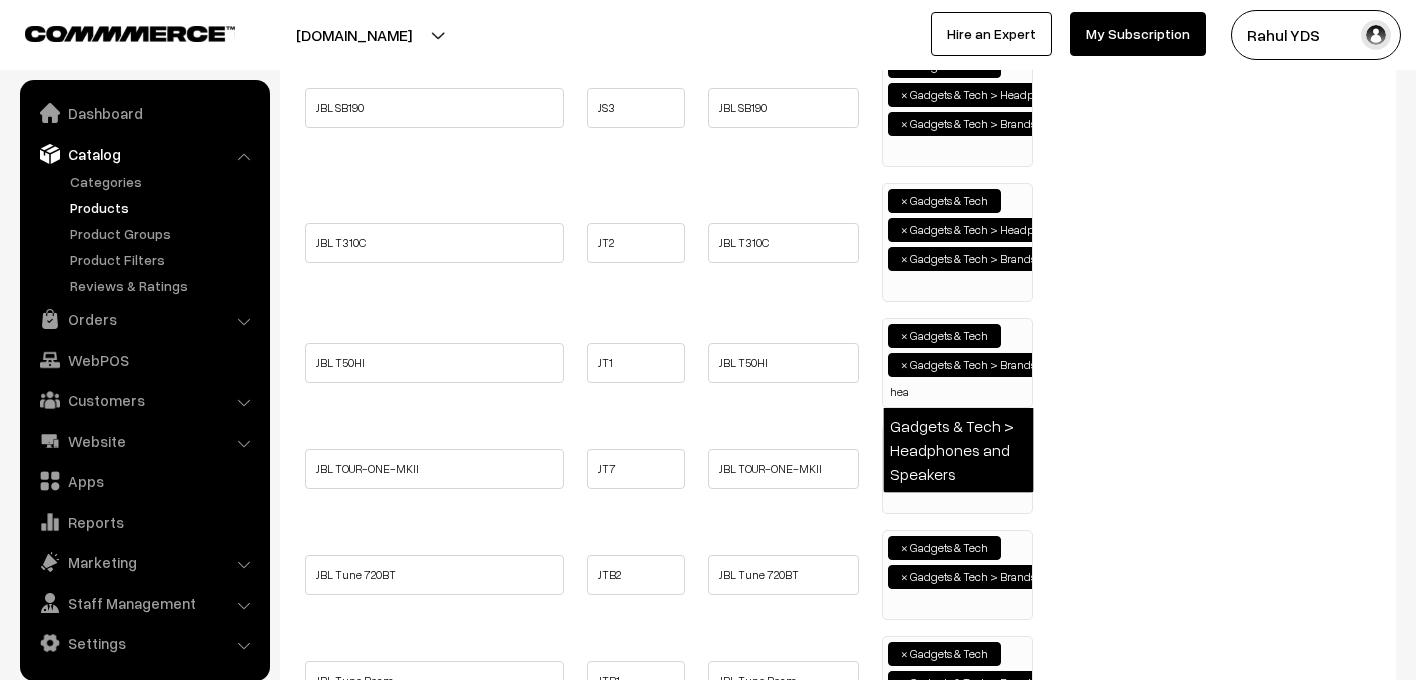 type on "hea" 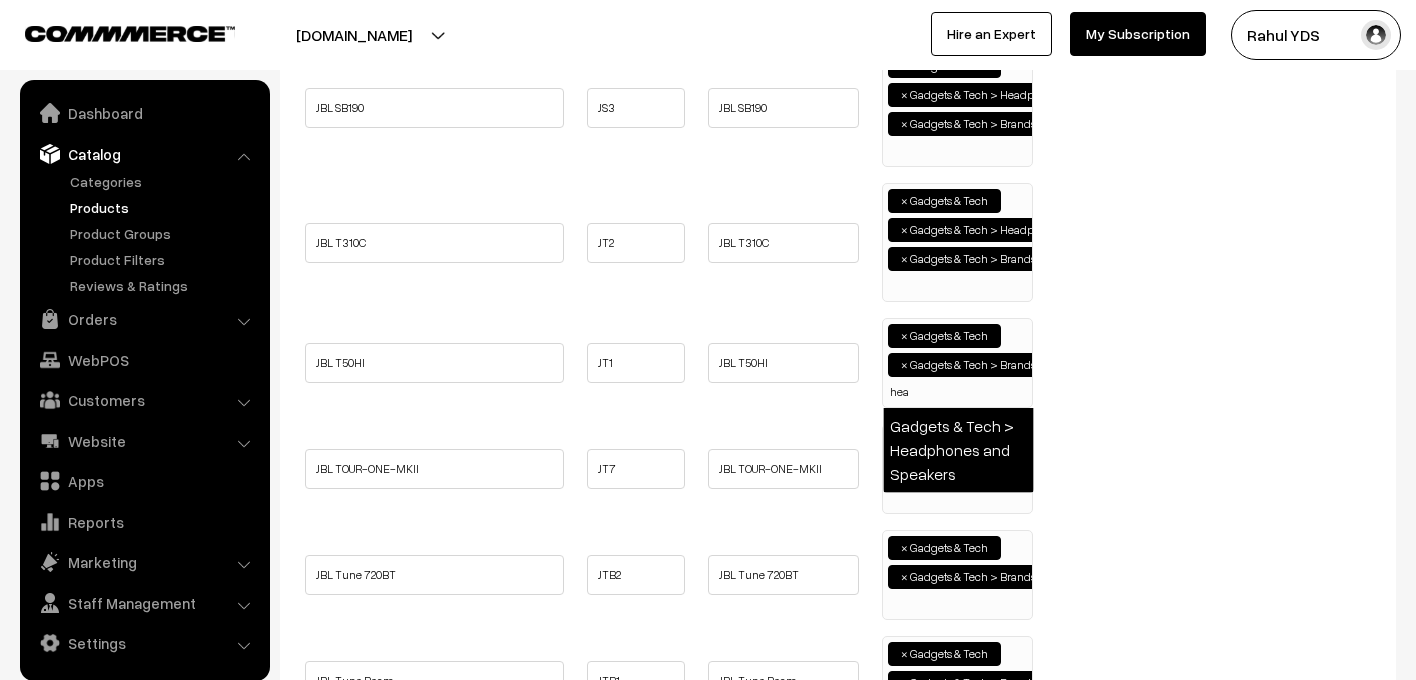 type 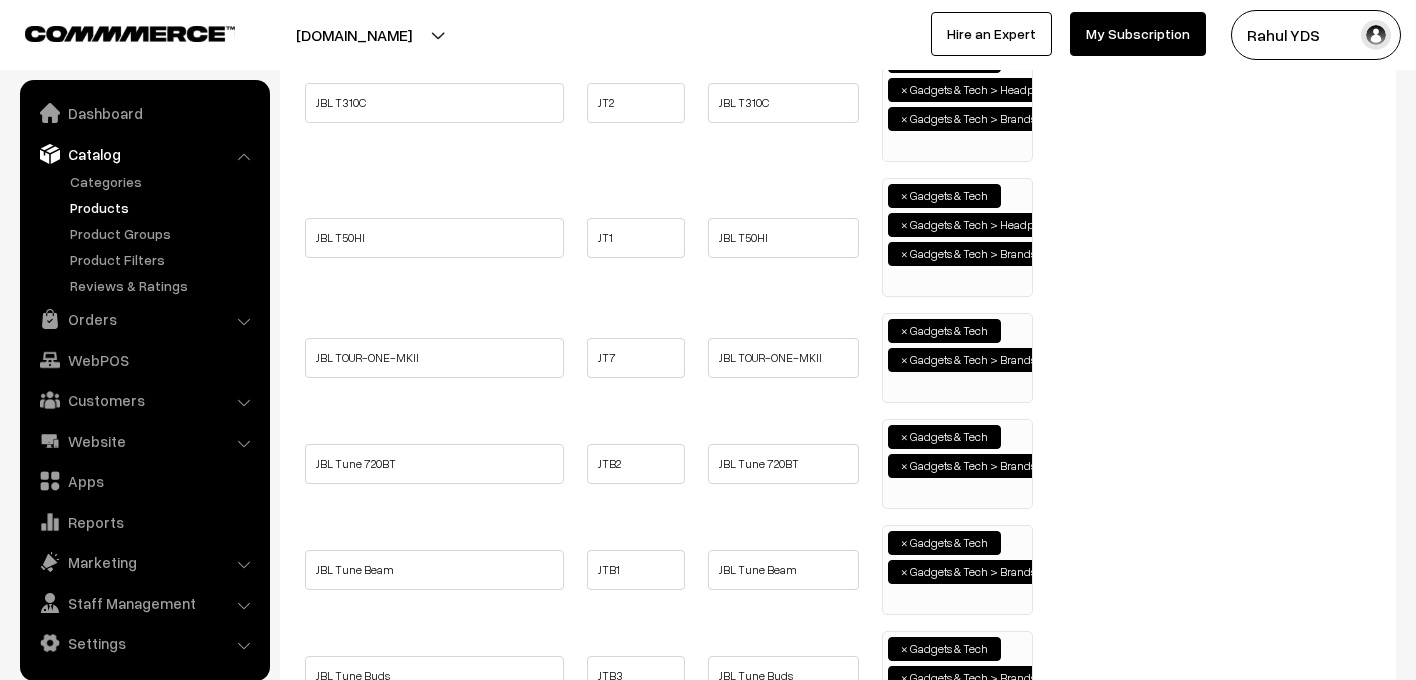 click on "× Gadgets & Tech × Gadgets & Tech > Brands > JBL" at bounding box center [957, 355] 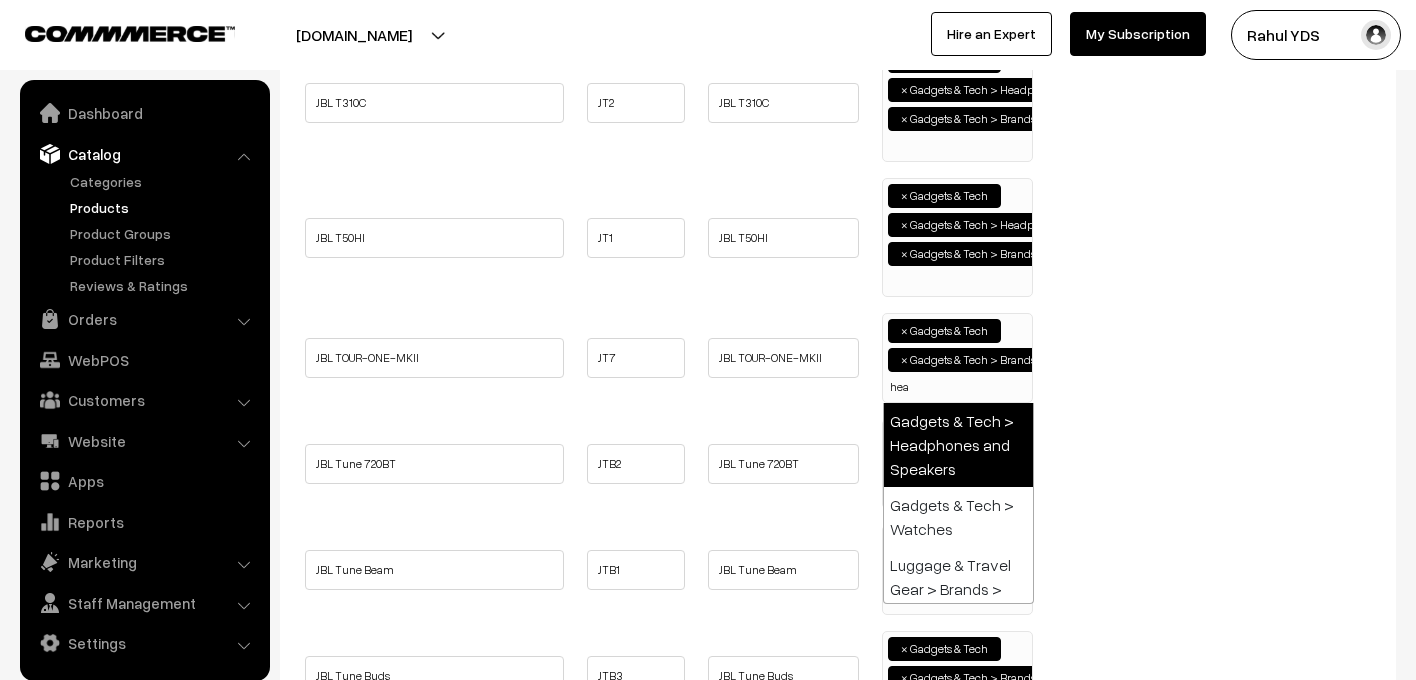 type on "hea" 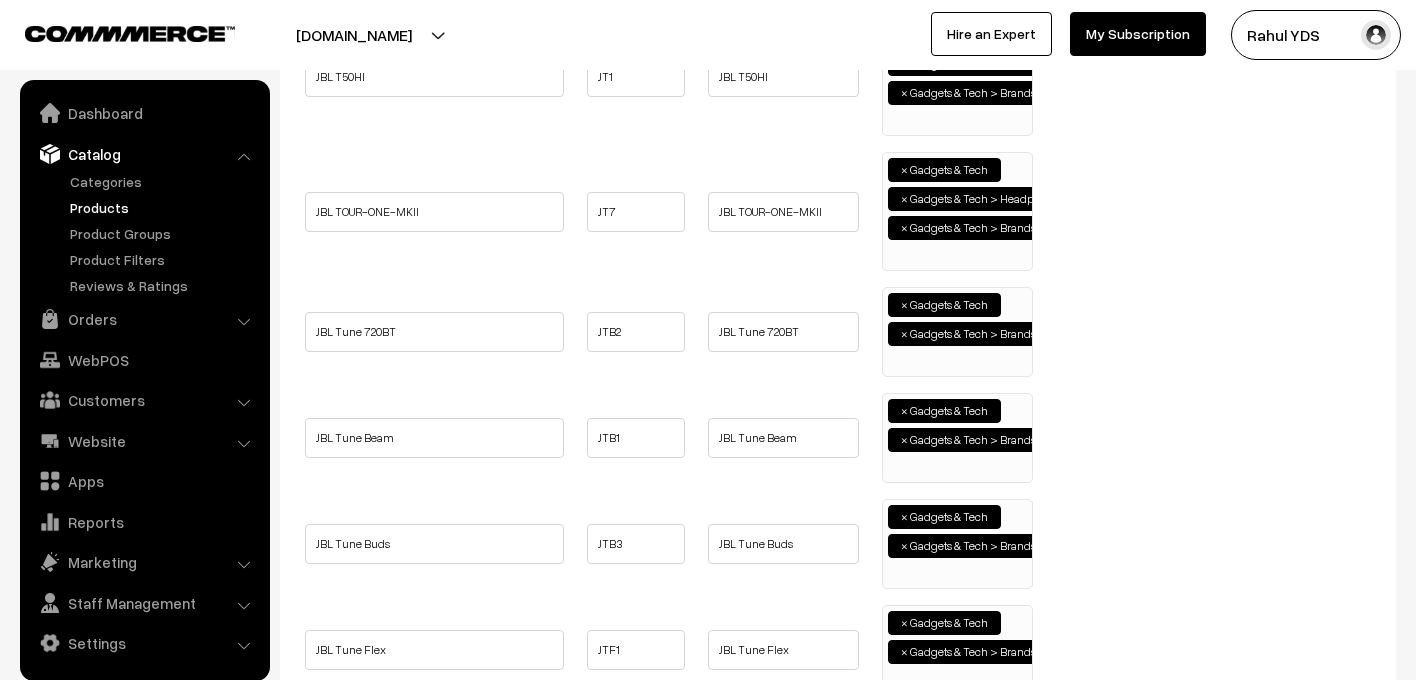 click on "× Gadgets & Tech × Gadgets & Tech > Brands > JBL" at bounding box center (957, 329) 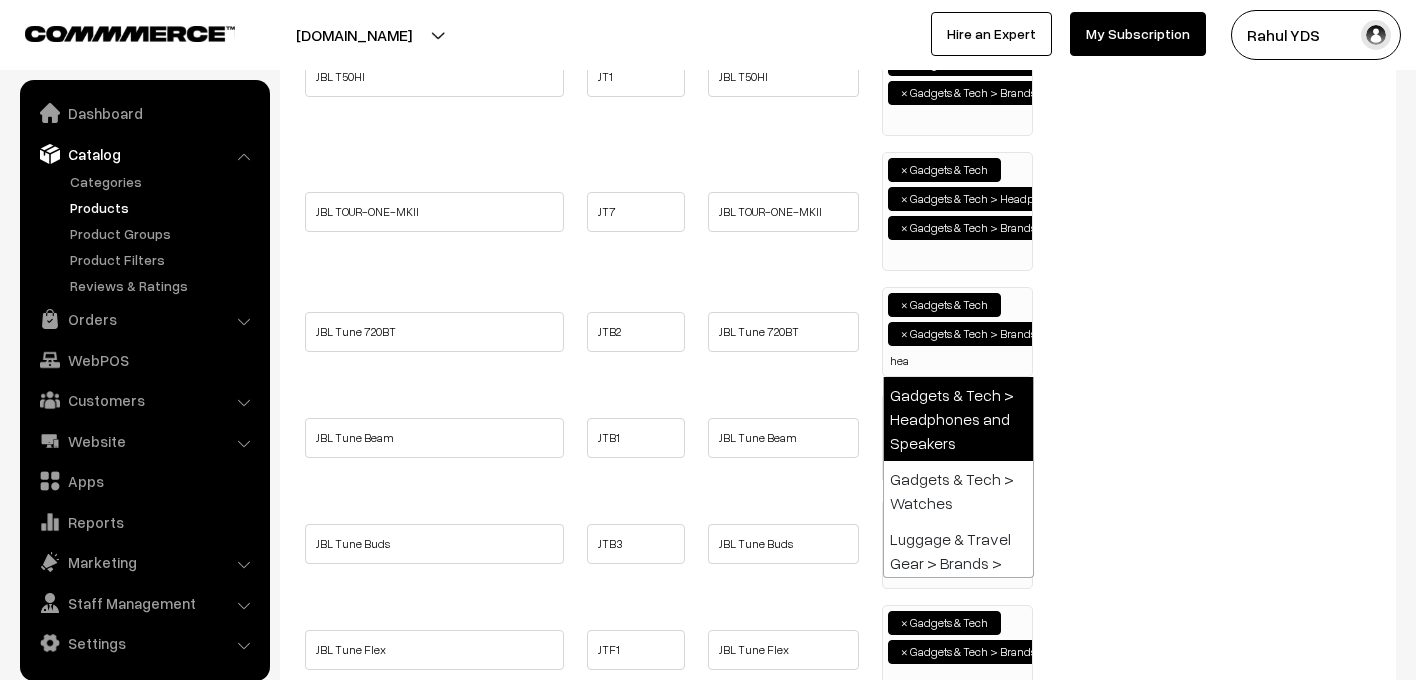 type on "hea" 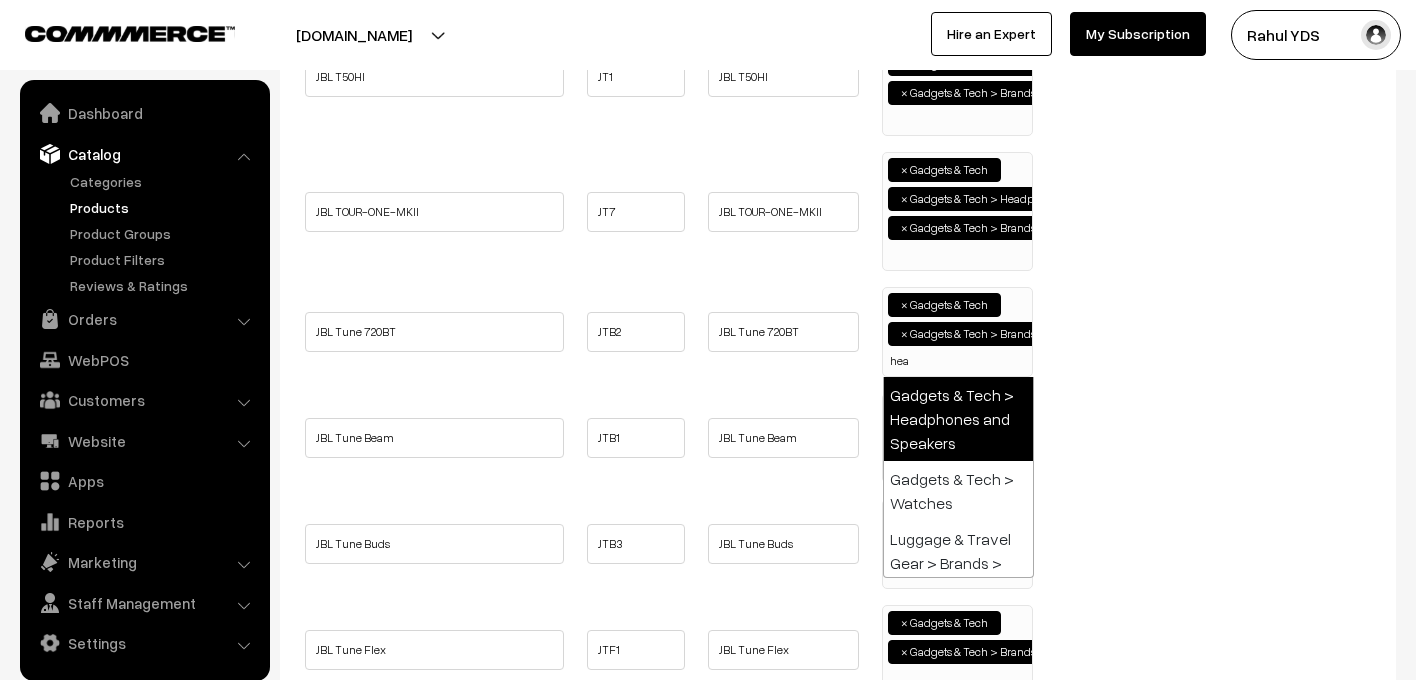 type 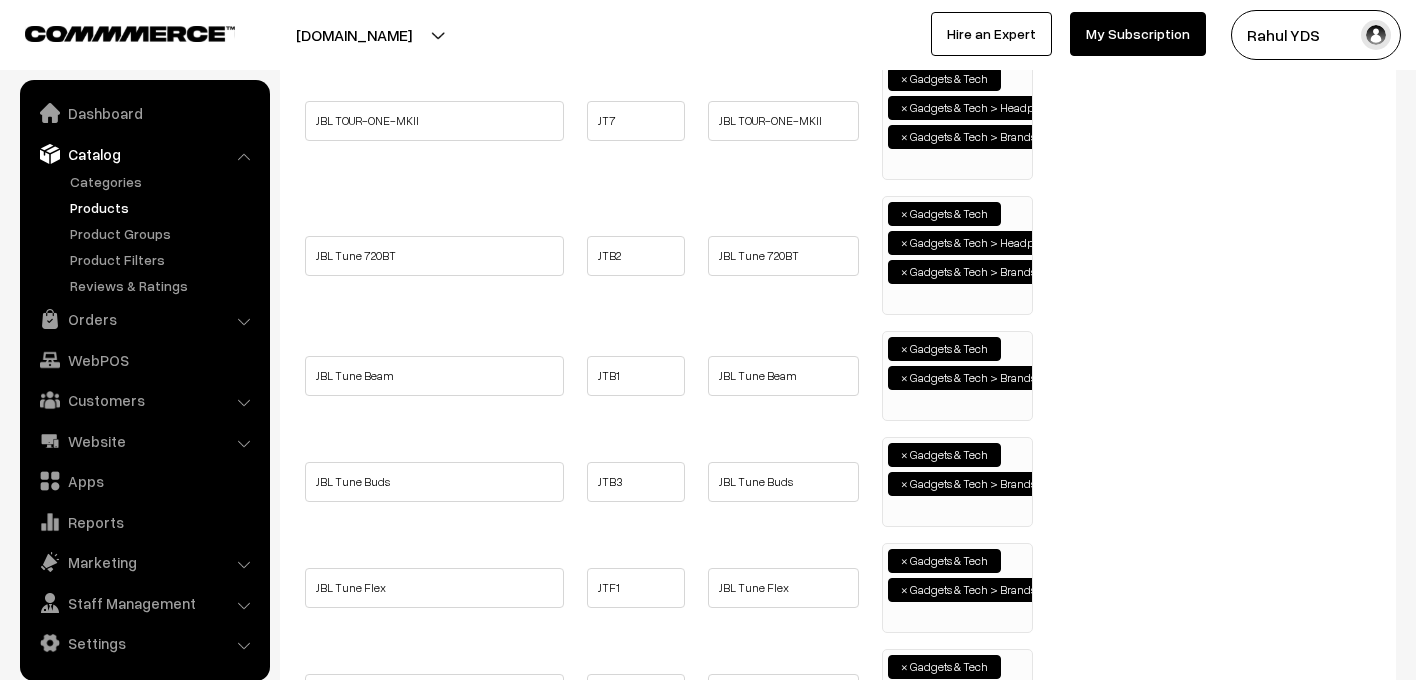 click on "× Gadgets & Tech × Gadgets & Tech > Brands > JBL" at bounding box center [957, 373] 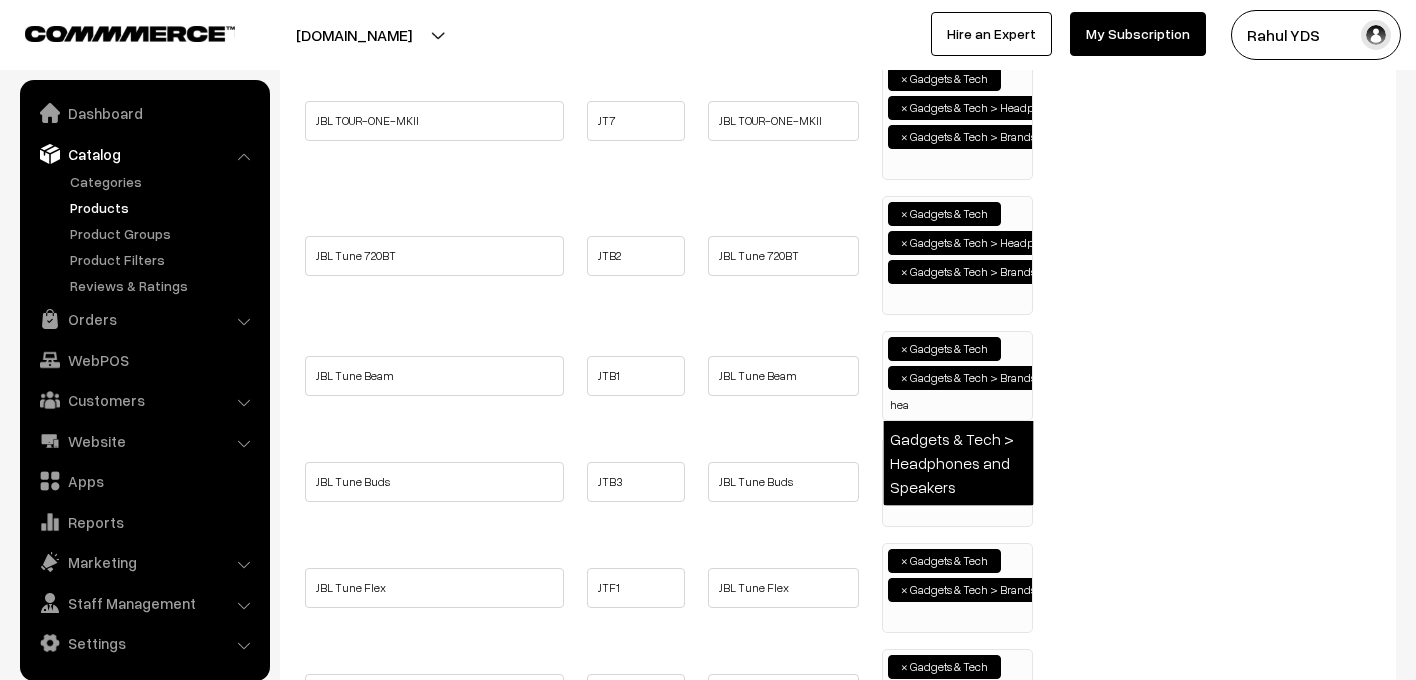 type on "hea" 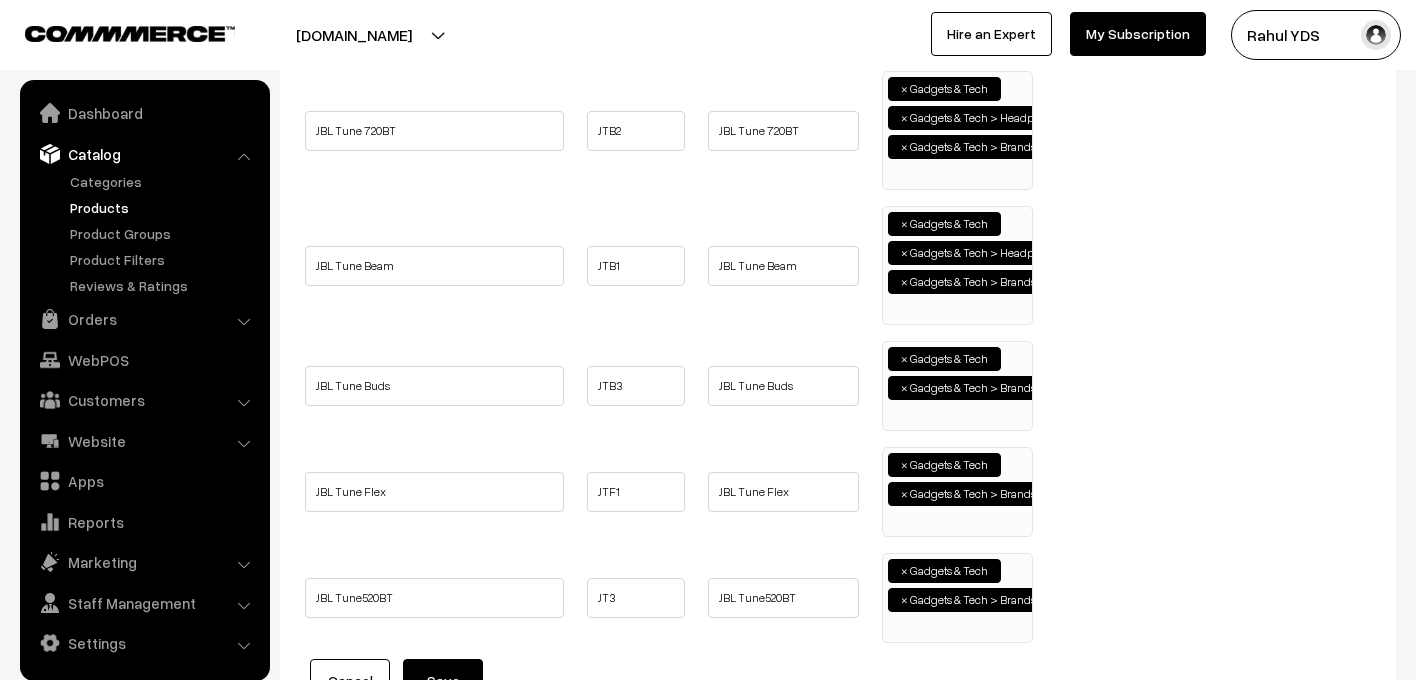 click on "× Gadgets & Tech × Gadgets & Tech > Brands > JBL" at bounding box center (957, 383) 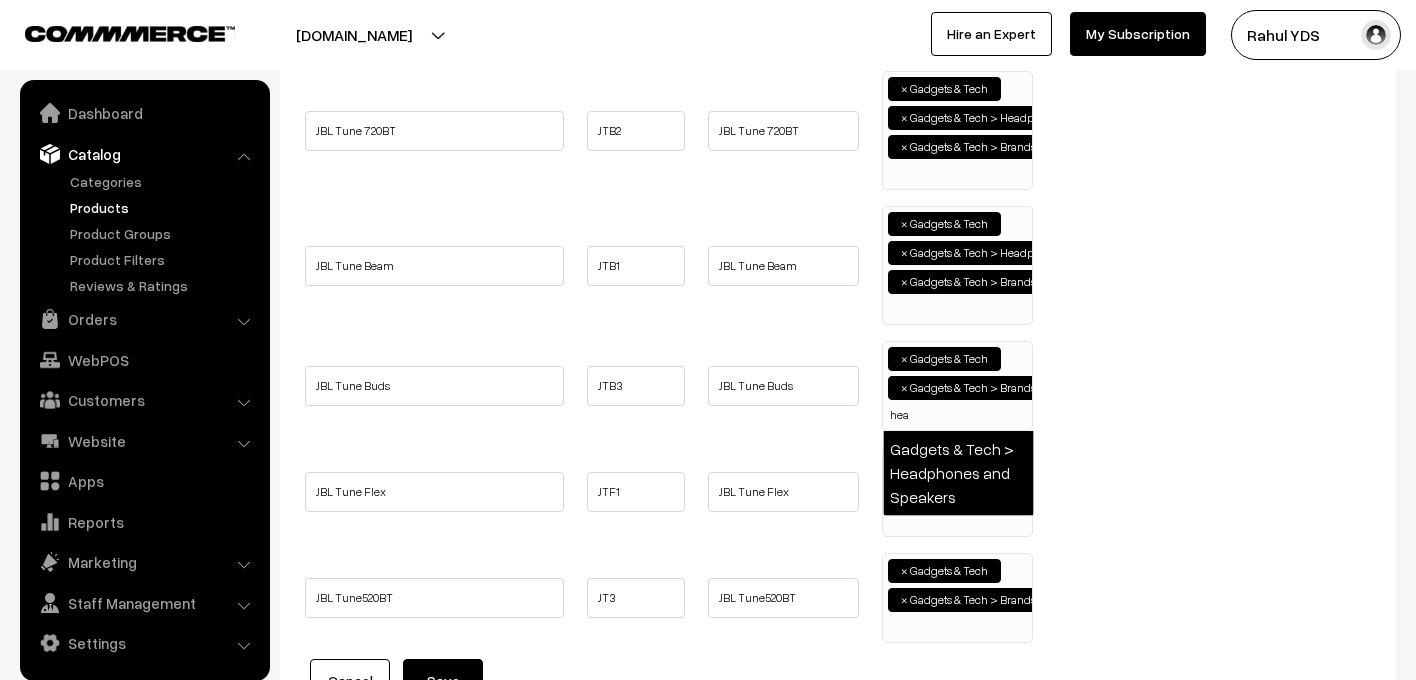 type on "hea" 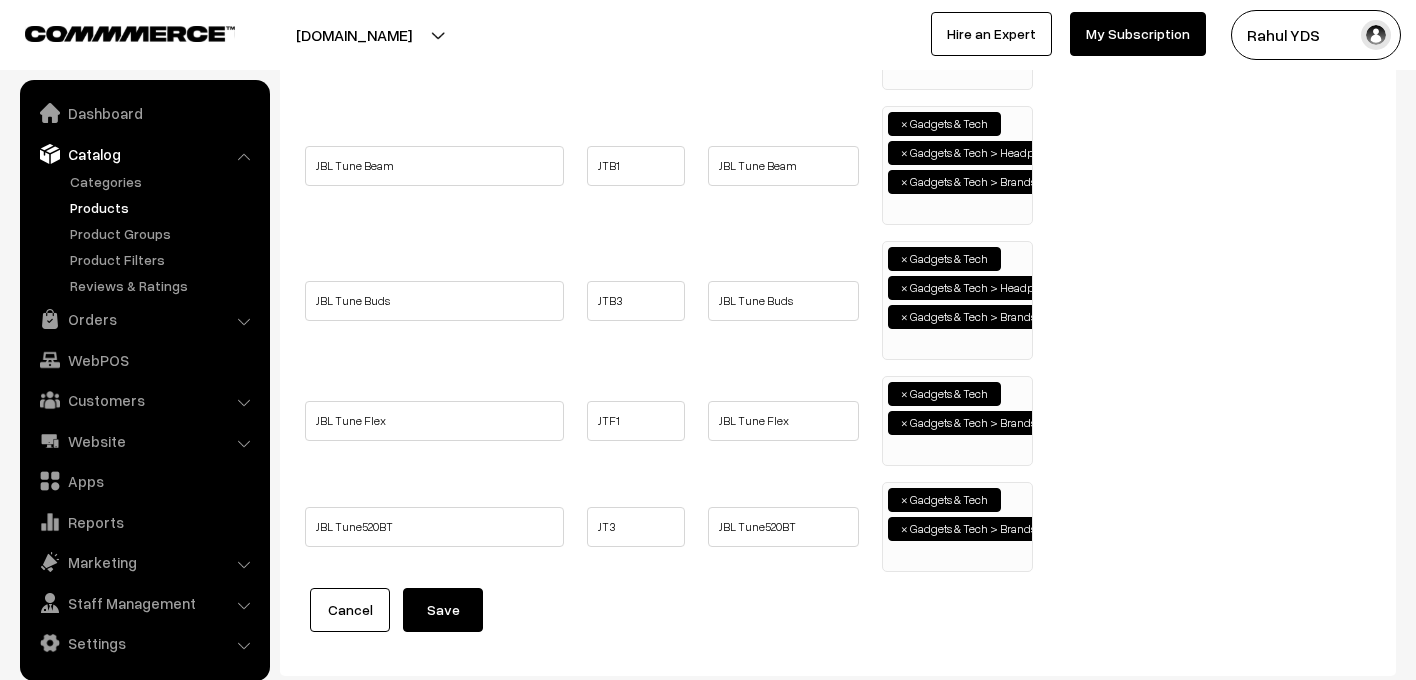 click on "× Gadgets & Tech × Gadgets & Tech > Brands > JBL" at bounding box center (957, 418) 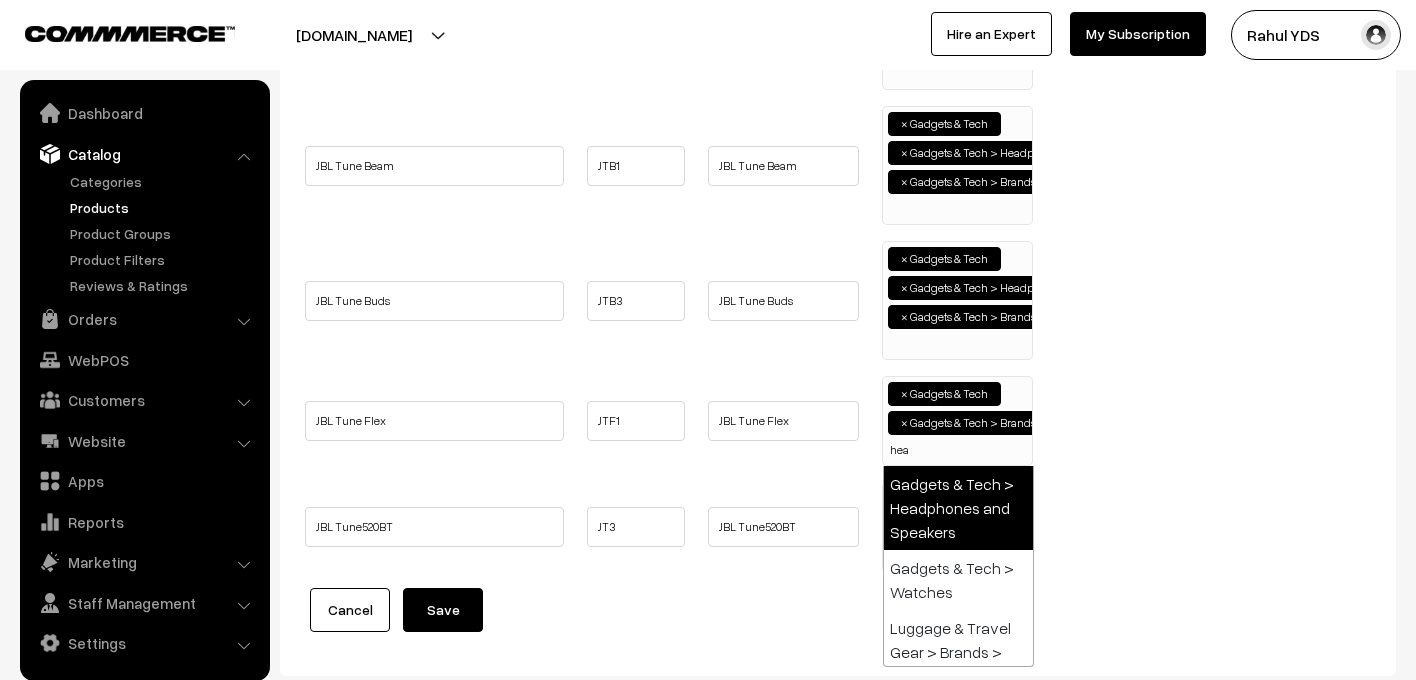 type on "hea" 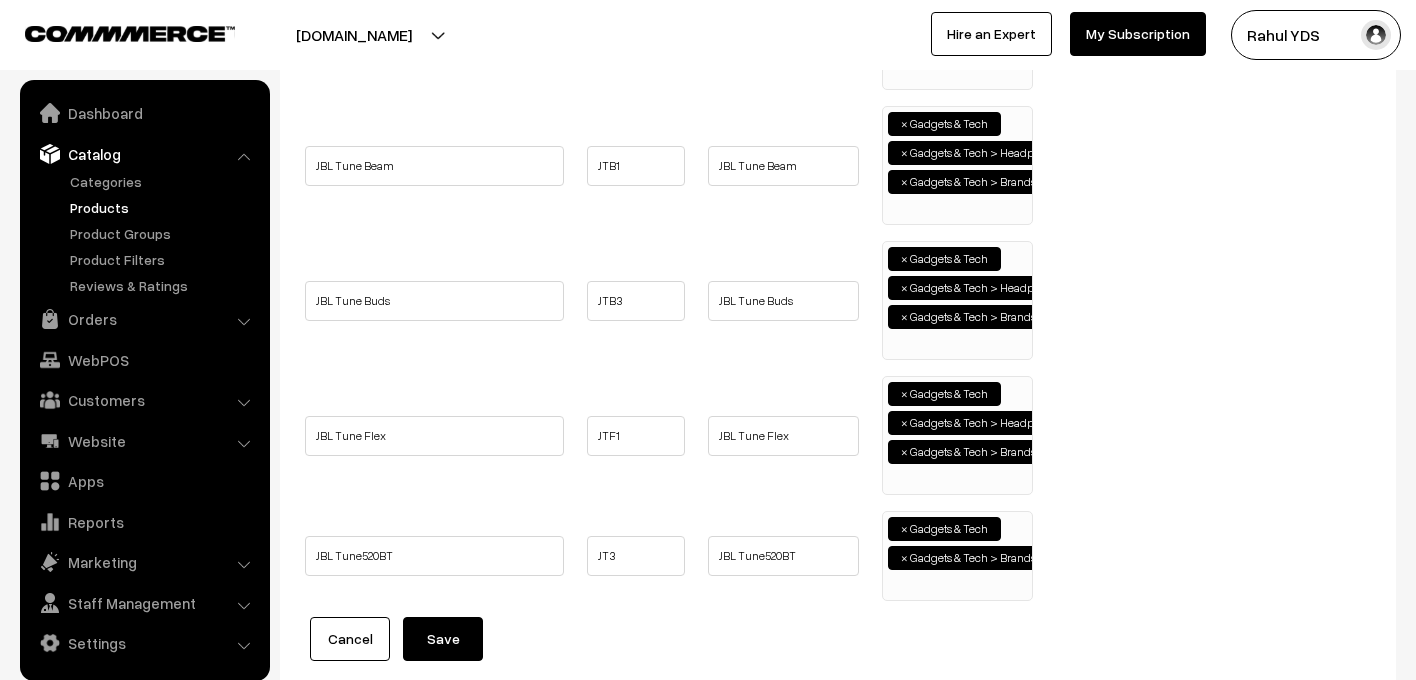 click on "× Gadgets & Tech × Gadgets & Tech > Brands > JBL" at bounding box center [957, 553] 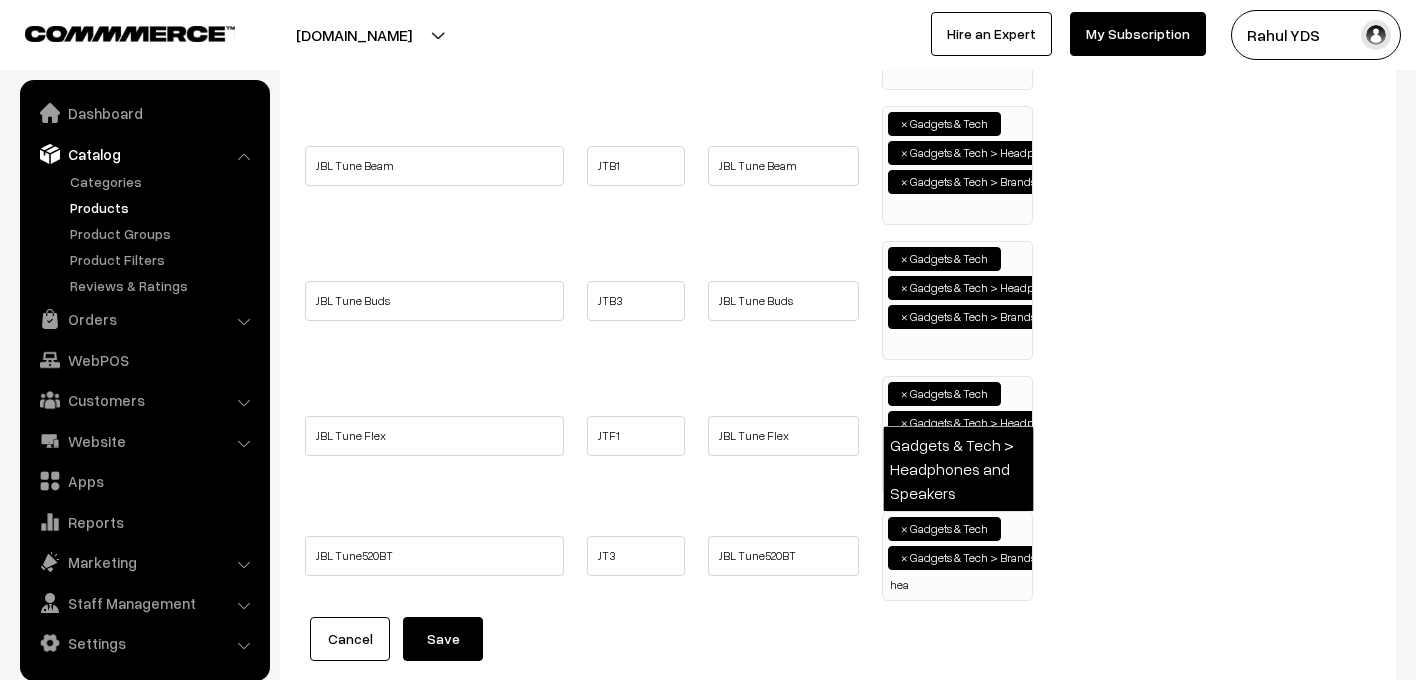 type on "hea" 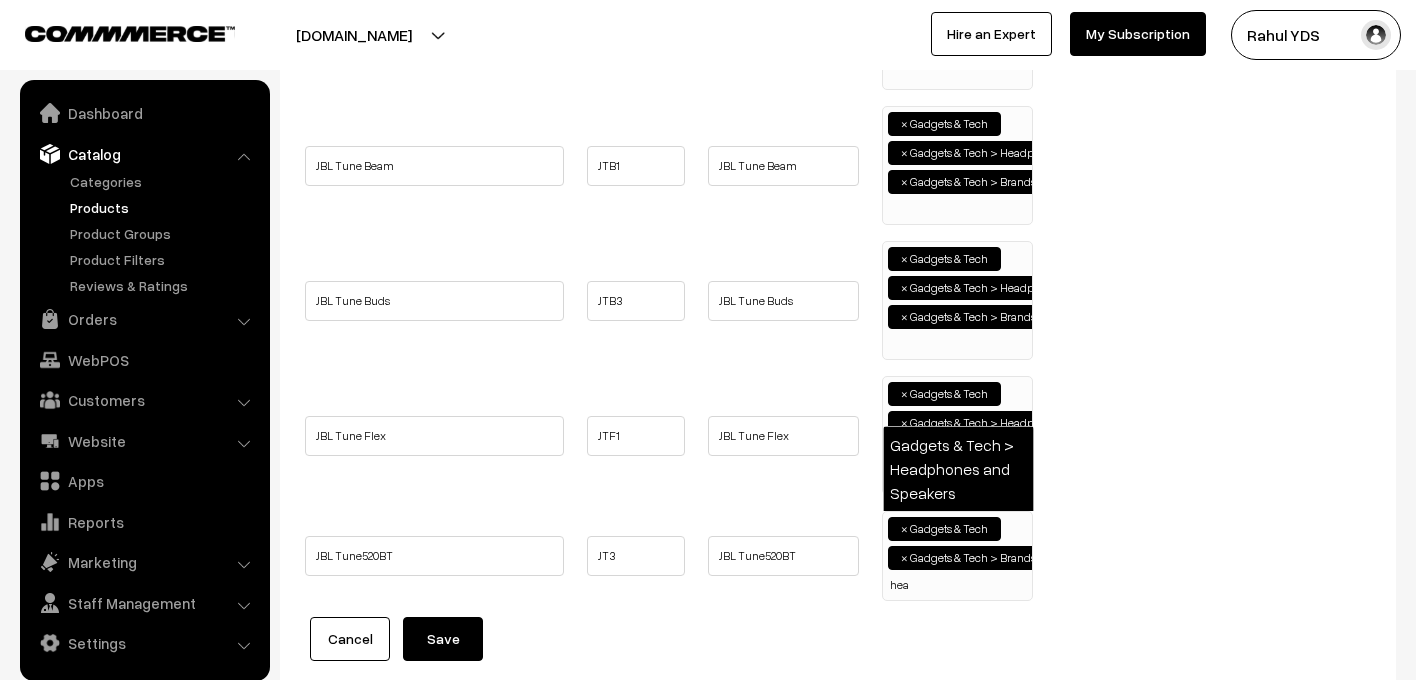 type 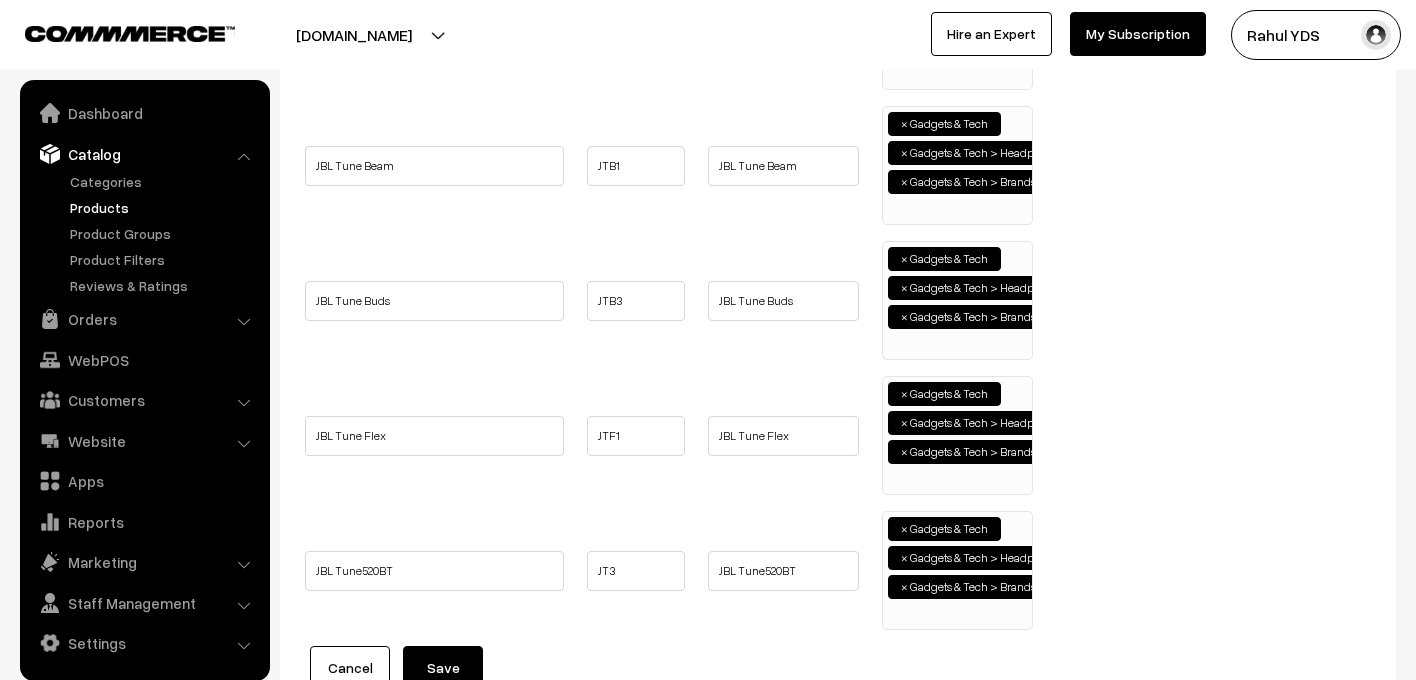 click on "Save" at bounding box center [443, 668] 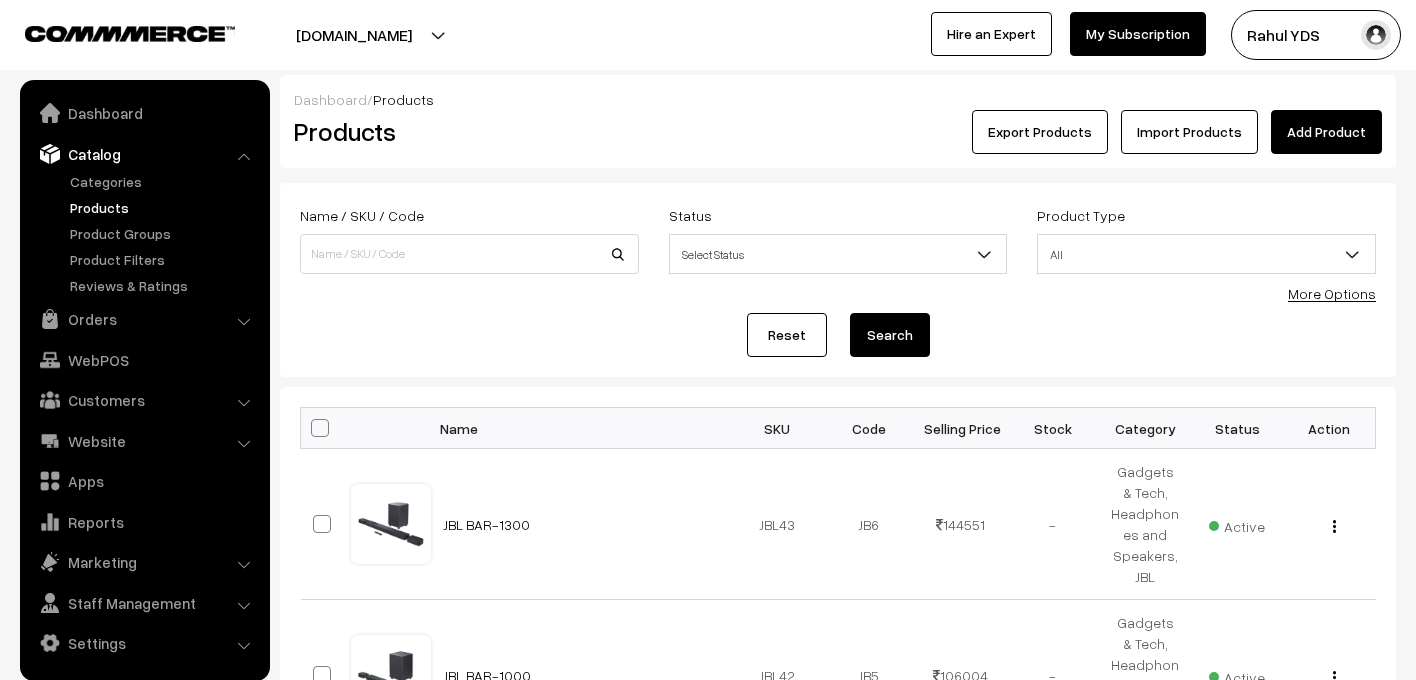 scroll, scrollTop: 0, scrollLeft: 0, axis: both 